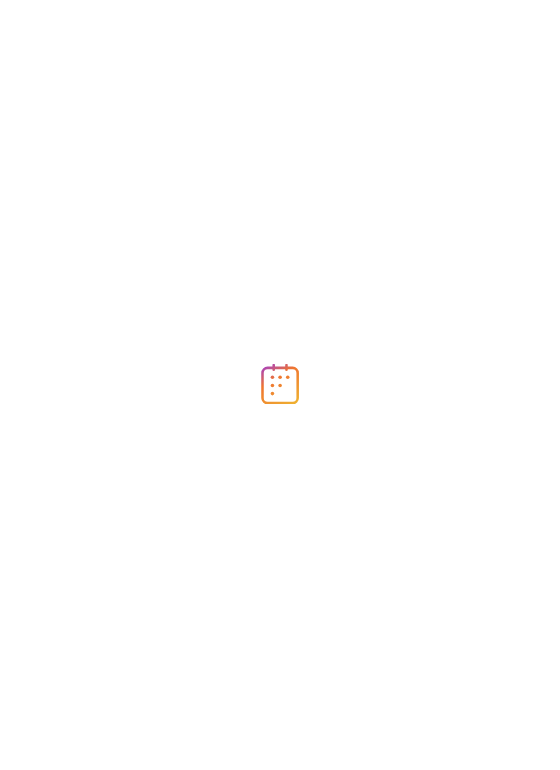 scroll, scrollTop: 0, scrollLeft: 0, axis: both 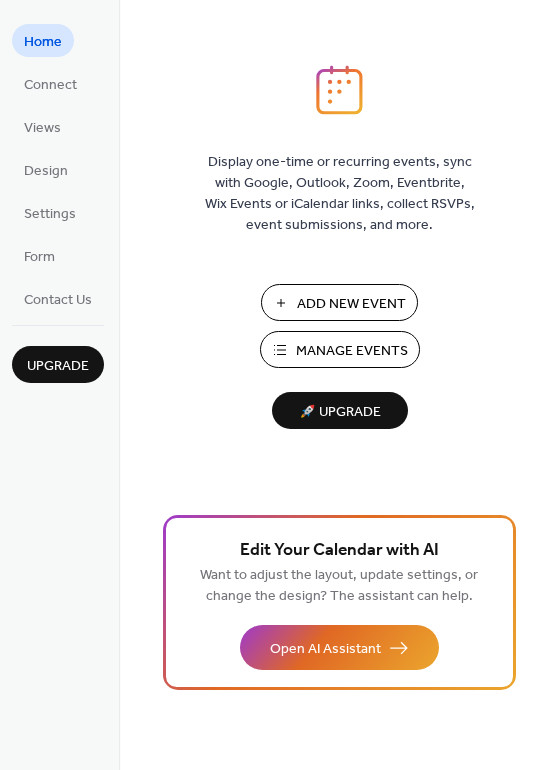 click on "Add New Event" at bounding box center (351, 304) 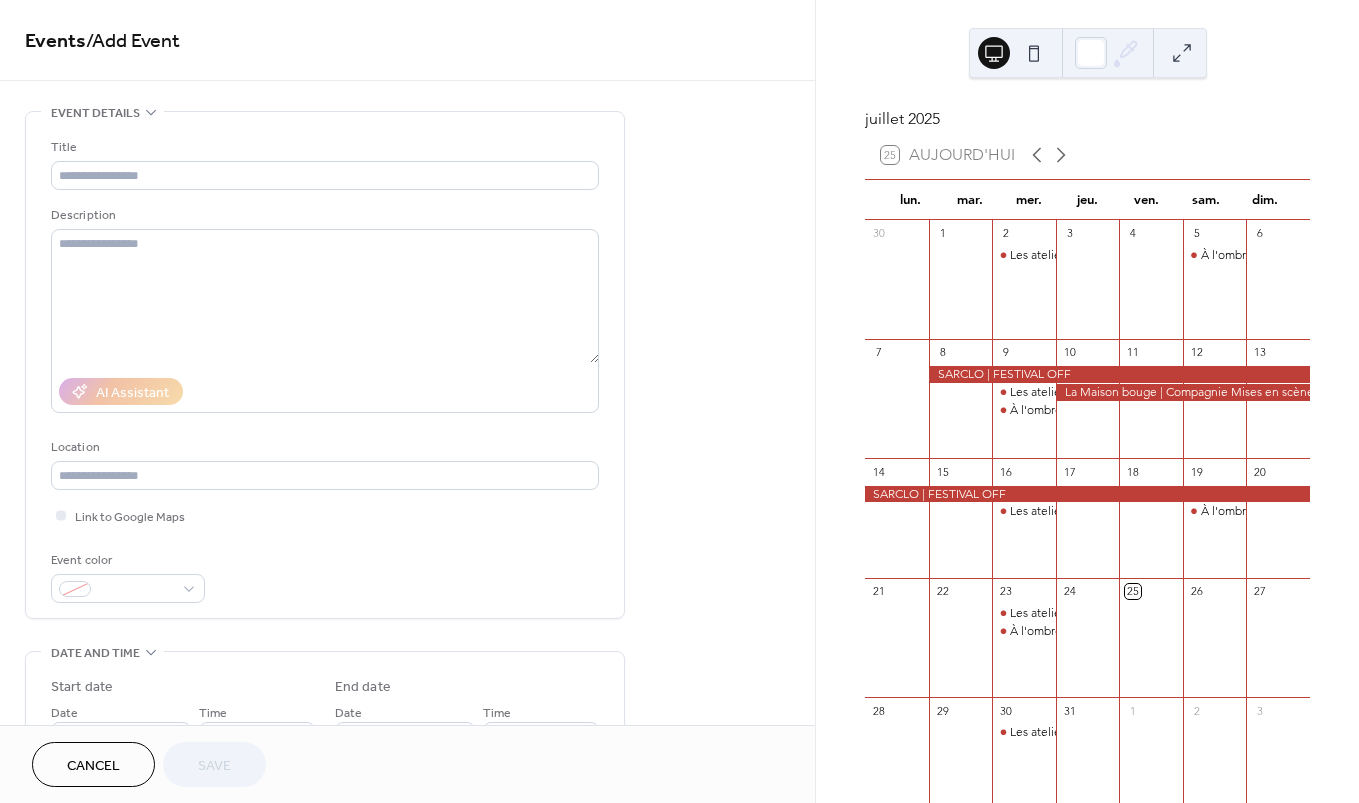 scroll, scrollTop: 0, scrollLeft: 0, axis: both 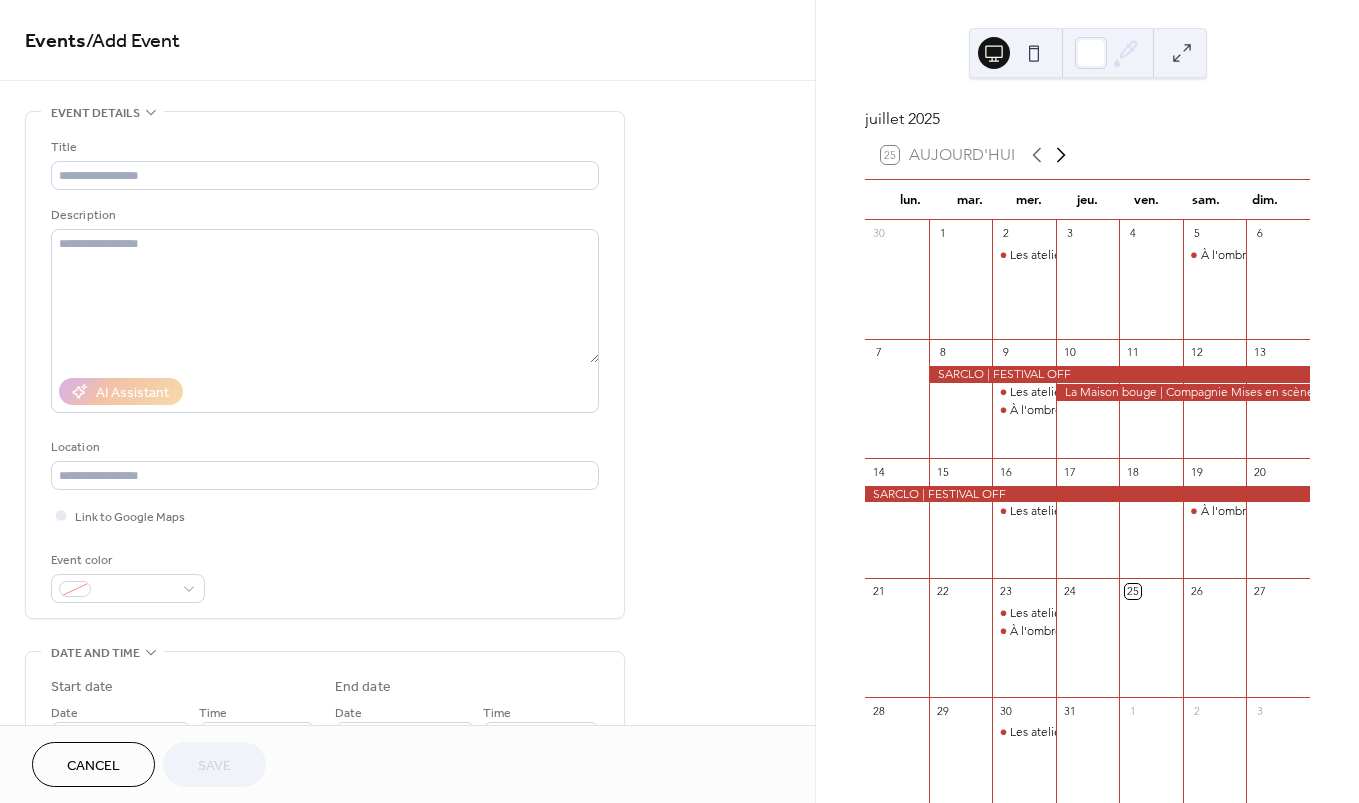 click 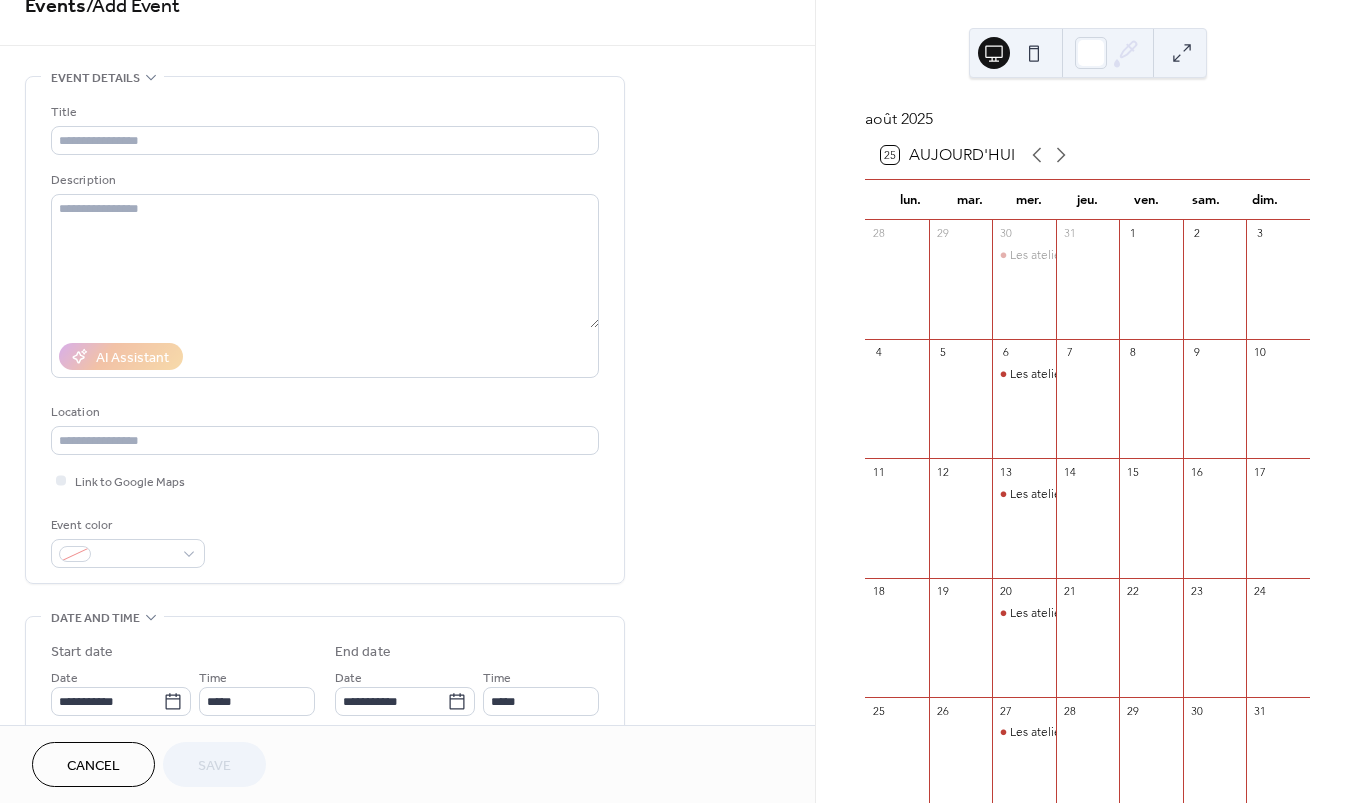 scroll, scrollTop: 97, scrollLeft: 0, axis: vertical 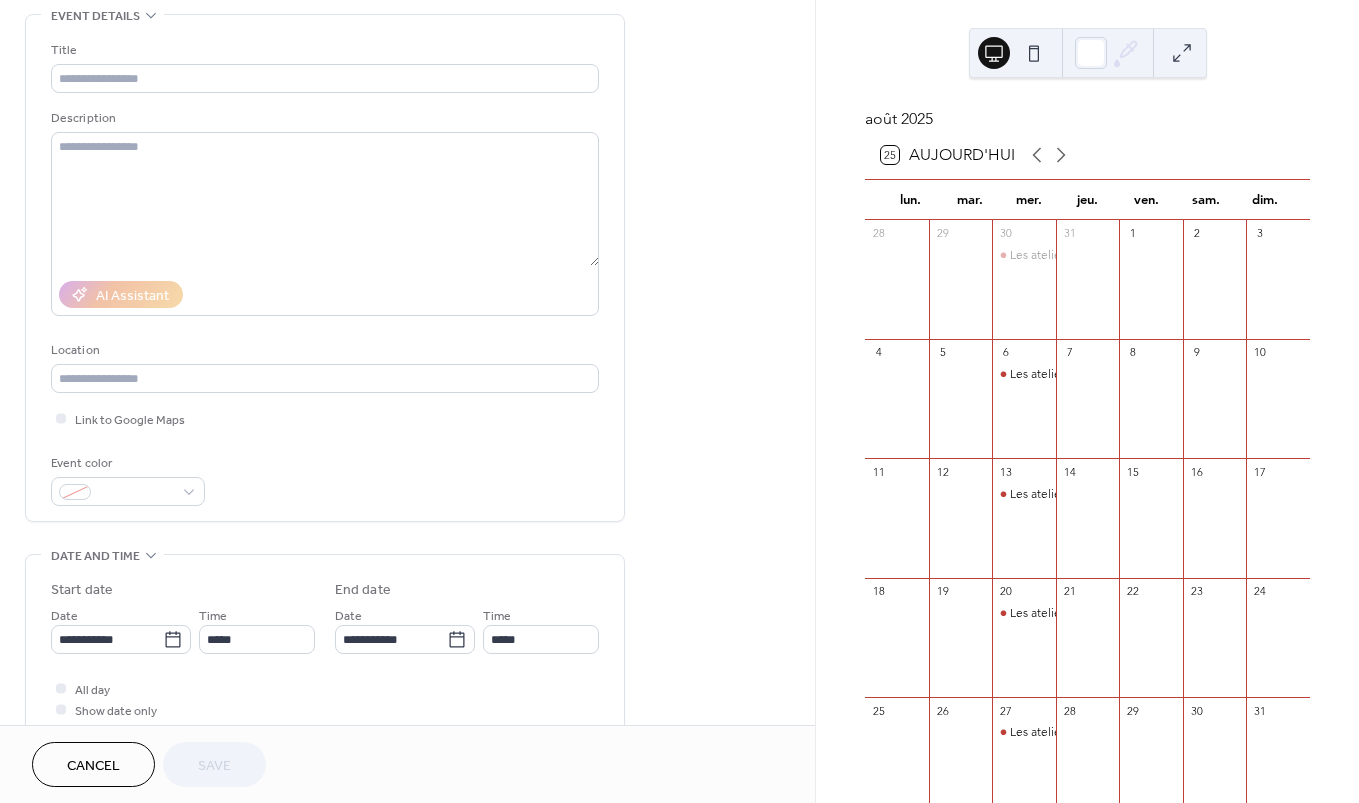 click at bounding box center (1215, 289) 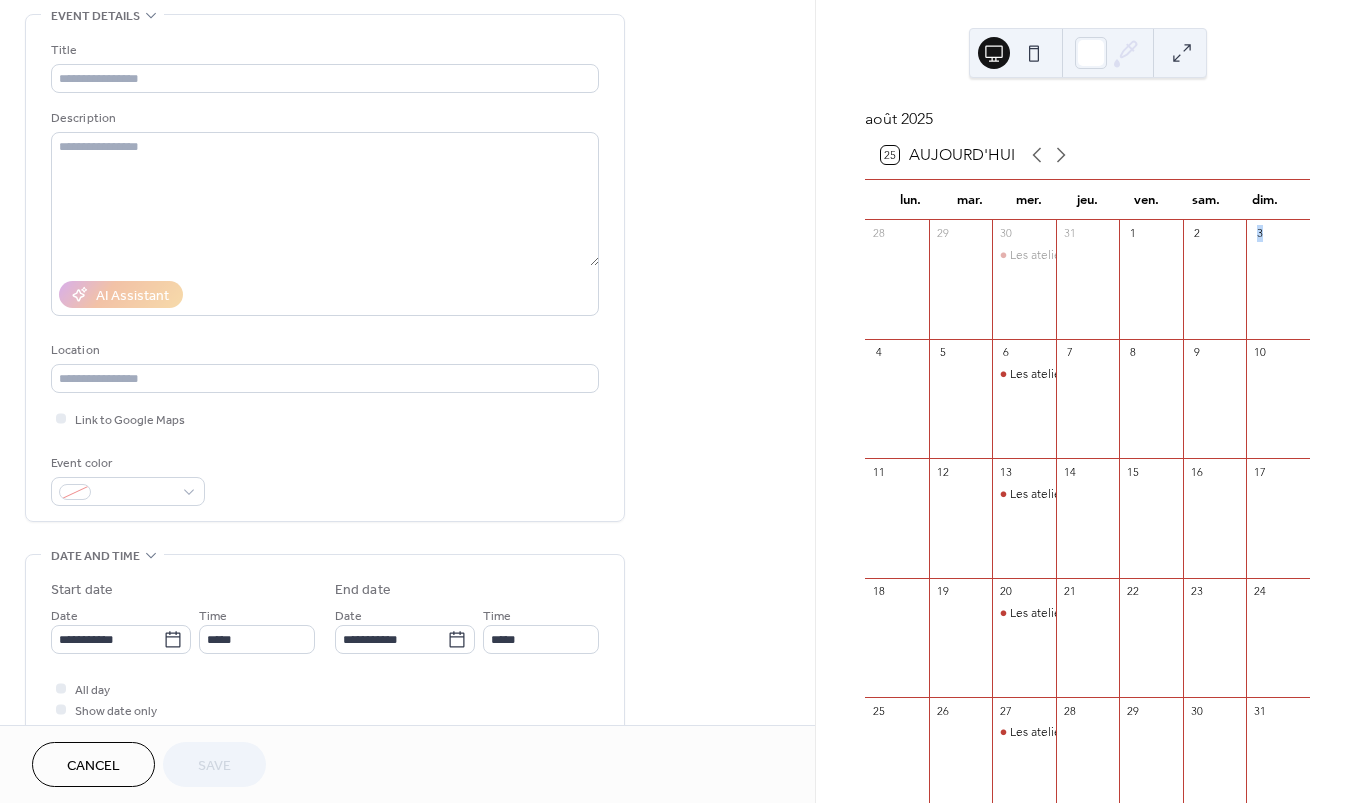 click at bounding box center (1215, 289) 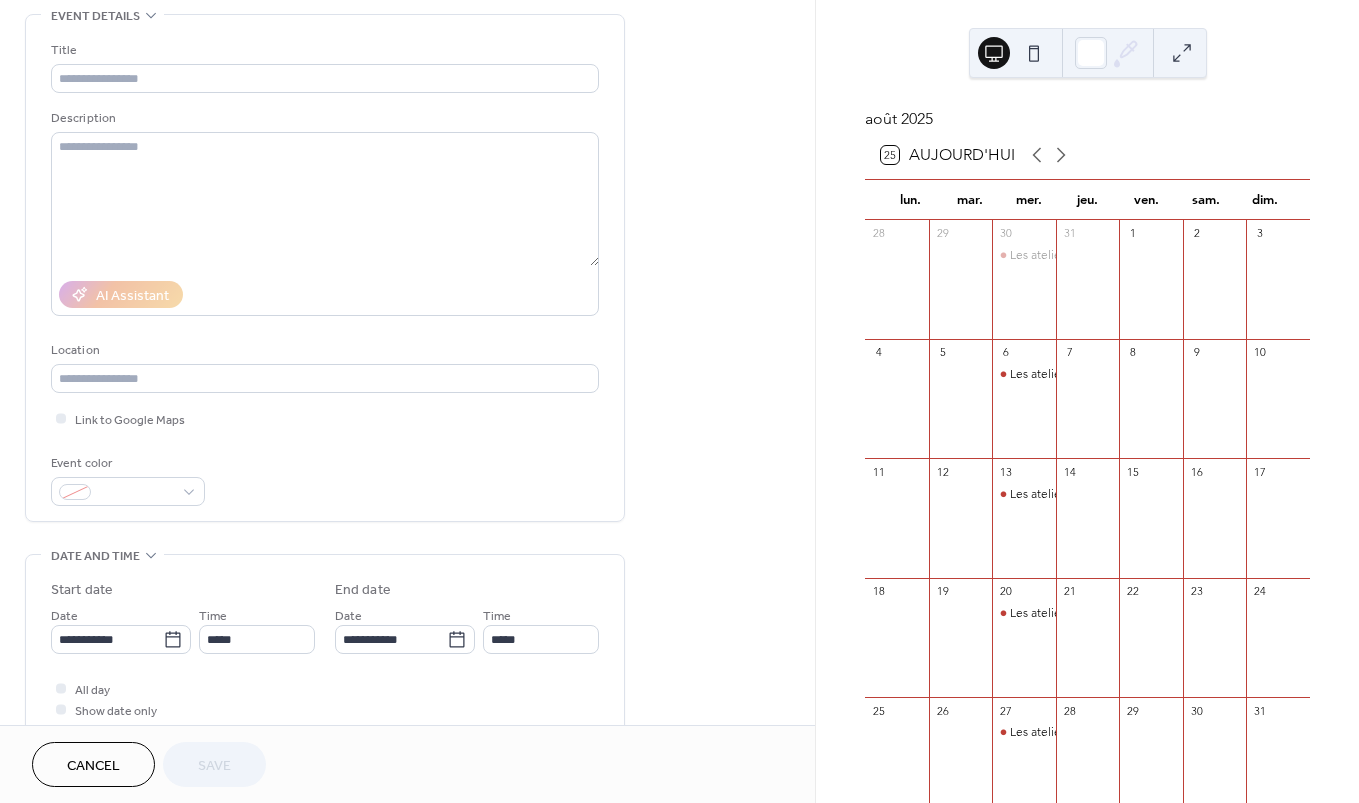 scroll, scrollTop: 284, scrollLeft: 0, axis: vertical 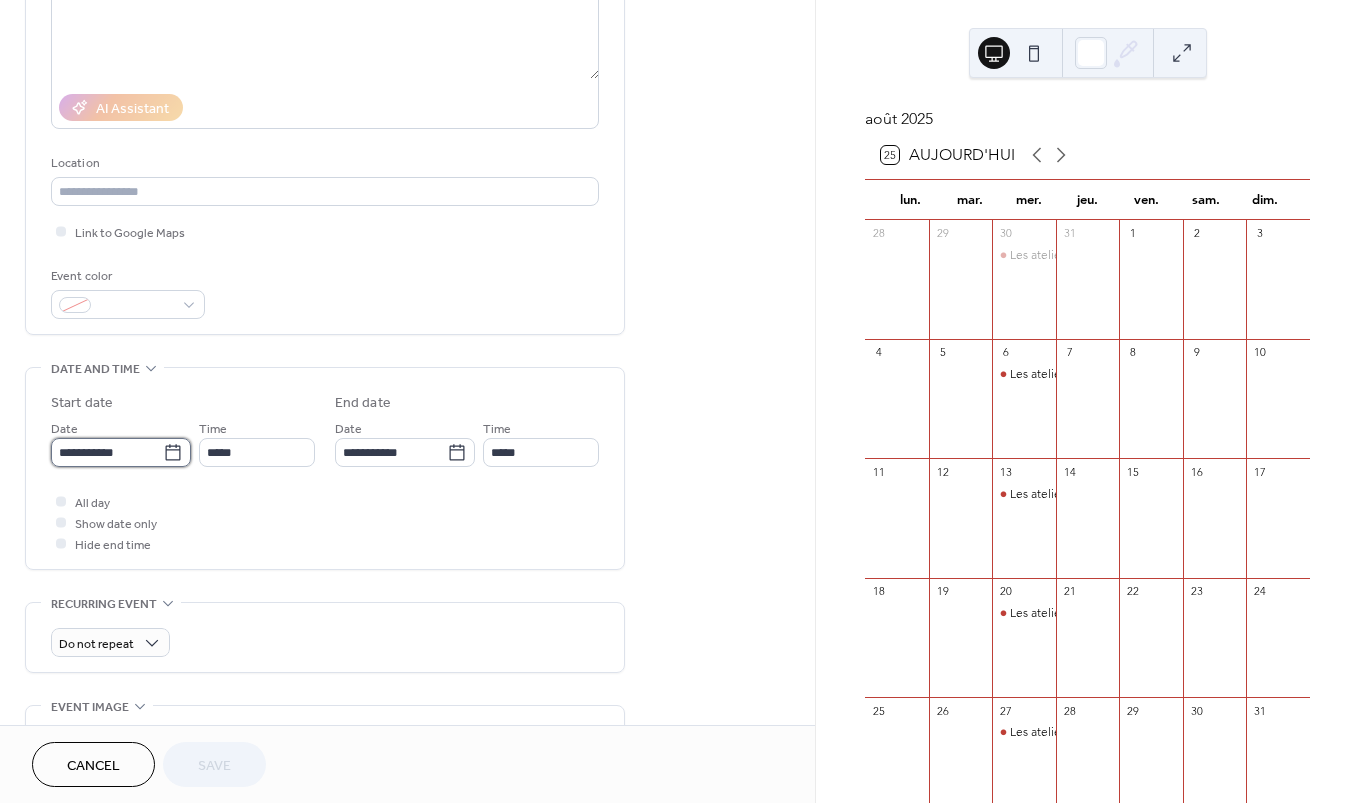 click on "**********" at bounding box center [107, 452] 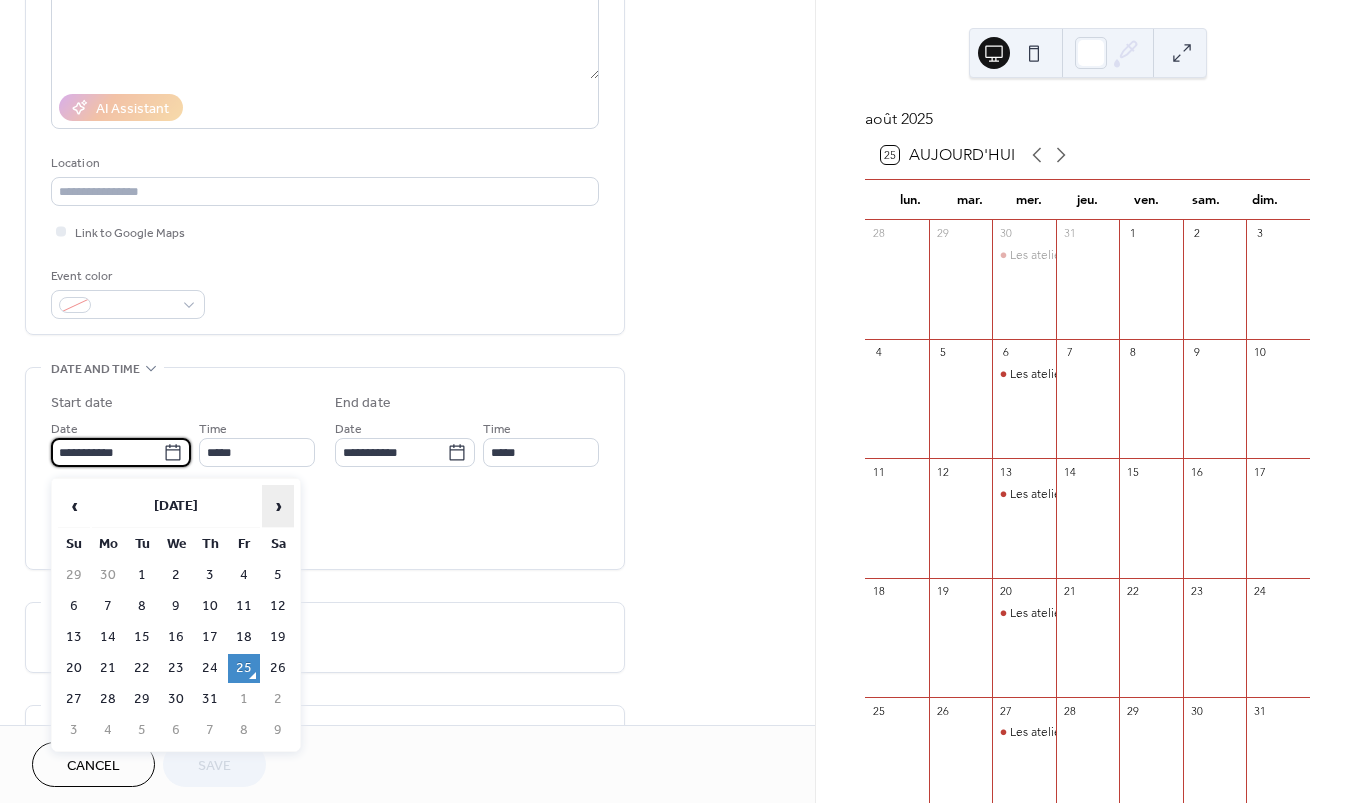 click on "›" at bounding box center [278, 506] 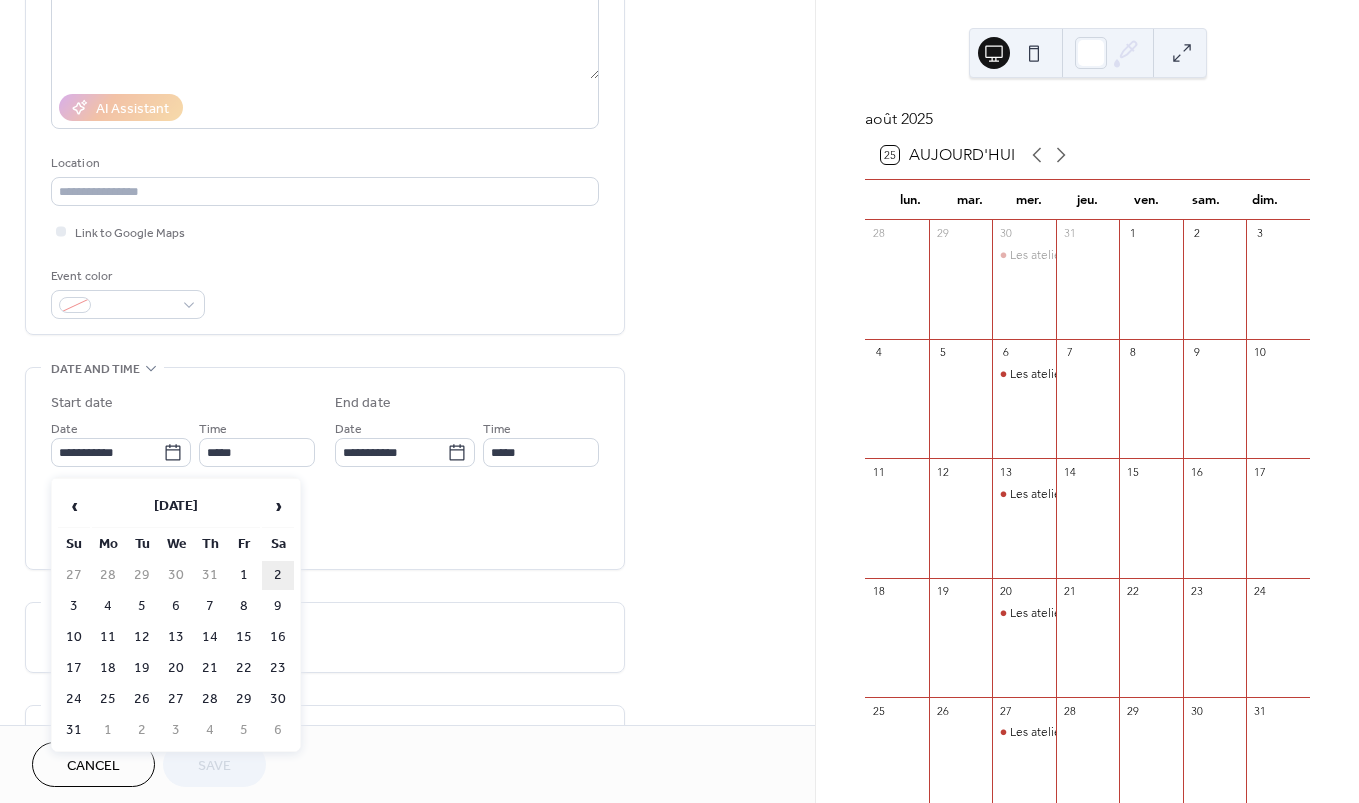 click on "2" at bounding box center (278, 575) 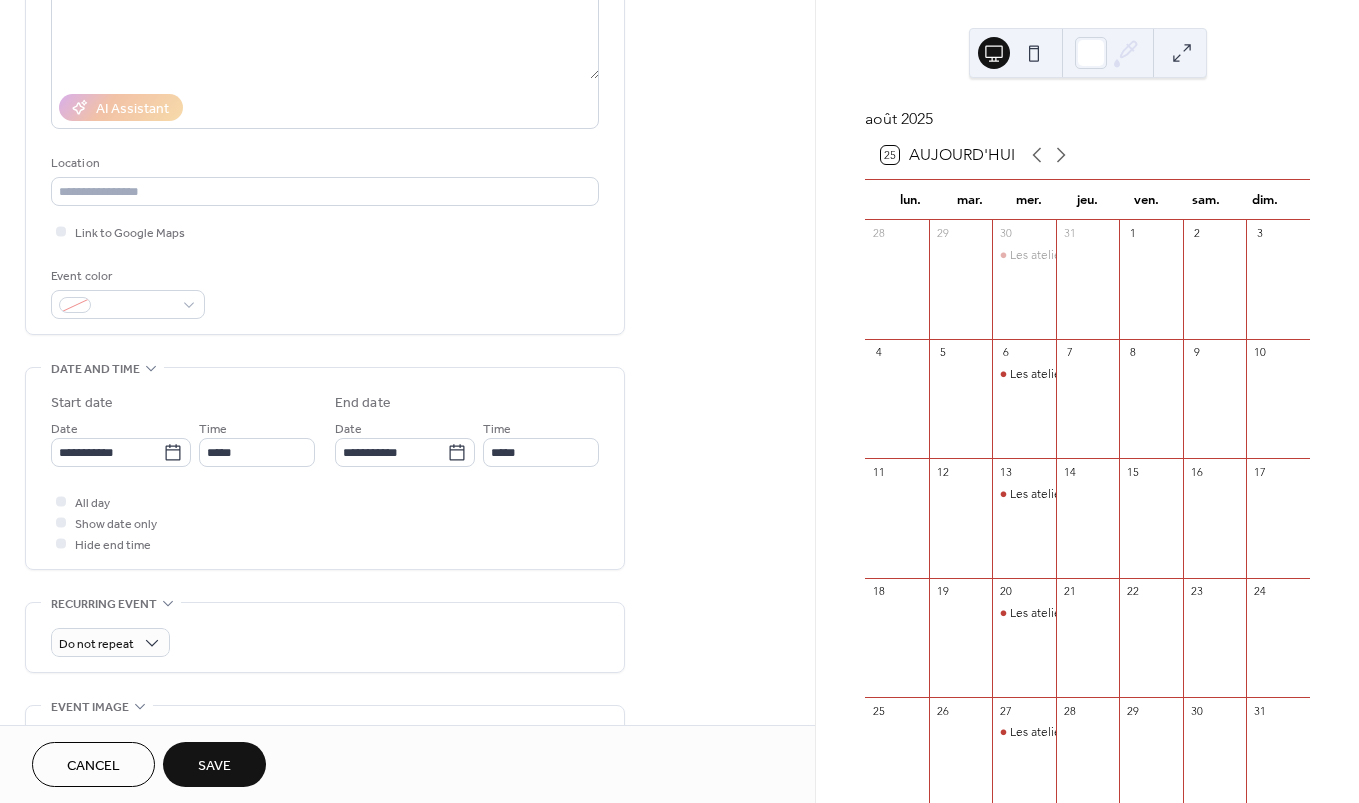type on "**********" 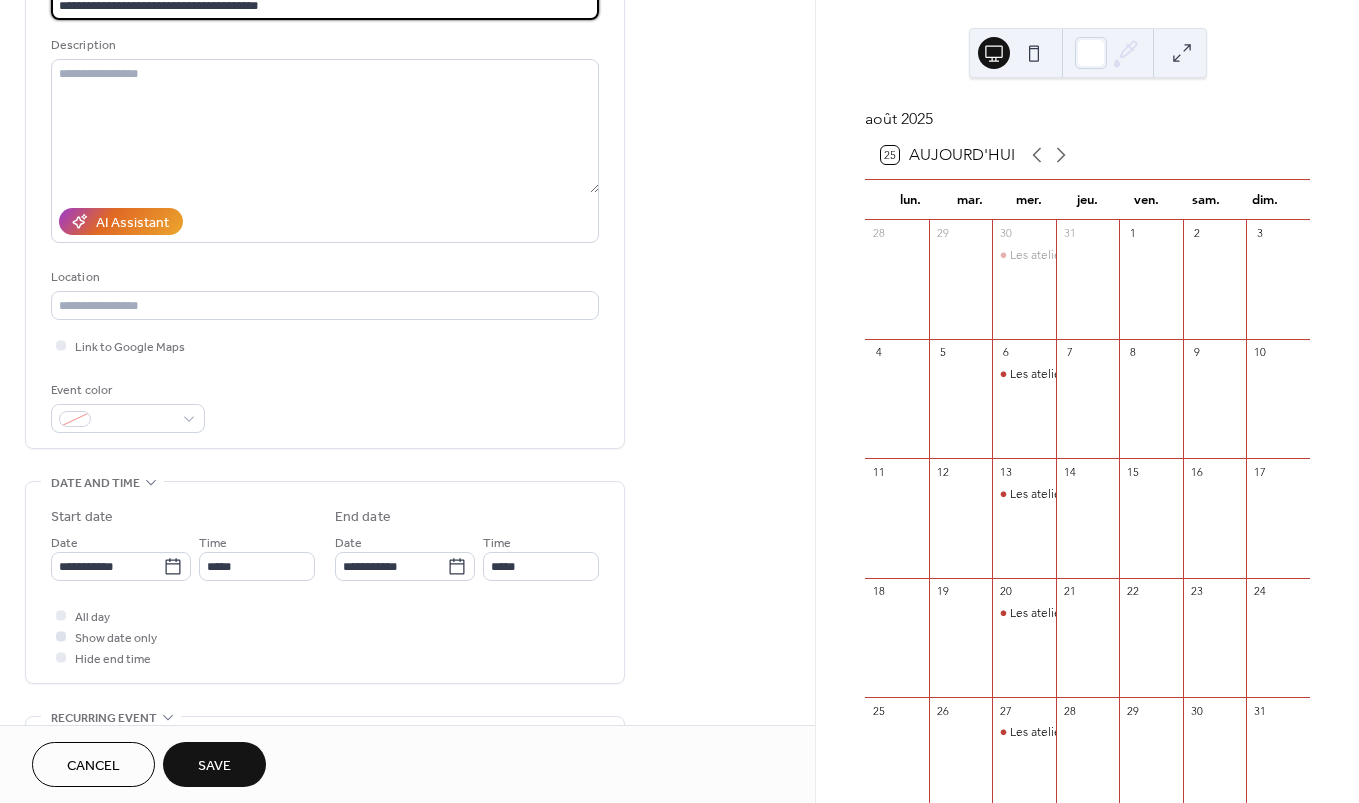 scroll, scrollTop: 202, scrollLeft: 0, axis: vertical 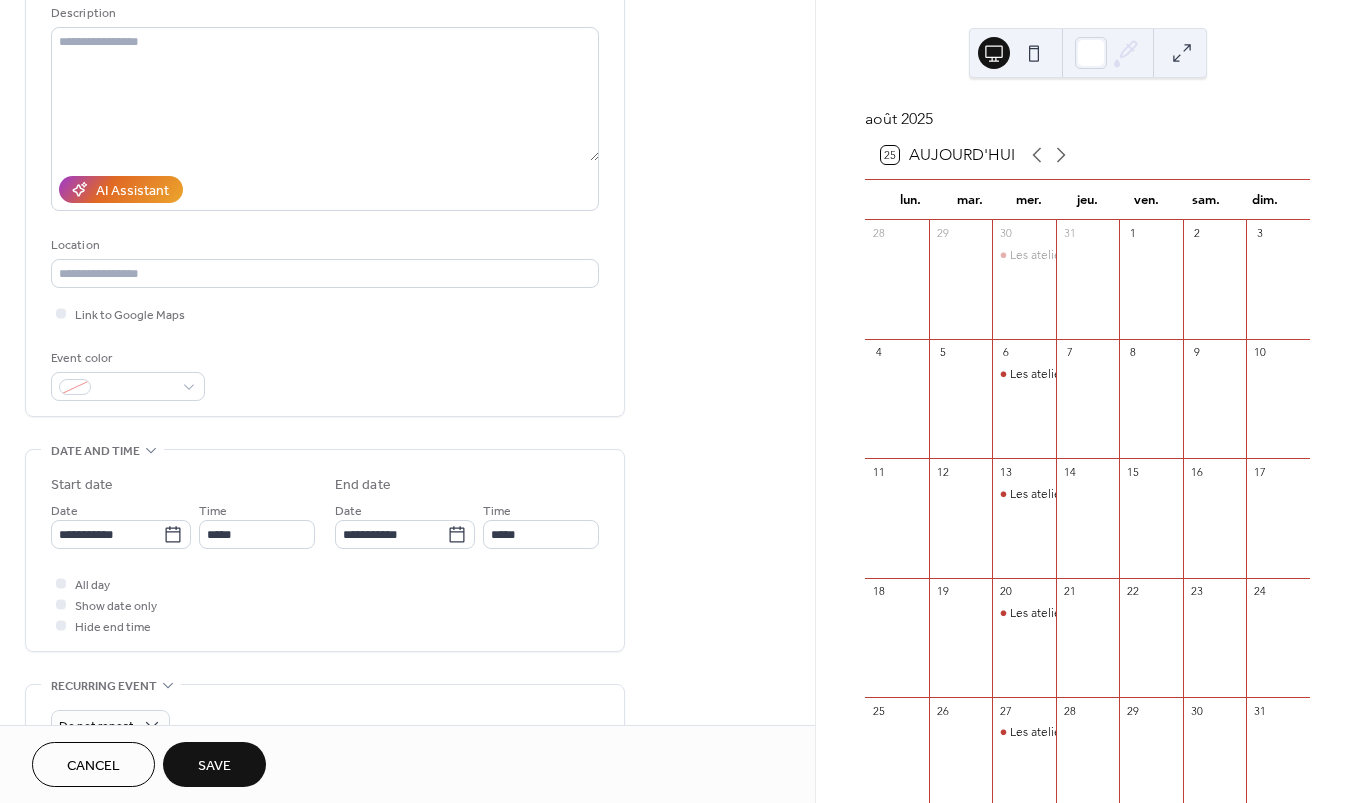 type on "**********" 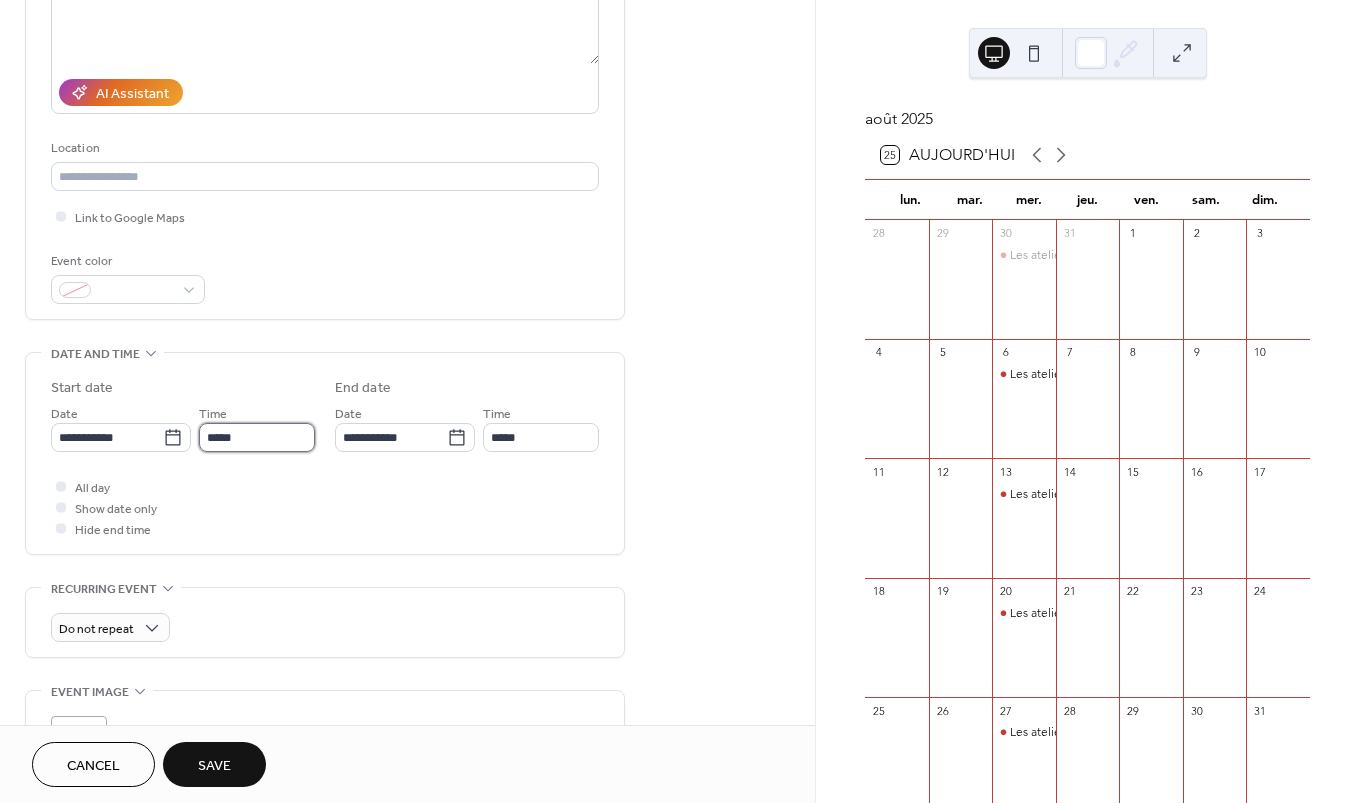 click on "*****" at bounding box center (257, 437) 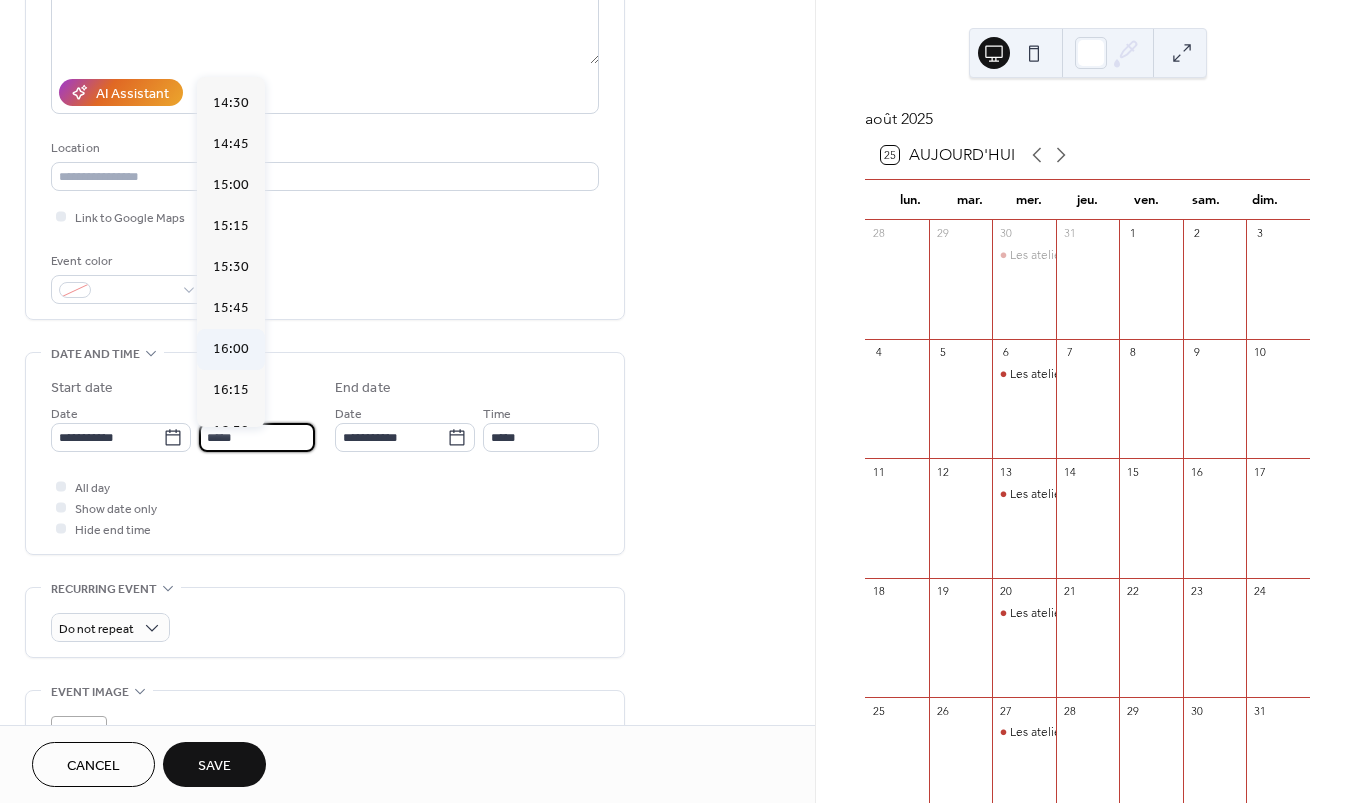 scroll, scrollTop: 2556, scrollLeft: 0, axis: vertical 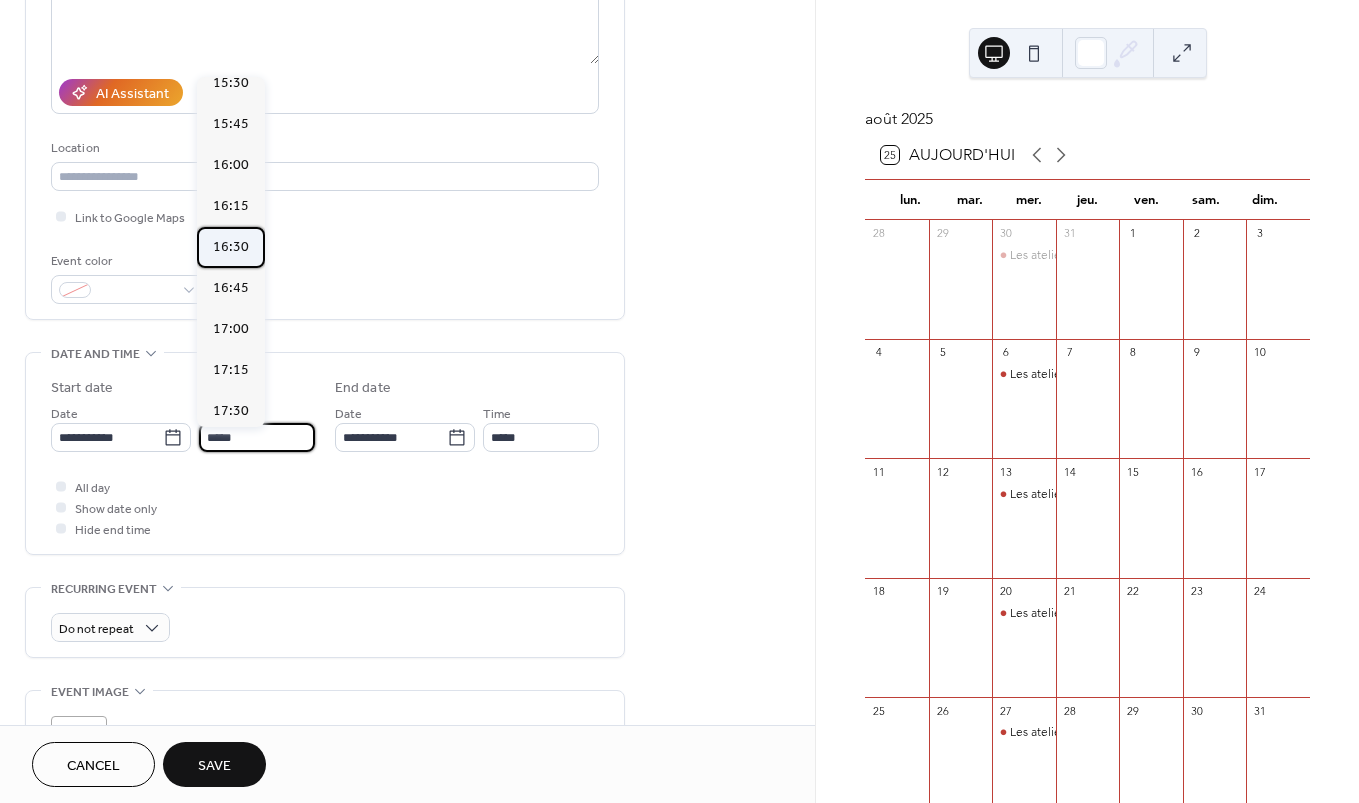 click on "16:30" at bounding box center [231, 247] 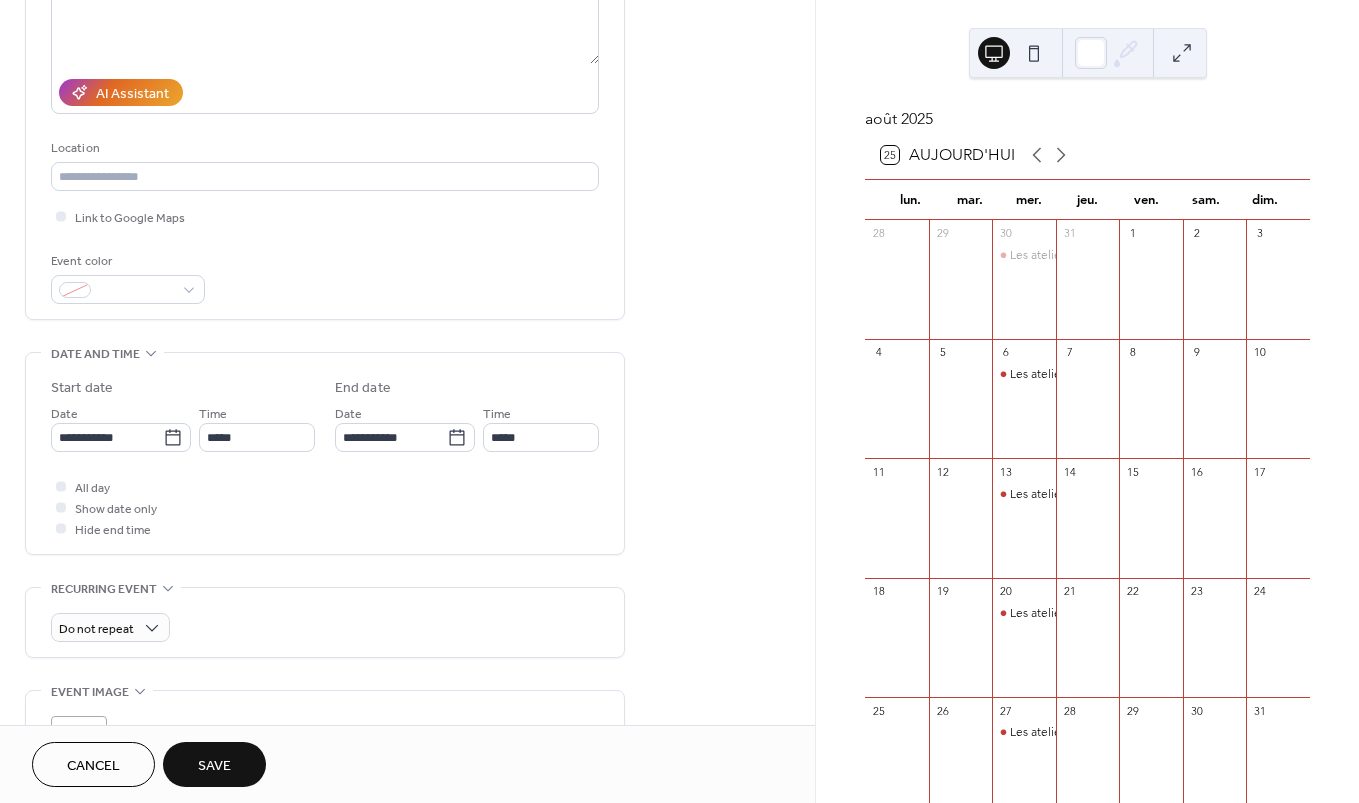 type on "*****" 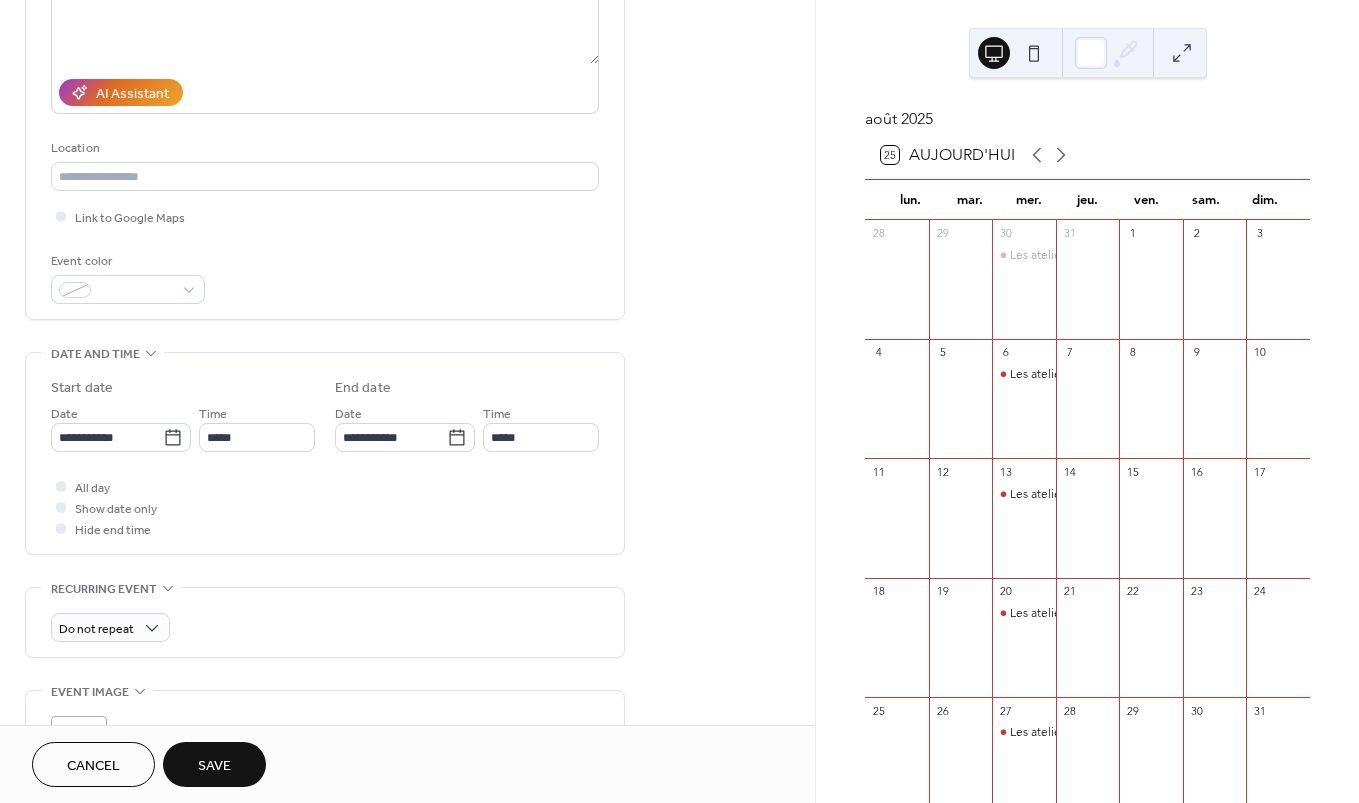 type on "*****" 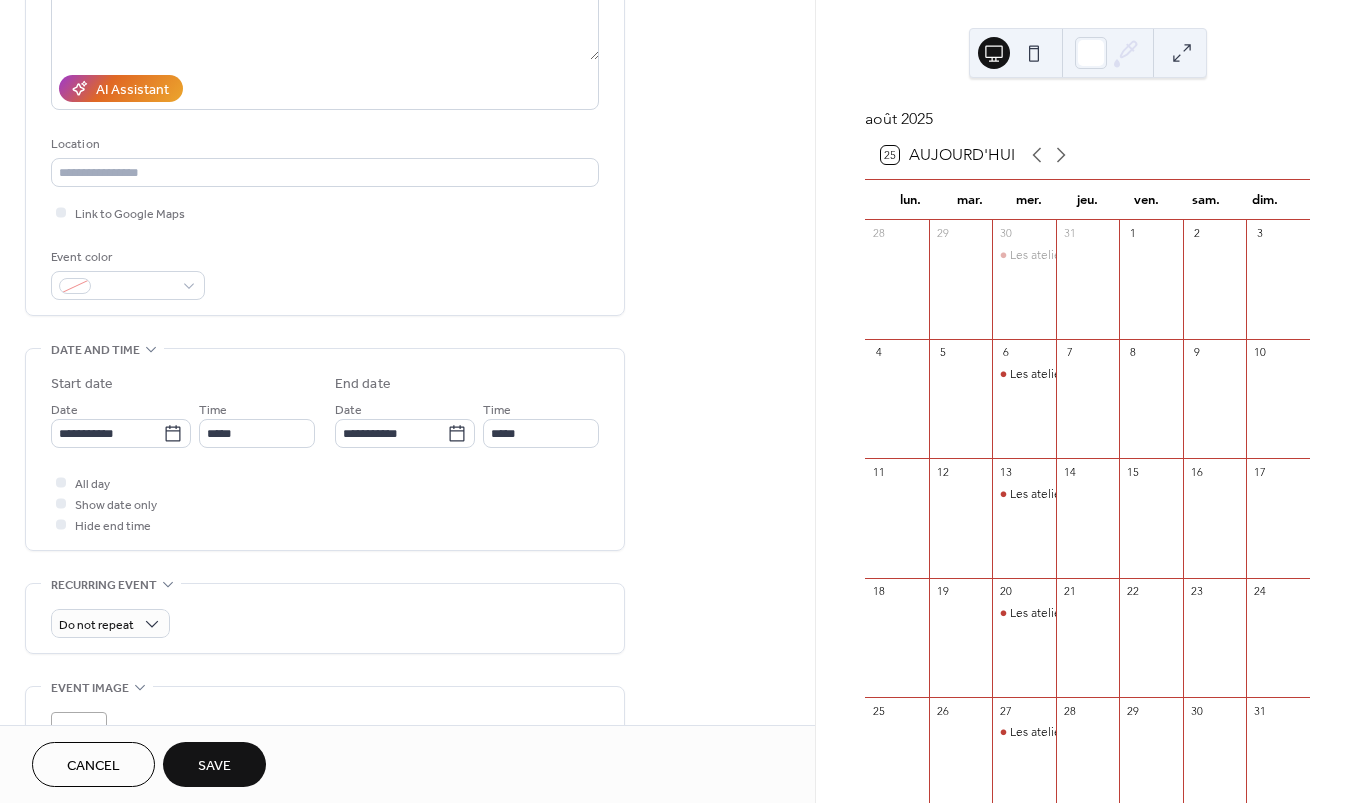 scroll, scrollTop: 365, scrollLeft: 0, axis: vertical 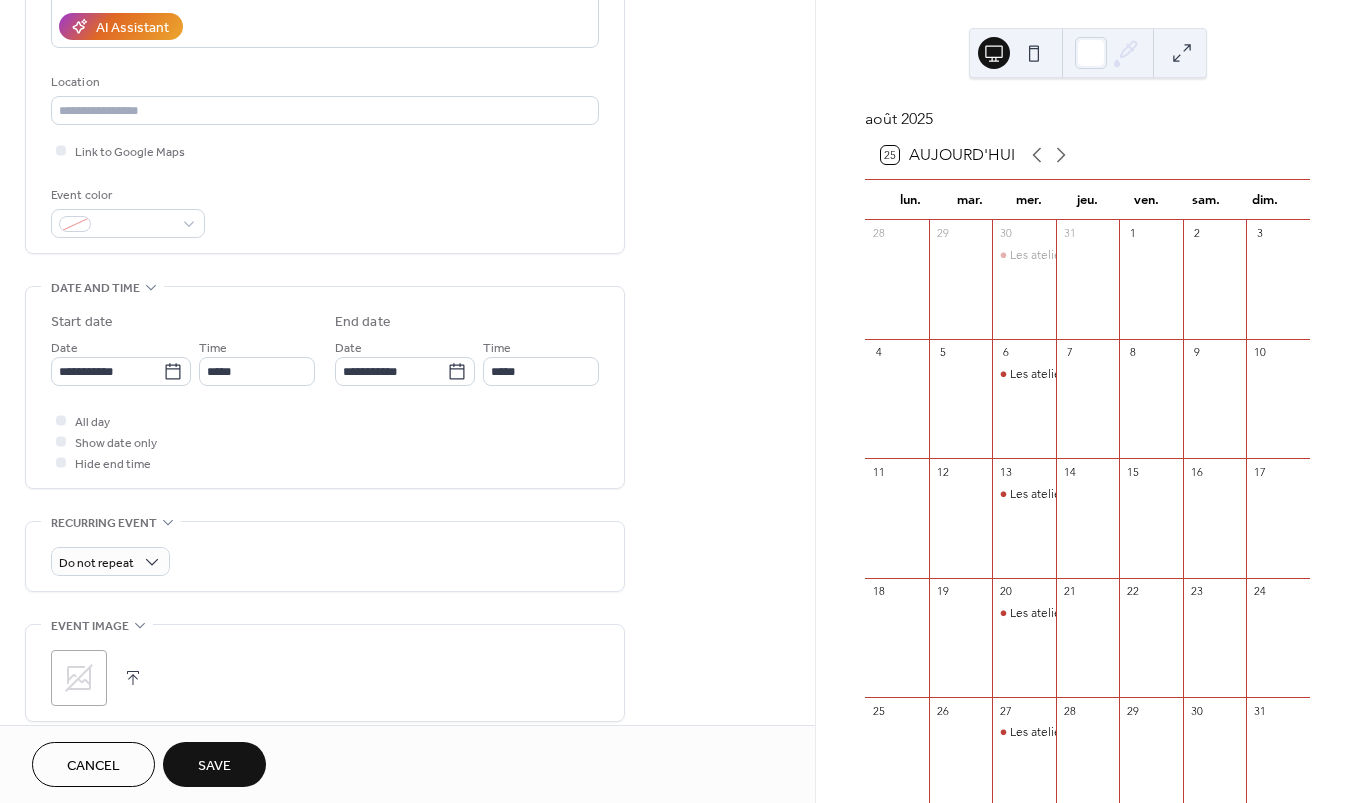 click on "Save" at bounding box center [214, 764] 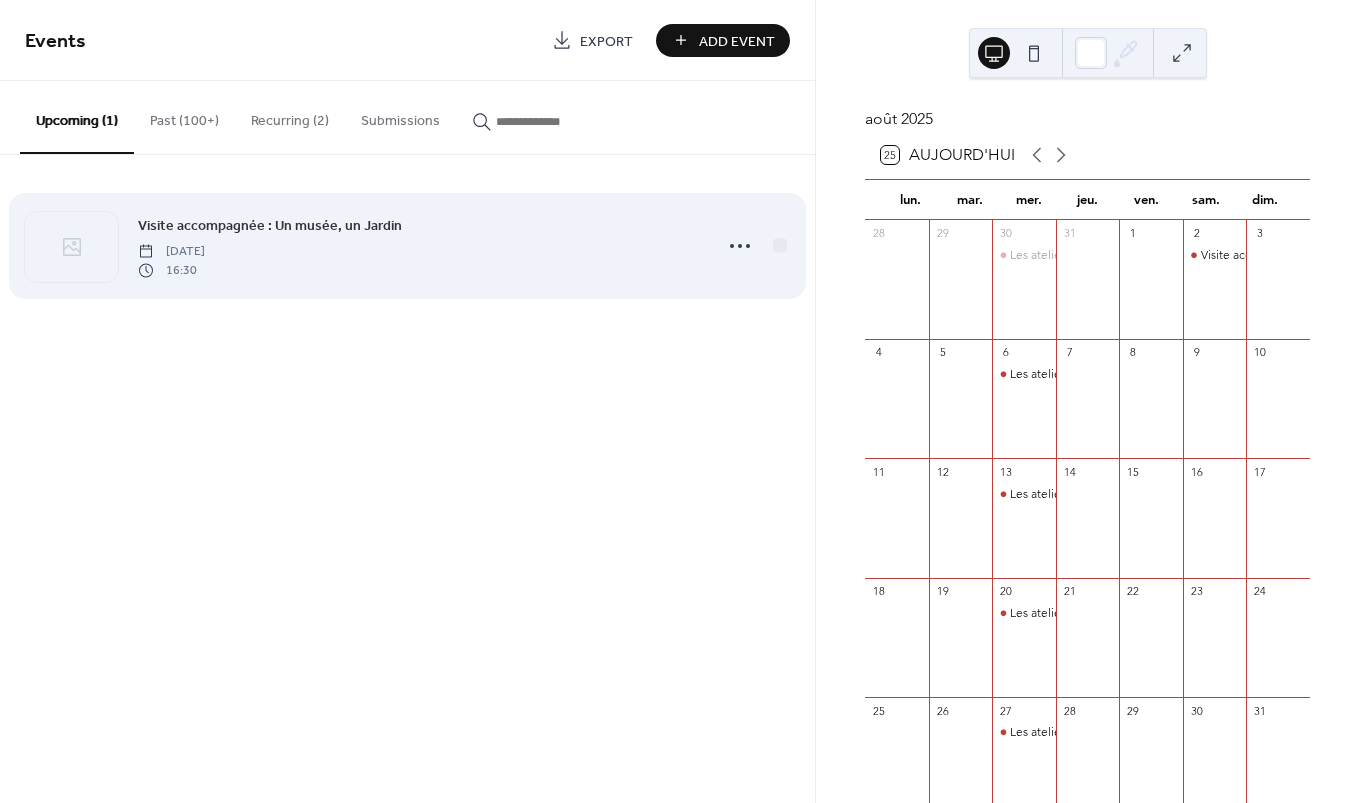 click on "Visite accompagnée : Un musée, un Jardin [DATE] 16:30" at bounding box center (407, 246) 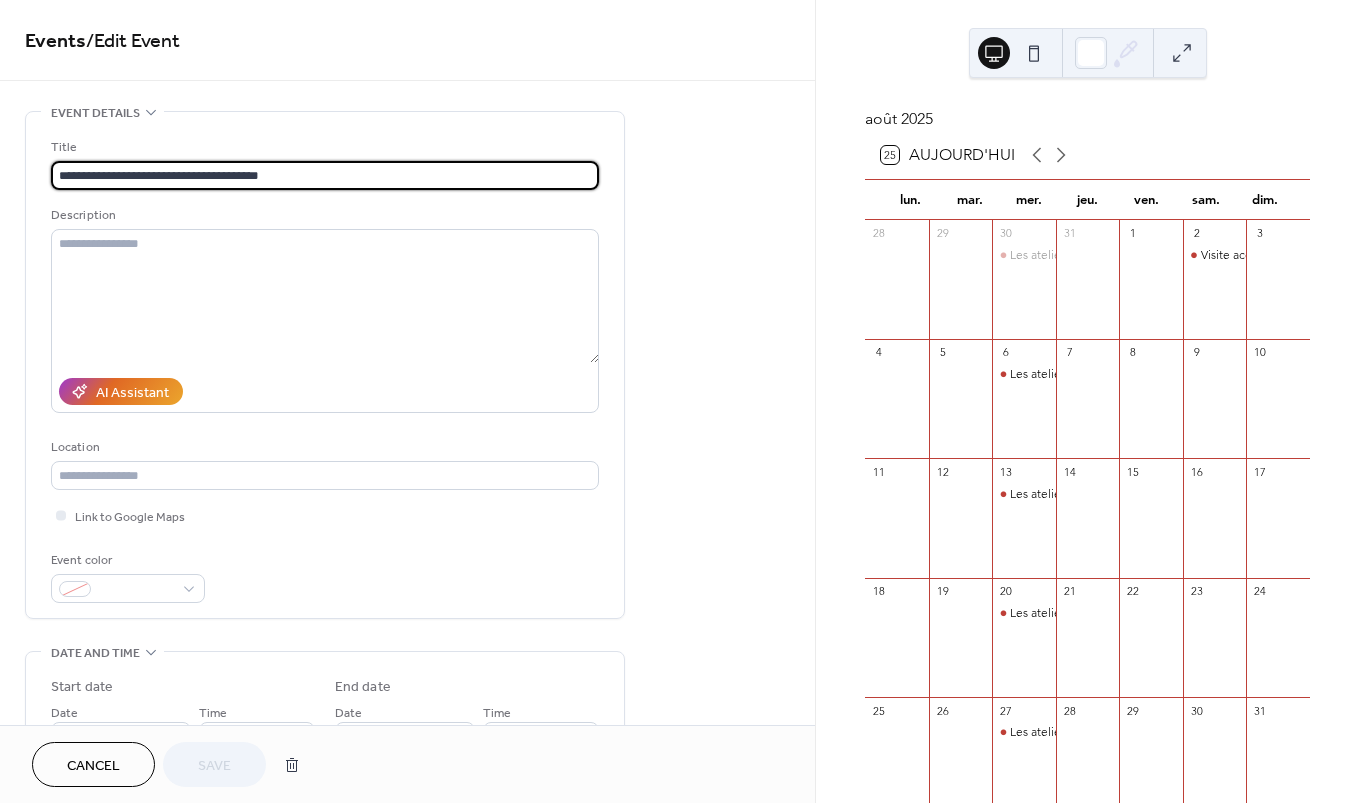 drag, startPoint x: 288, startPoint y: 183, endPoint x: 9, endPoint y: 182, distance: 279.0018 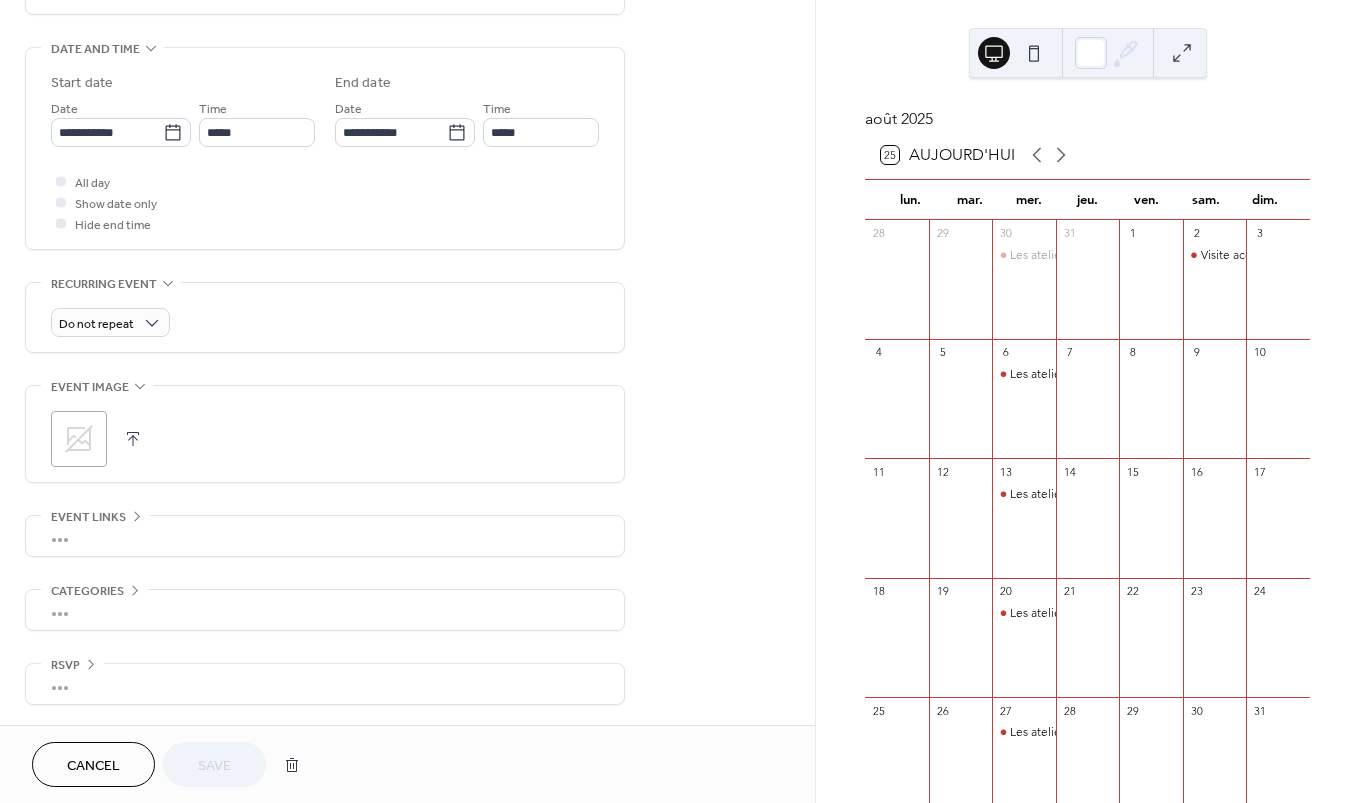 scroll, scrollTop: 610, scrollLeft: 0, axis: vertical 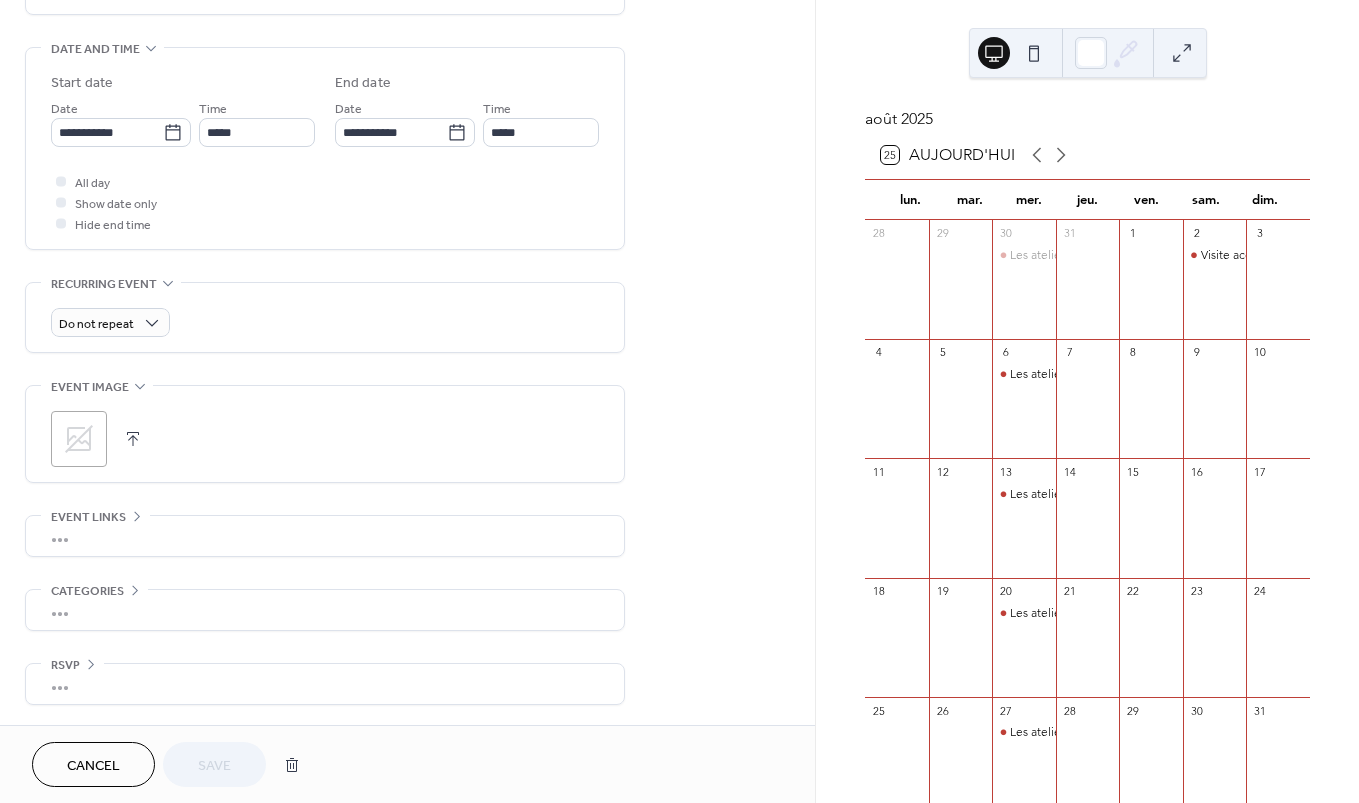 click on "Cancel" at bounding box center (93, 764) 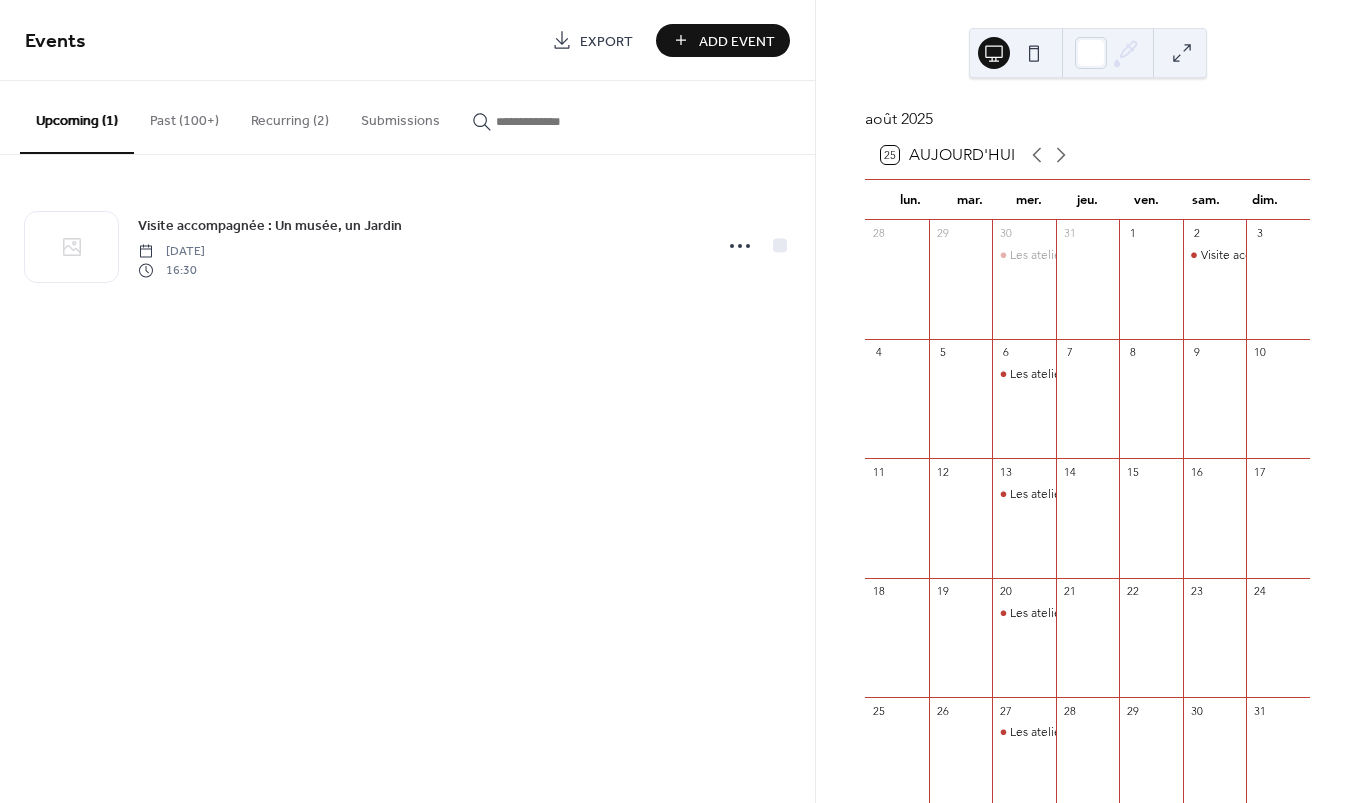 click on "Add Event" at bounding box center [737, 41] 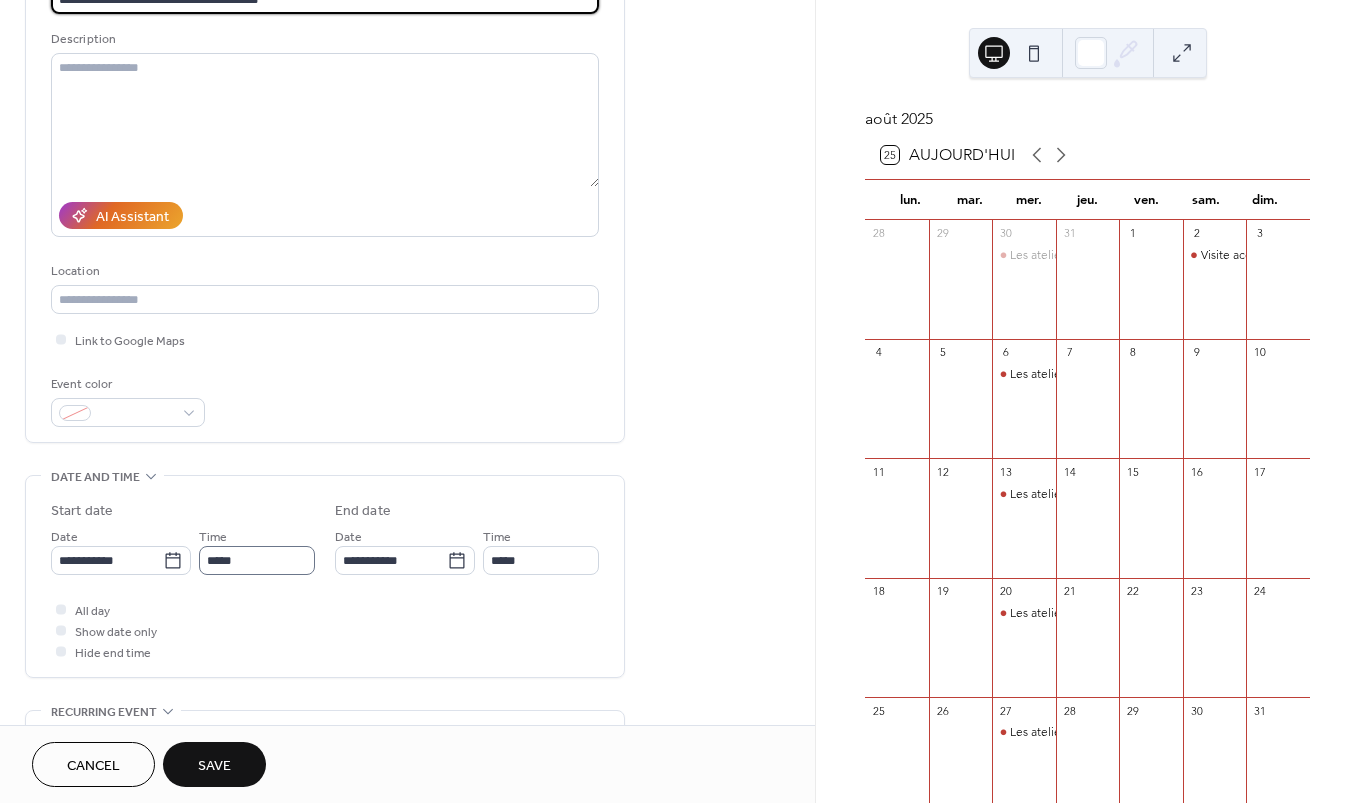 scroll, scrollTop: 180, scrollLeft: 0, axis: vertical 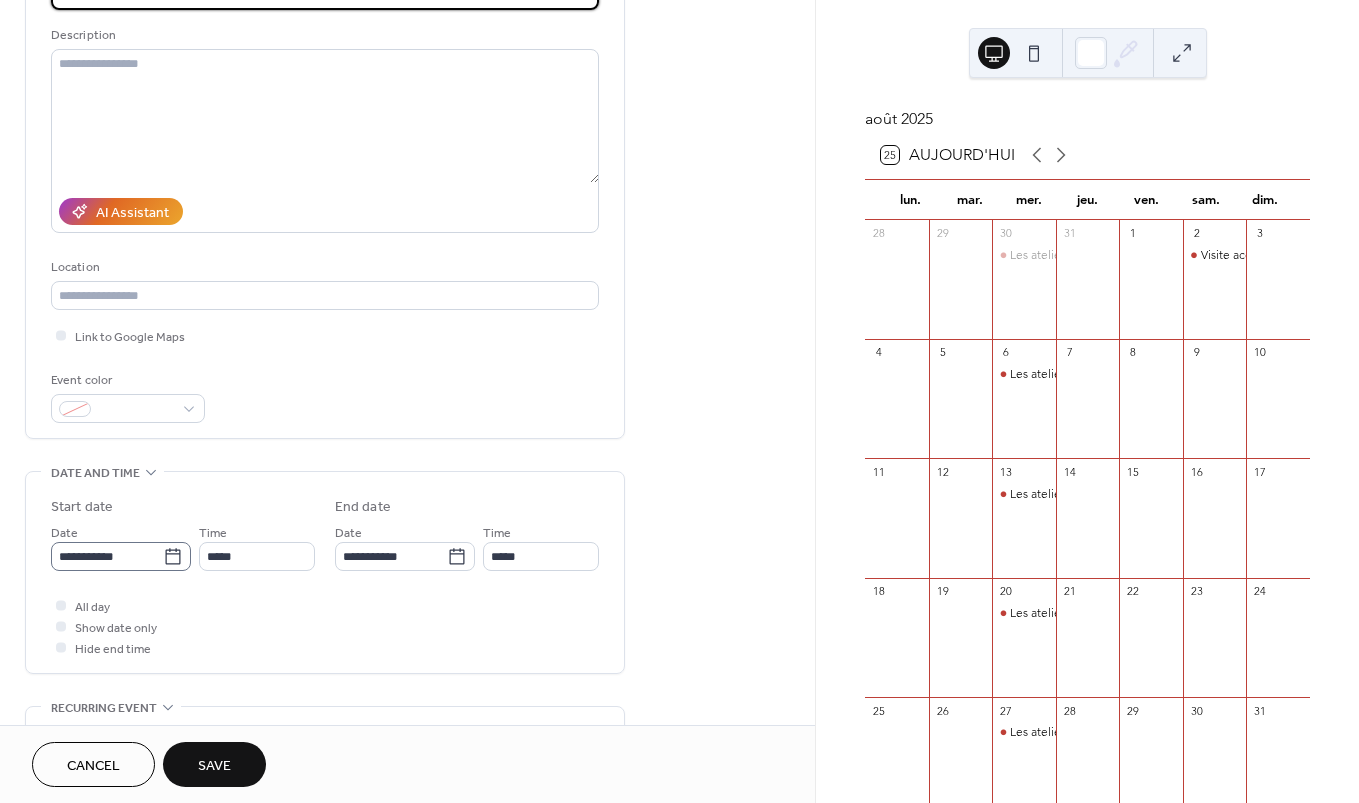 type on "**********" 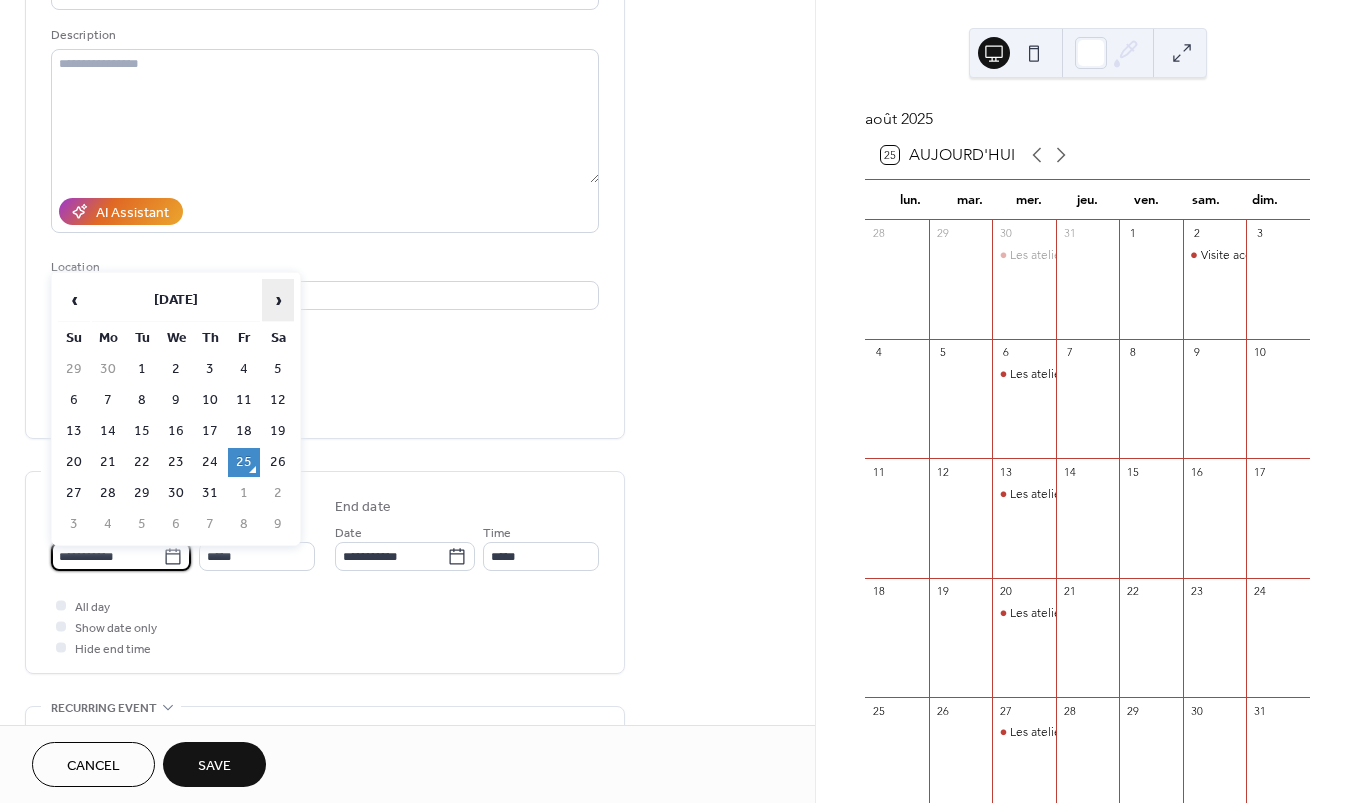 click on "›" at bounding box center (278, 300) 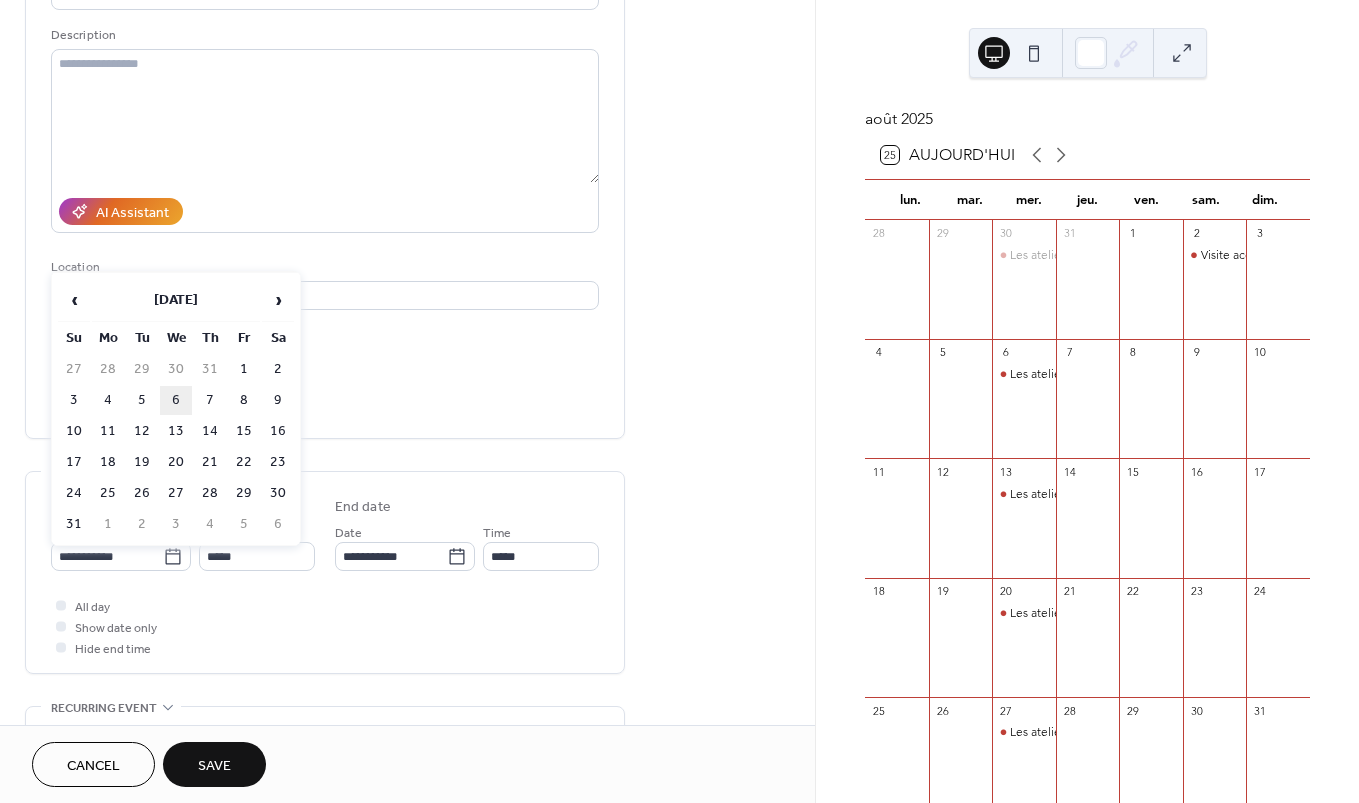 click on "6" at bounding box center [176, 400] 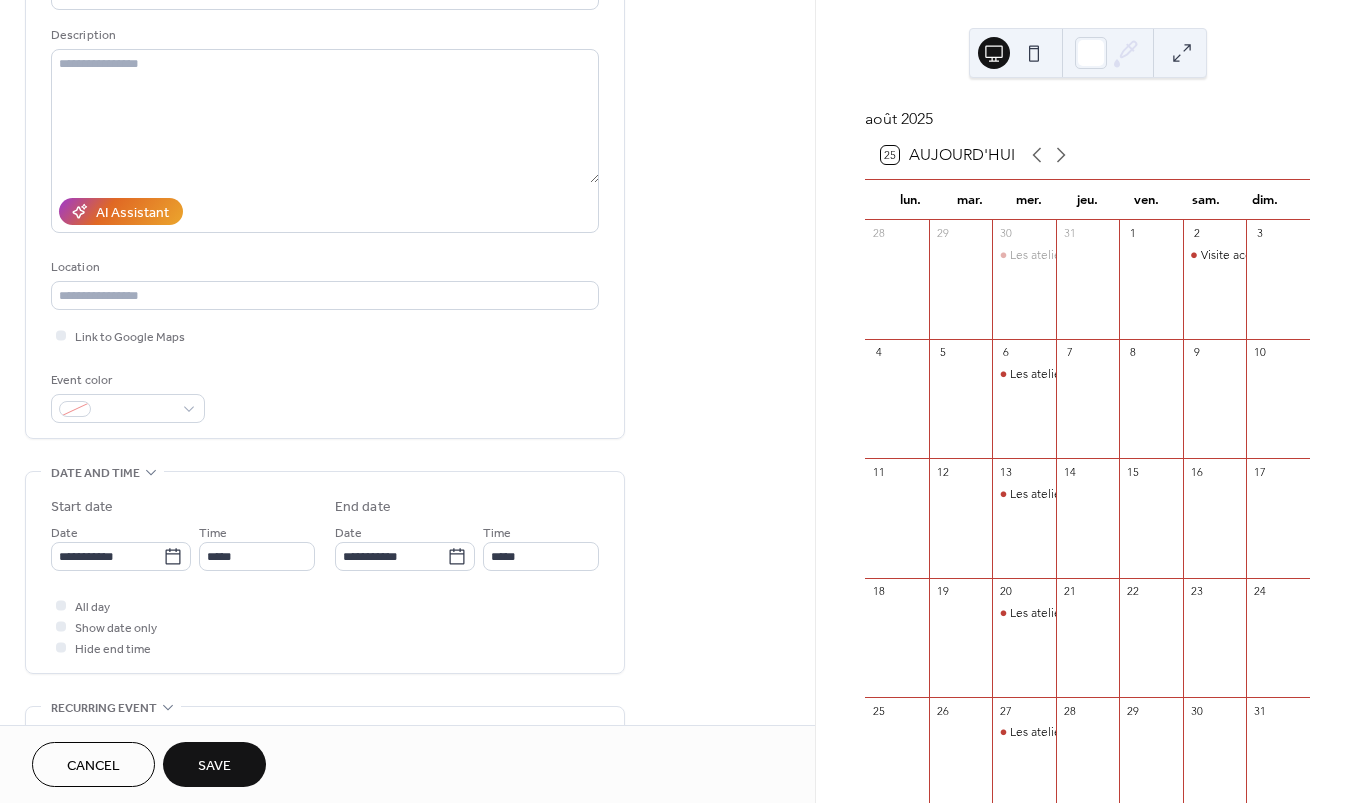 type on "**********" 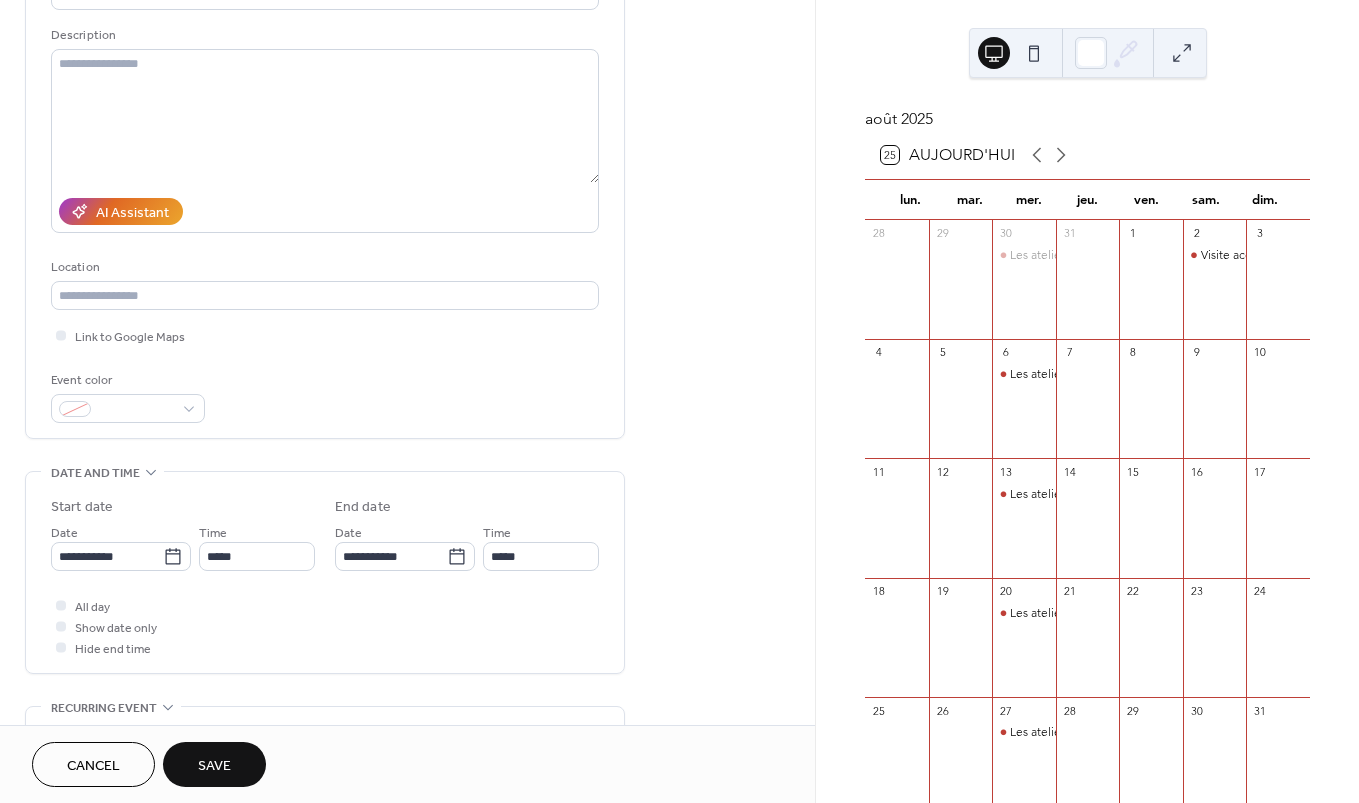 type on "**********" 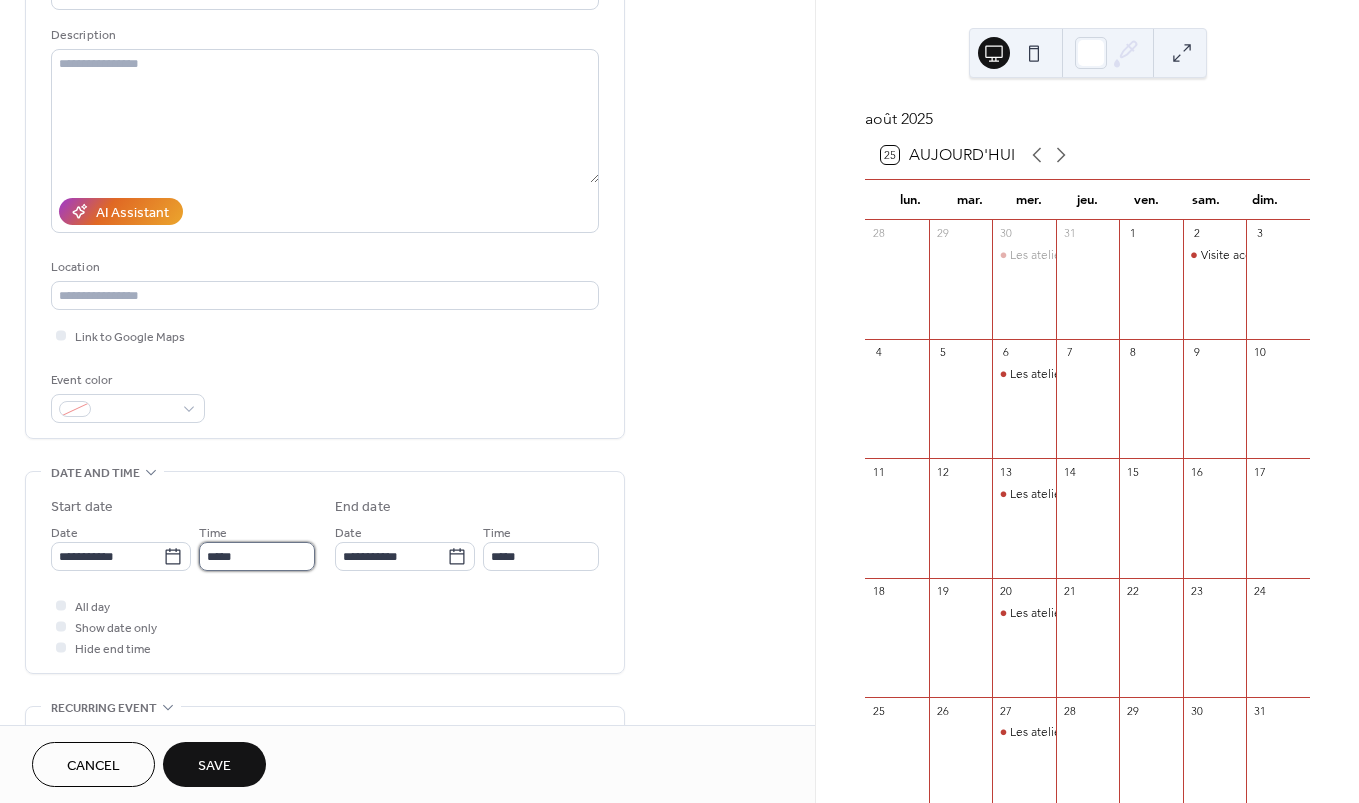 click on "*****" at bounding box center (257, 556) 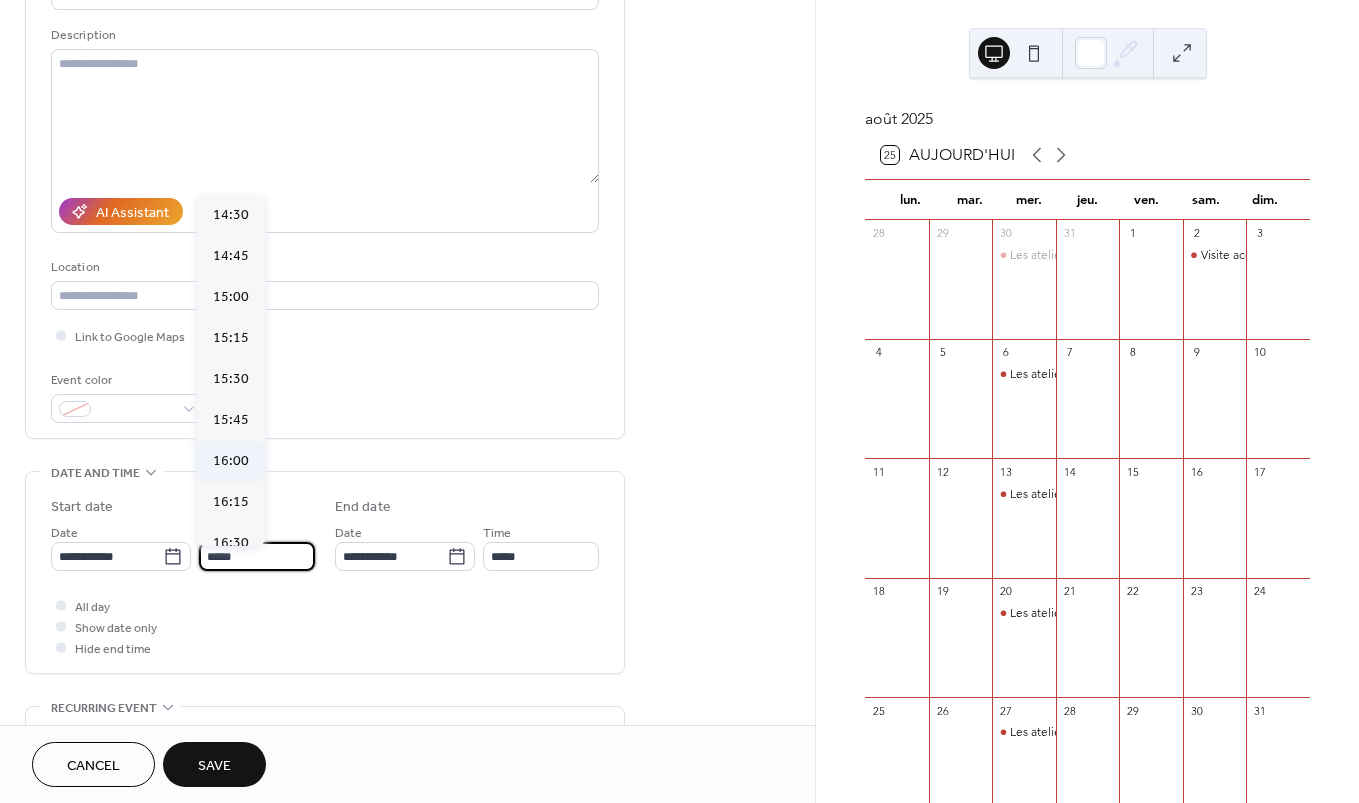 scroll, scrollTop: 2397, scrollLeft: 0, axis: vertical 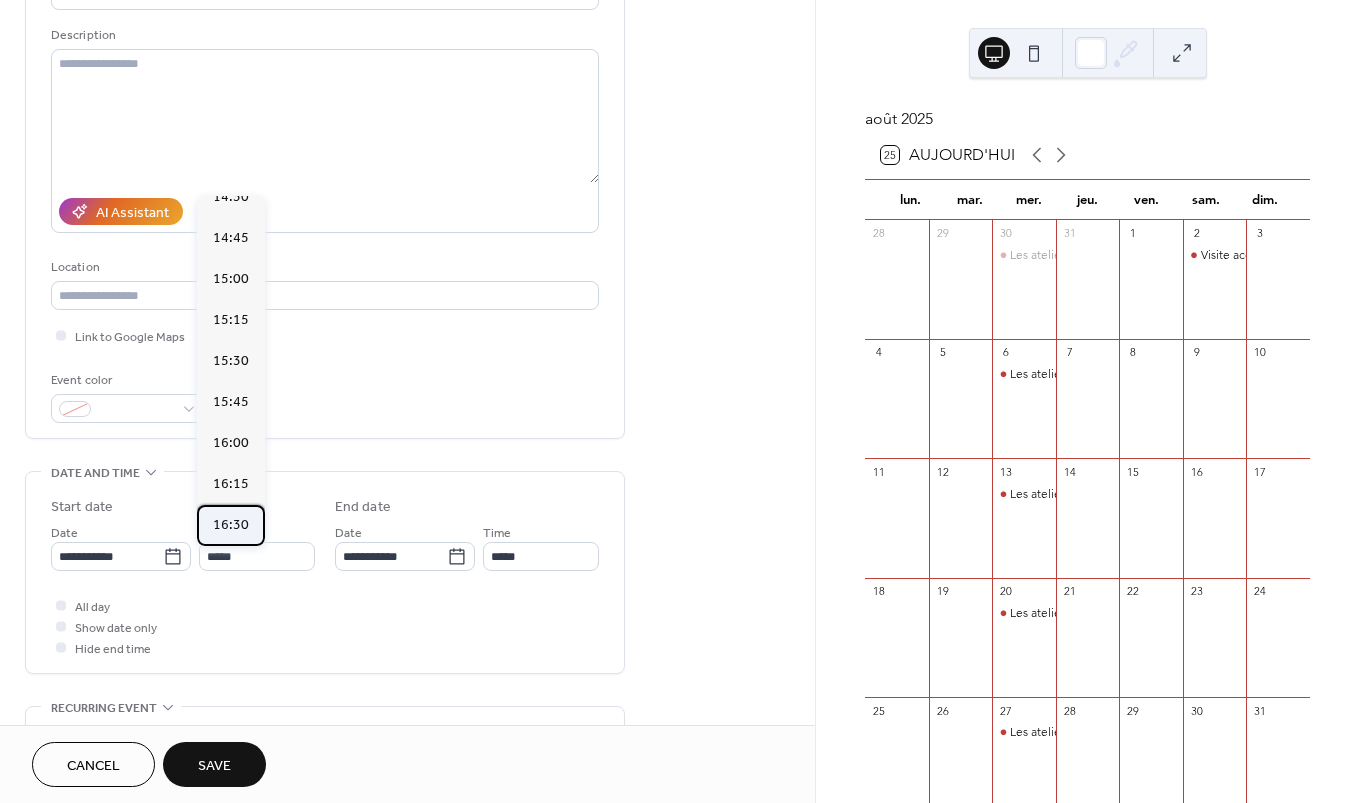 click on "16:30" at bounding box center (231, 525) 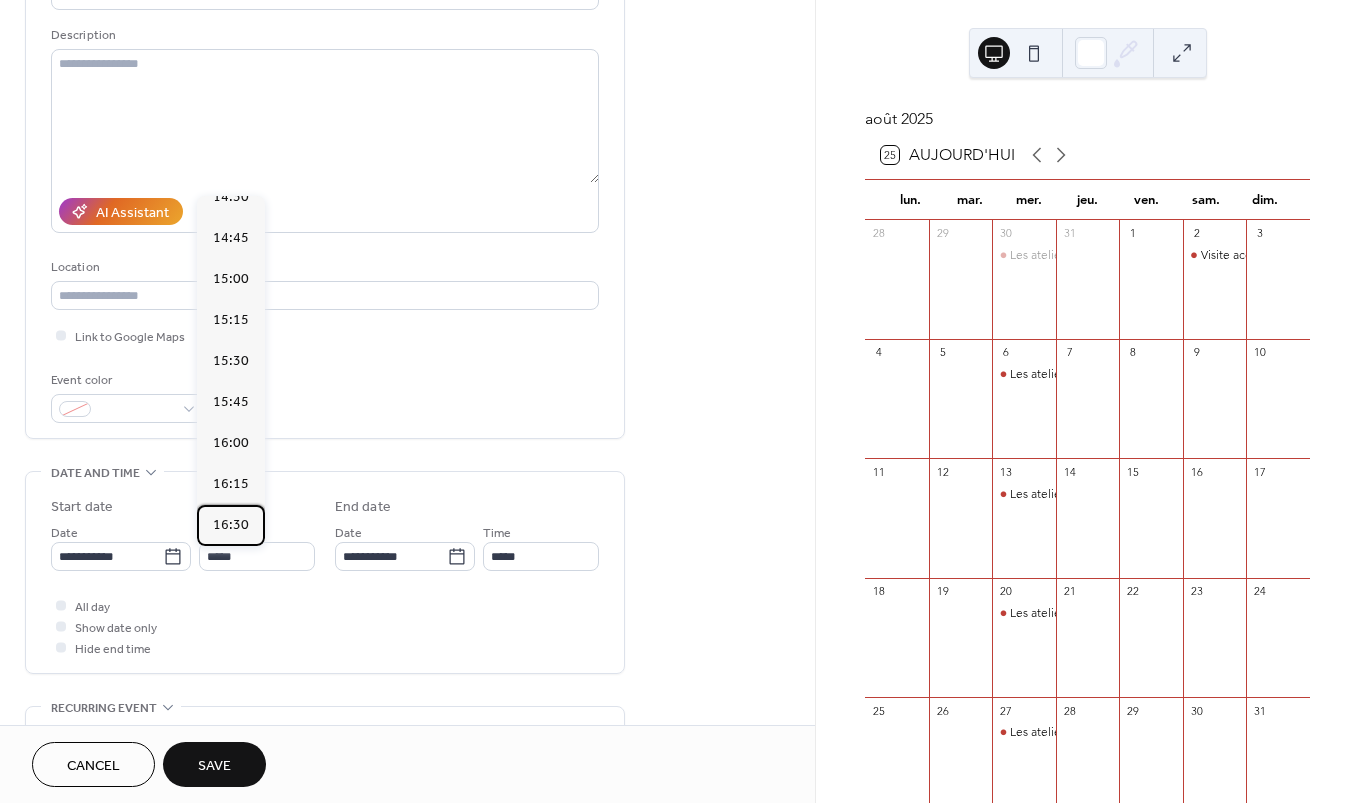type on "*****" 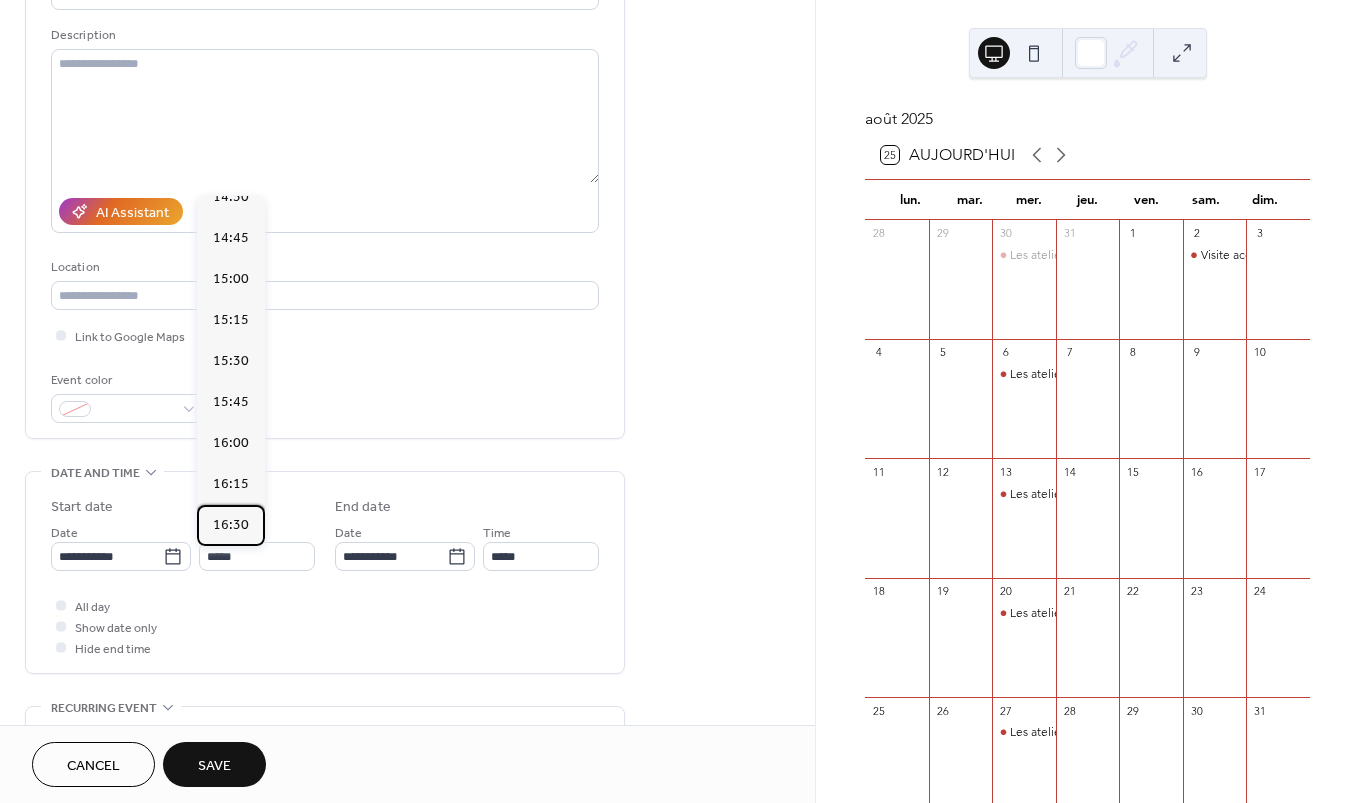 type on "*****" 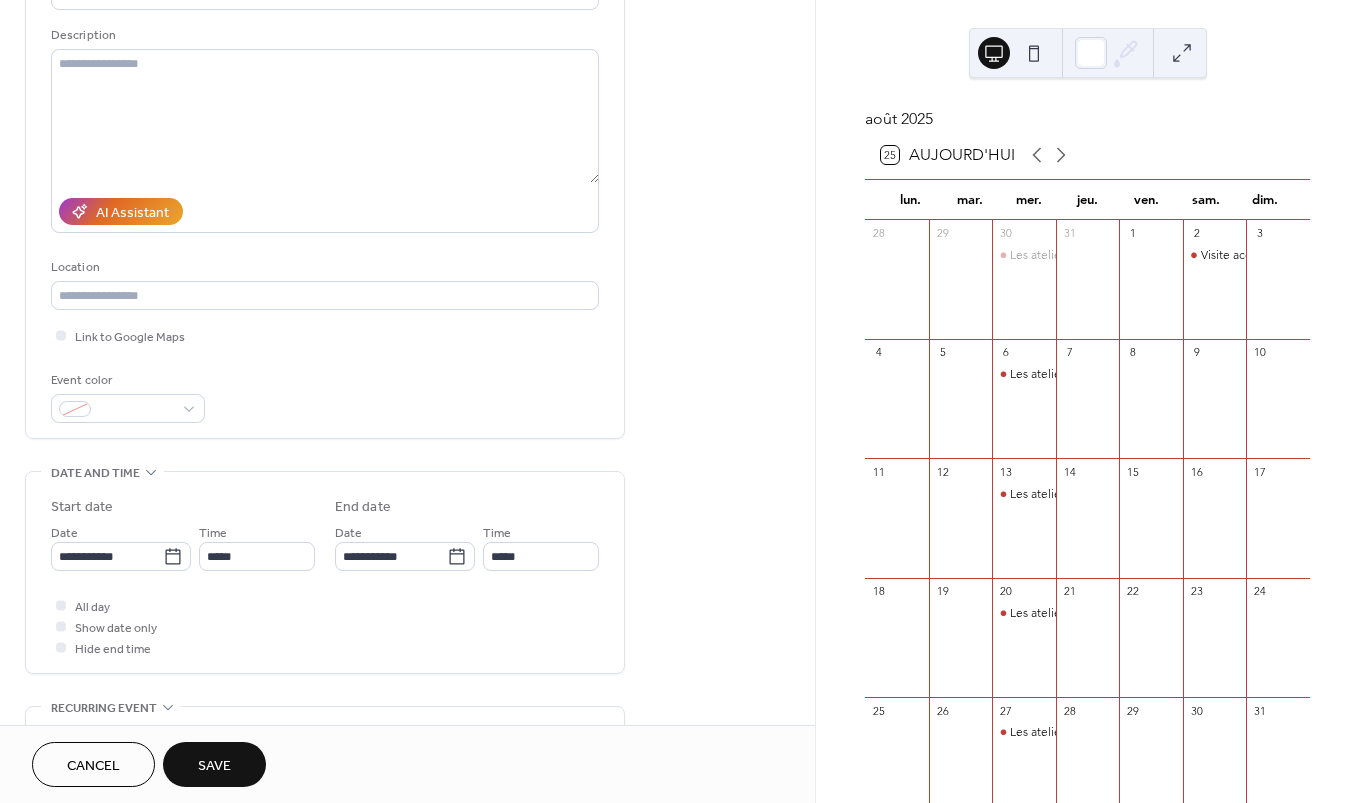 click on "Save" at bounding box center (214, 764) 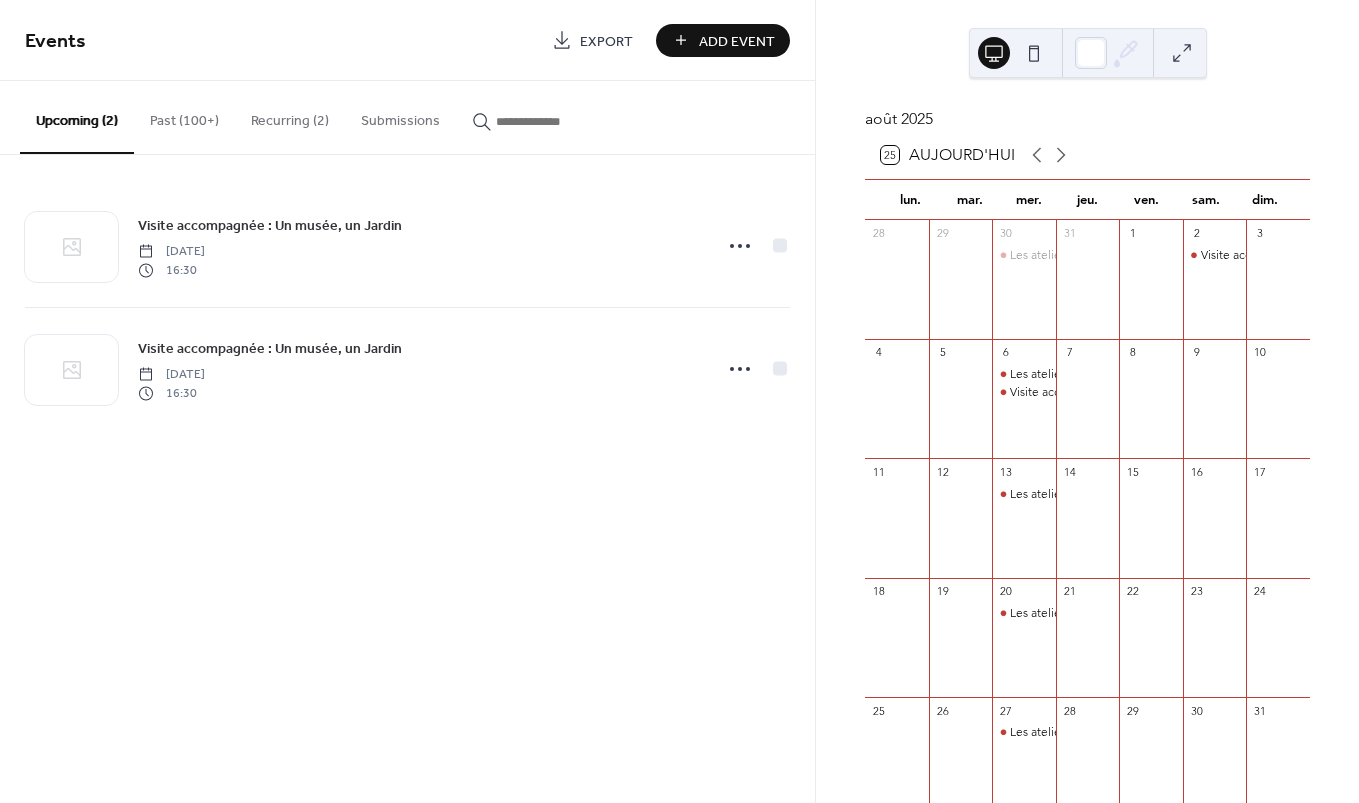 click on "Add Event" at bounding box center [723, 40] 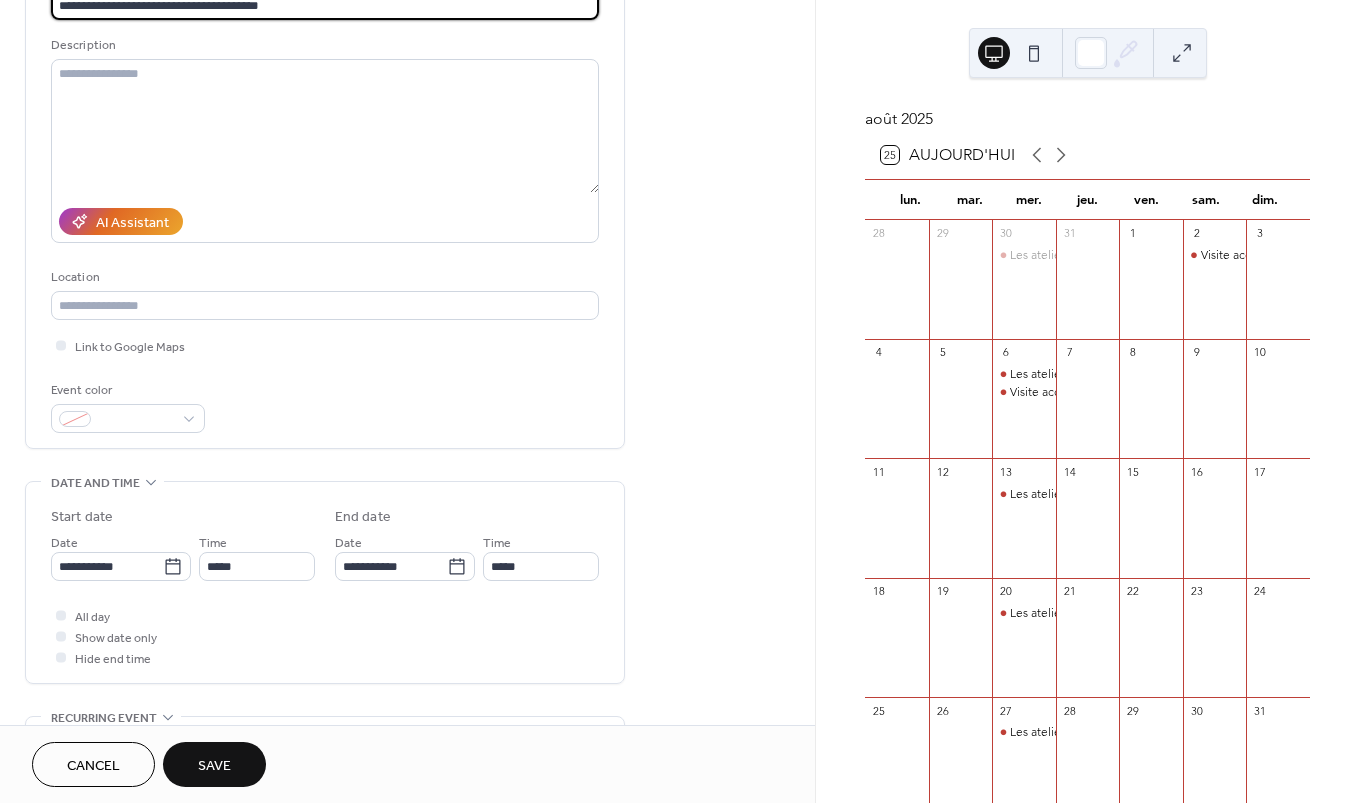 scroll, scrollTop: 260, scrollLeft: 0, axis: vertical 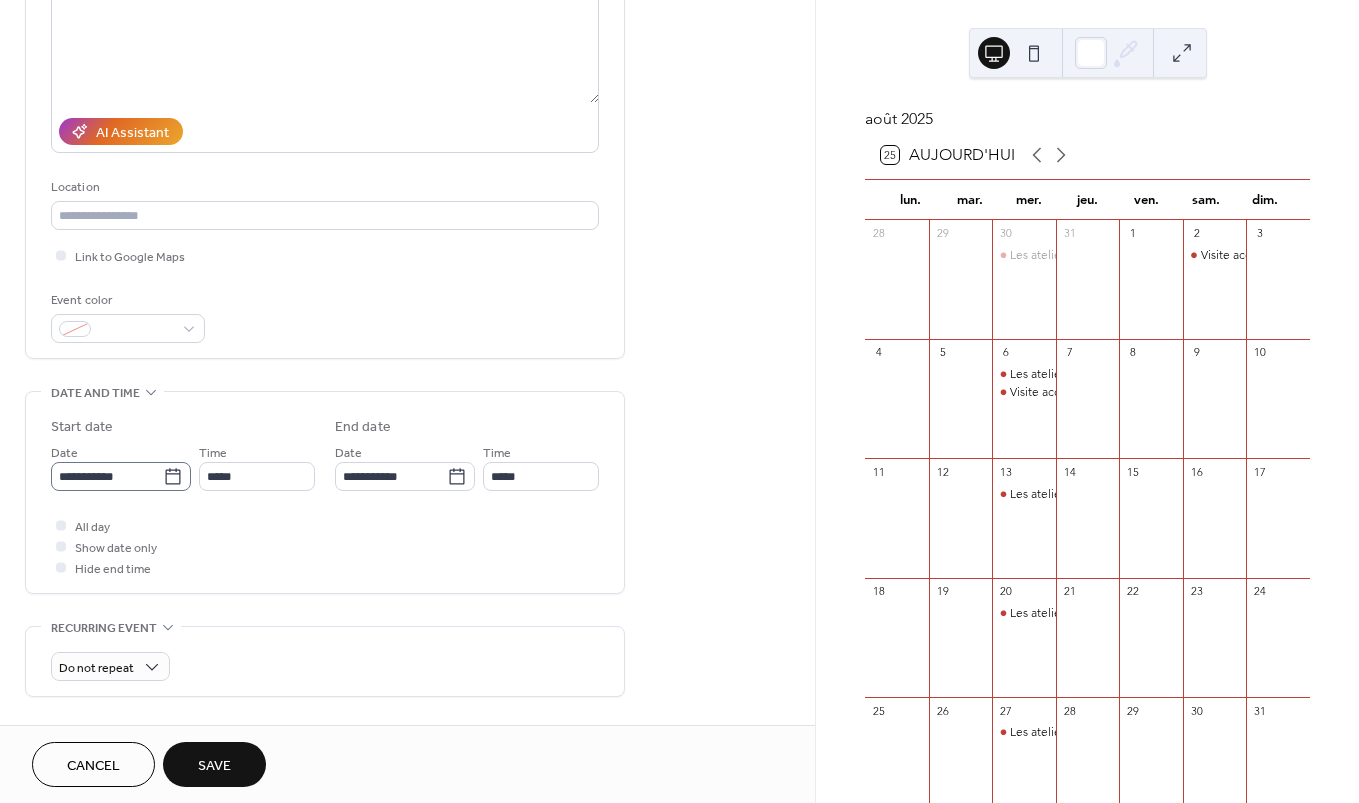 type on "**********" 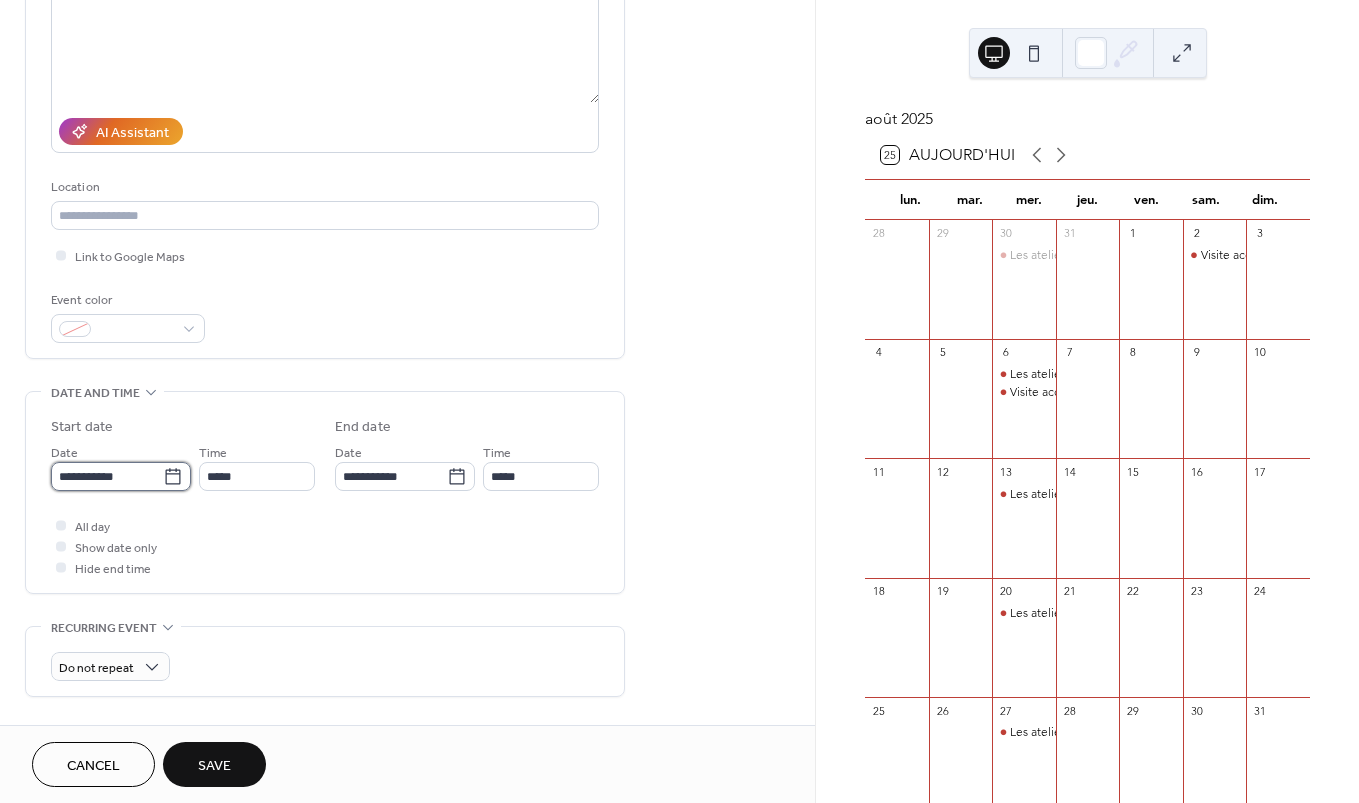 click on "**********" at bounding box center [107, 476] 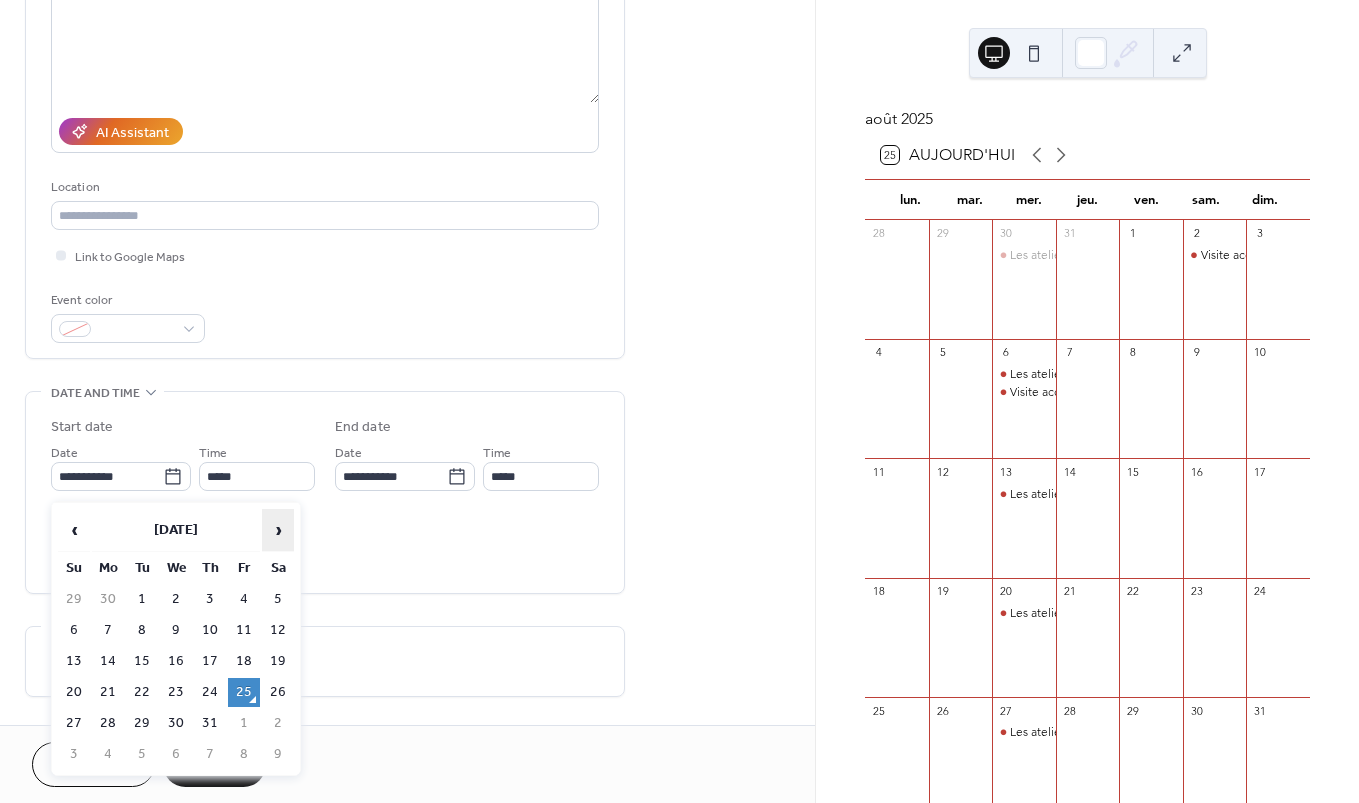 click on "›" at bounding box center (278, 530) 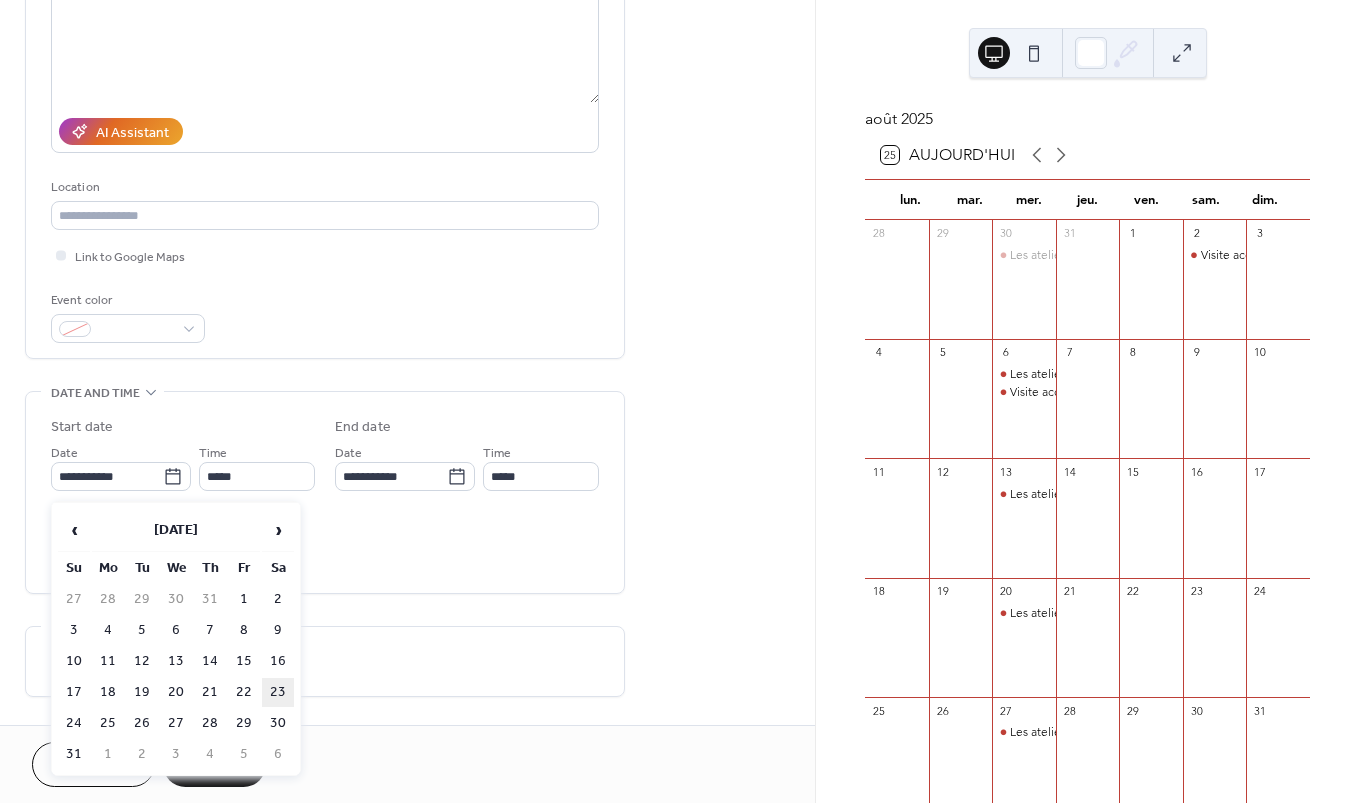 click on "23" at bounding box center (278, 692) 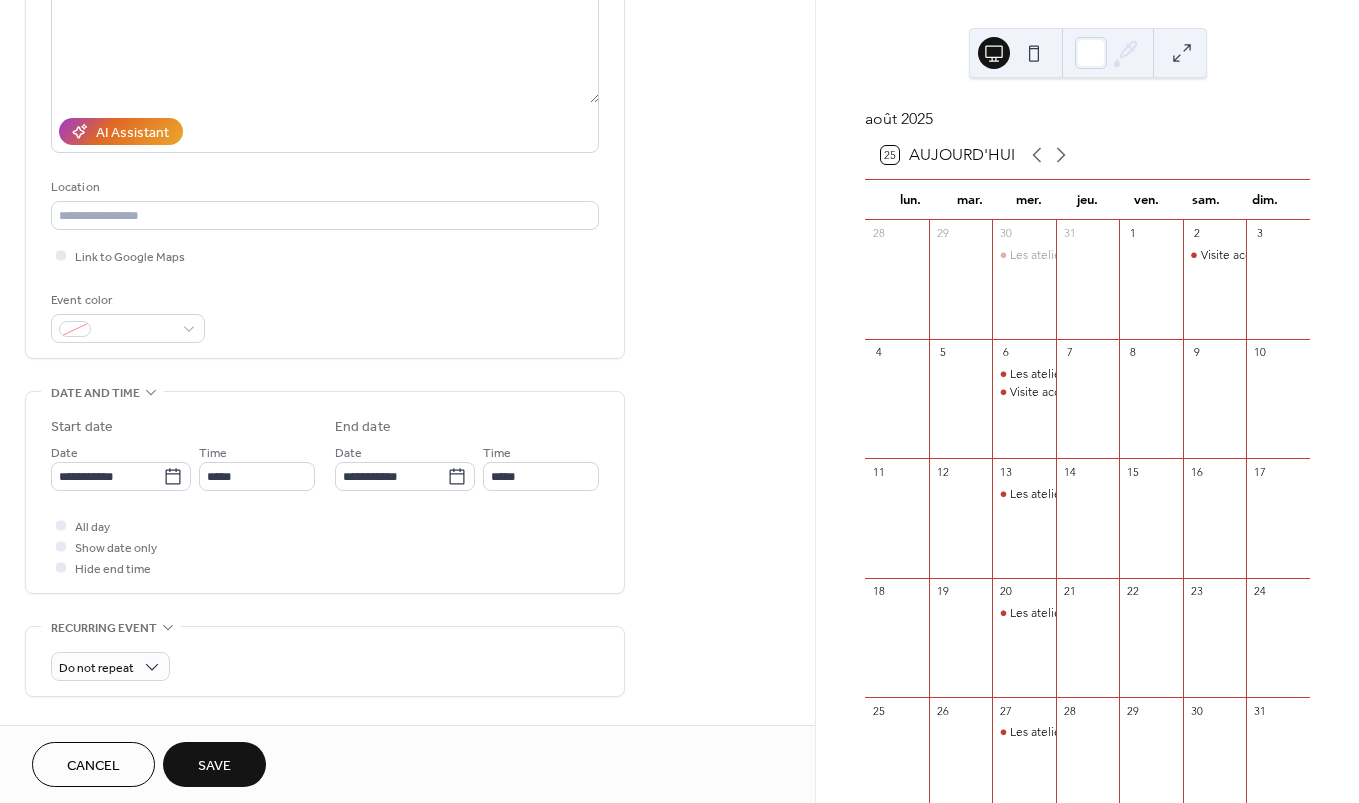 type on "**********" 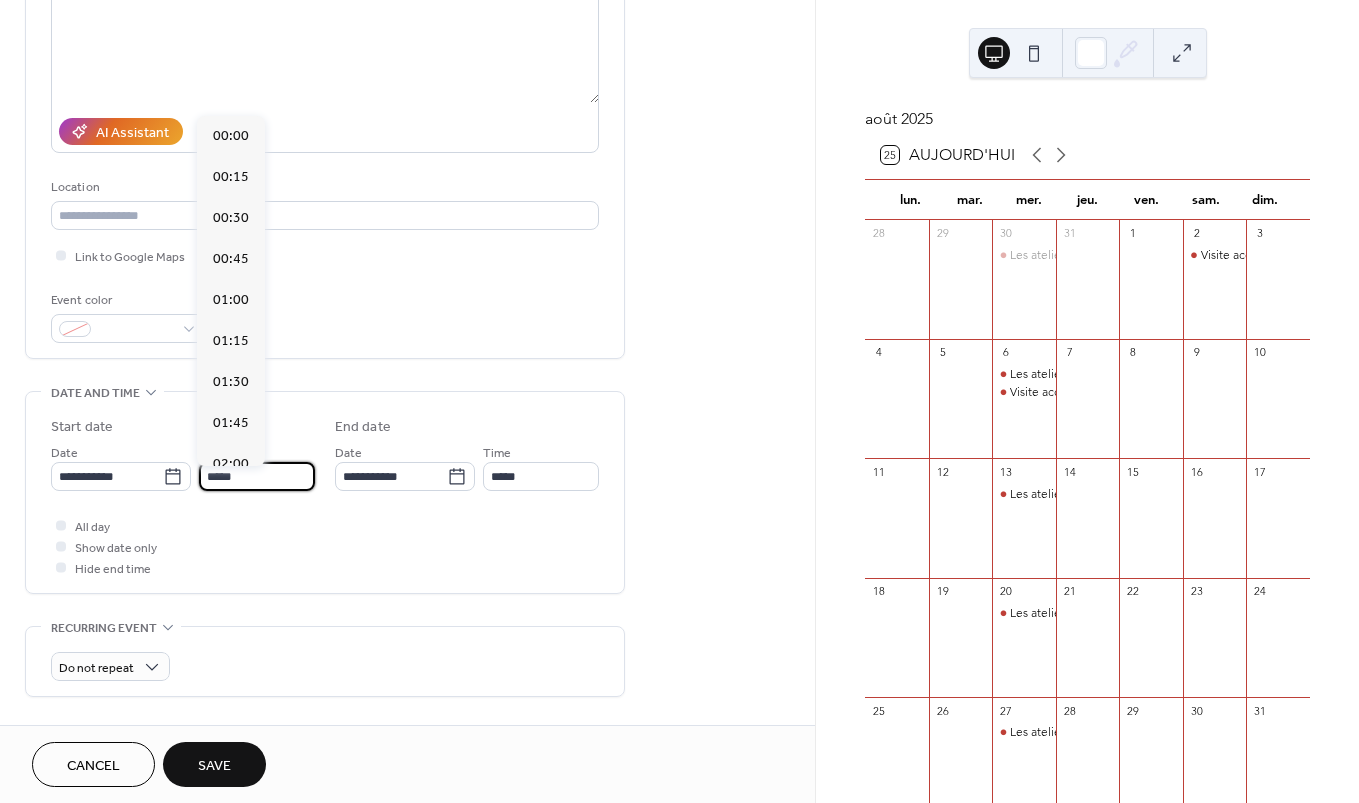 click on "*****" at bounding box center (257, 476) 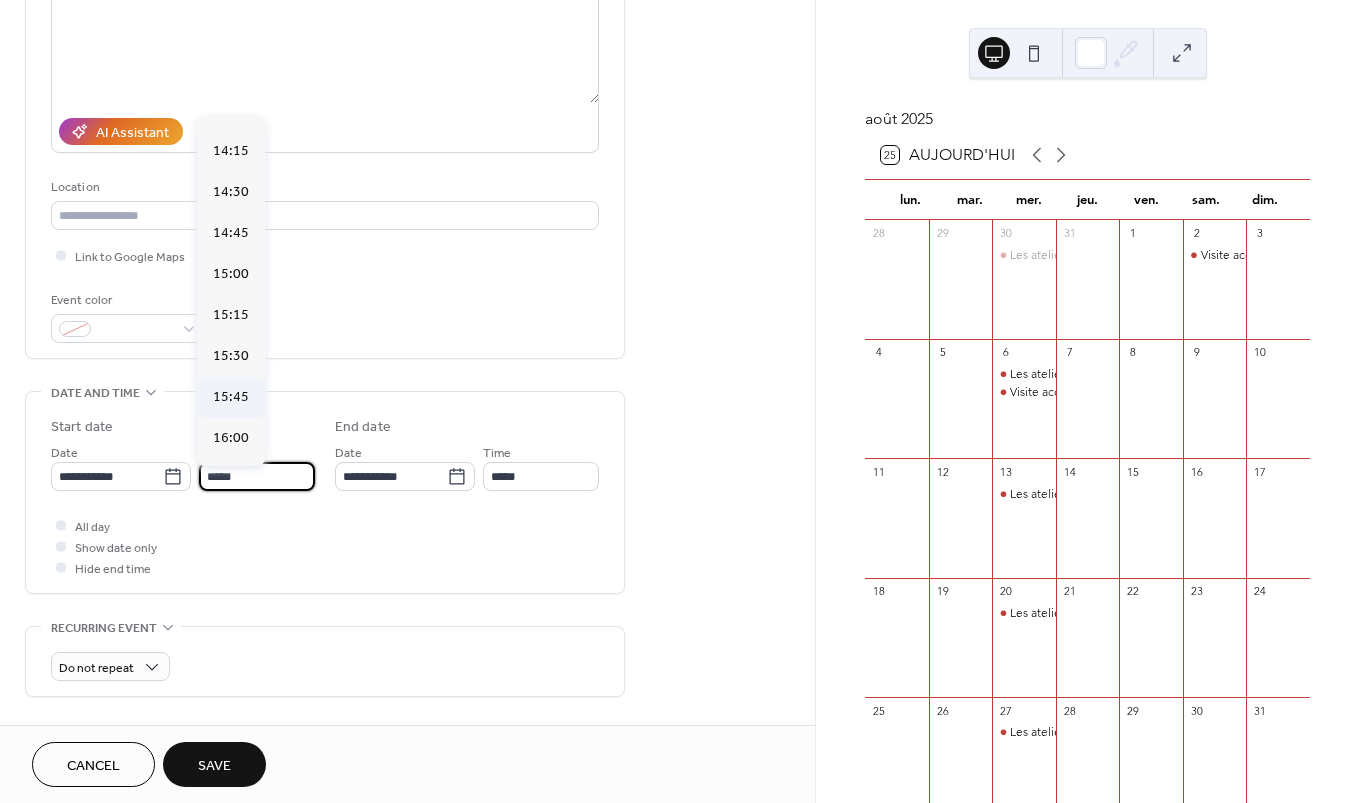 scroll, scrollTop: 2488, scrollLeft: 0, axis: vertical 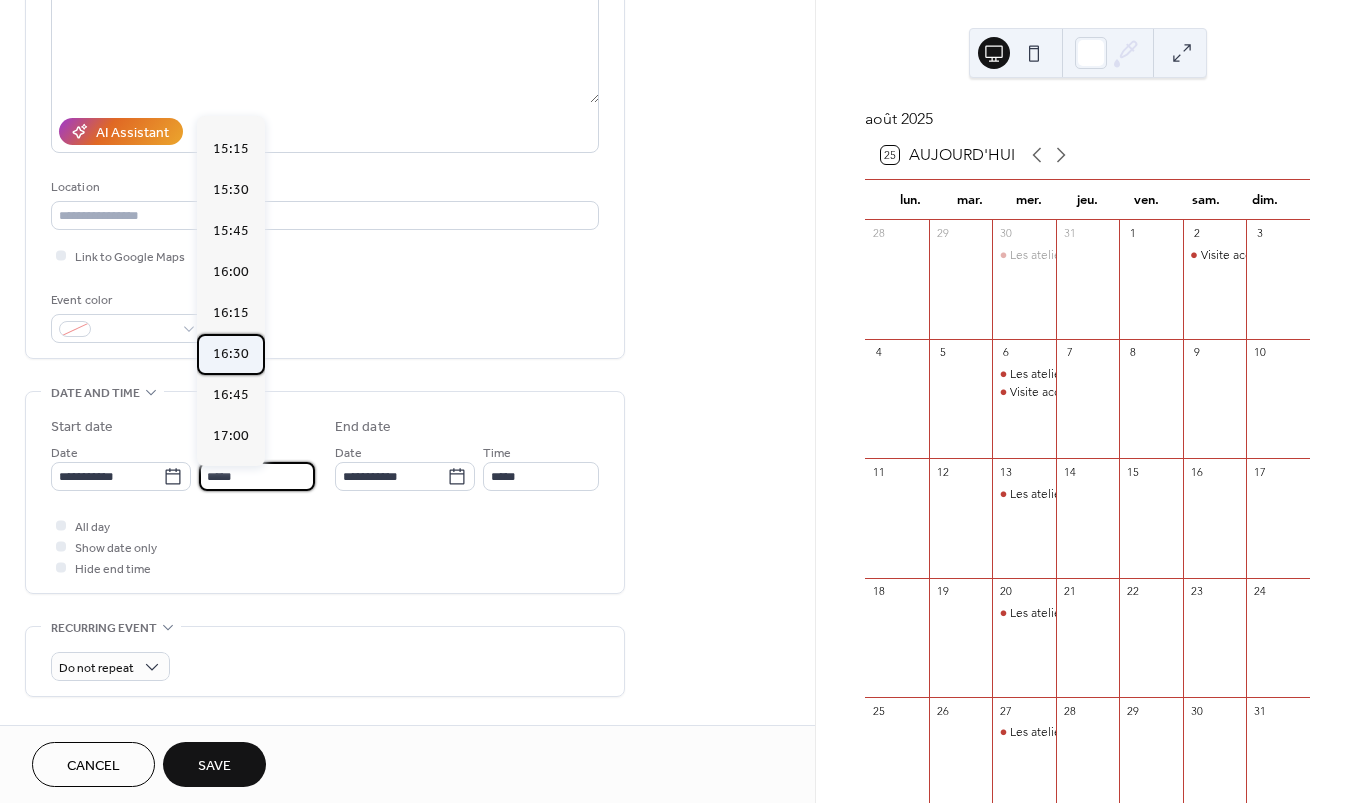 click on "16:30" at bounding box center [231, 354] 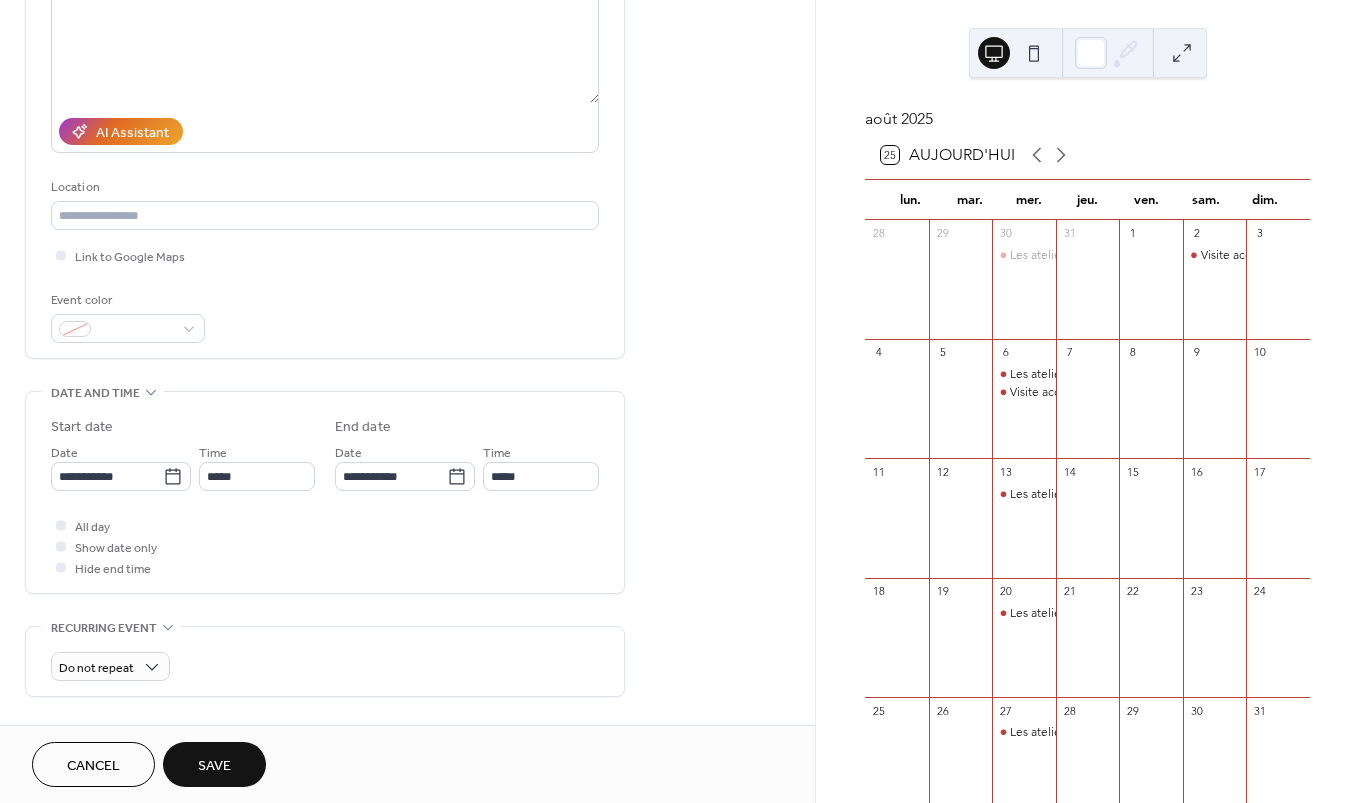 type on "*****" 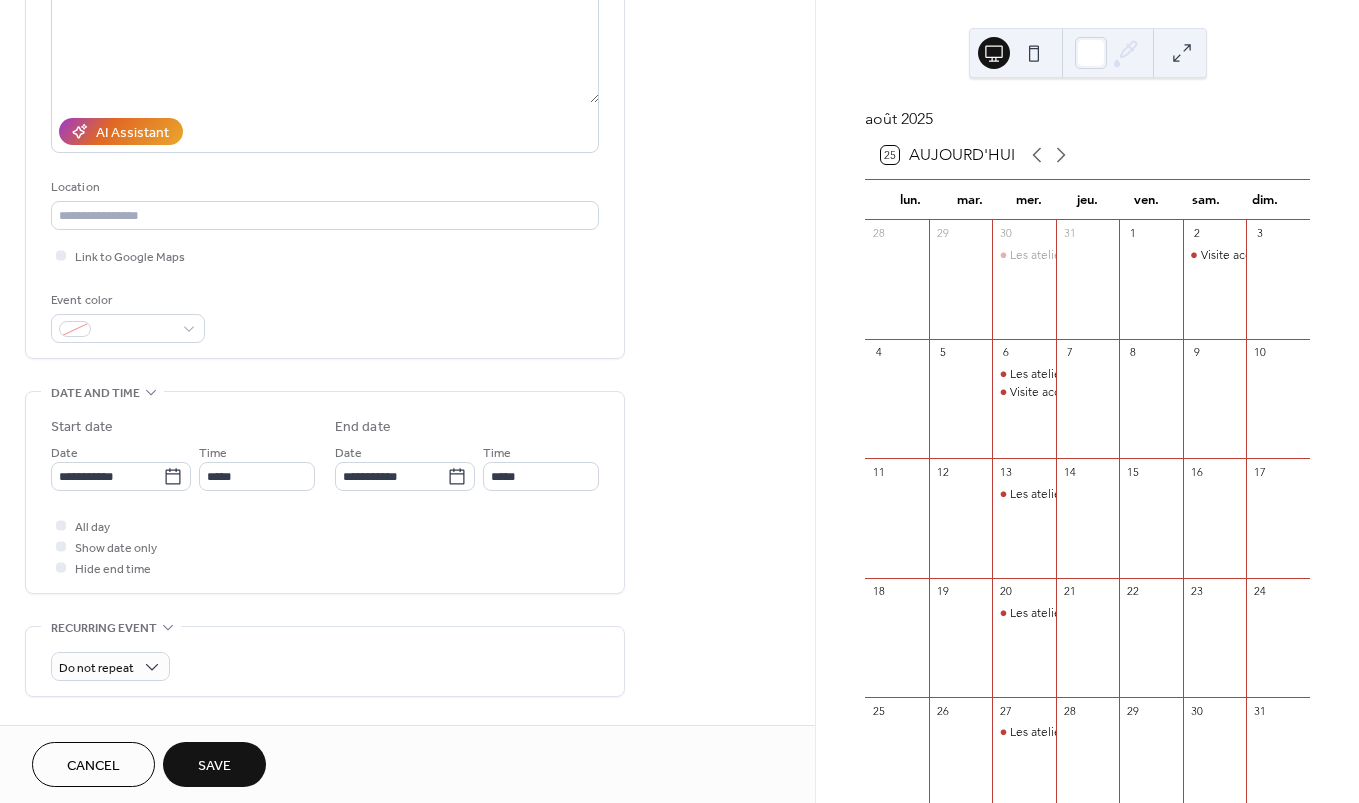 type on "*****" 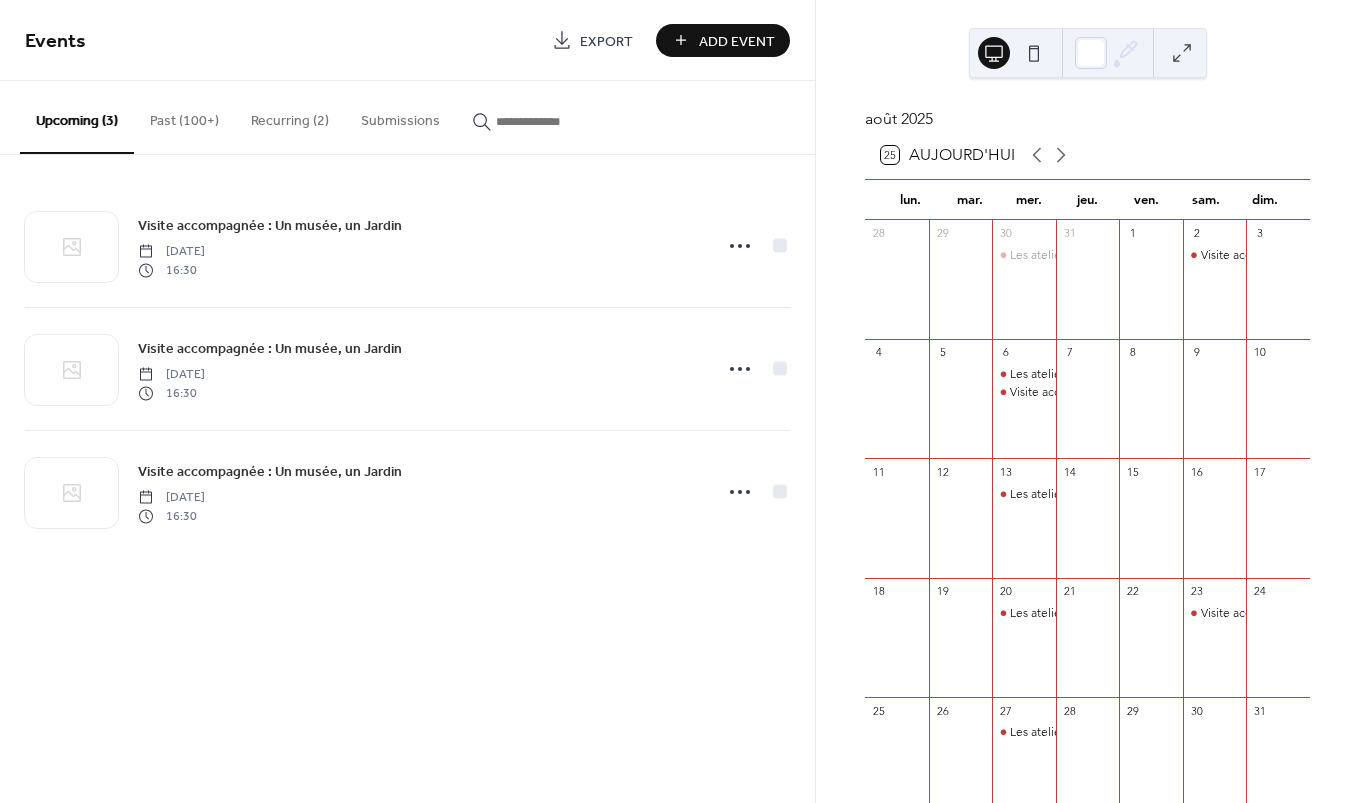 click on "Add Event" at bounding box center [737, 41] 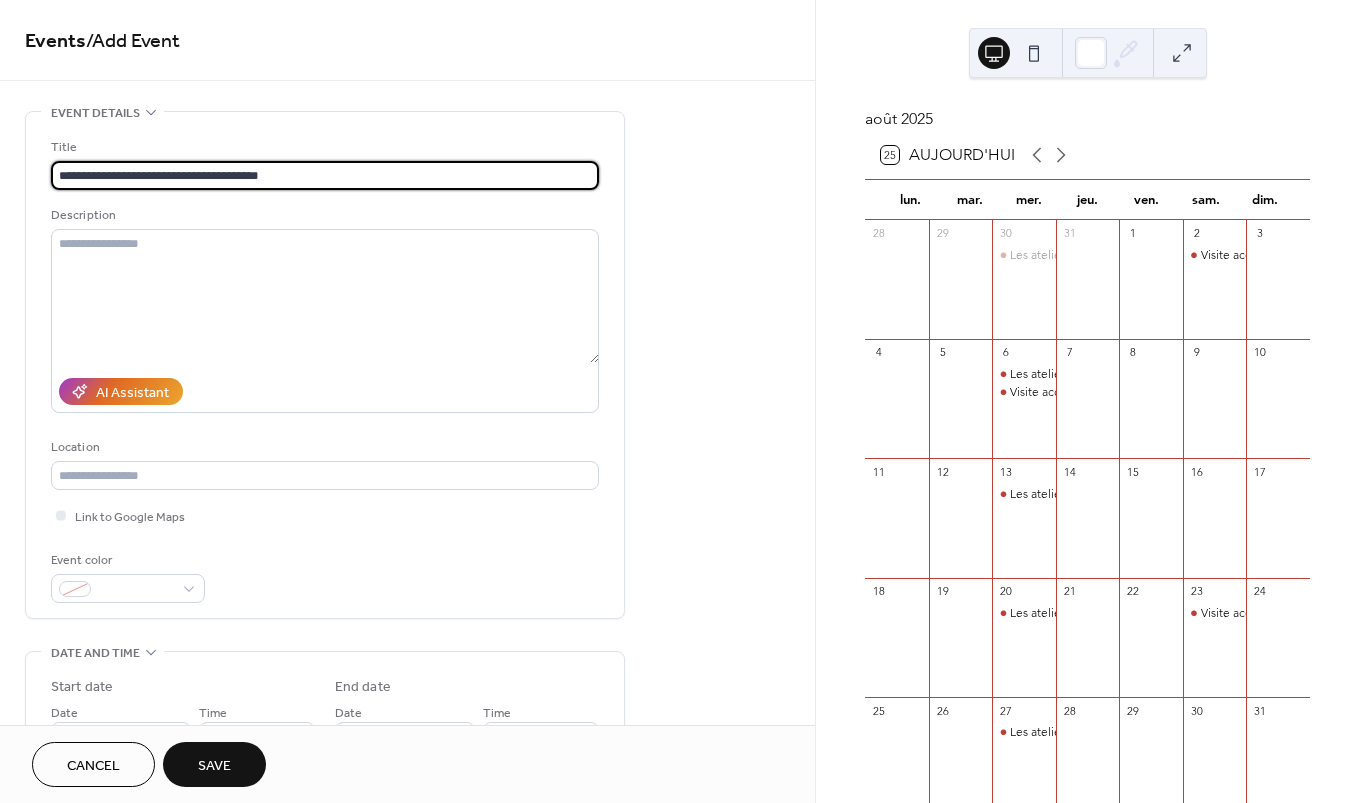 scroll, scrollTop: 341, scrollLeft: 0, axis: vertical 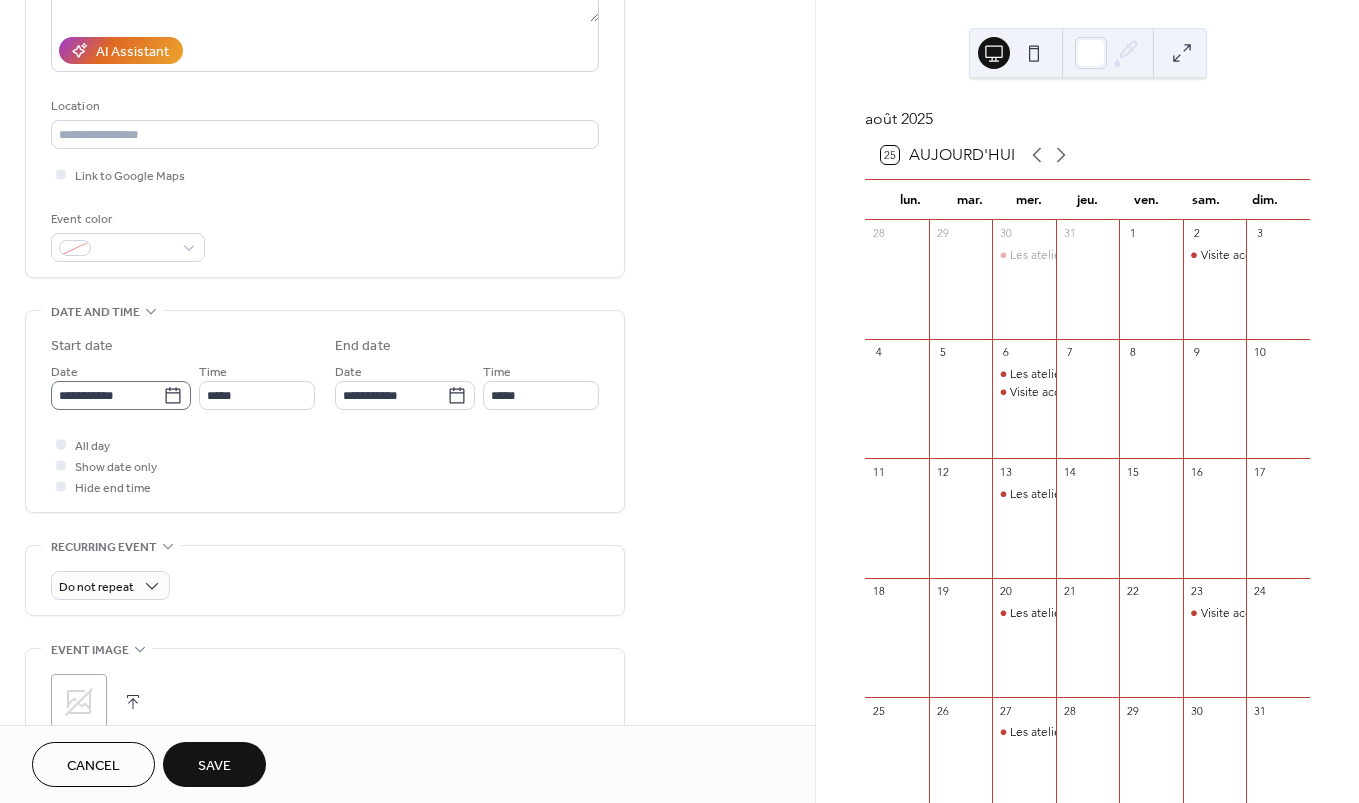 type on "**********" 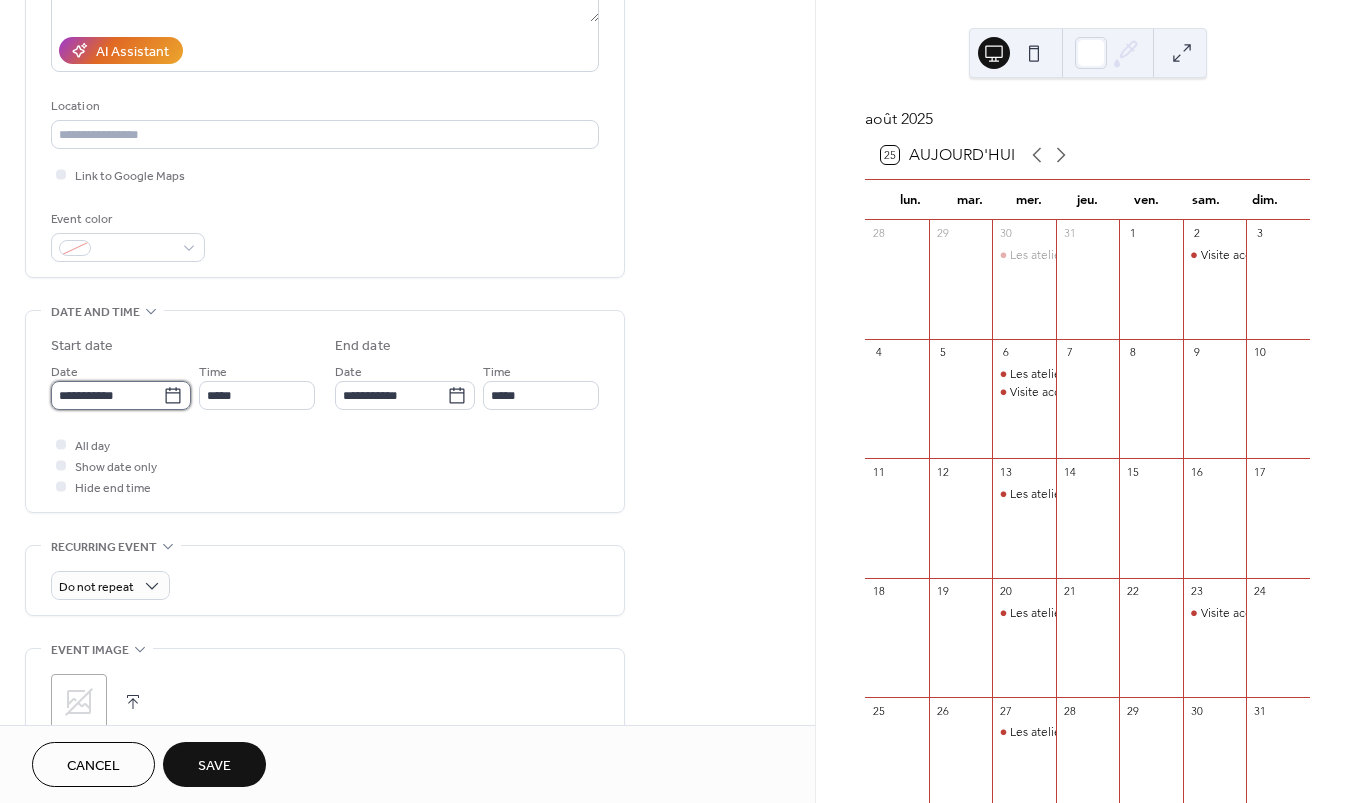 click on "**********" at bounding box center (107, 395) 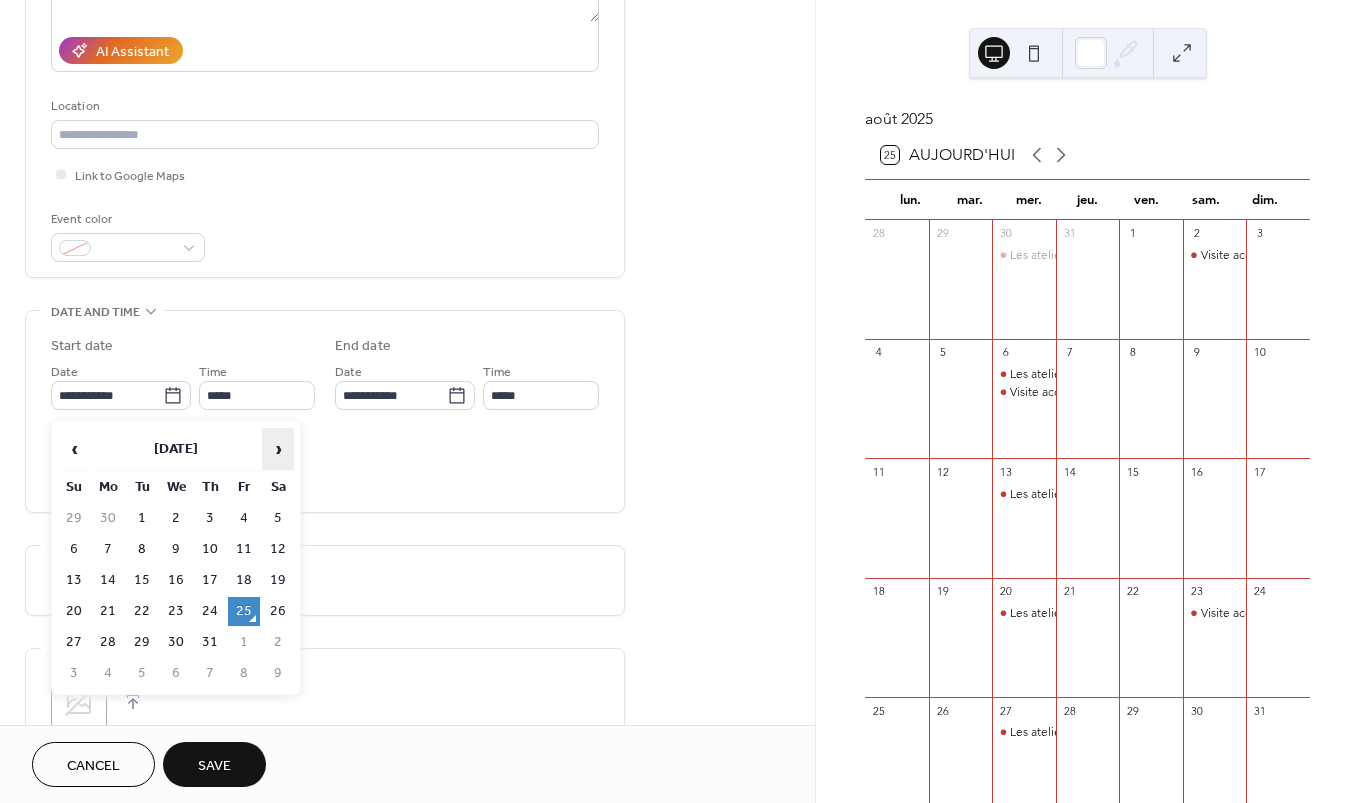 click on "›" at bounding box center (278, 449) 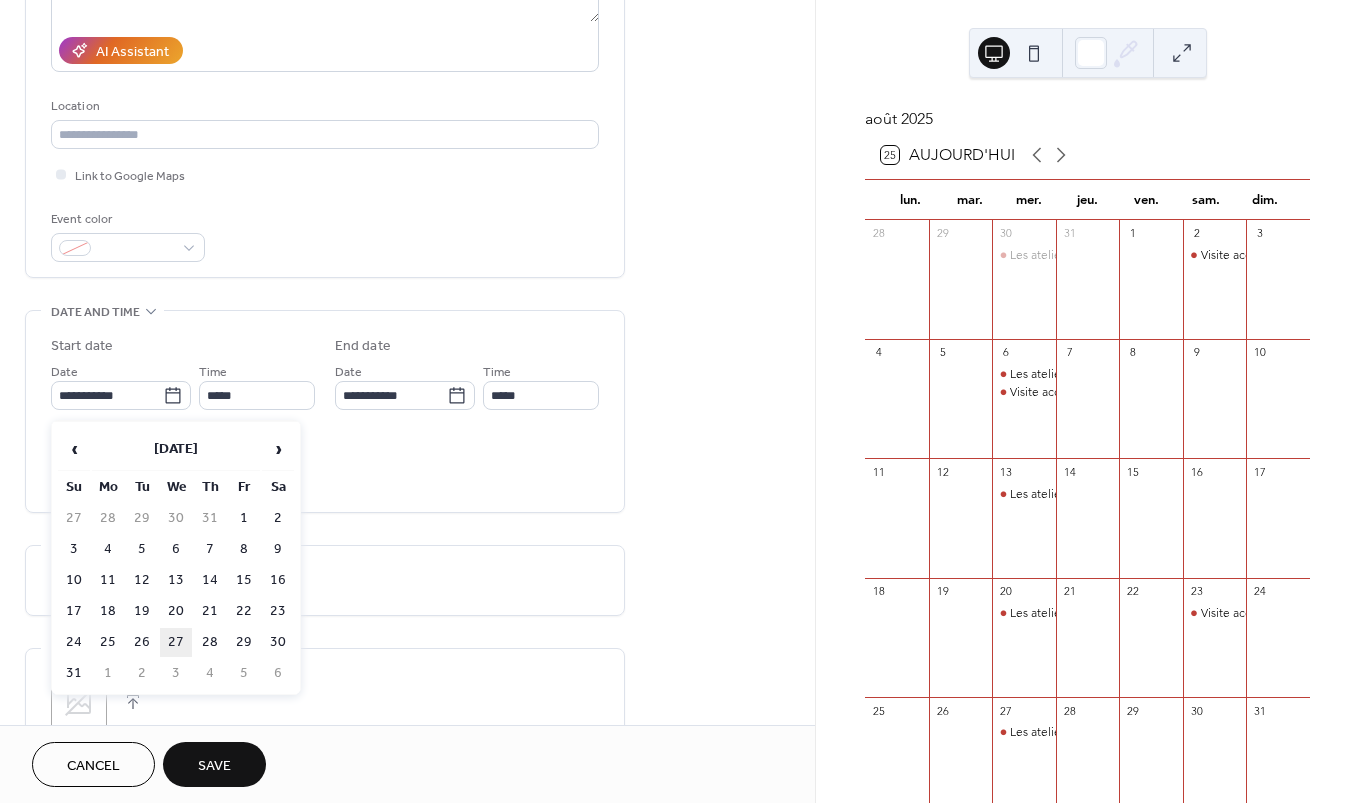 click on "27" at bounding box center [176, 642] 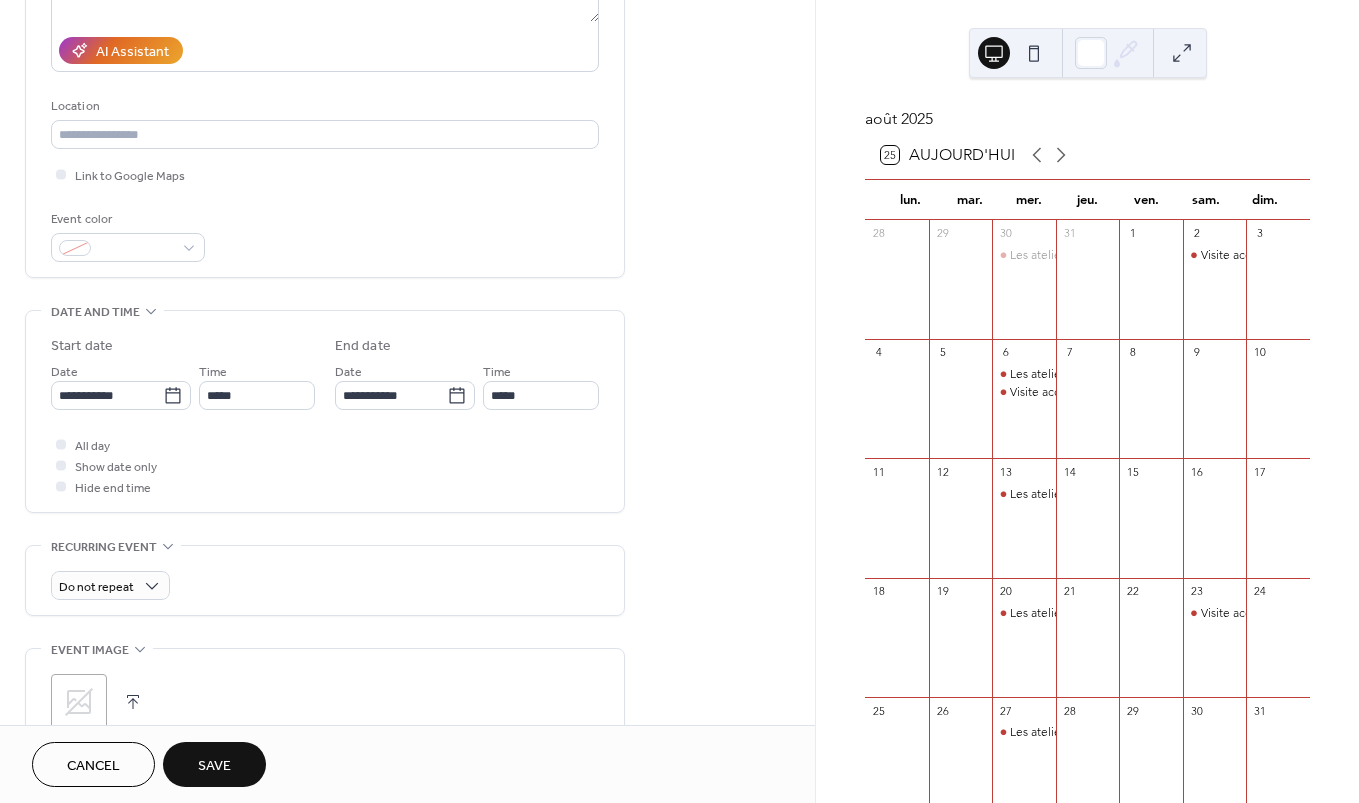 type on "**********" 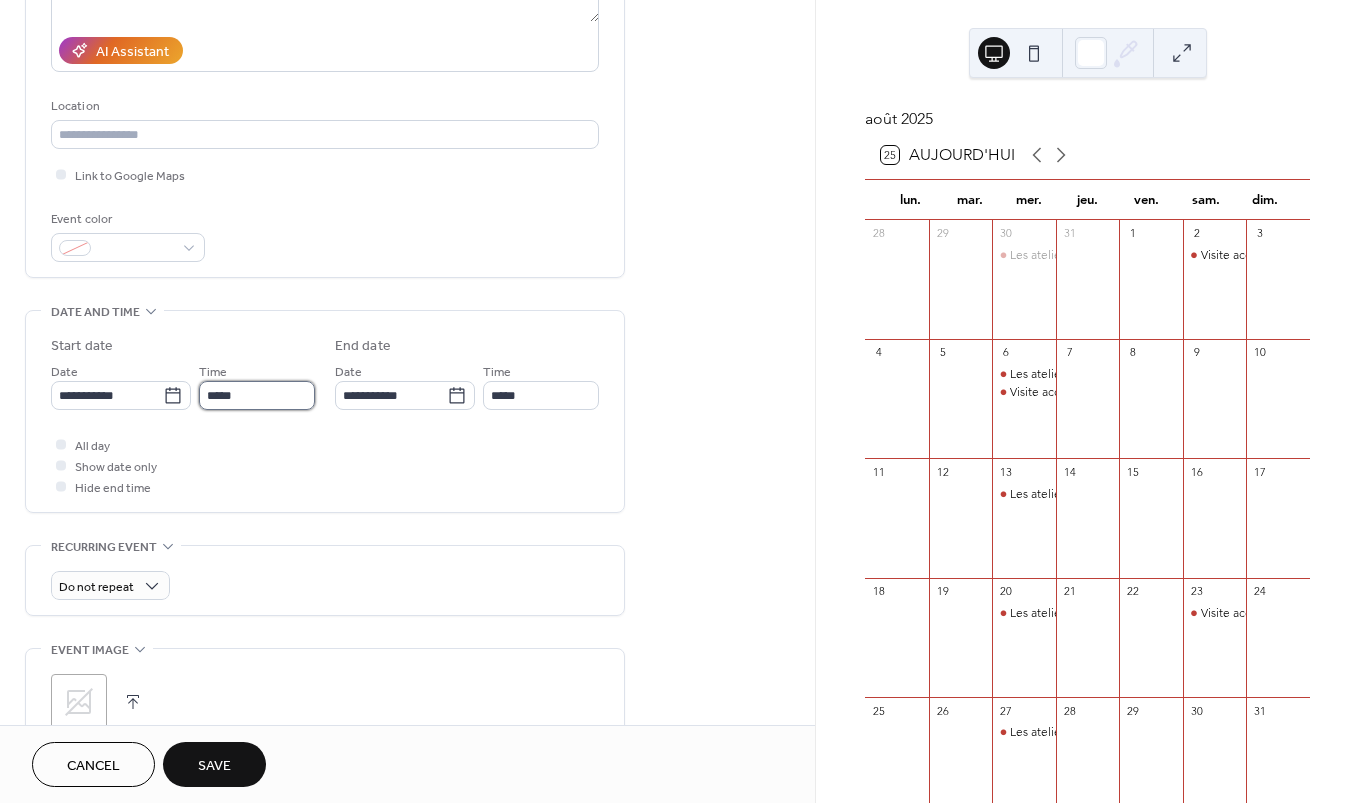 click on "*****" at bounding box center (257, 395) 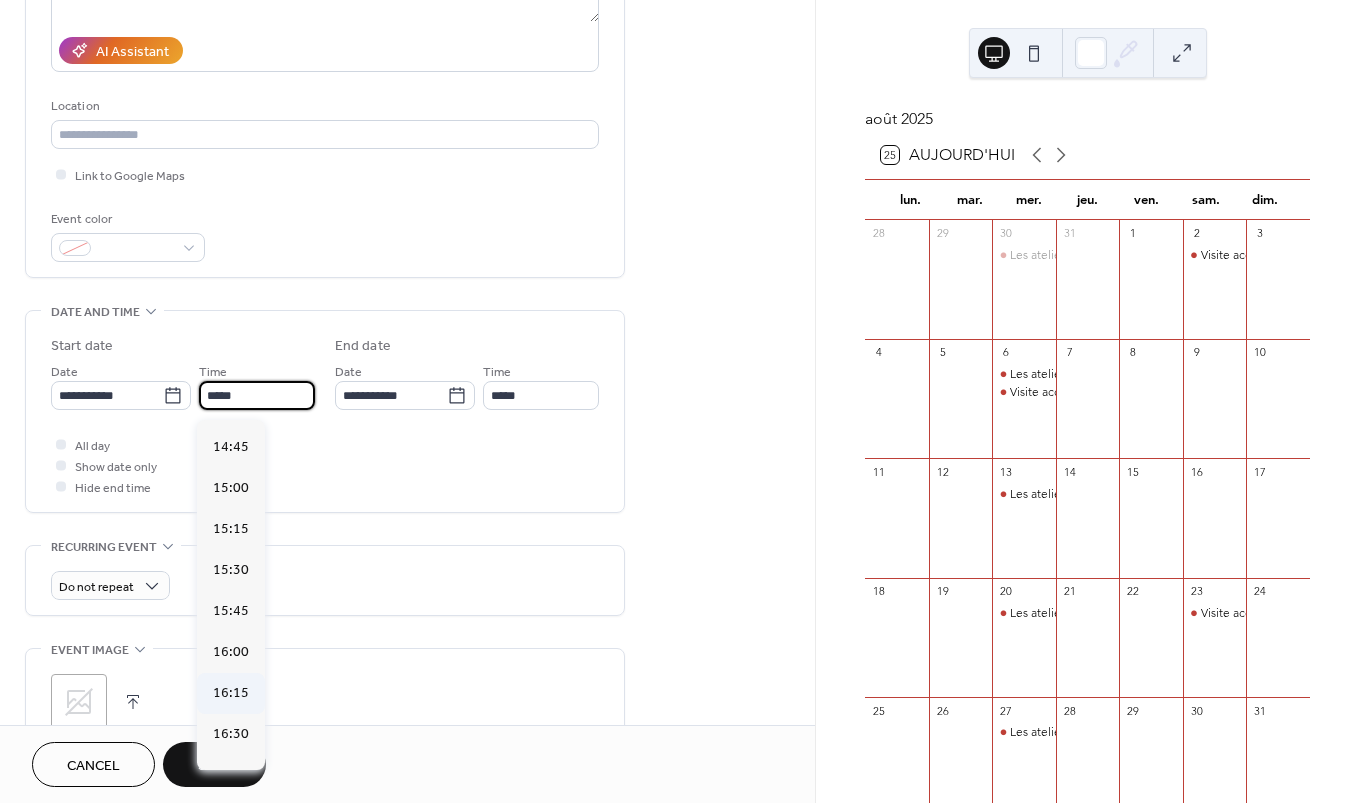 scroll, scrollTop: 2430, scrollLeft: 0, axis: vertical 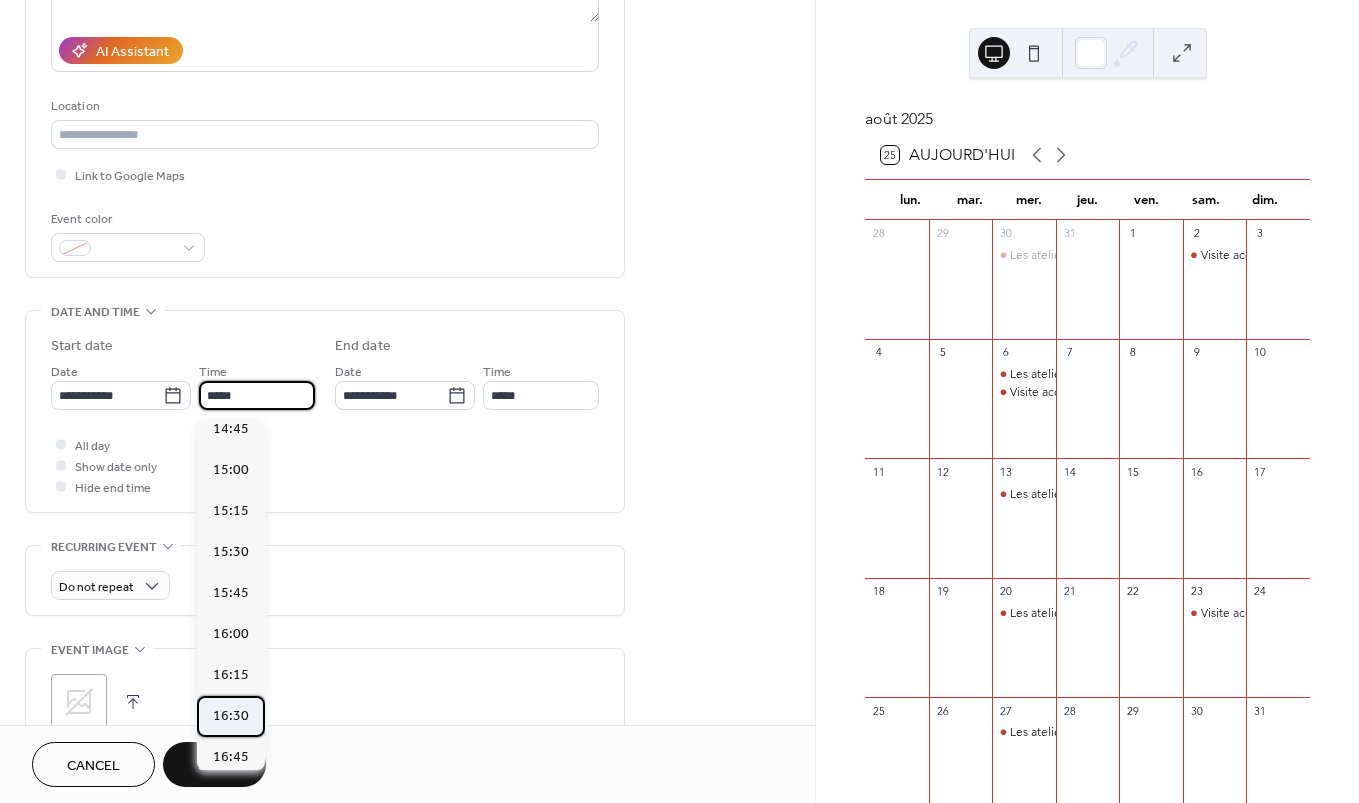 click on "16:30" at bounding box center (231, 716) 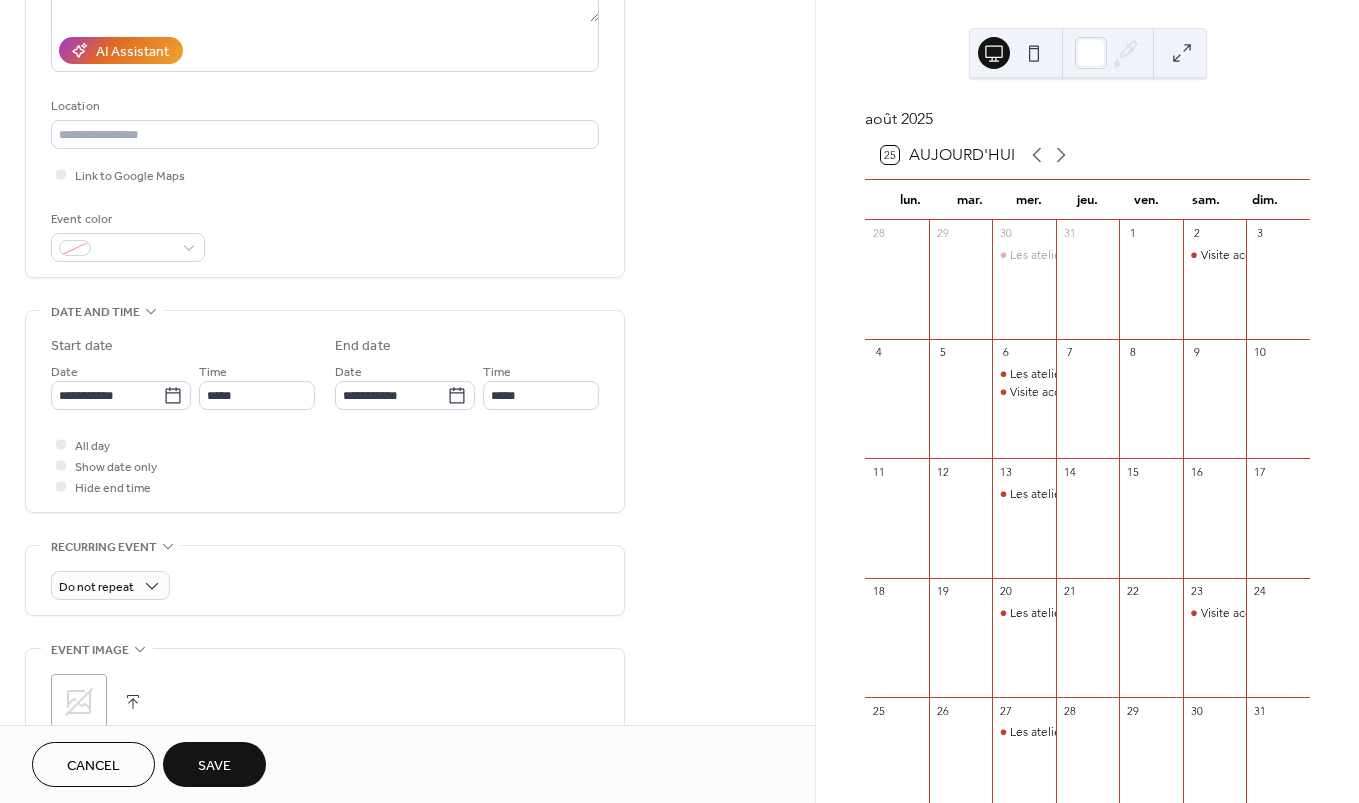 type on "*****" 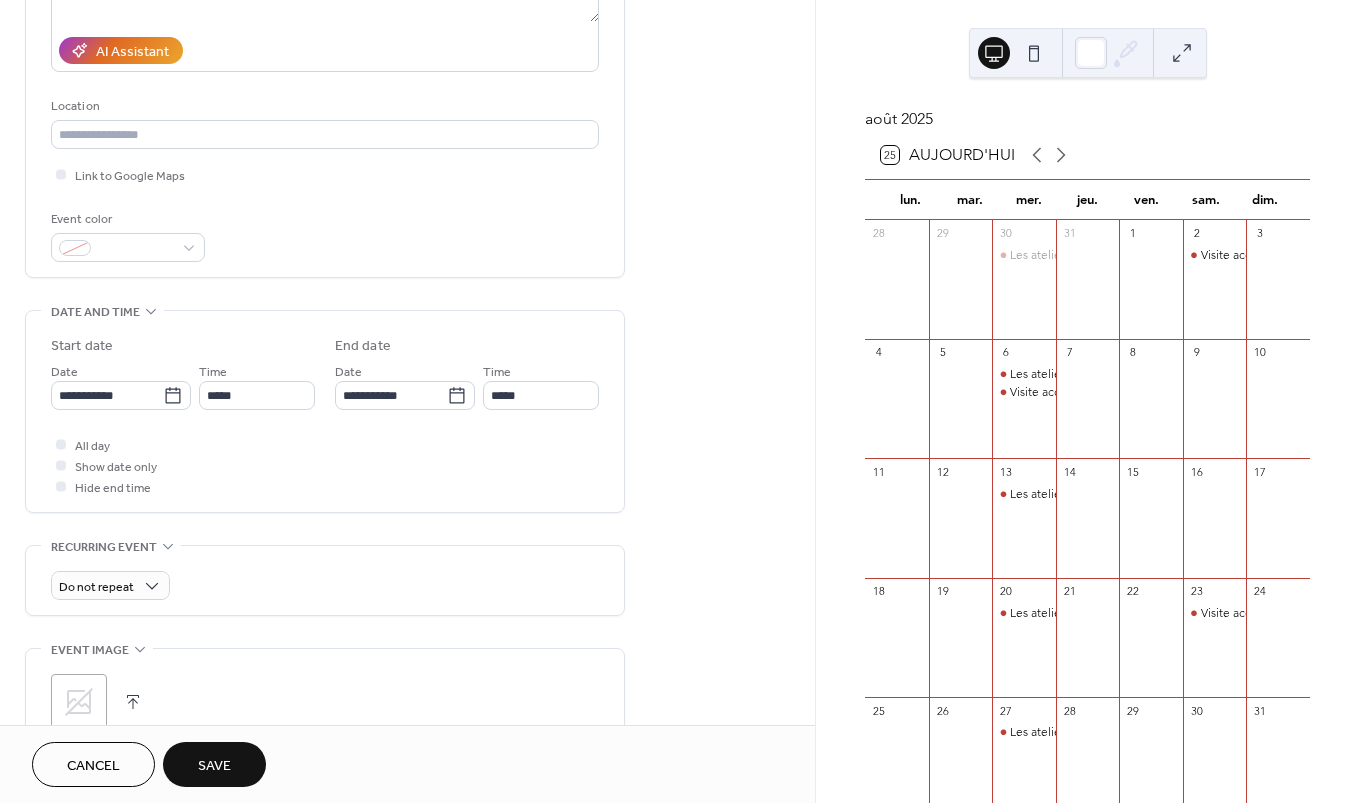 type on "*****" 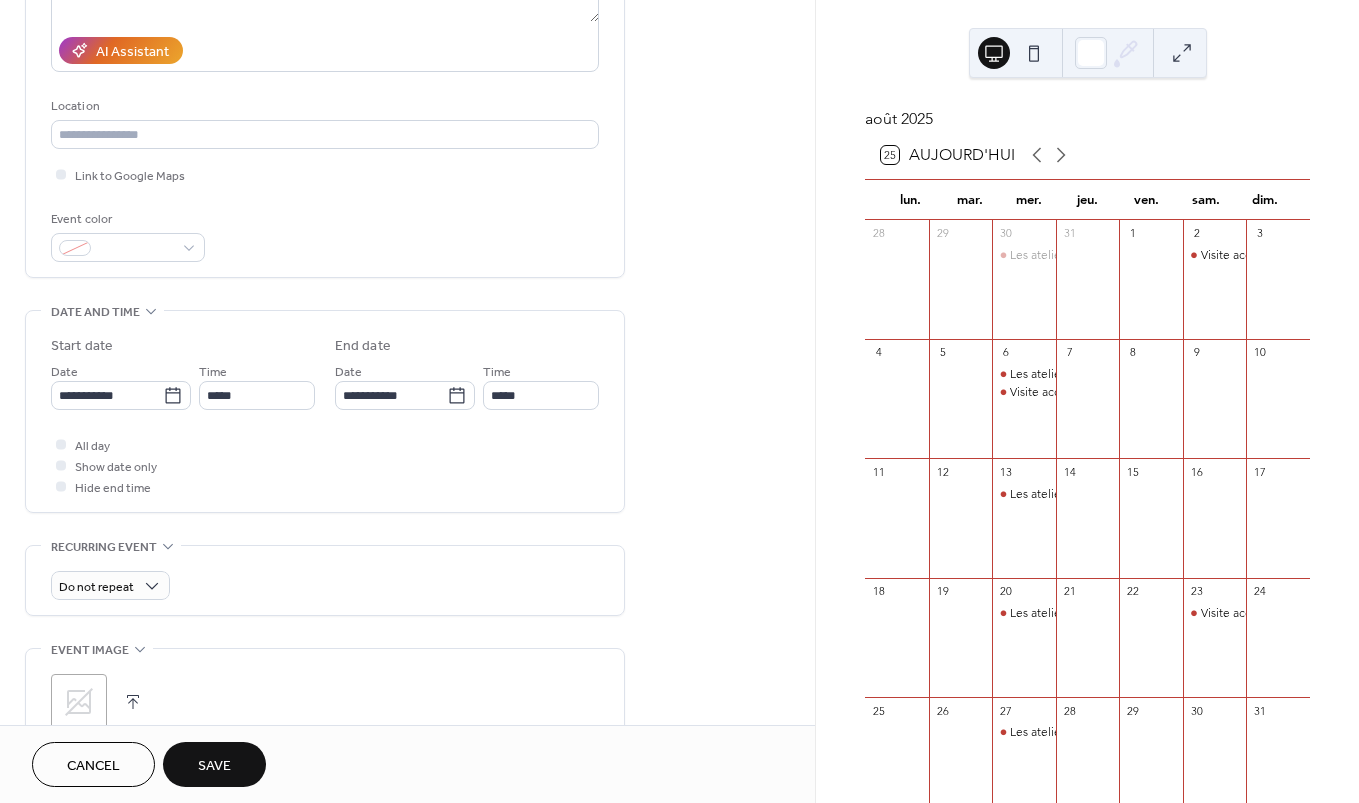 click on "Save" at bounding box center (214, 766) 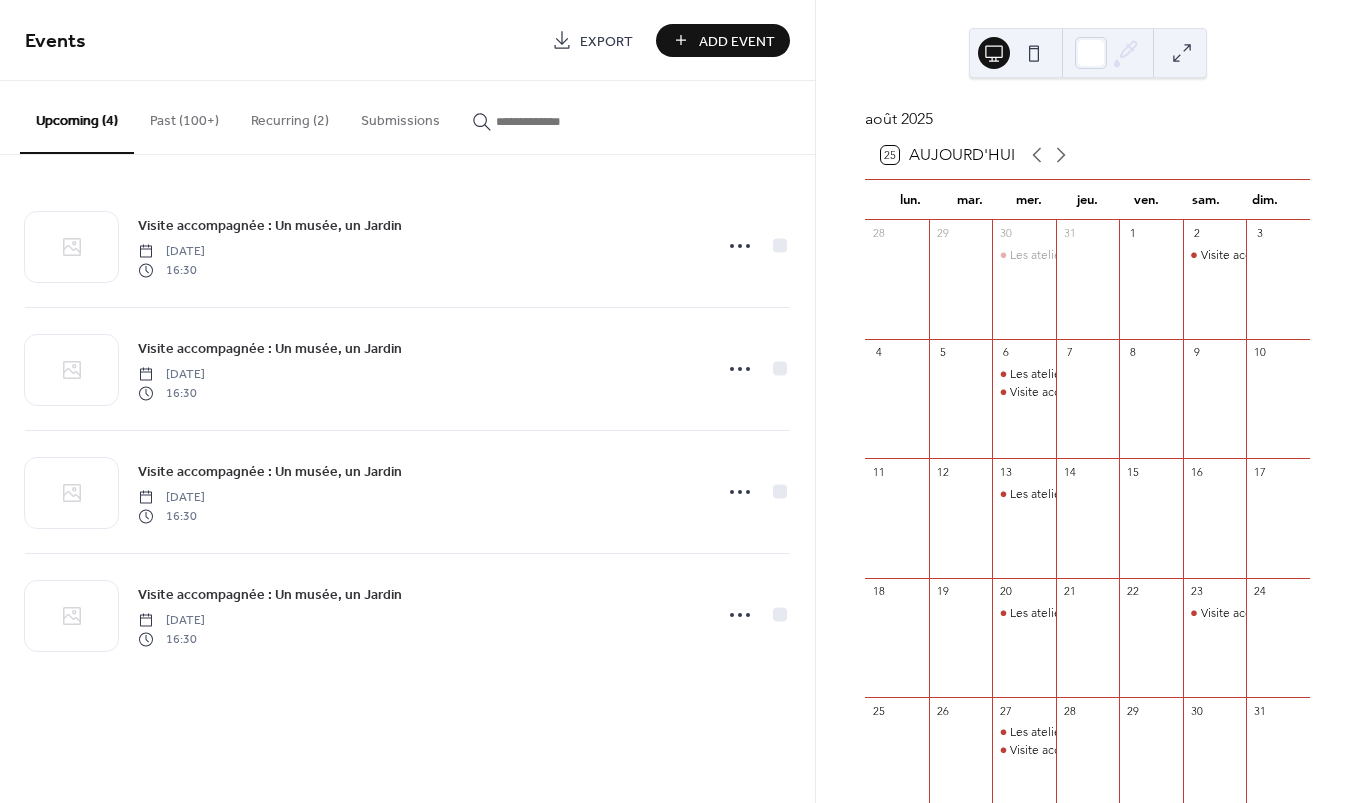 click on "Add Event" at bounding box center [723, 40] 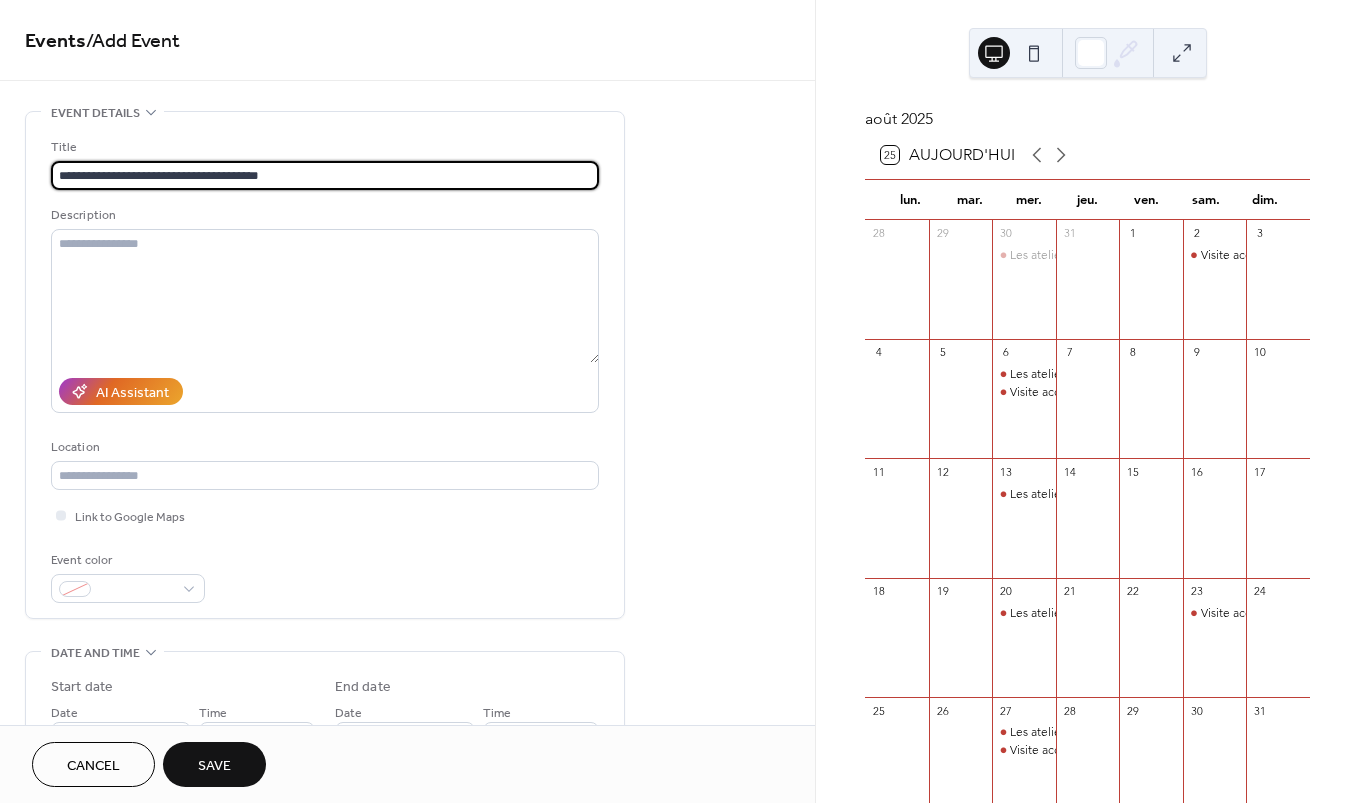 drag, startPoint x: 316, startPoint y: 173, endPoint x: 177, endPoint y: 185, distance: 139.51703 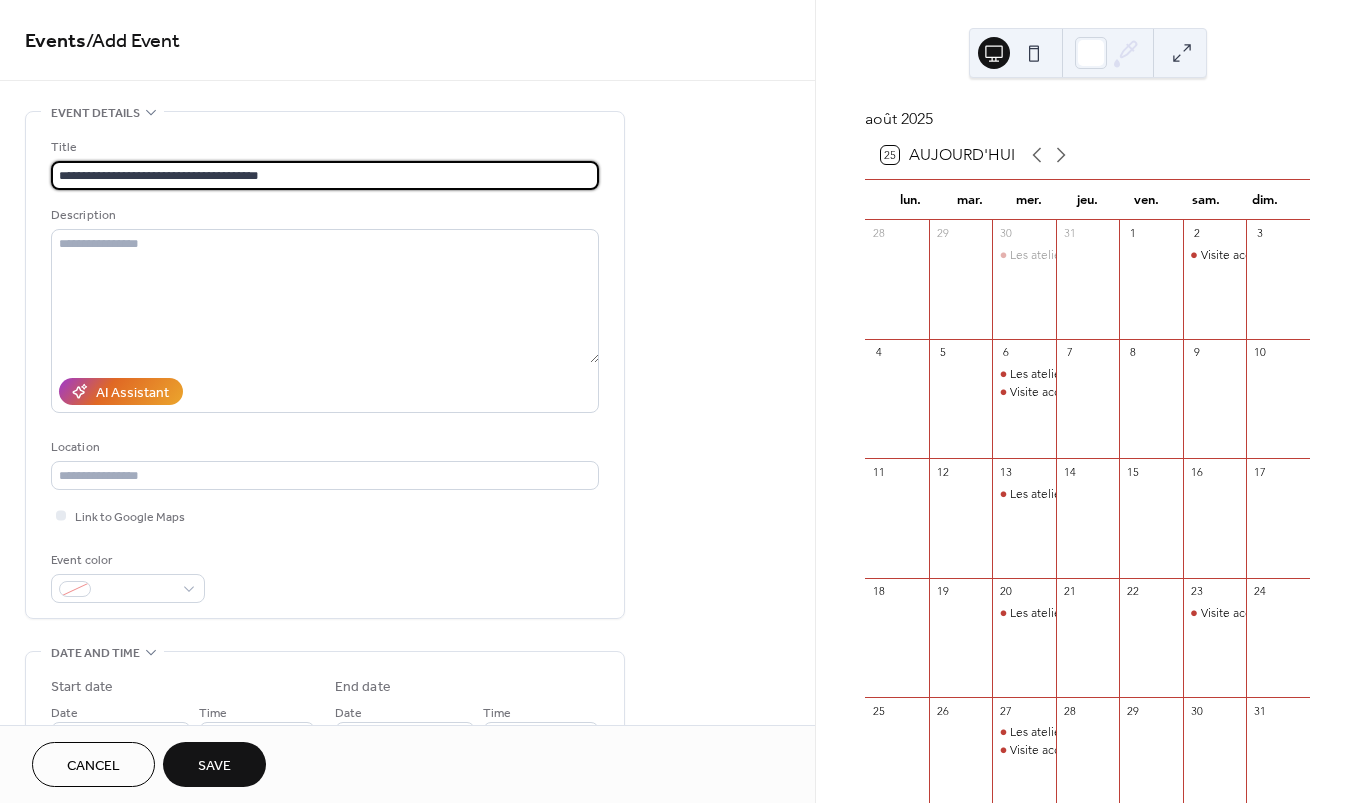 click on "**********" at bounding box center (325, 175) 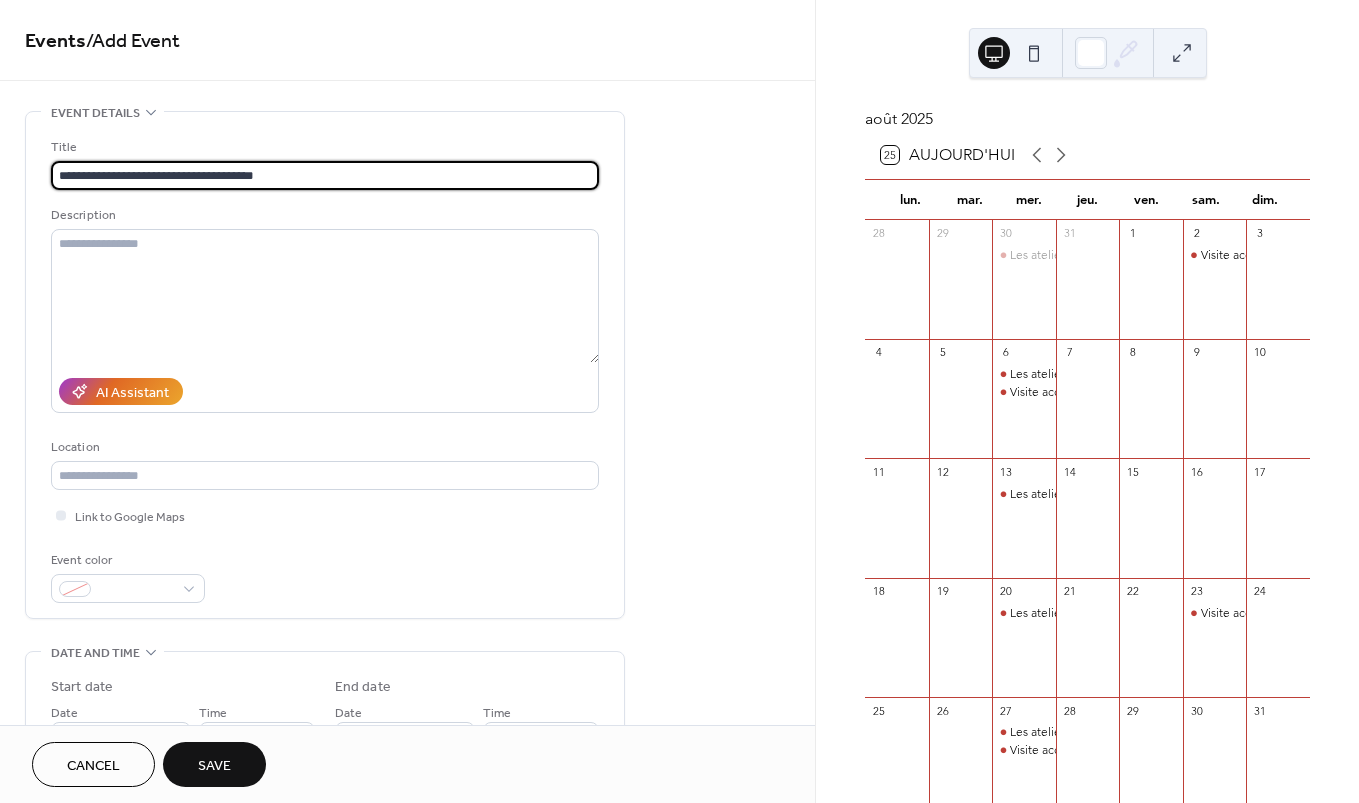 scroll, scrollTop: 208, scrollLeft: 0, axis: vertical 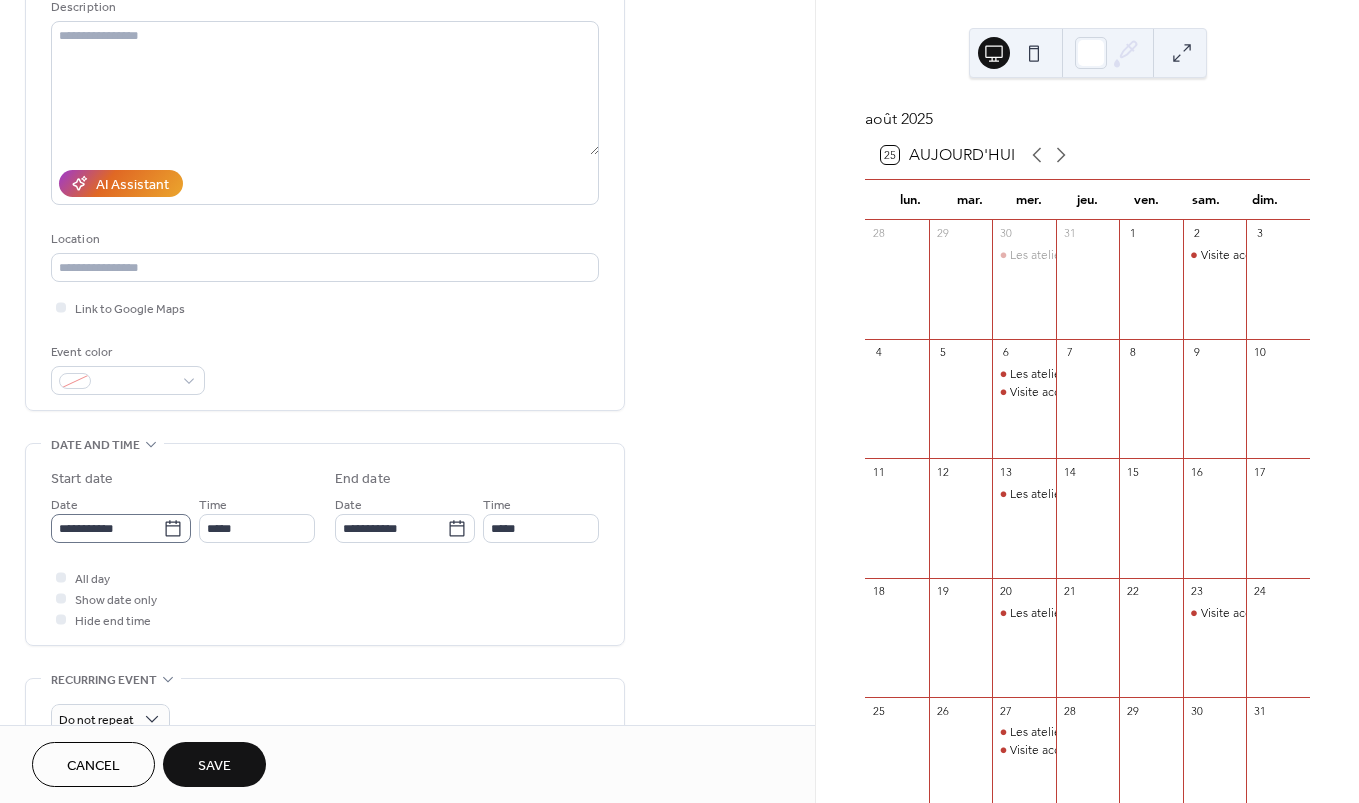 type on "**********" 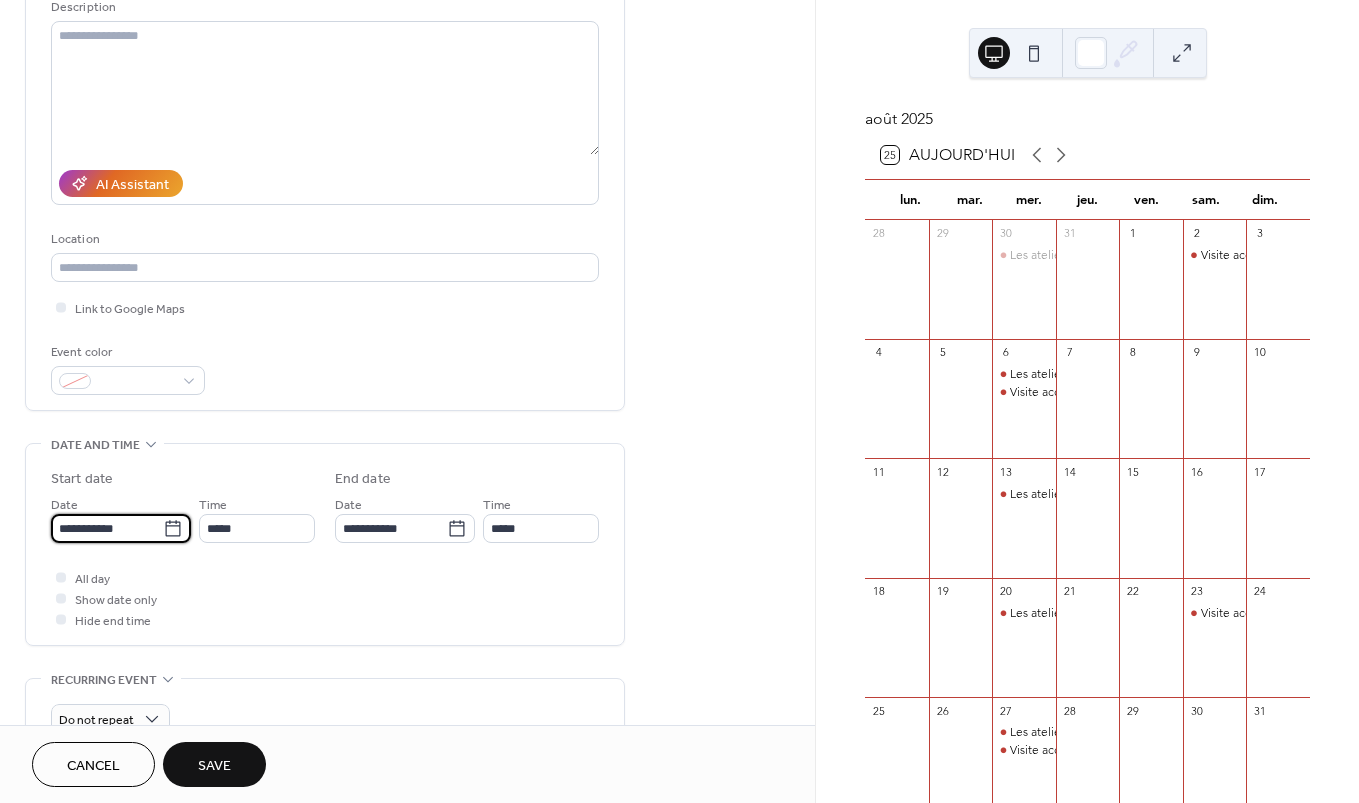 click on "**********" at bounding box center (107, 528) 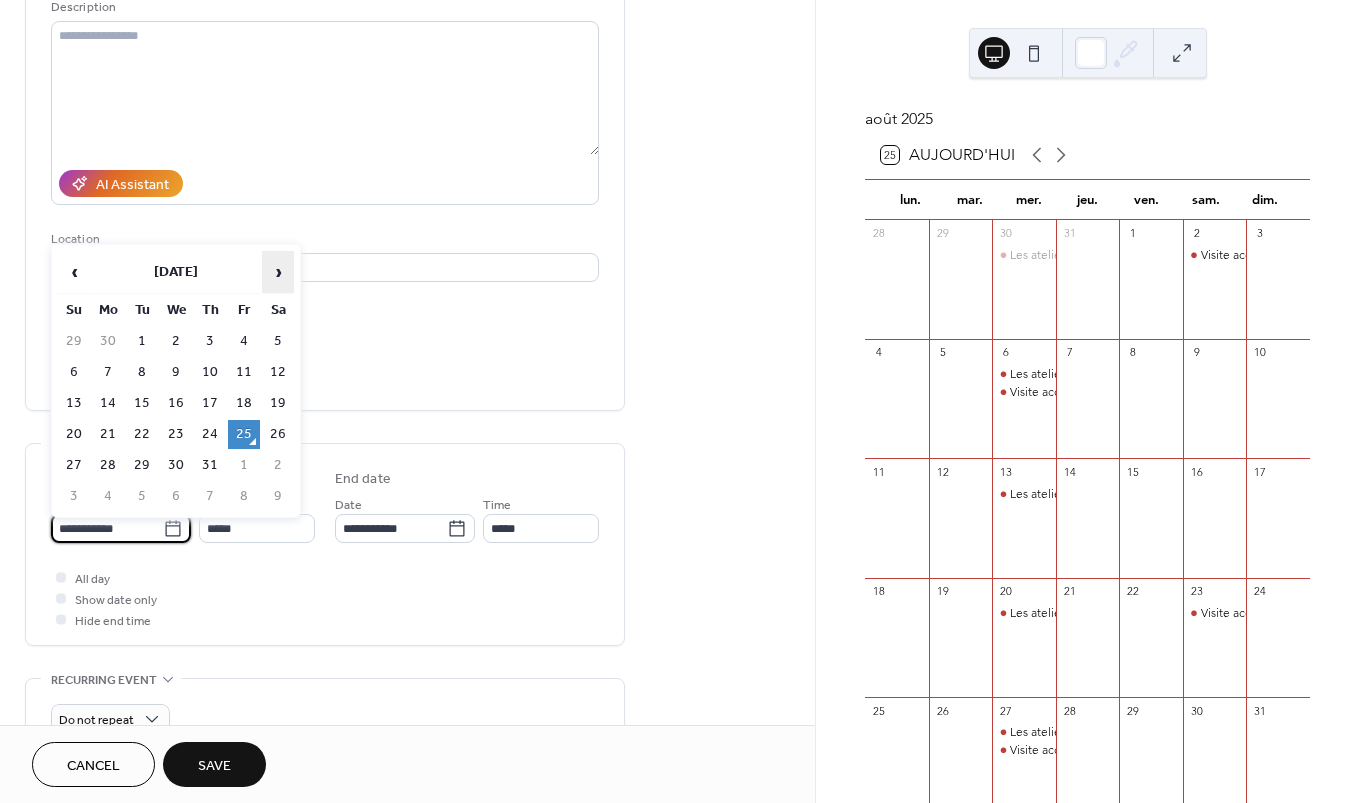 click on "›" at bounding box center [278, 272] 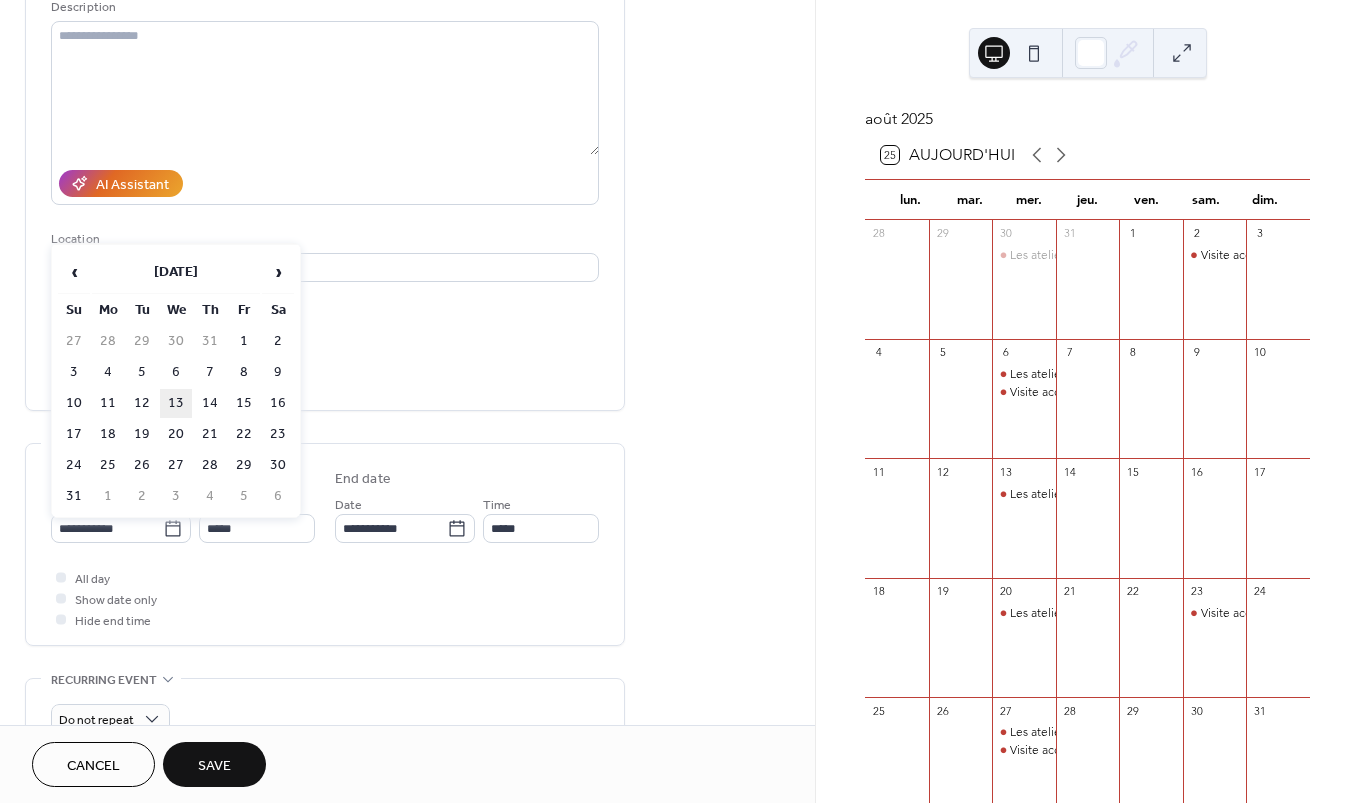 click on "13" at bounding box center (176, 403) 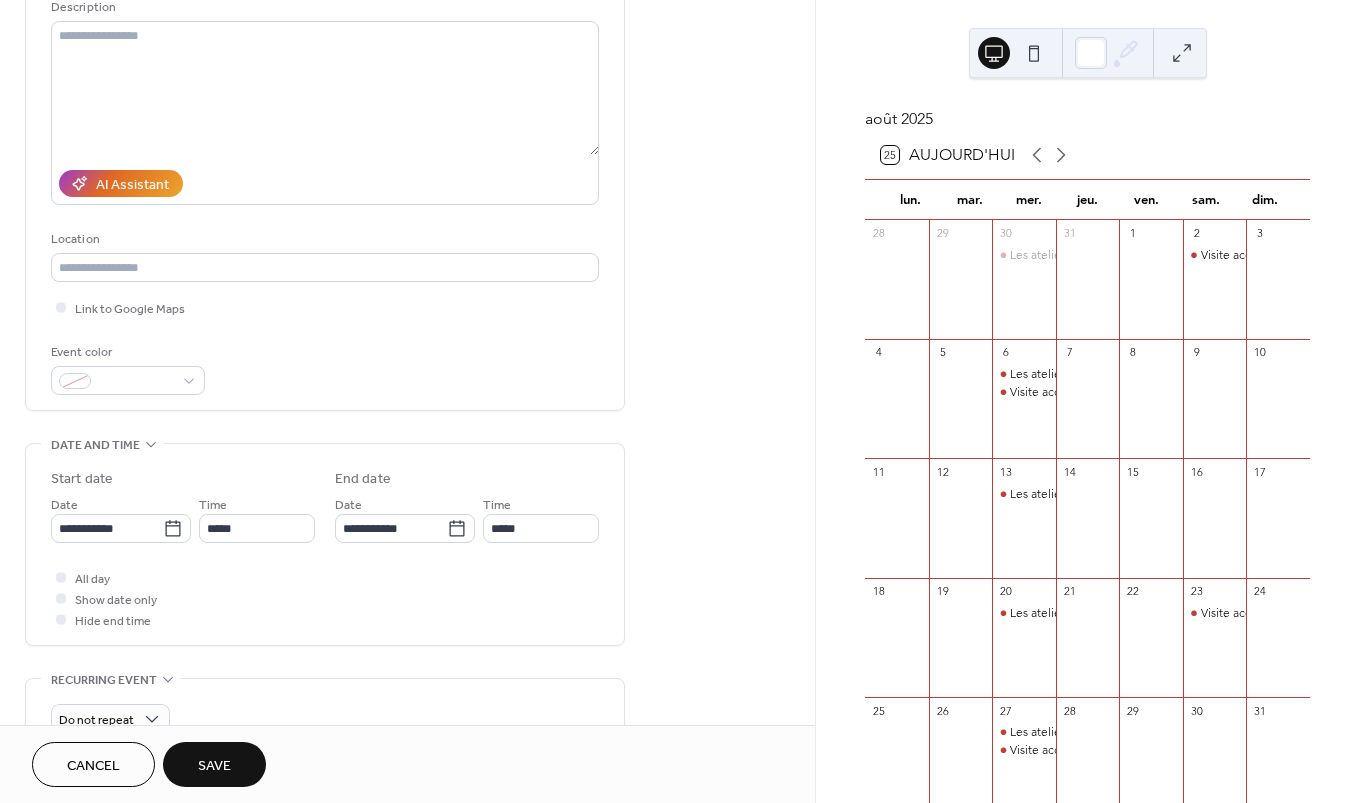 type on "**********" 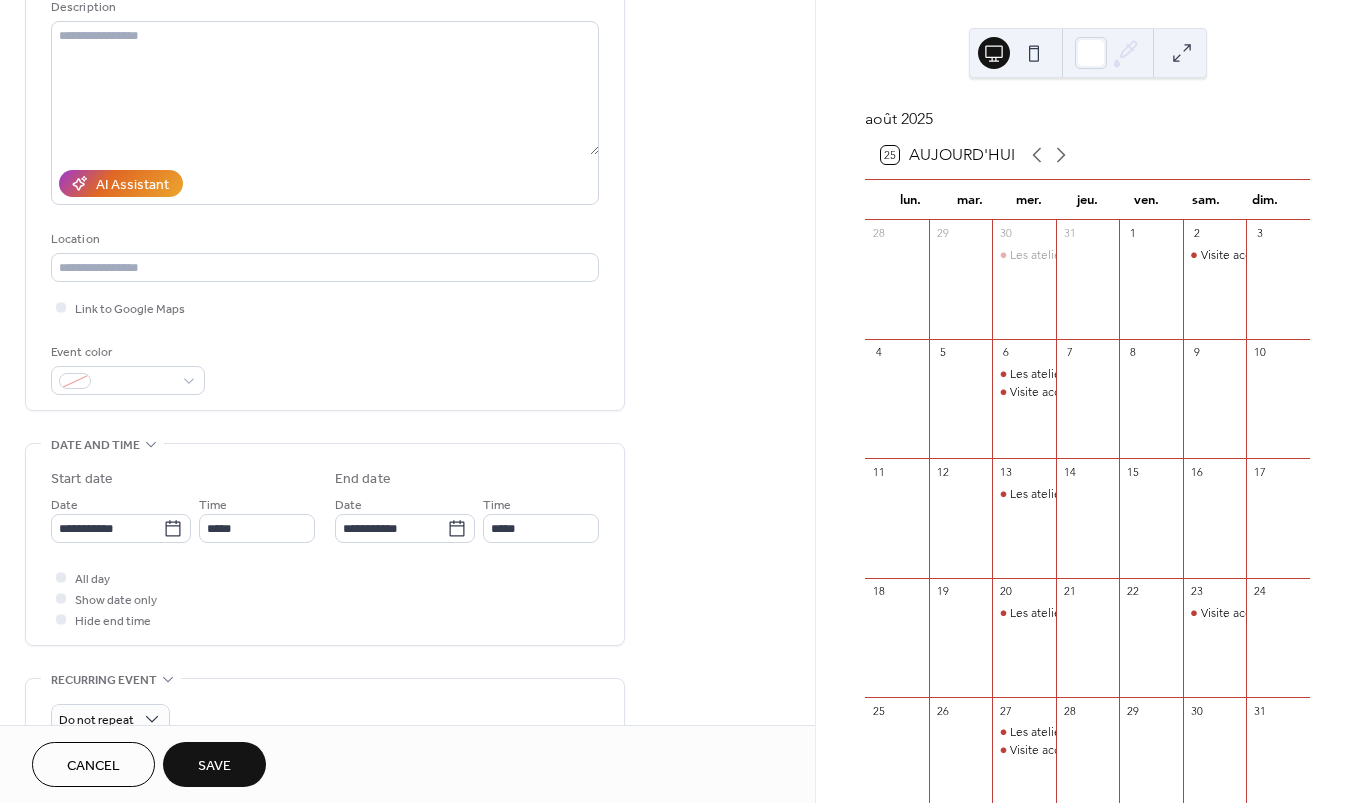type on "**********" 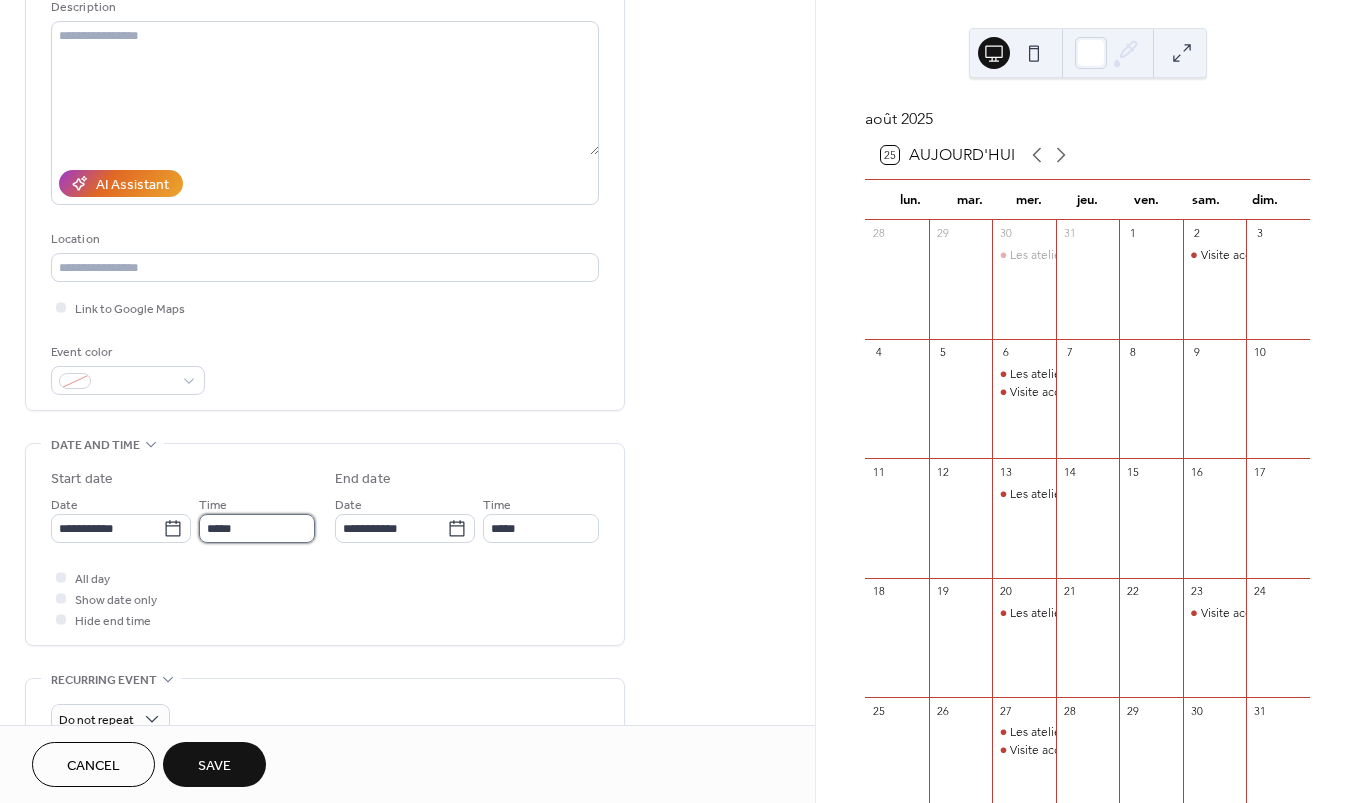 click on "*****" at bounding box center [257, 528] 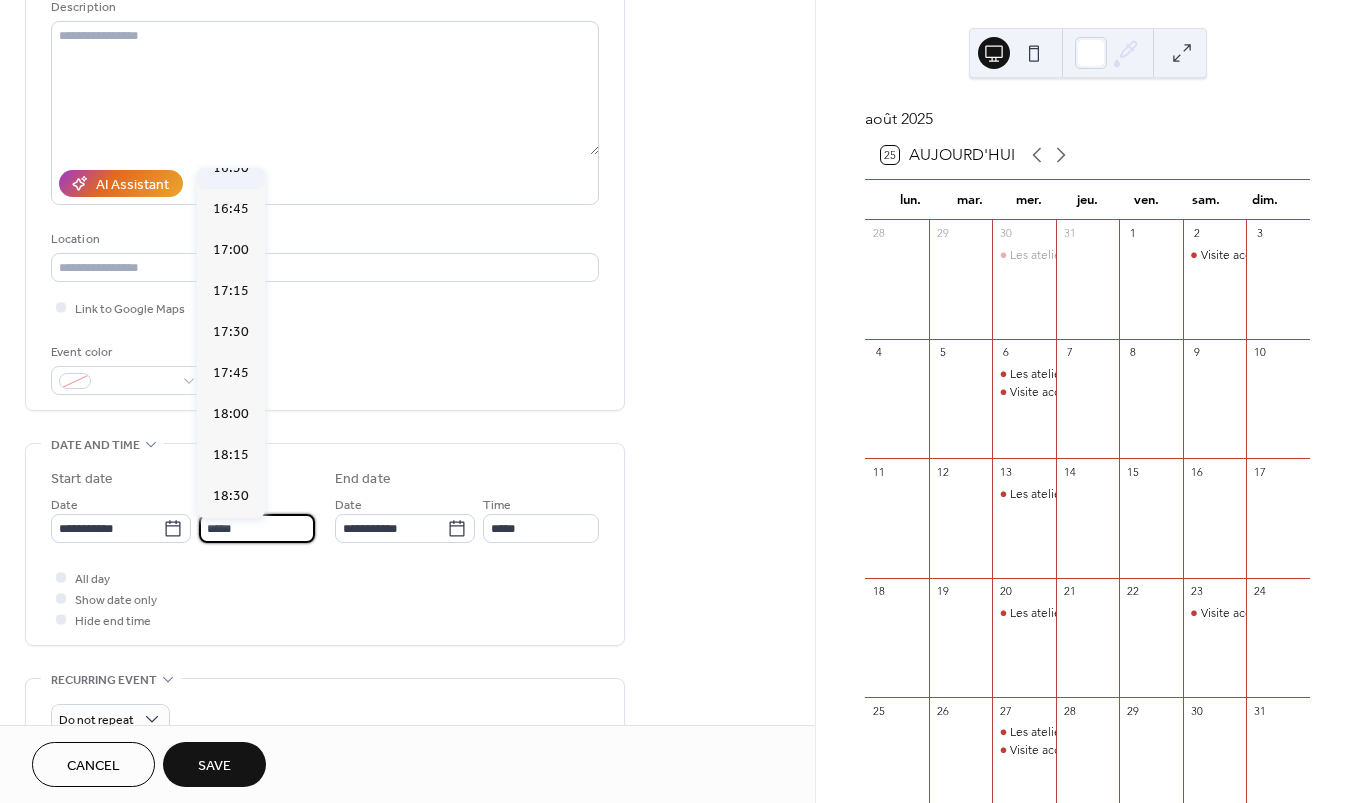 scroll, scrollTop: 2697, scrollLeft: 0, axis: vertical 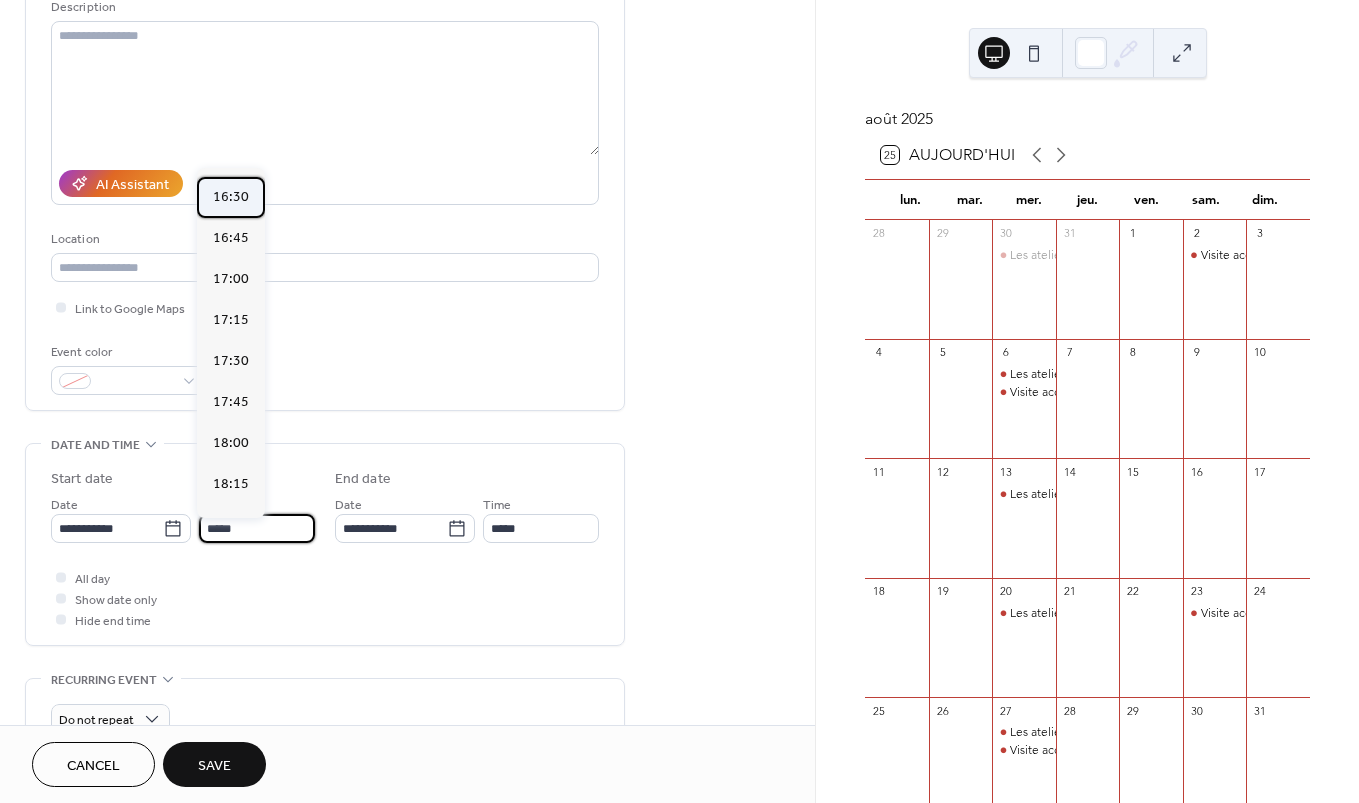 click on "16:30" at bounding box center (231, 197) 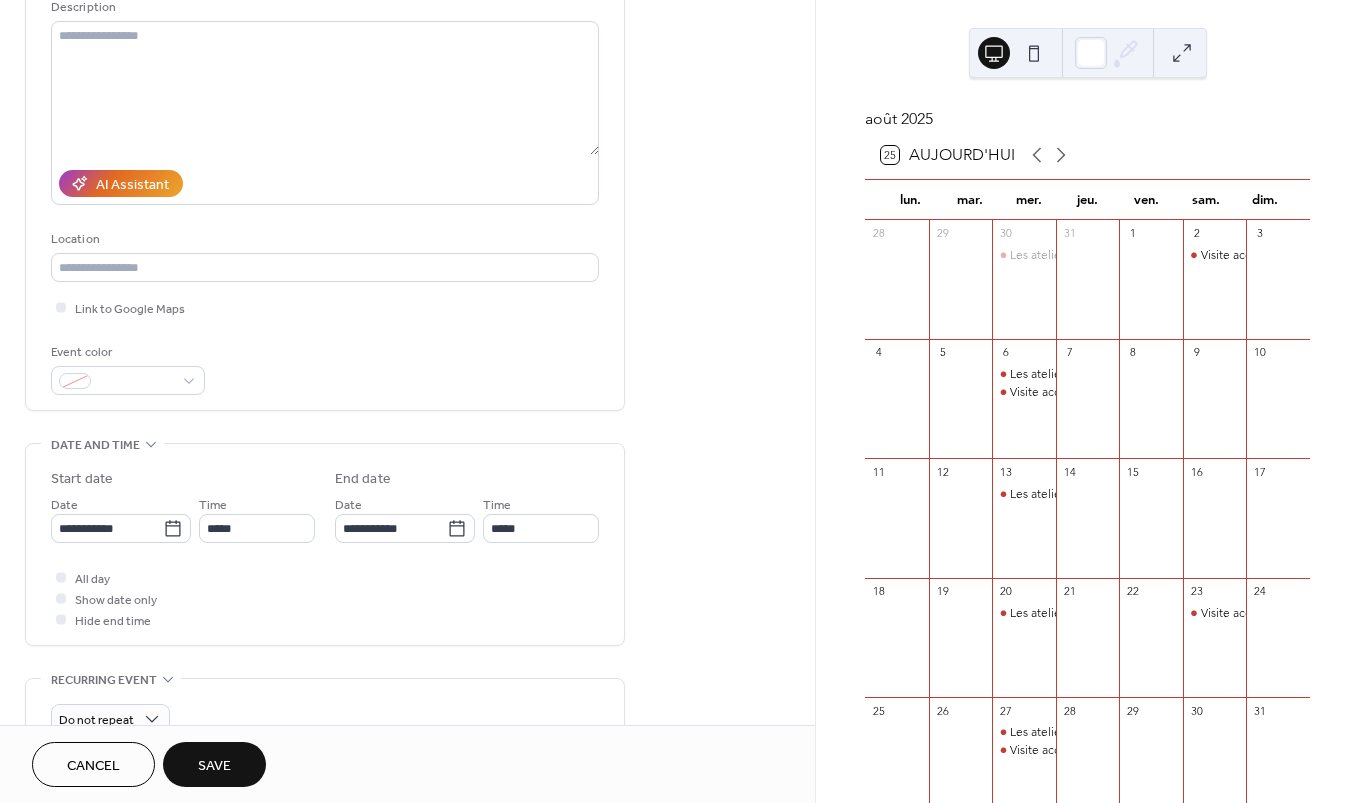 type on "*****" 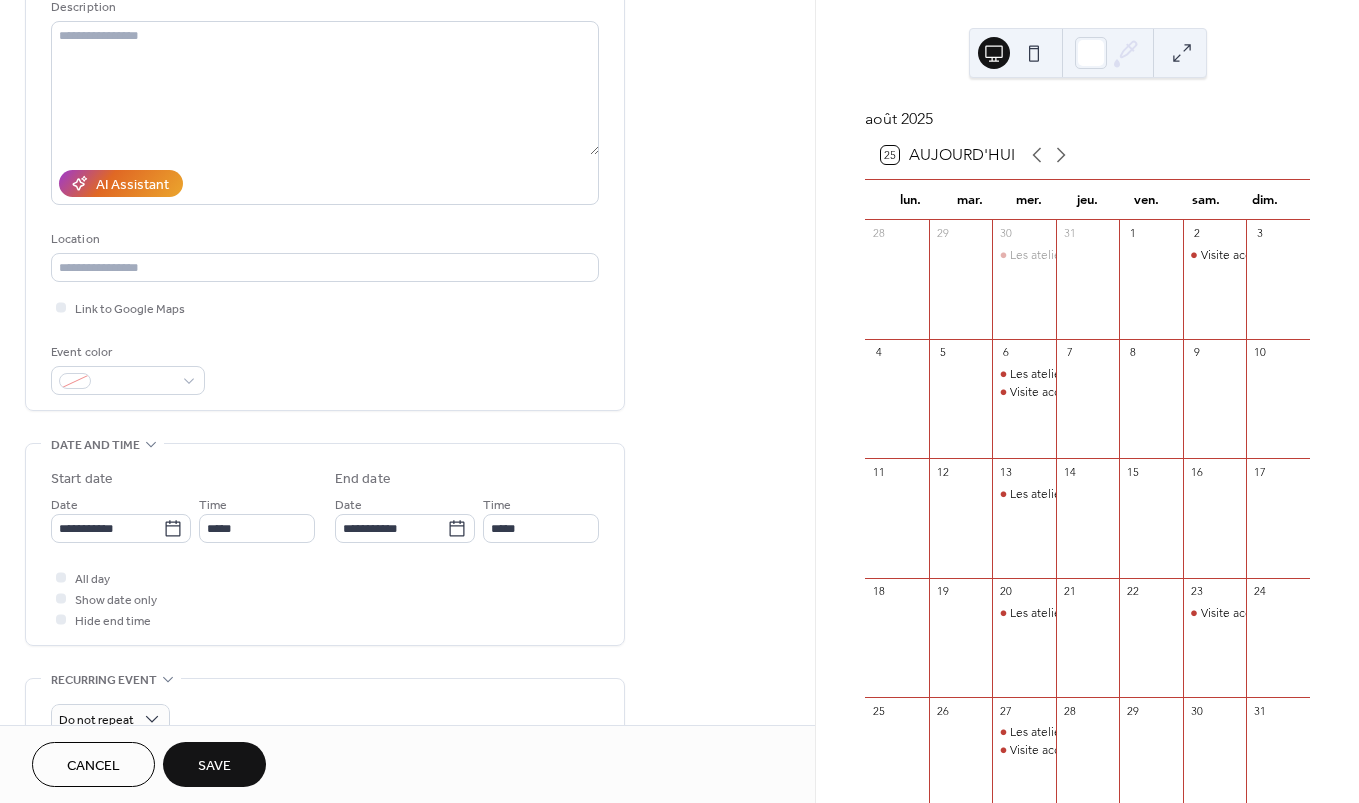 type on "*****" 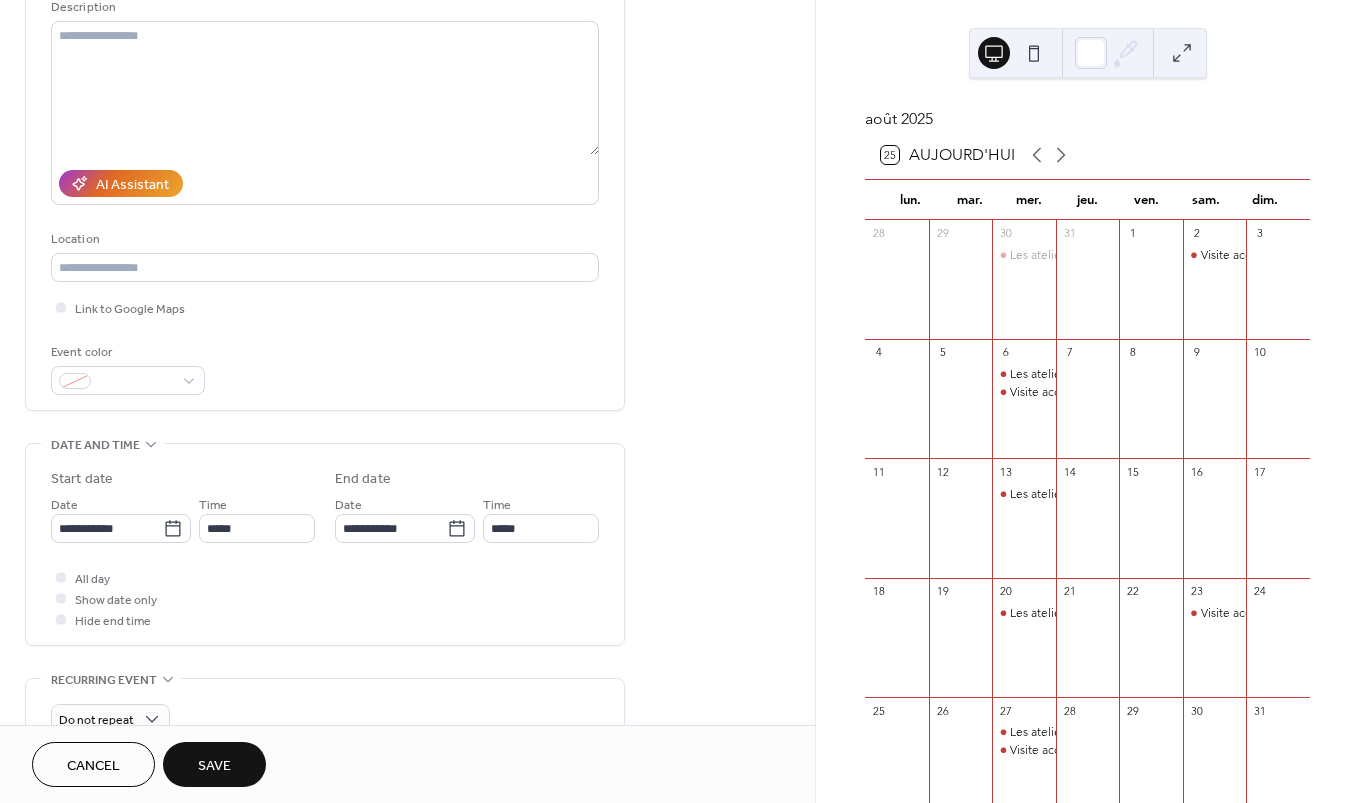 click on "Save" at bounding box center [214, 766] 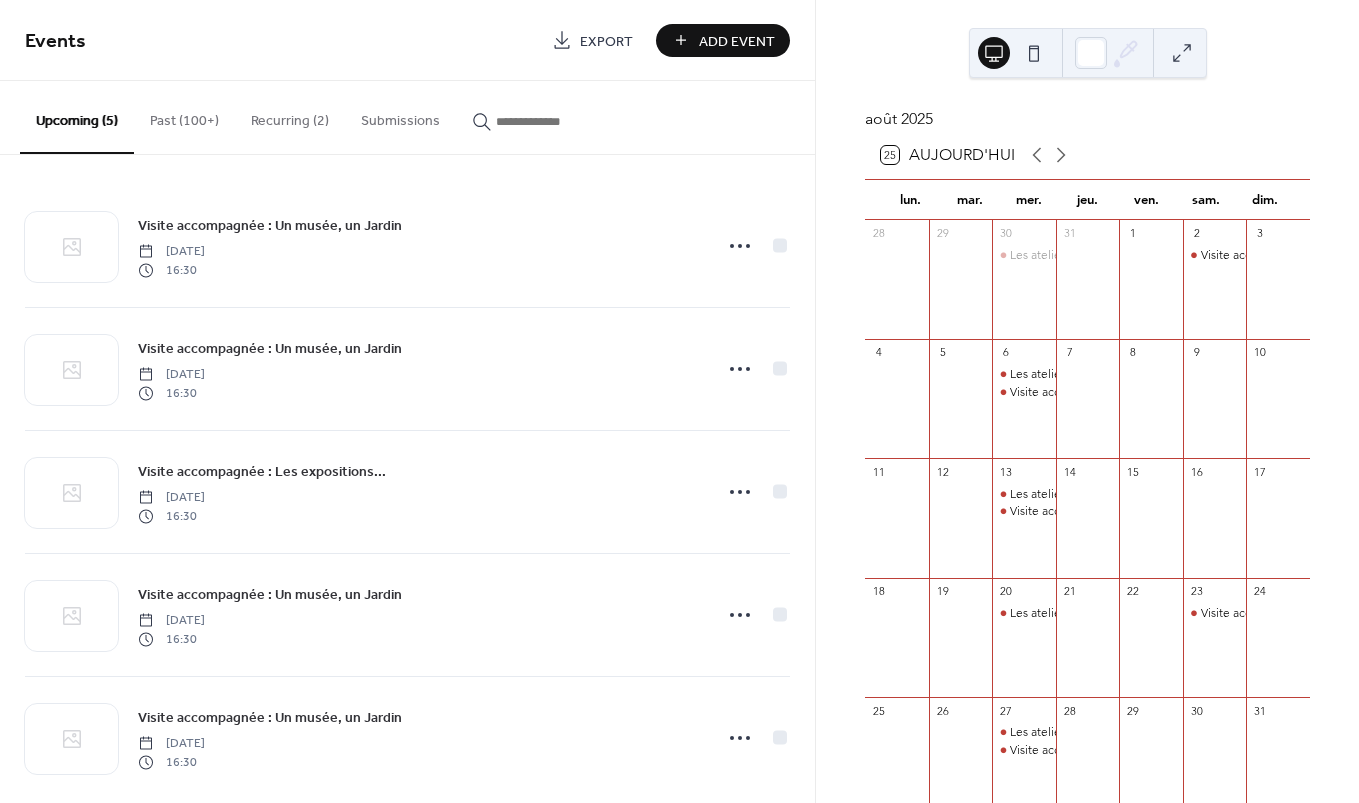 click on "Add Event" at bounding box center (737, 41) 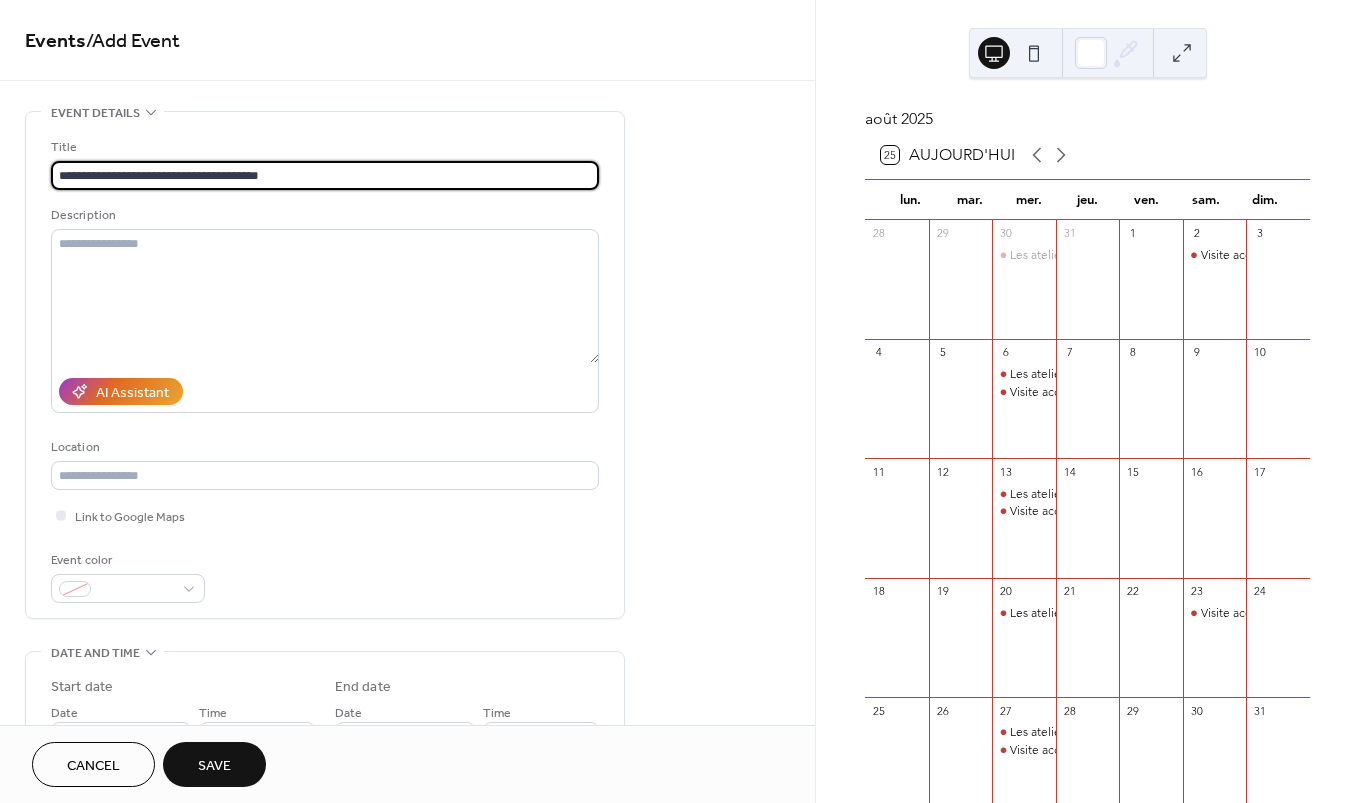 drag, startPoint x: 283, startPoint y: 183, endPoint x: 177, endPoint y: 186, distance: 106.04244 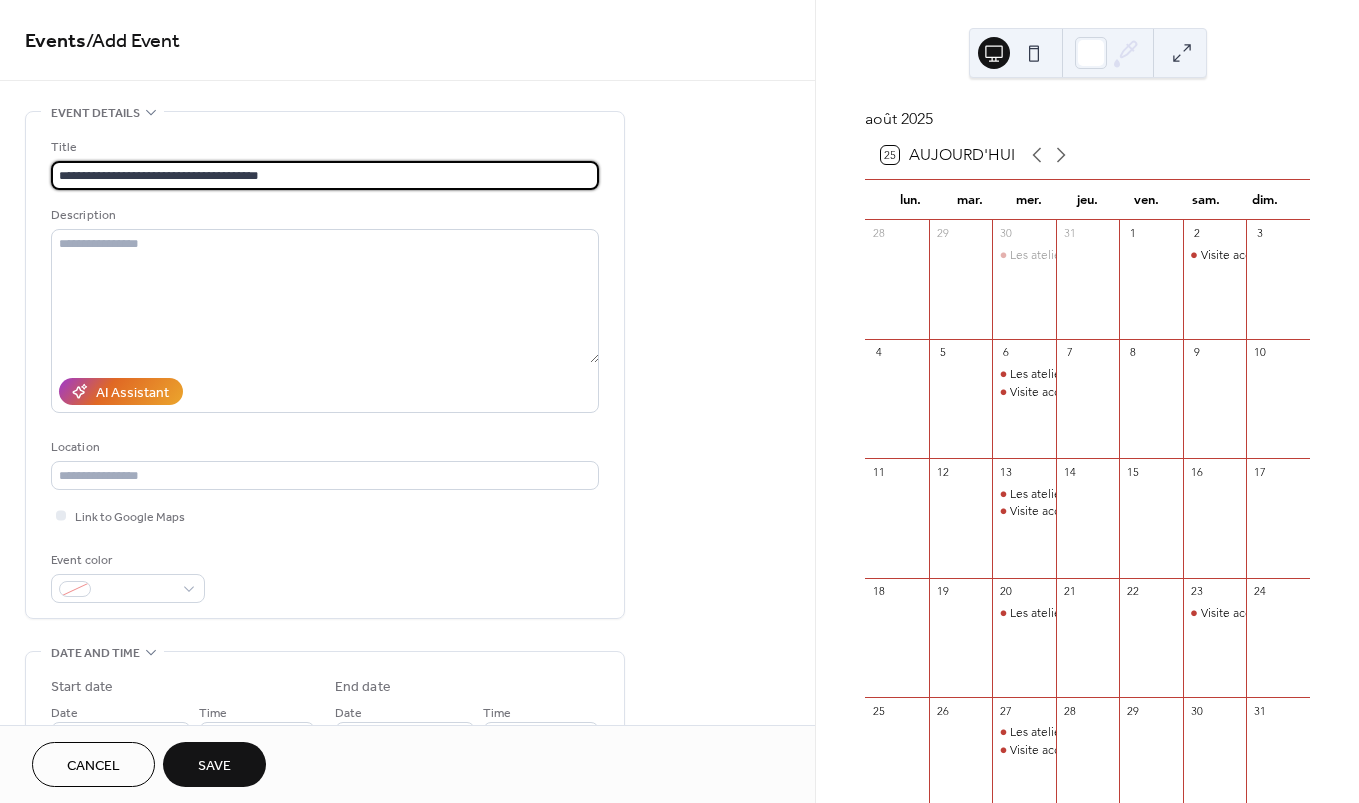 click on "**********" at bounding box center (325, 175) 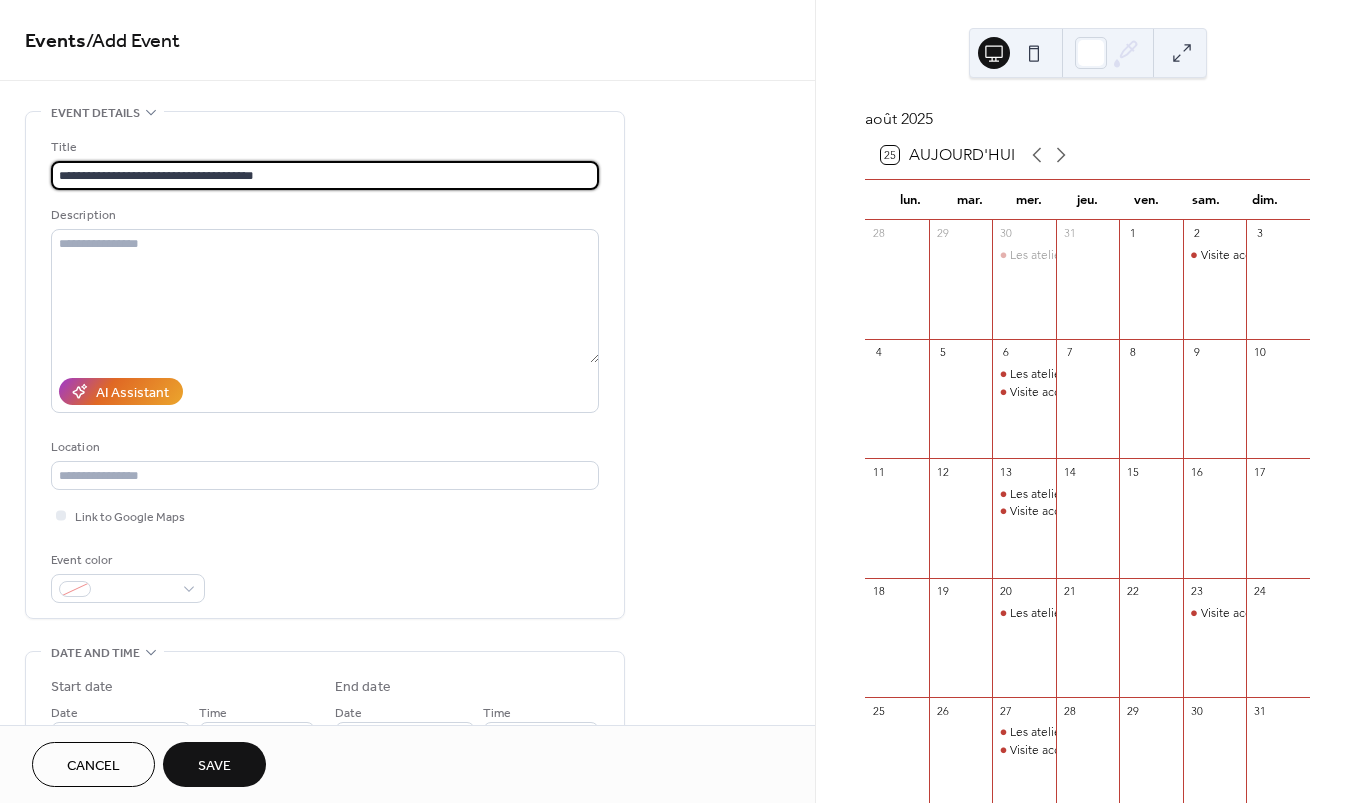 drag, startPoint x: 263, startPoint y: 177, endPoint x: 35, endPoint y: 183, distance: 228.07893 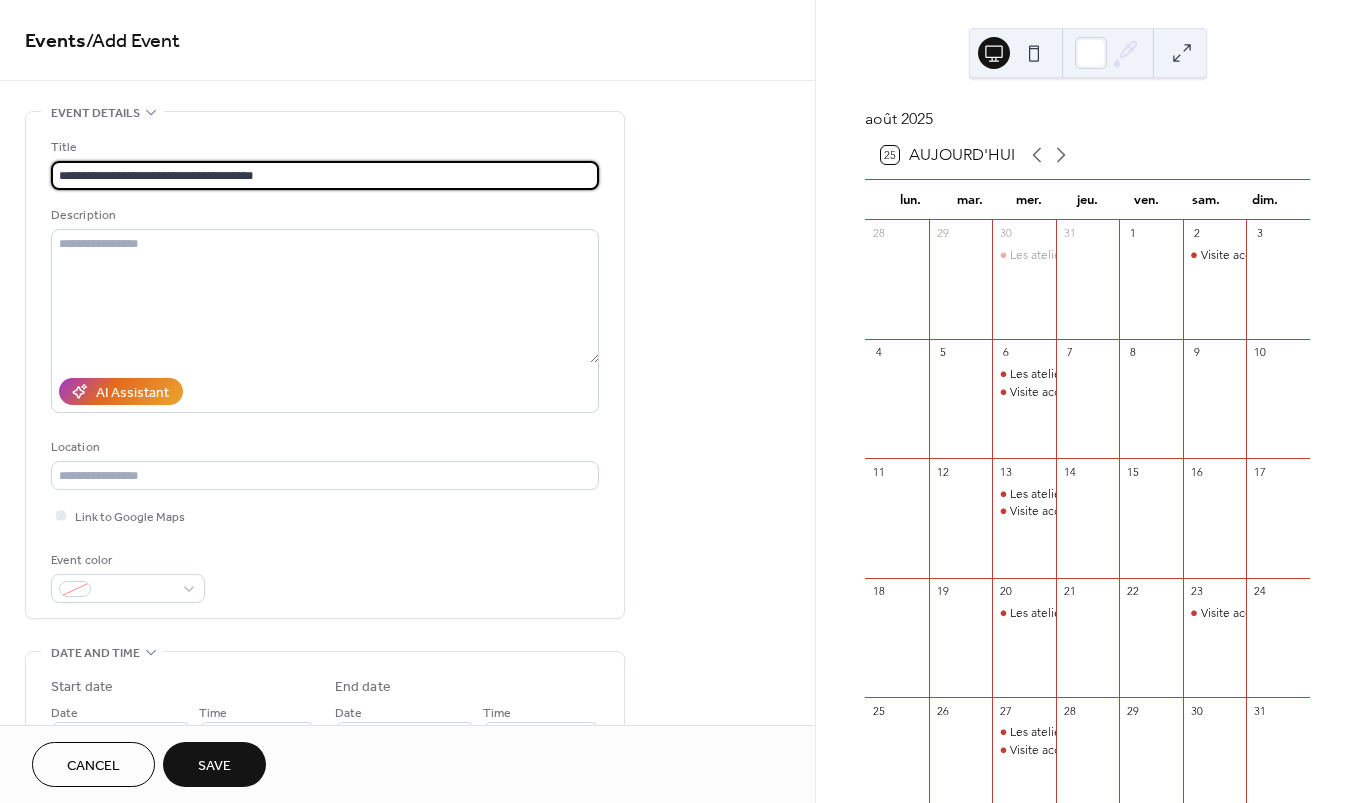 scroll, scrollTop: 137, scrollLeft: 0, axis: vertical 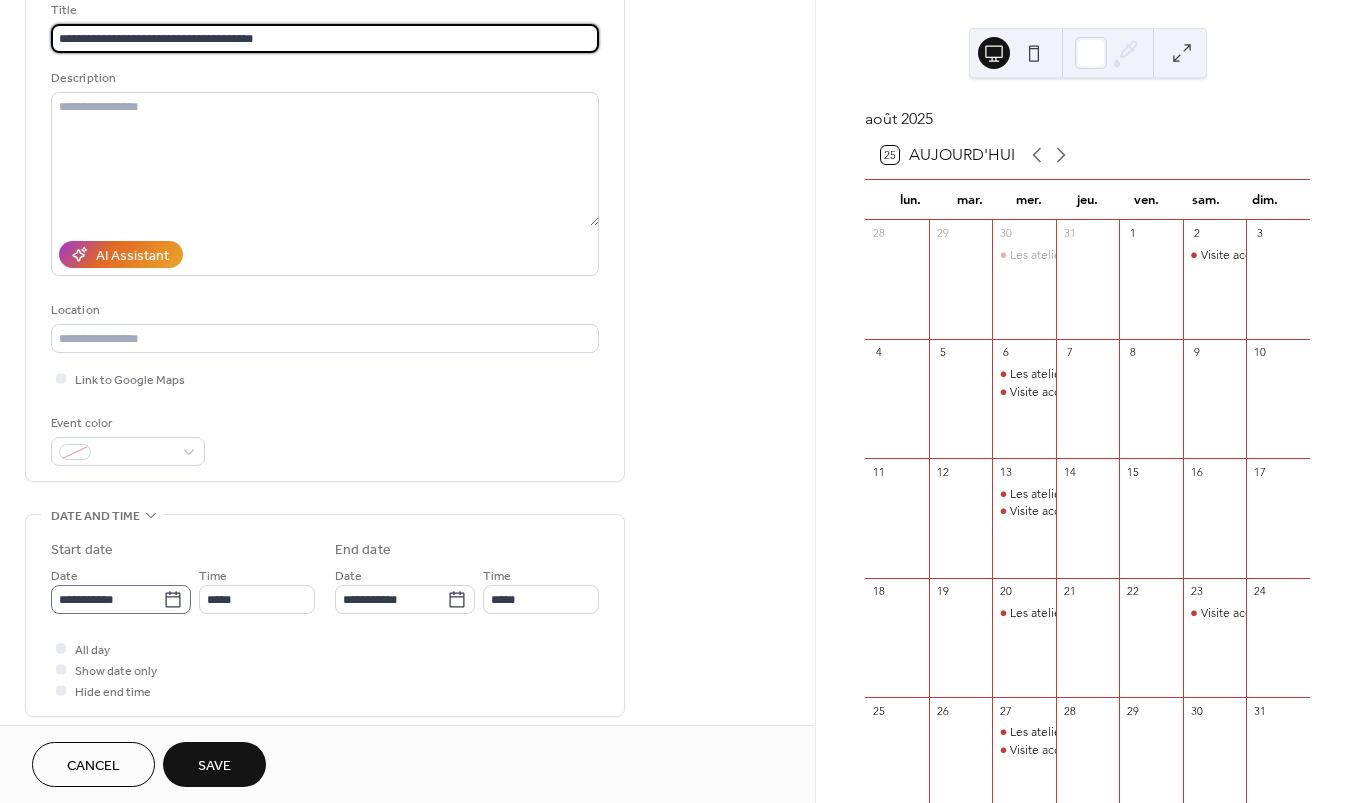 type on "**********" 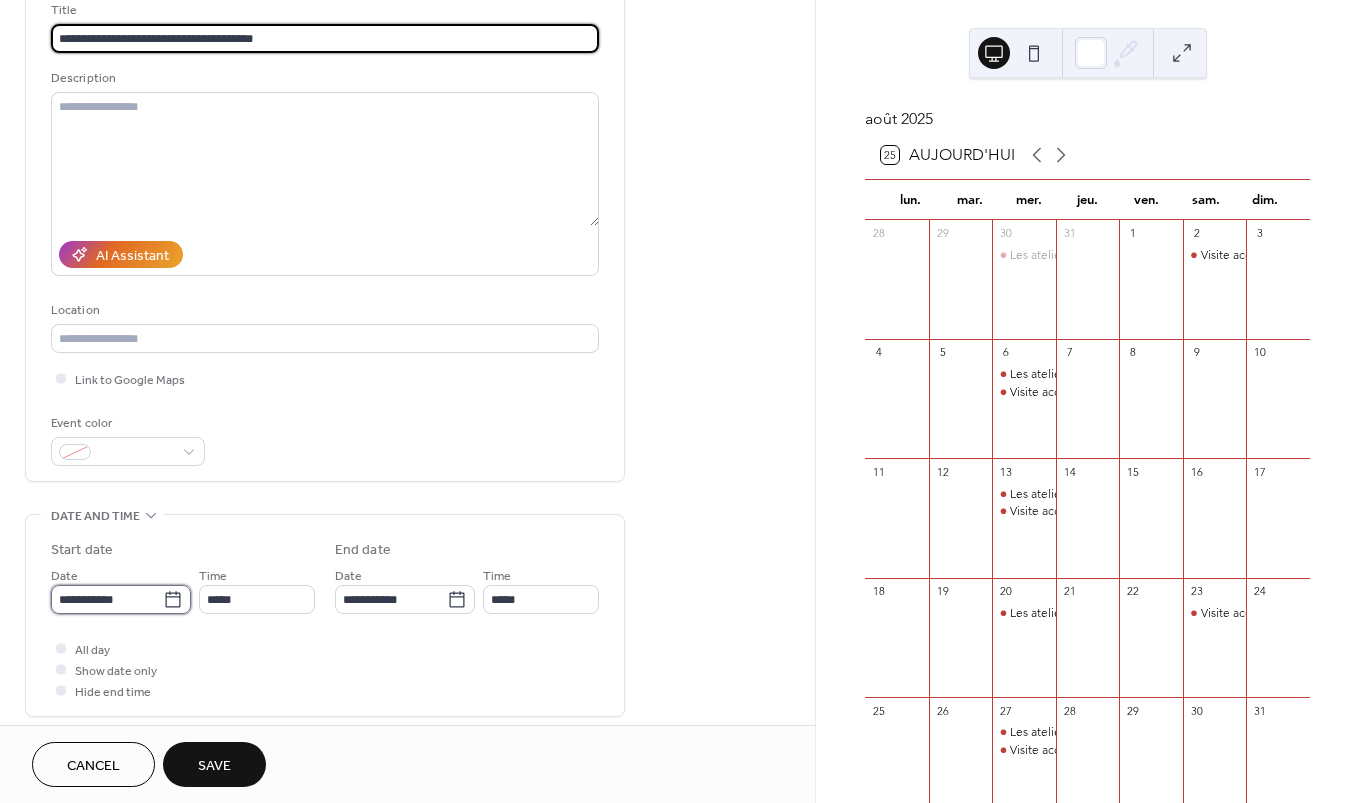 click on "**********" at bounding box center [107, 599] 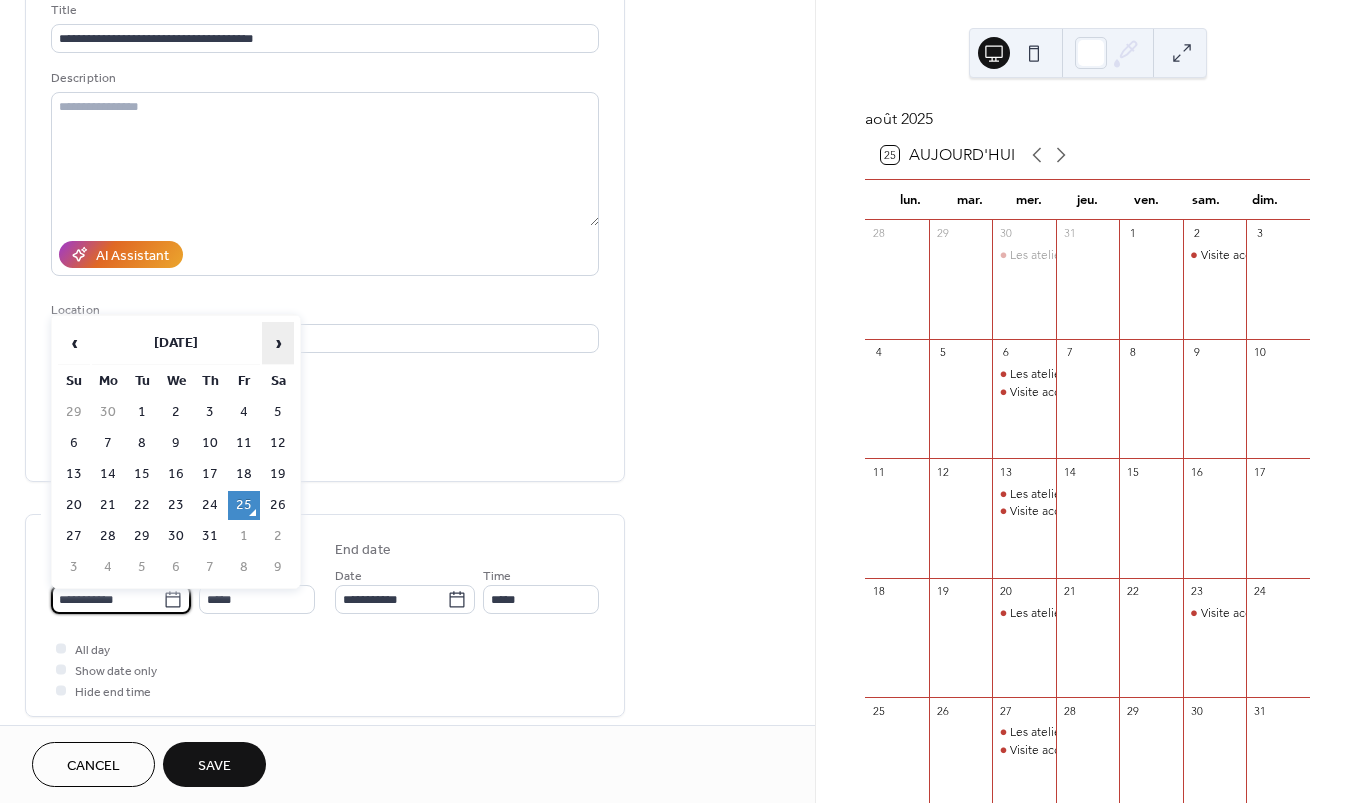 click on "›" at bounding box center (278, 343) 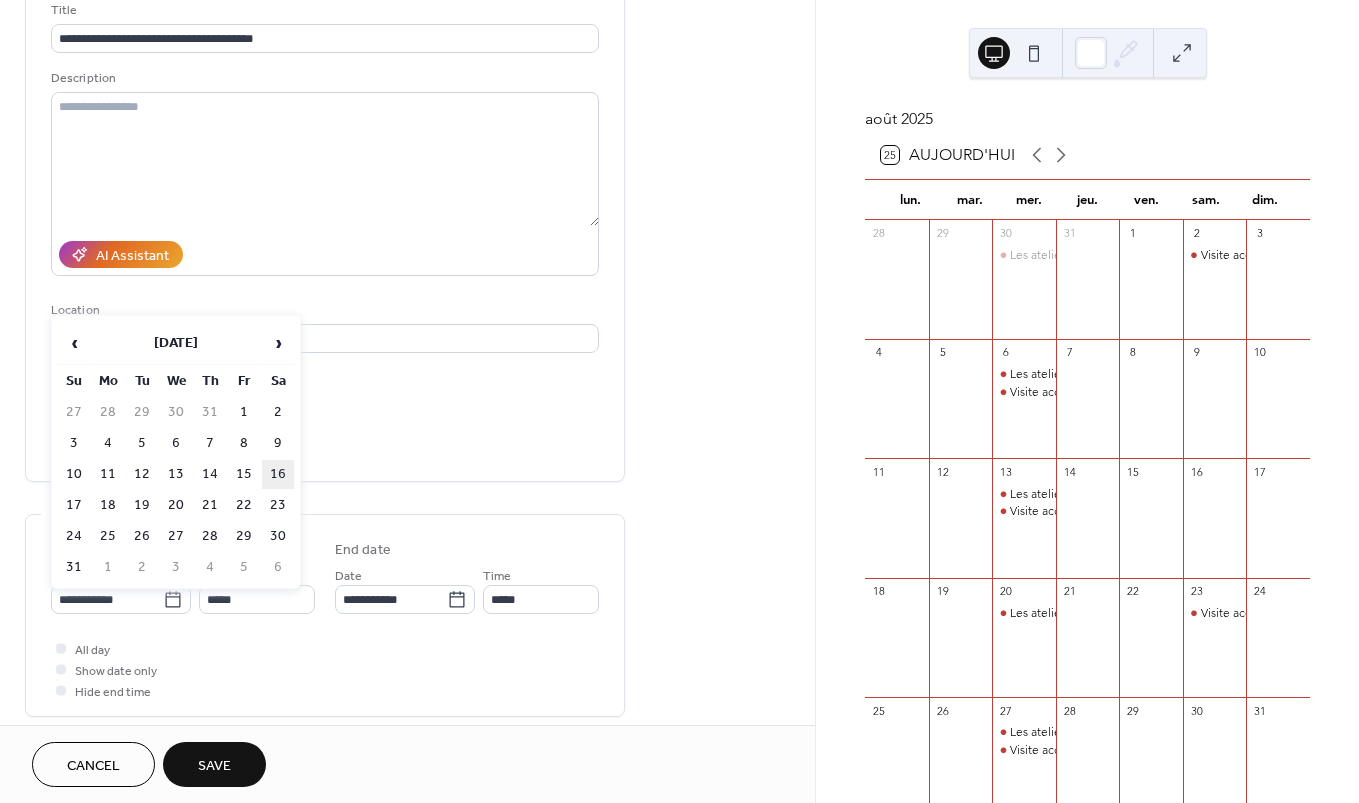 click on "16" at bounding box center [278, 474] 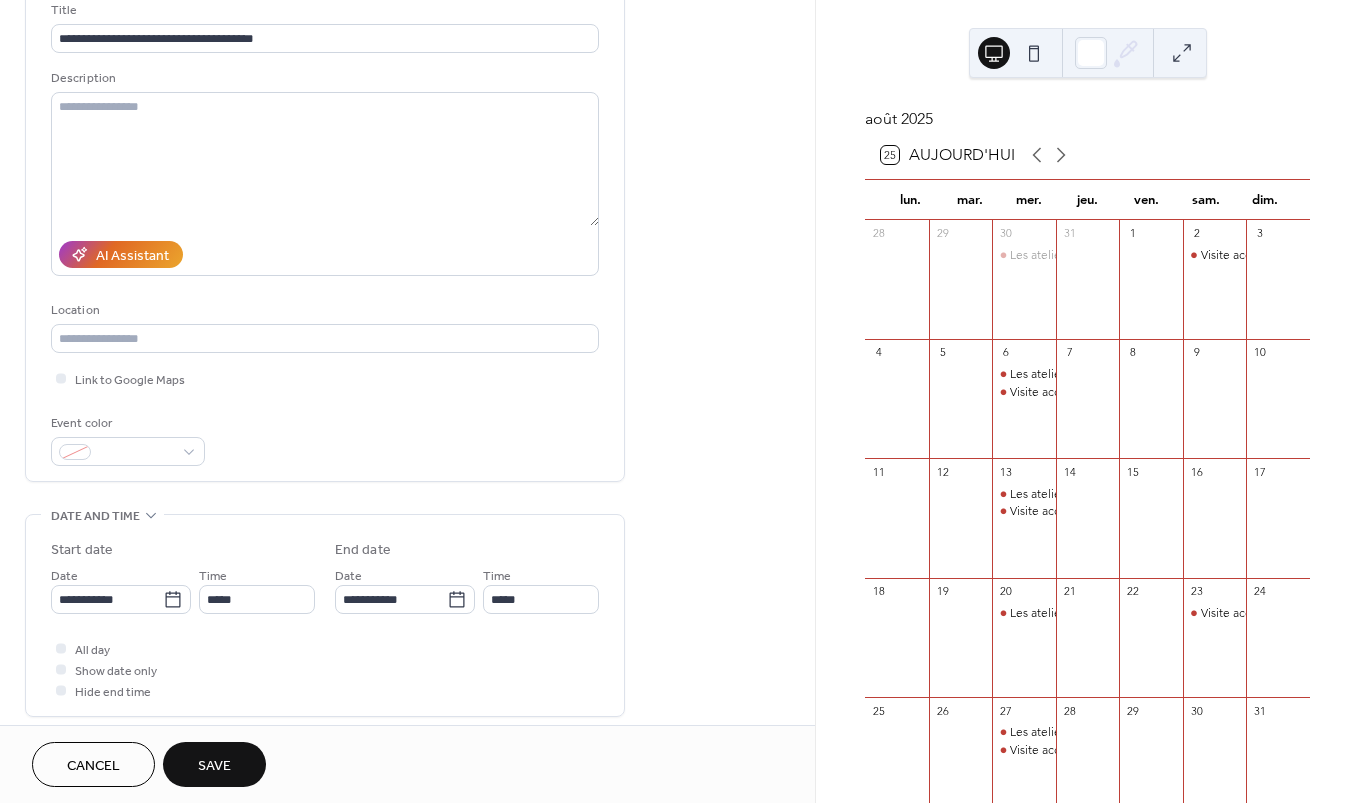click on "Save" at bounding box center (214, 764) 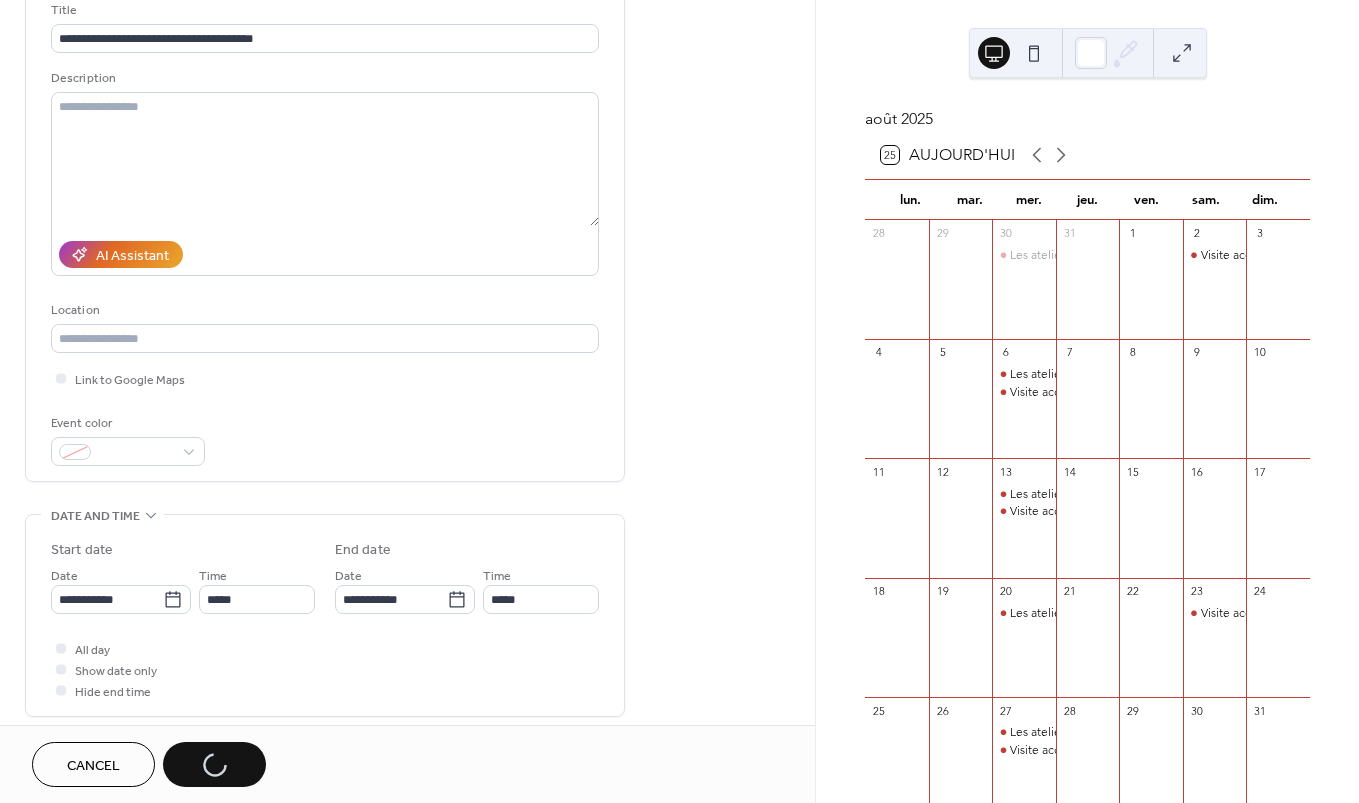 click on "Cancel" at bounding box center (93, 766) 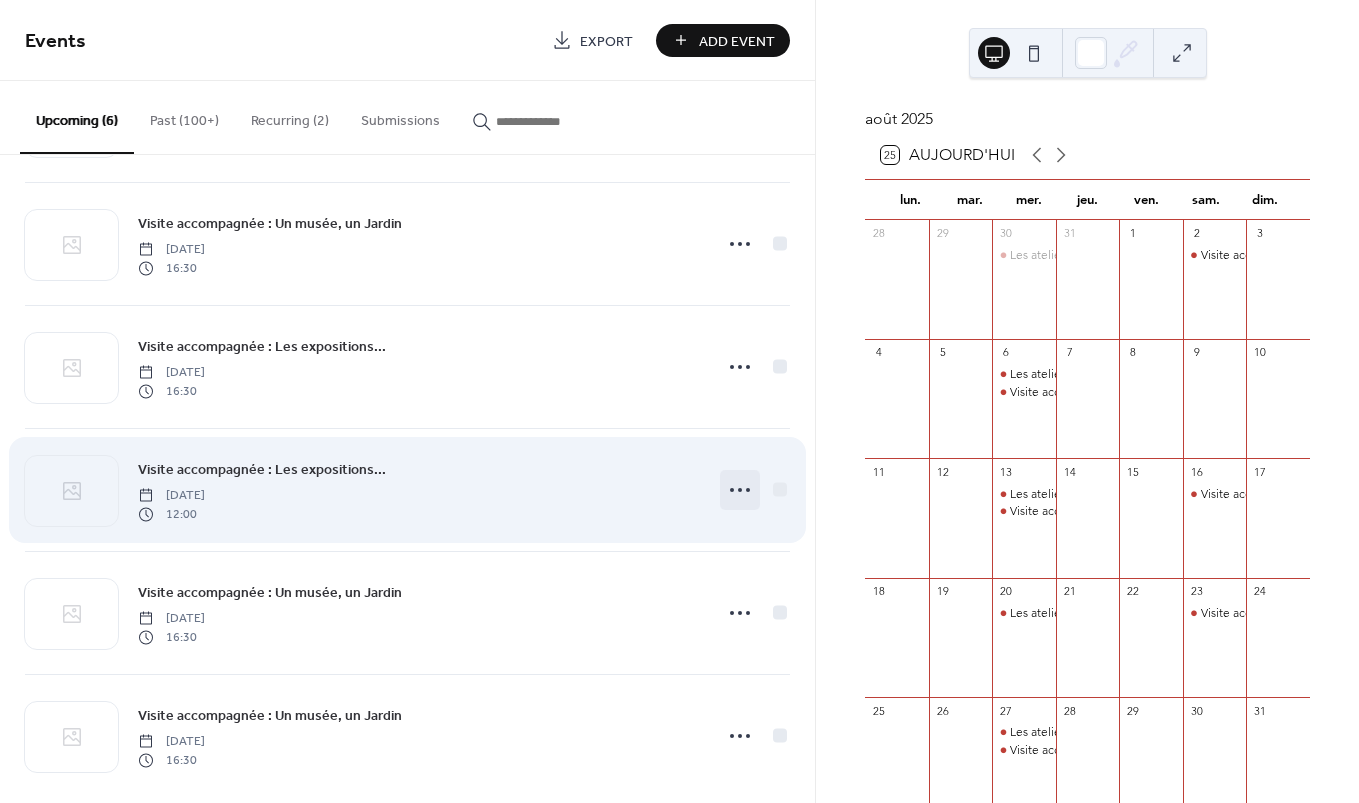 scroll, scrollTop: 112, scrollLeft: 0, axis: vertical 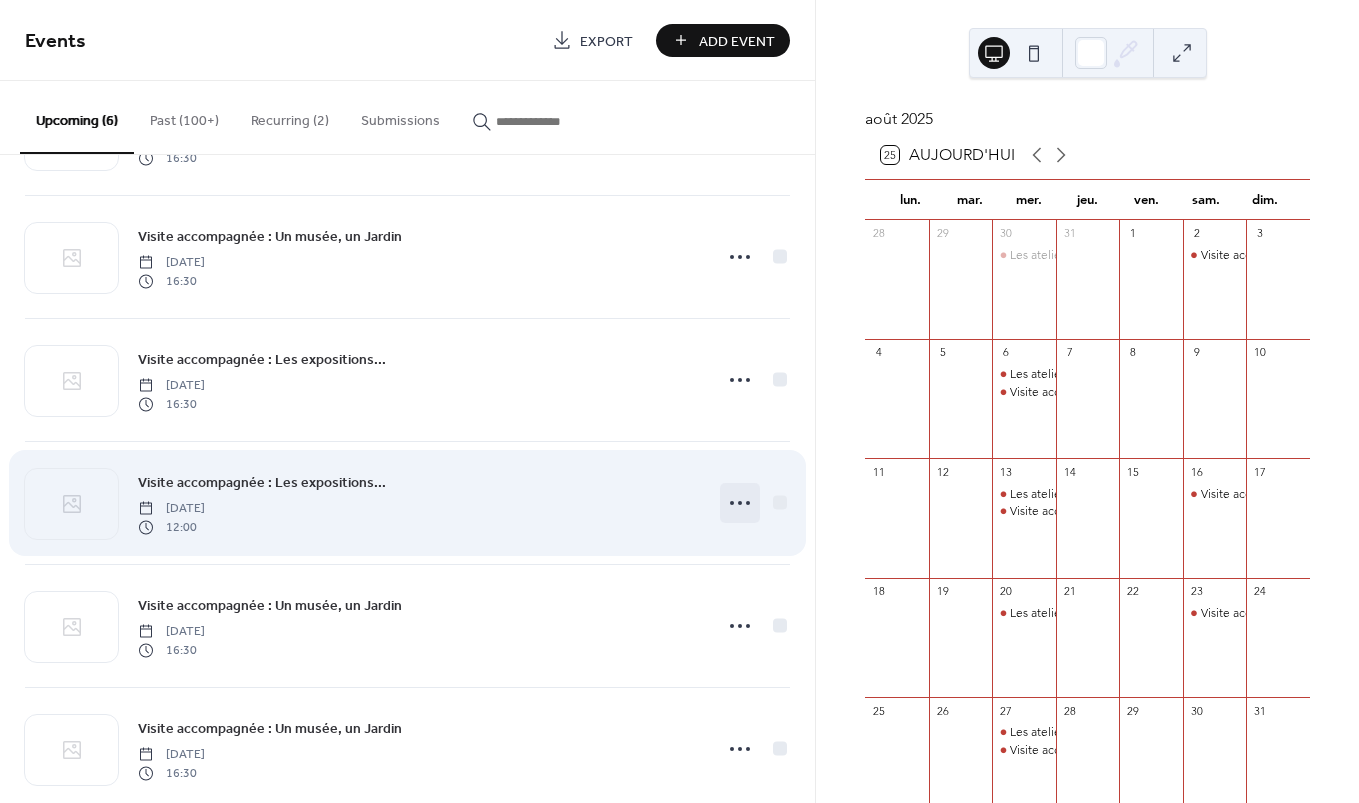click 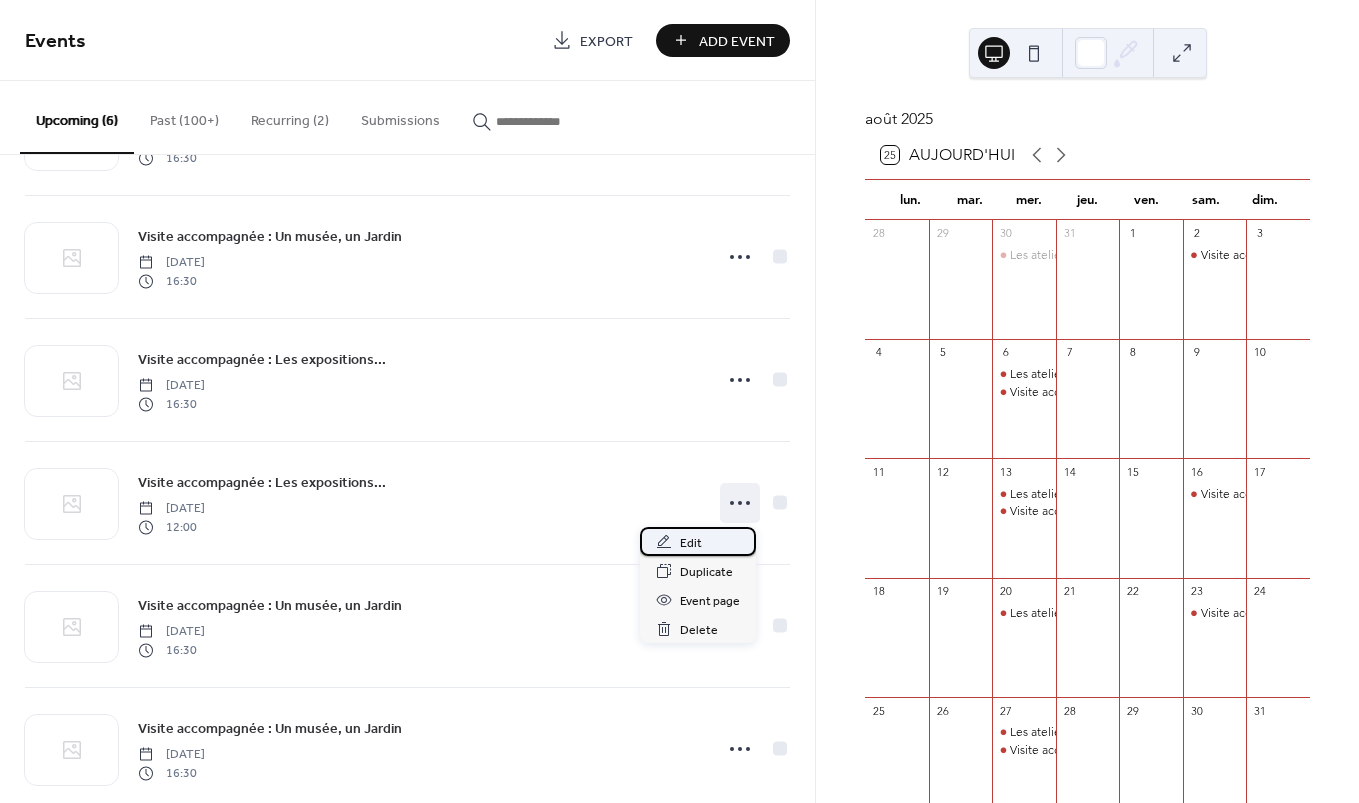 click on "Edit" at bounding box center [691, 543] 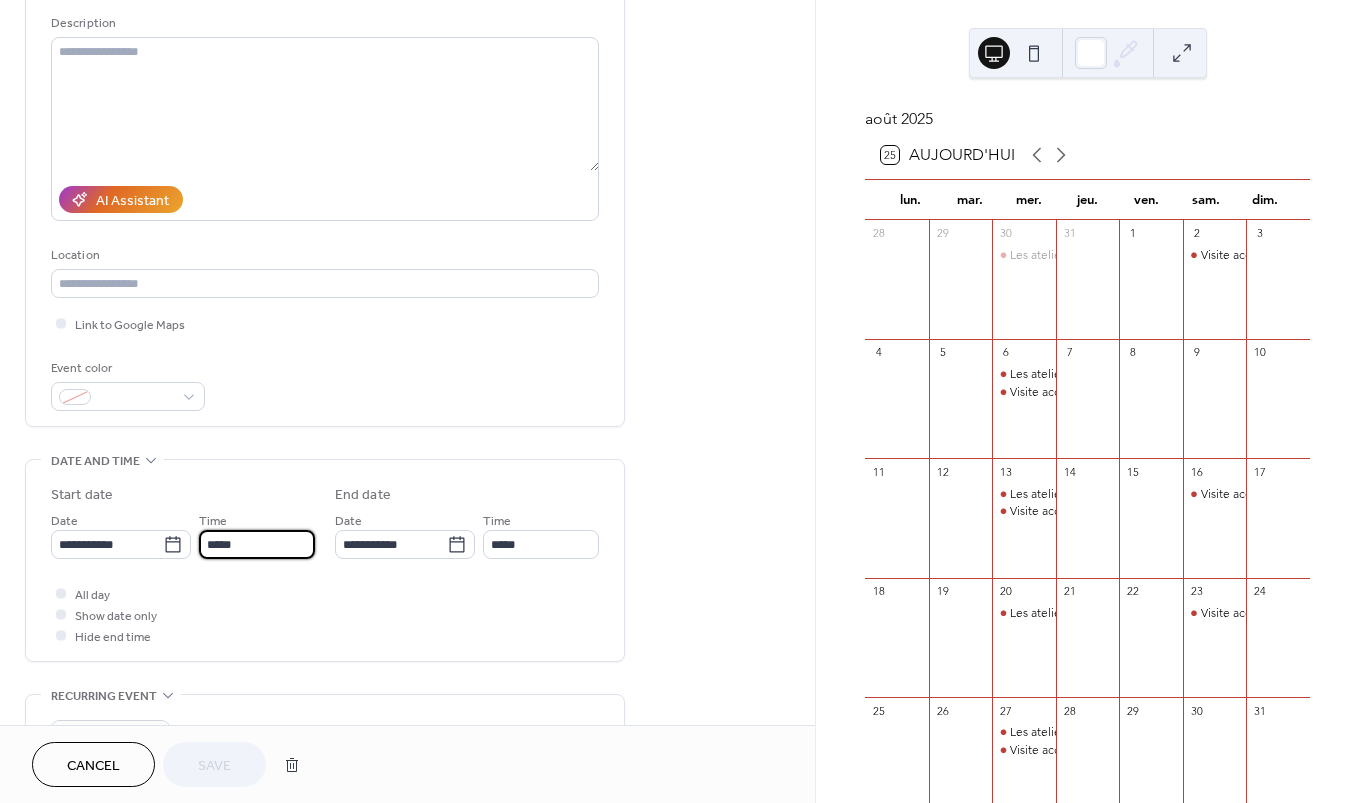 click on "*****" at bounding box center (257, 544) 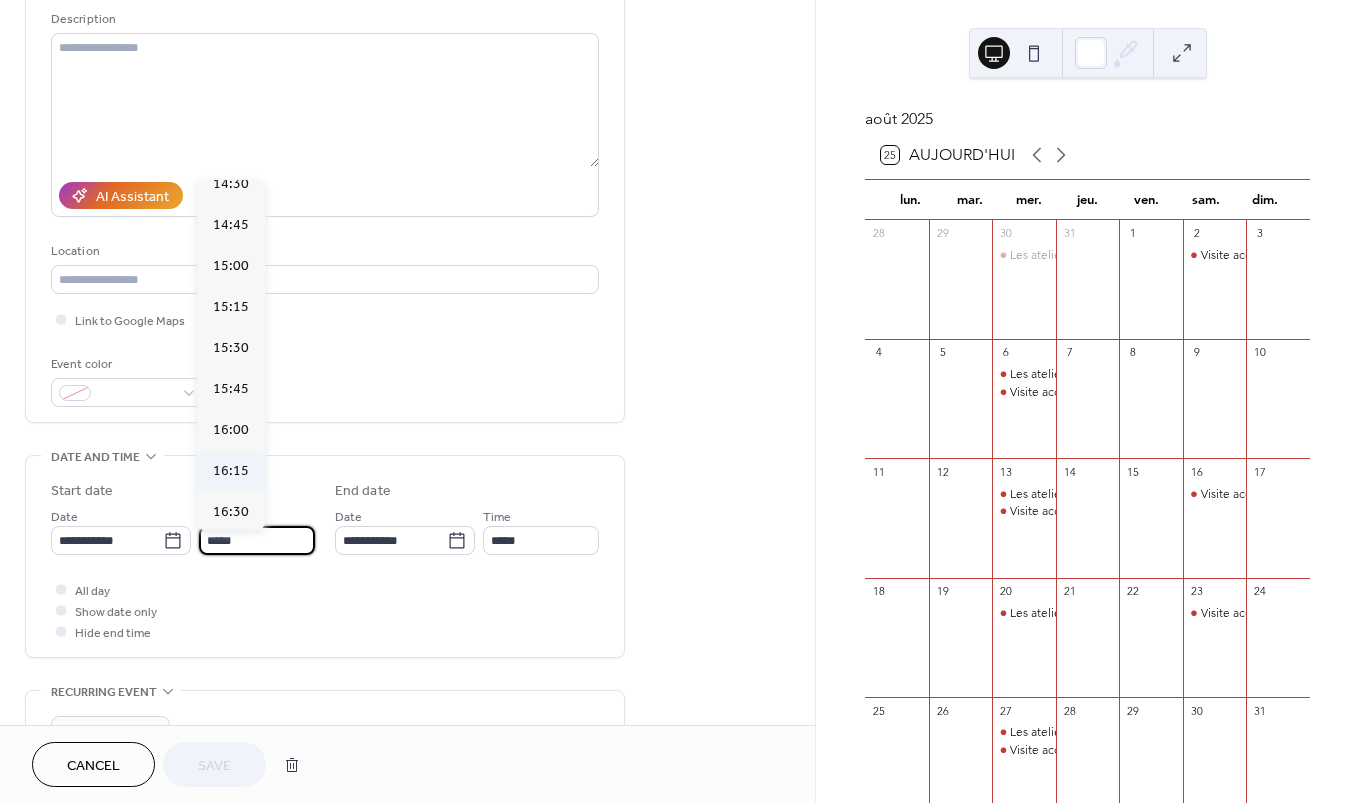 scroll, scrollTop: 2429, scrollLeft: 0, axis: vertical 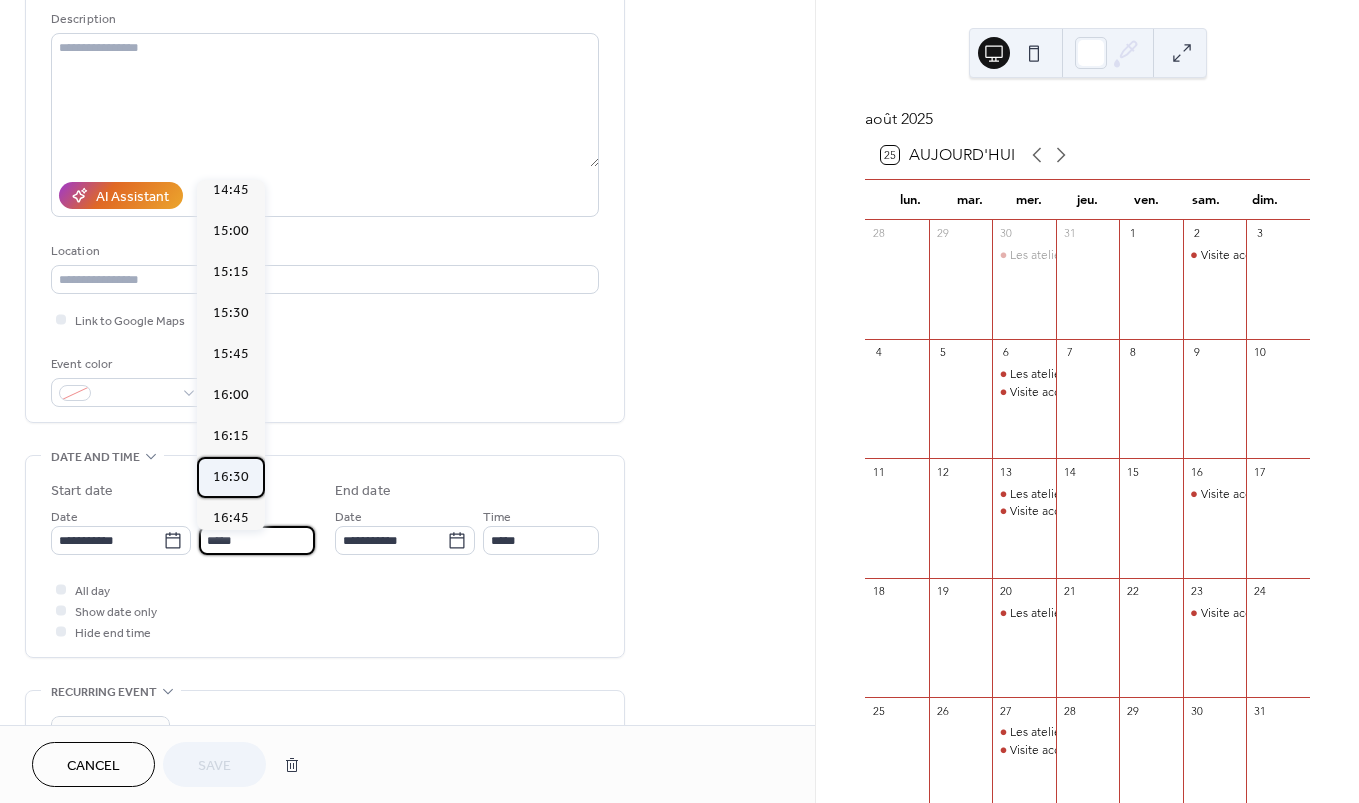 click on "16:30" at bounding box center (231, 477) 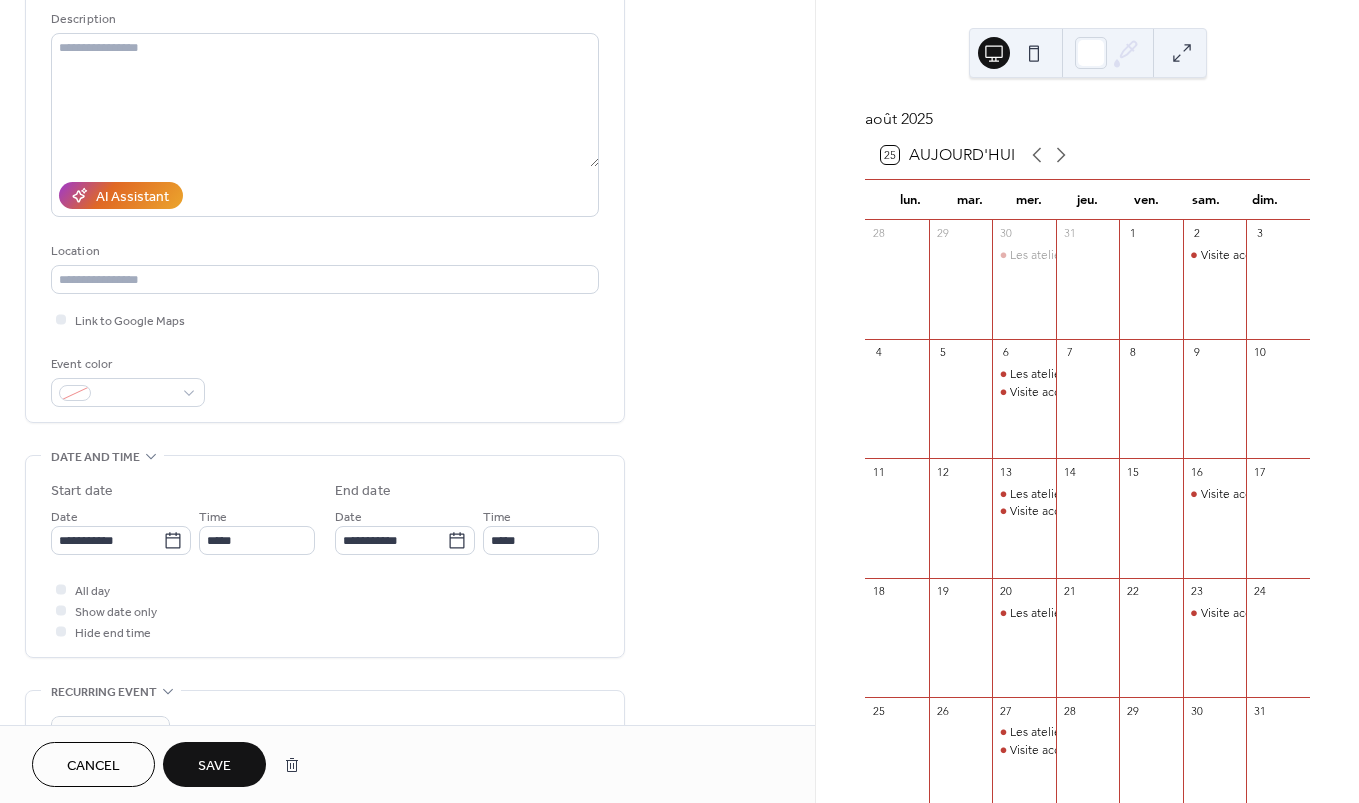 type on "*****" 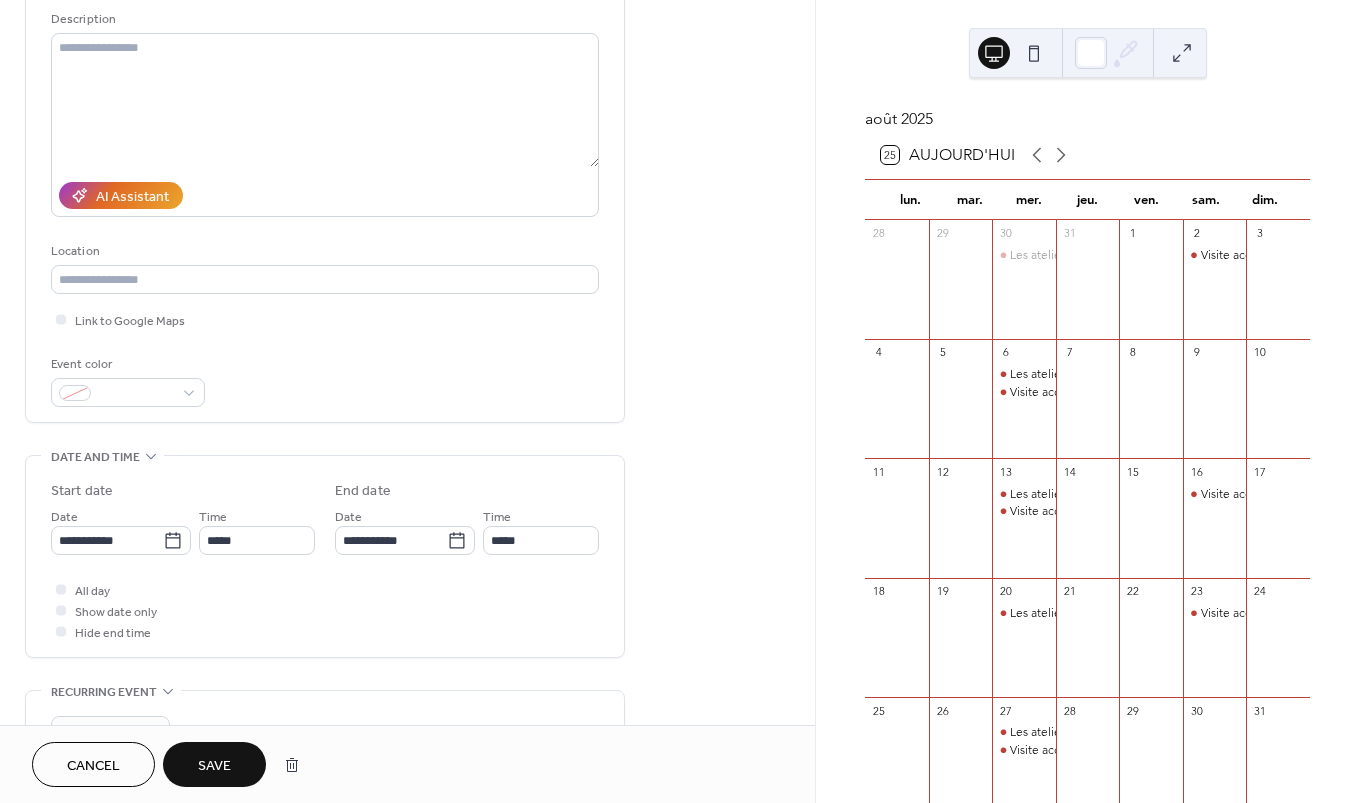 type on "*****" 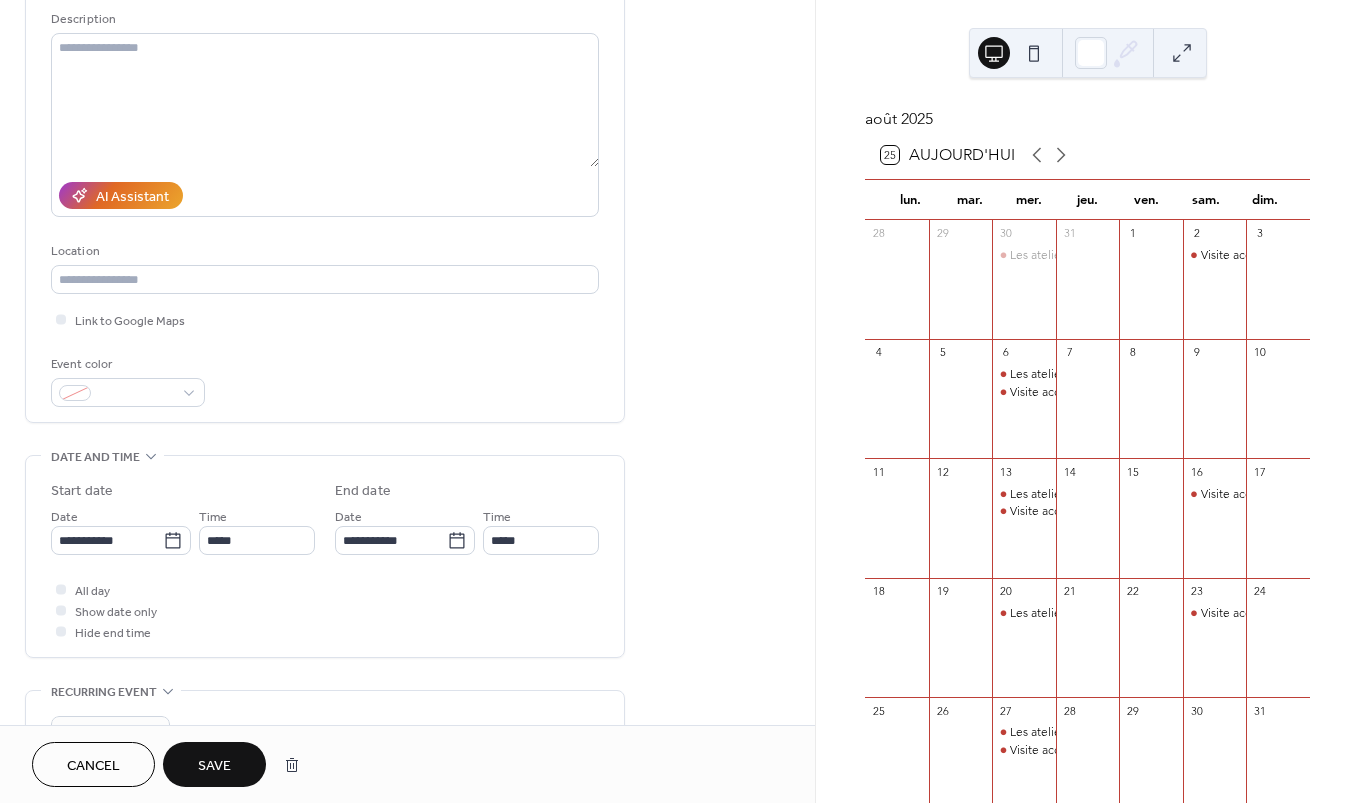click on "Save" at bounding box center (214, 764) 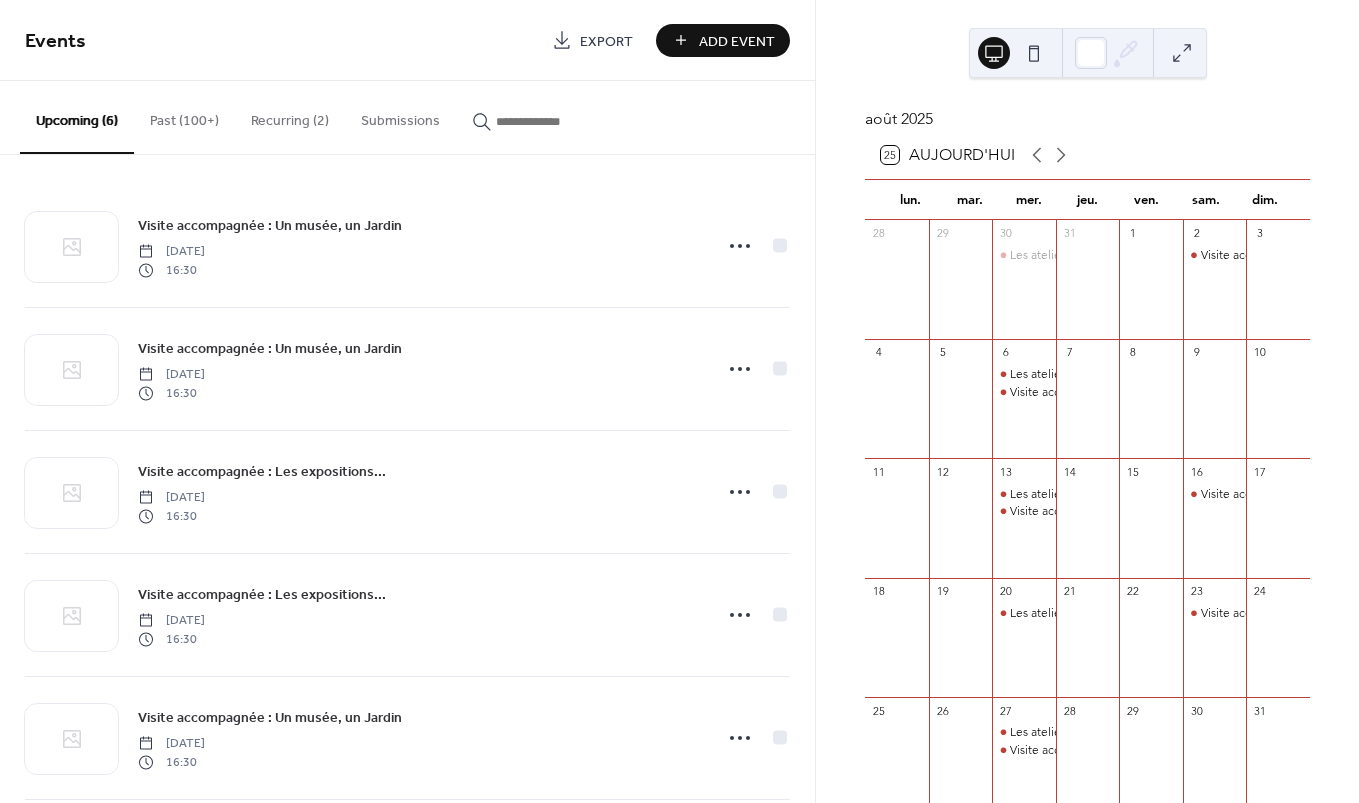 click on "Add Event" at bounding box center [737, 41] 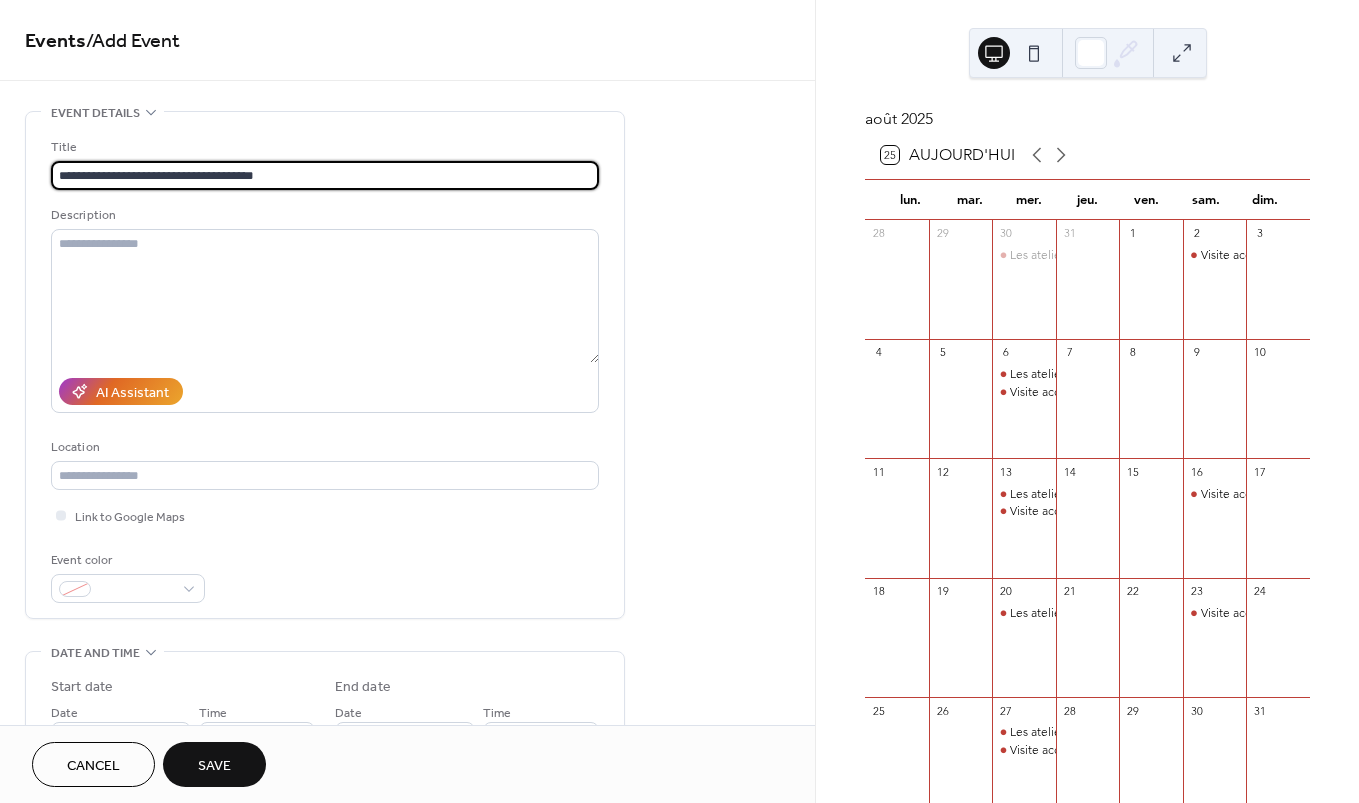 scroll, scrollTop: 184, scrollLeft: 0, axis: vertical 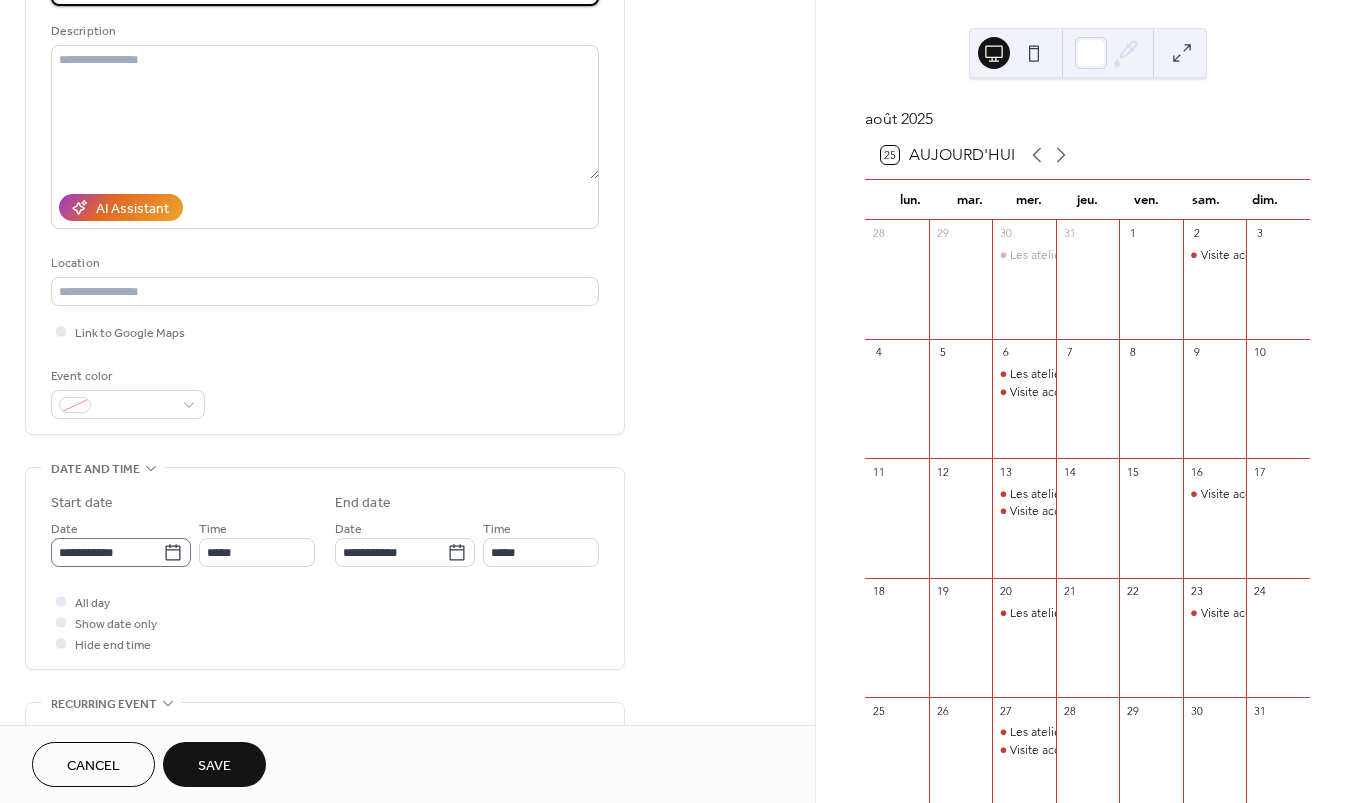 type on "**********" 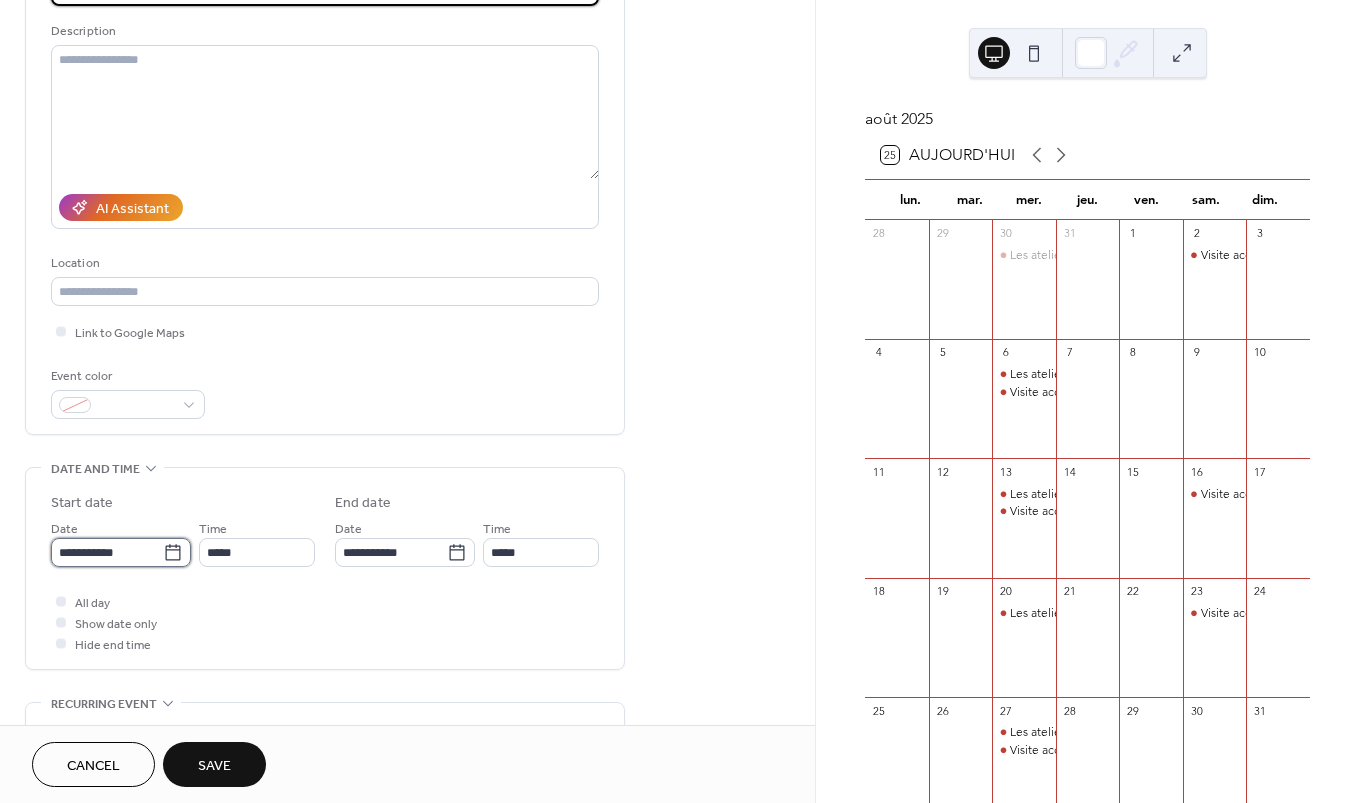 click on "**********" at bounding box center (107, 552) 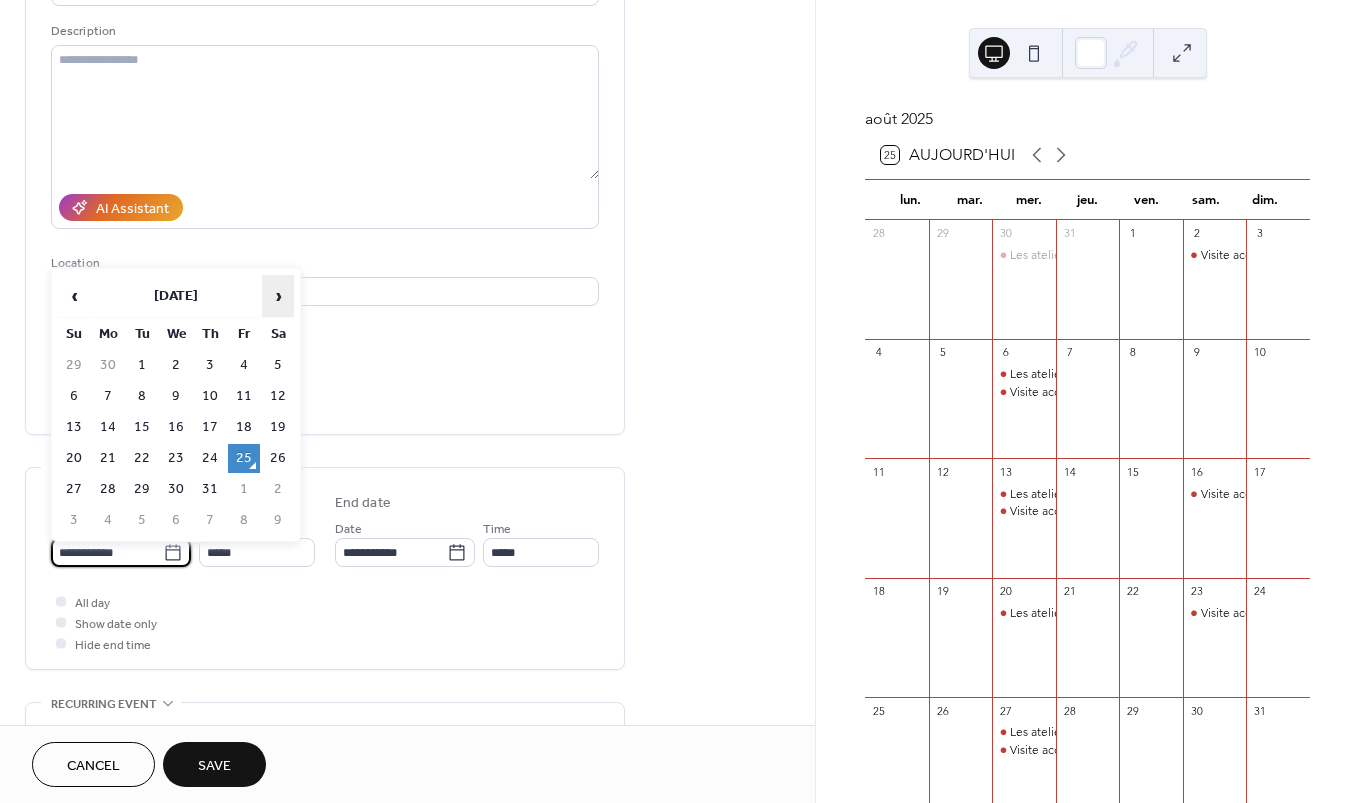 click on "›" at bounding box center (278, 296) 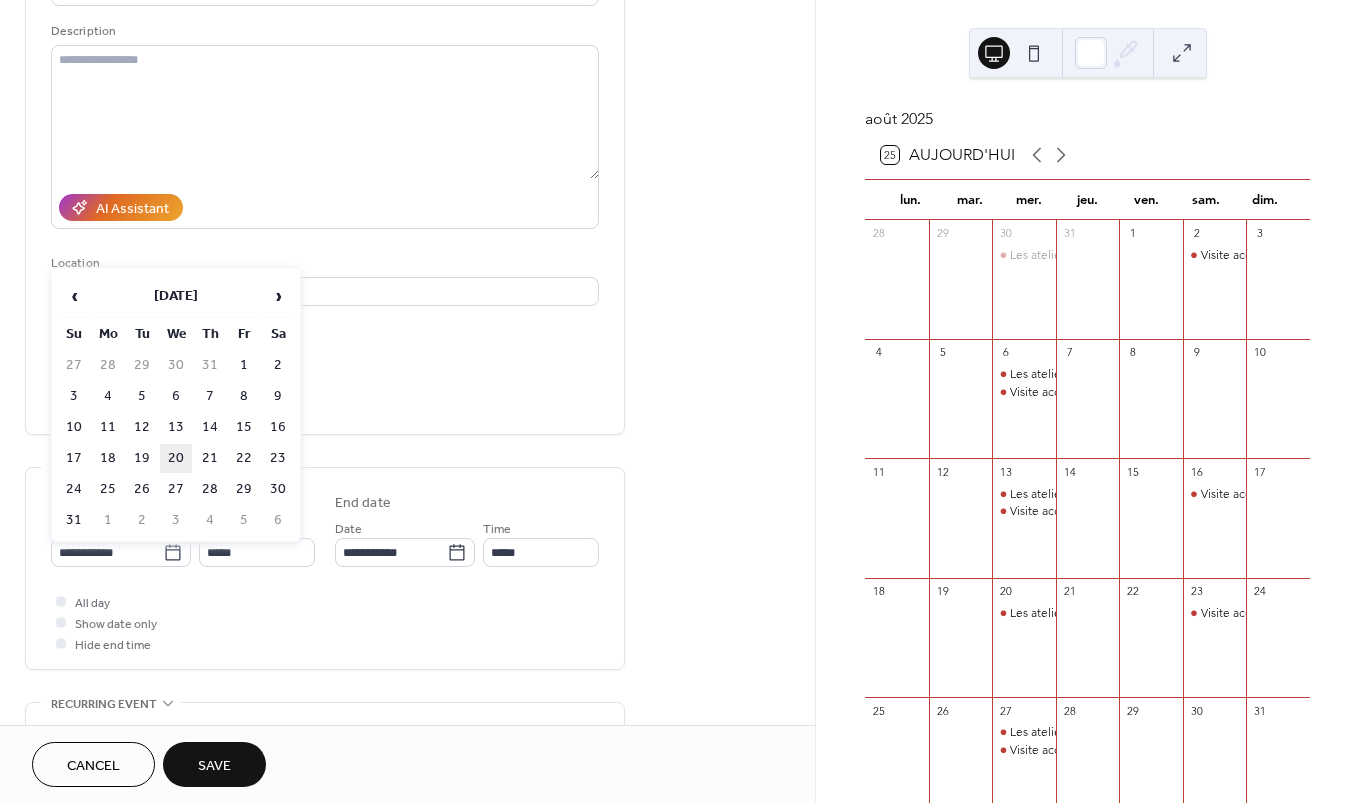 click on "20" at bounding box center [176, 458] 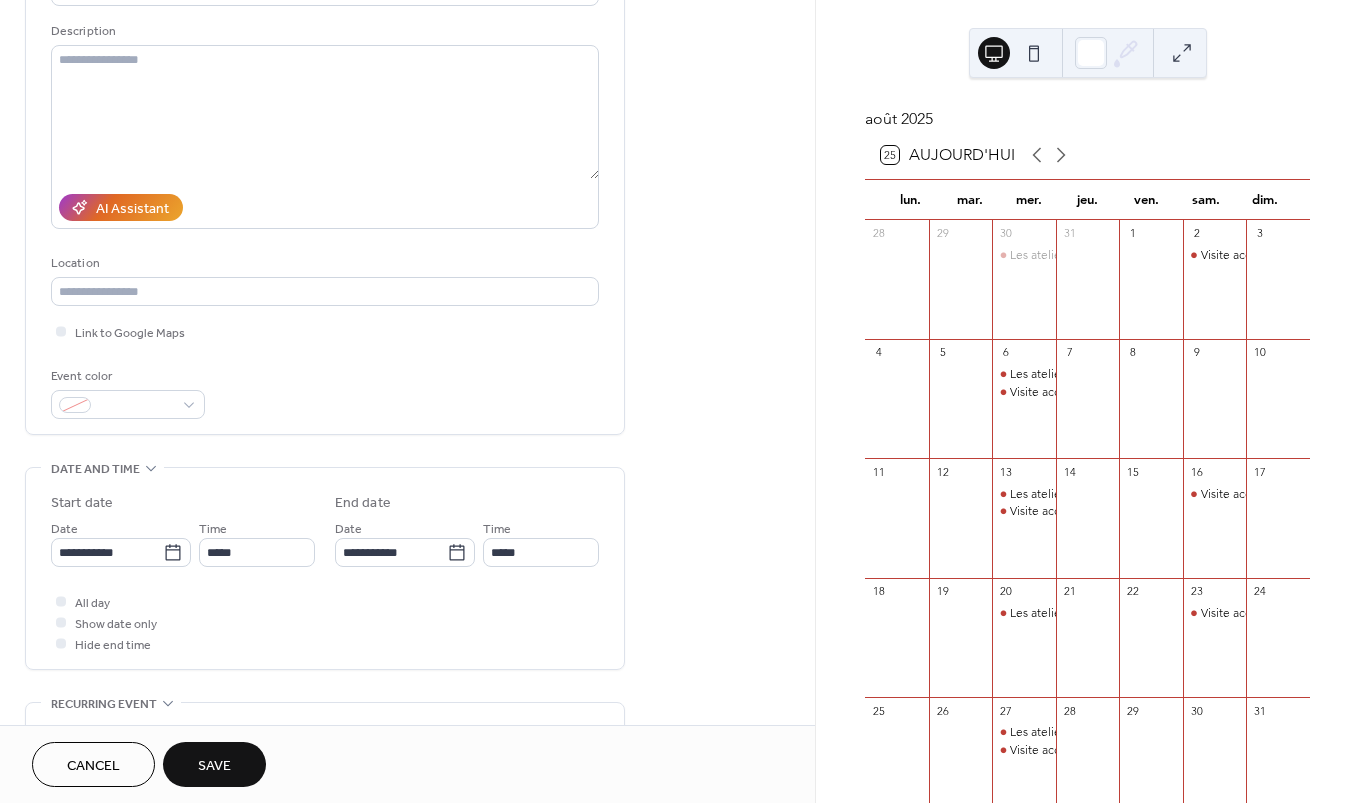 type on "**********" 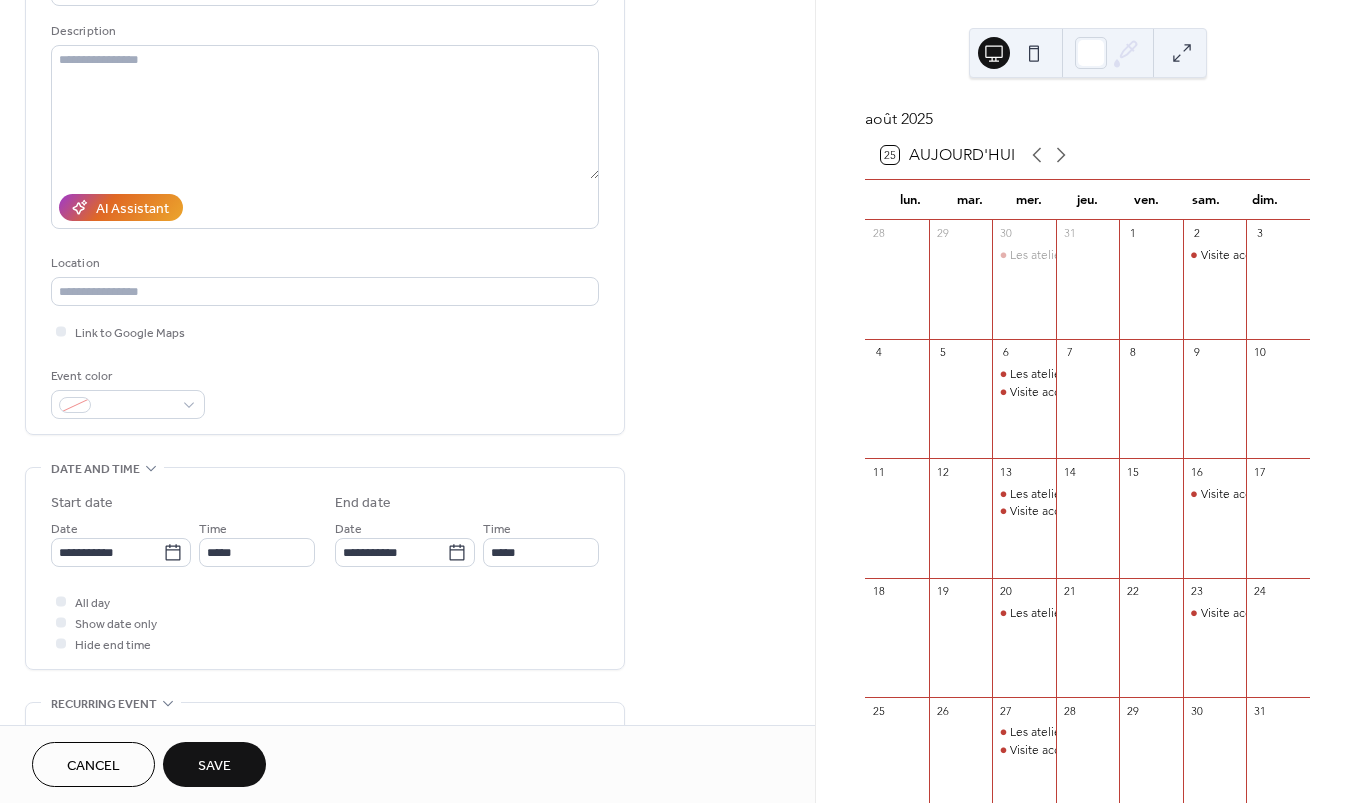 type on "**********" 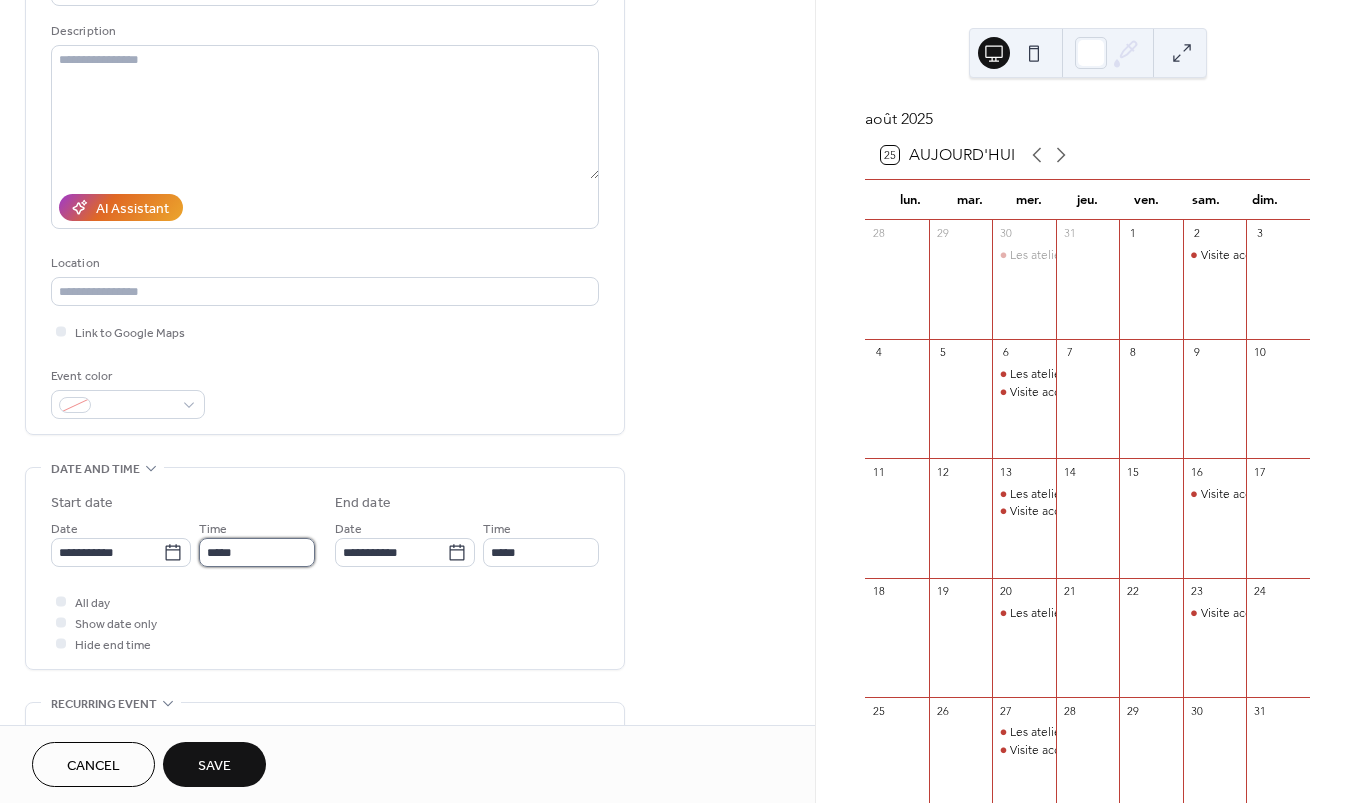 click on "*****" at bounding box center (257, 552) 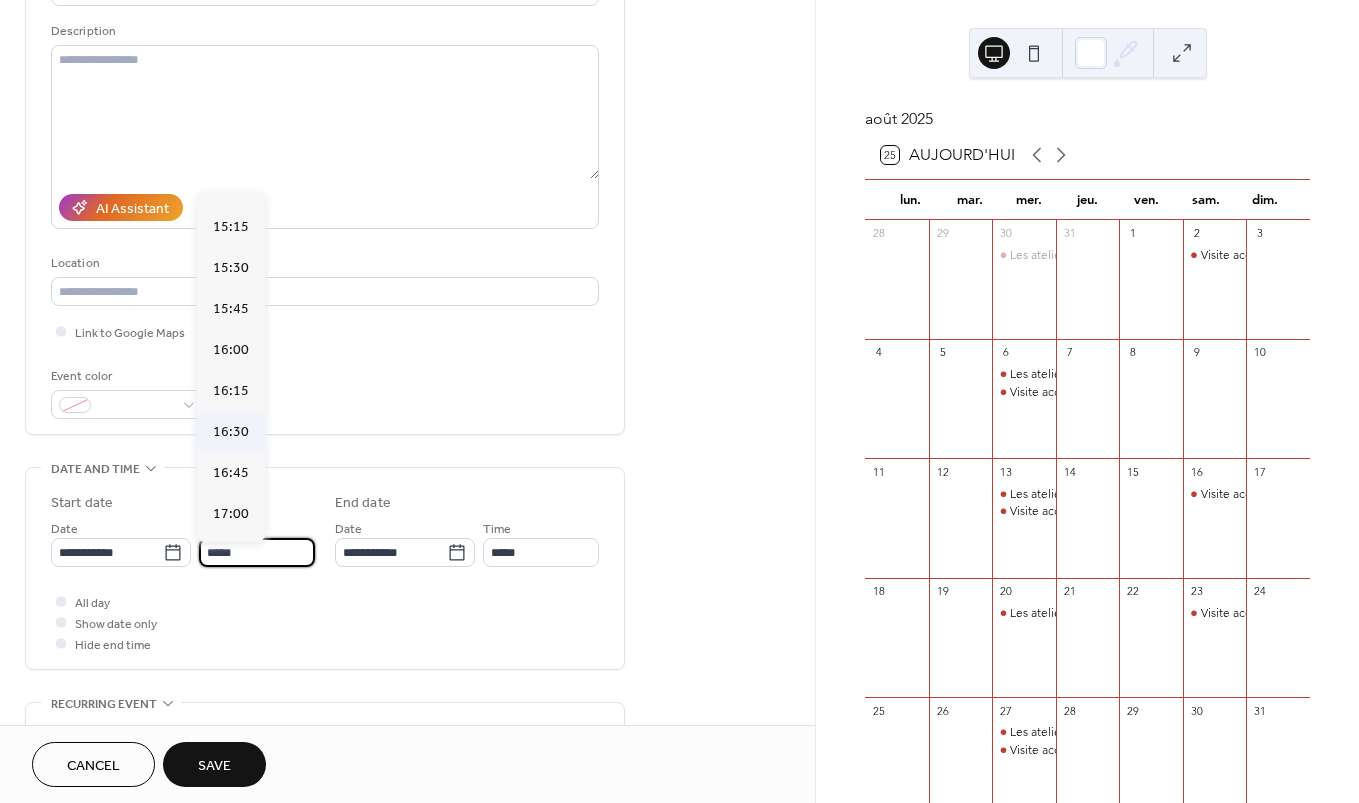 scroll, scrollTop: 2524, scrollLeft: 0, axis: vertical 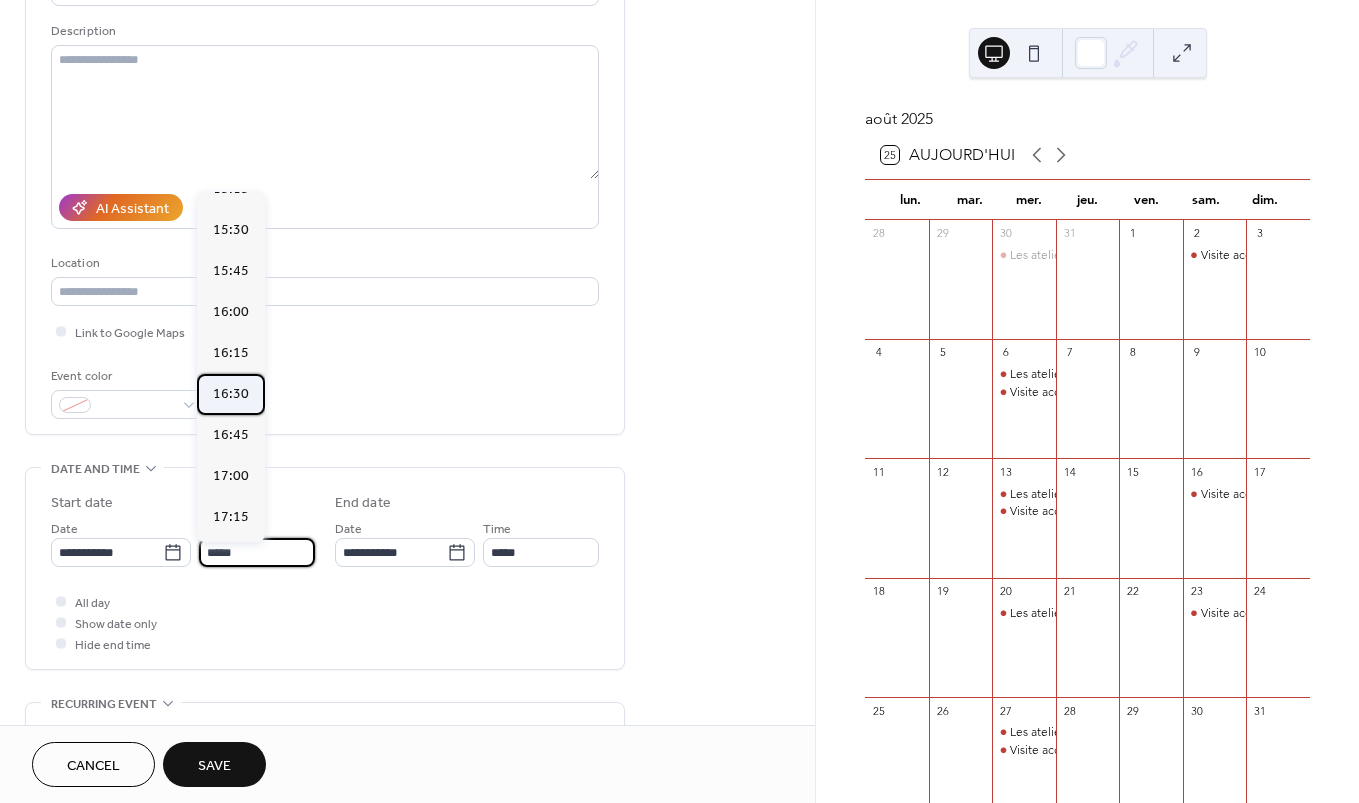 click on "16:30" at bounding box center [231, 394] 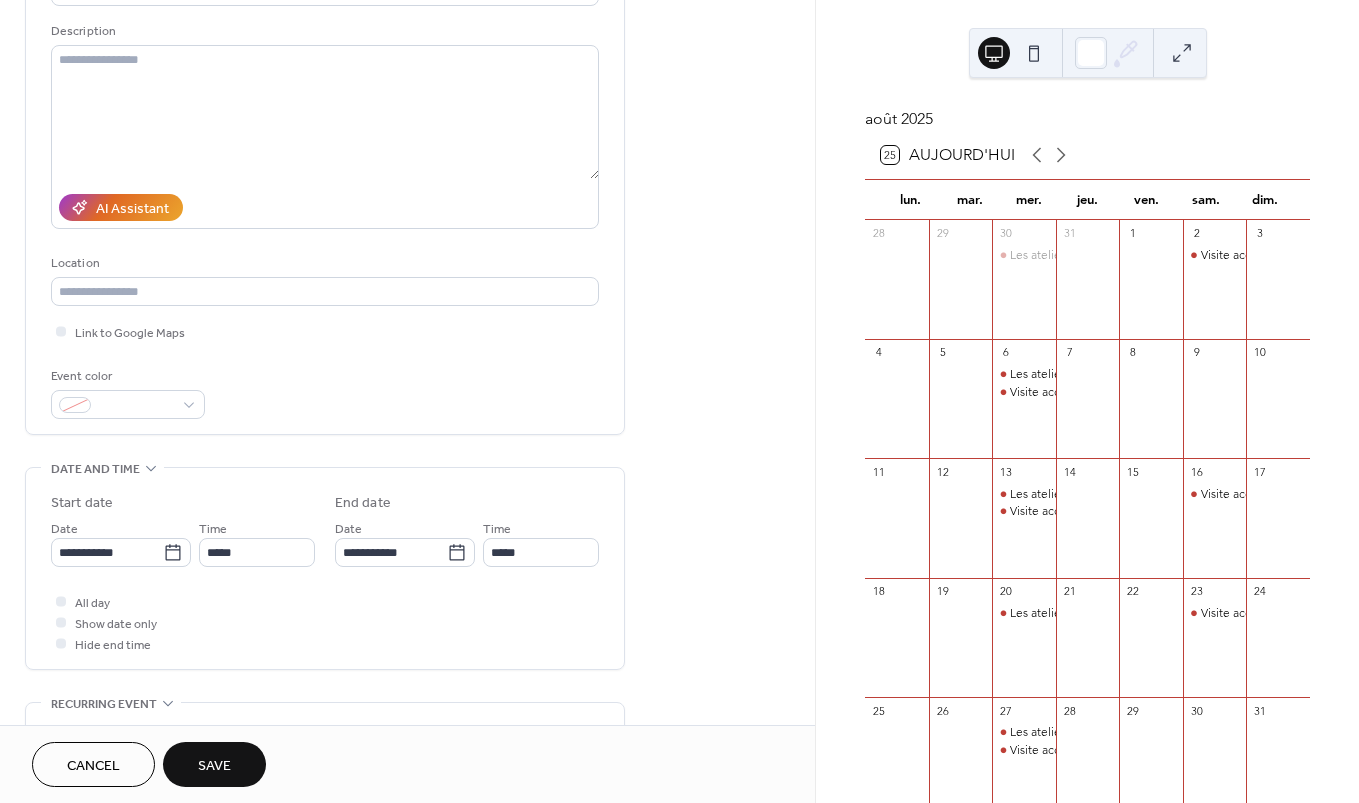 type on "*****" 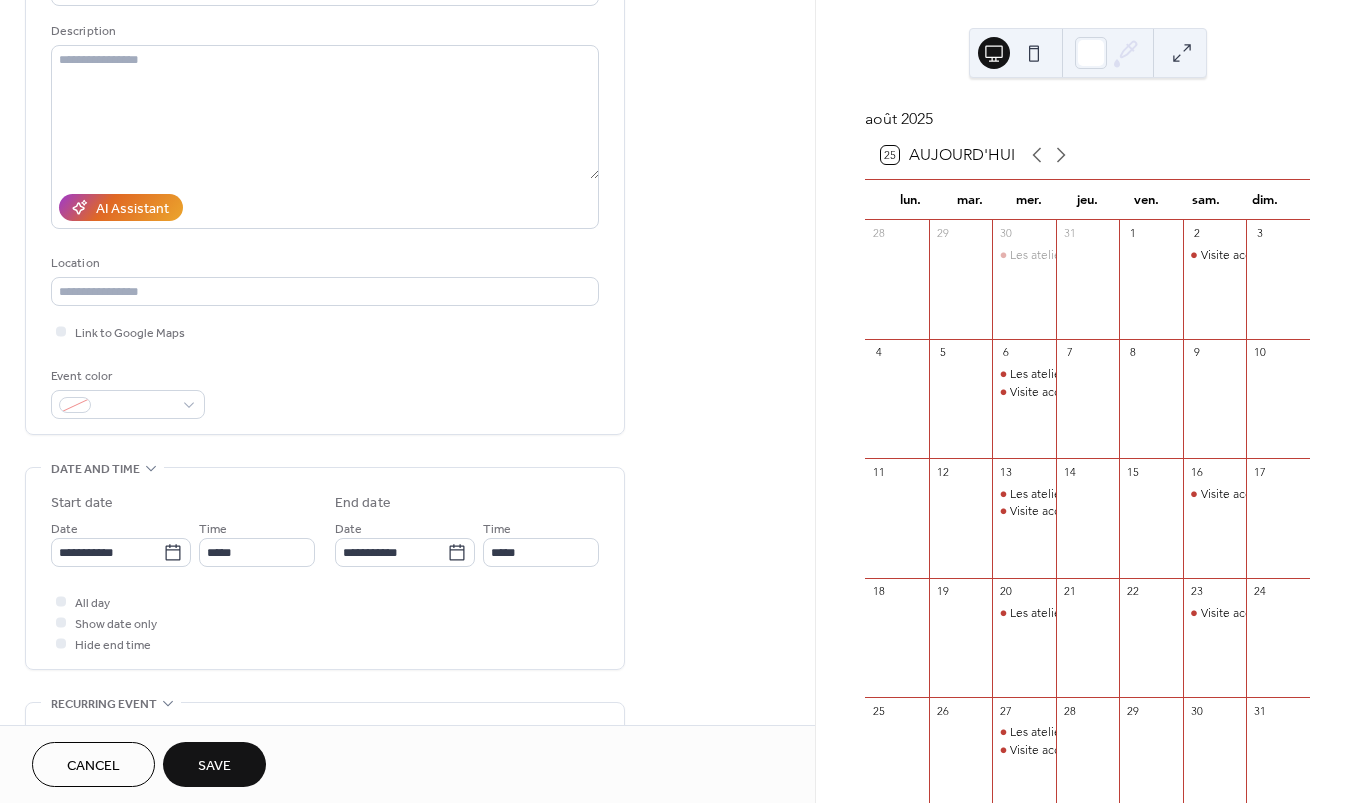 type on "*****" 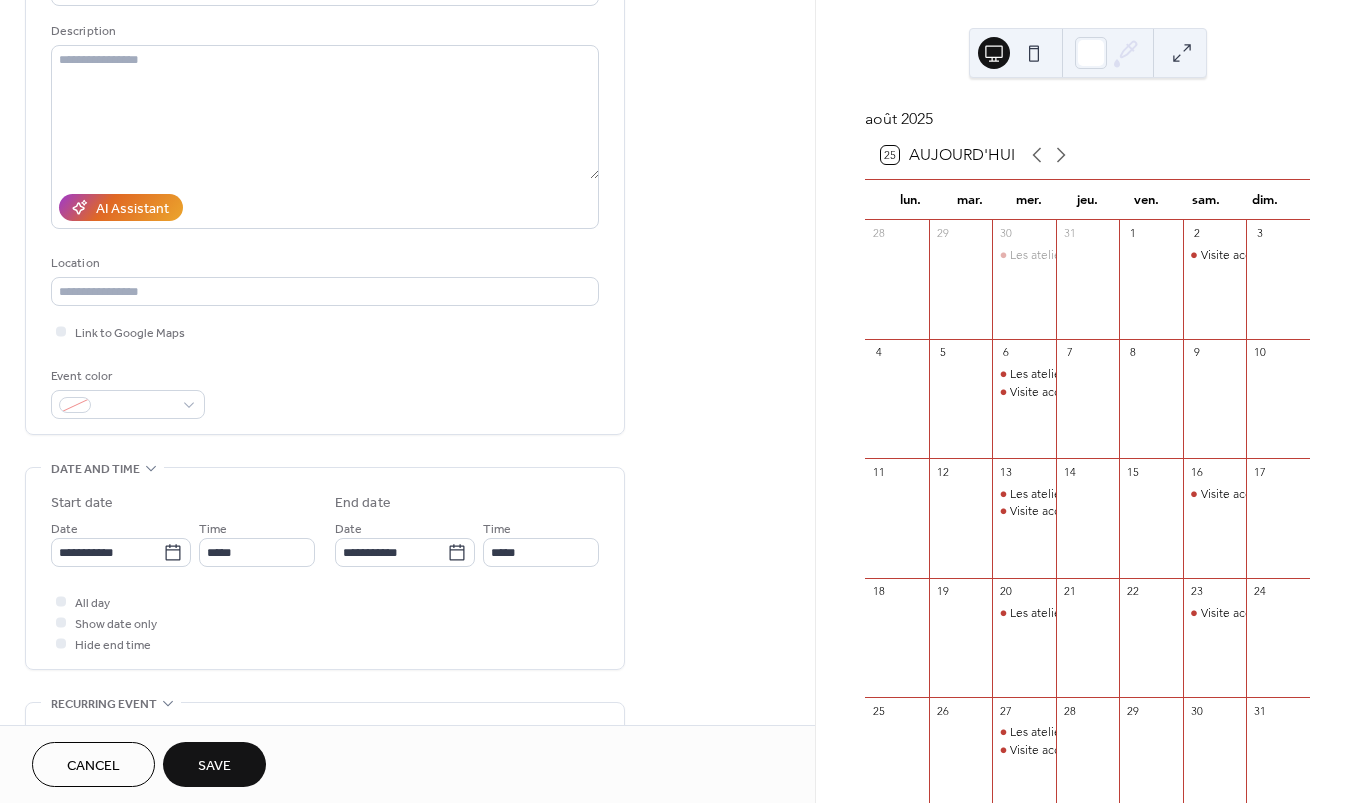 click on "Save" at bounding box center [214, 764] 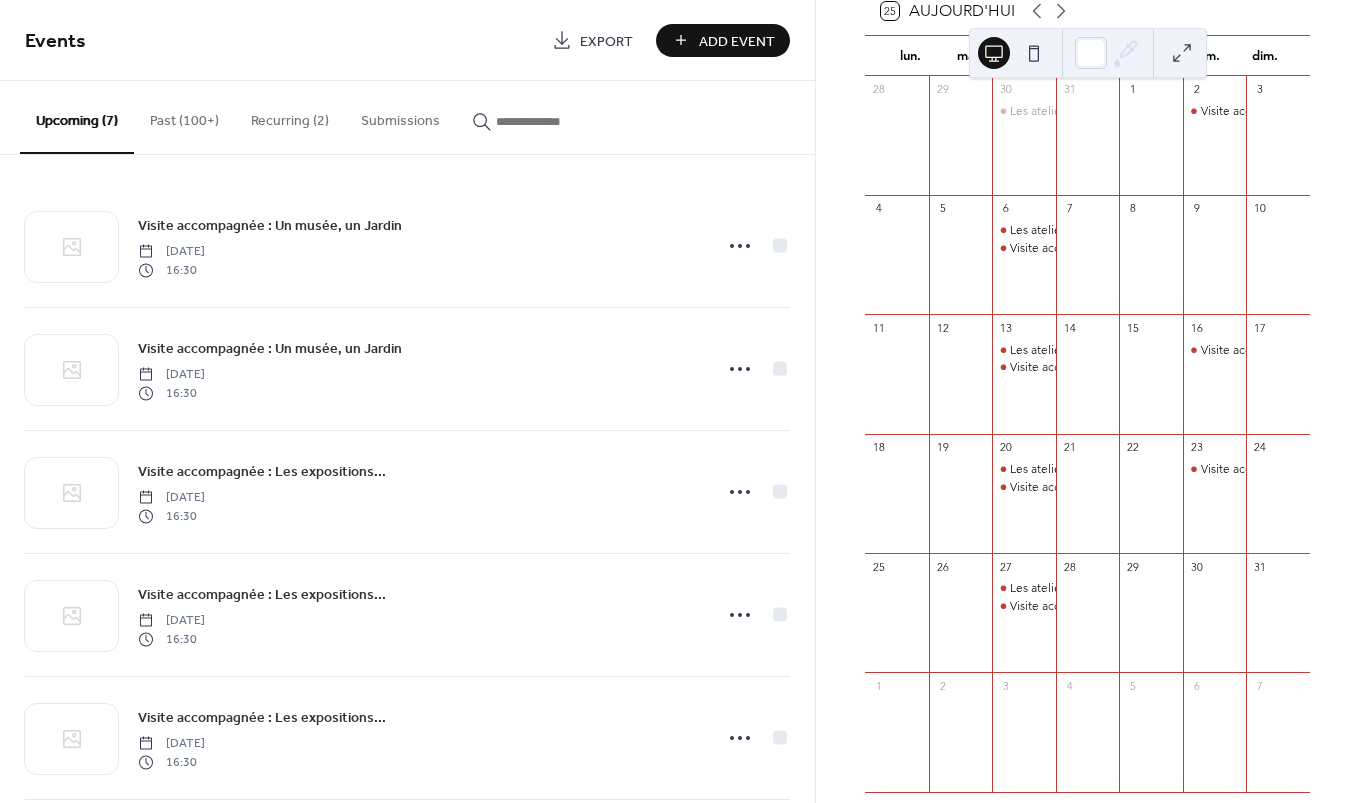 scroll, scrollTop: 0, scrollLeft: 0, axis: both 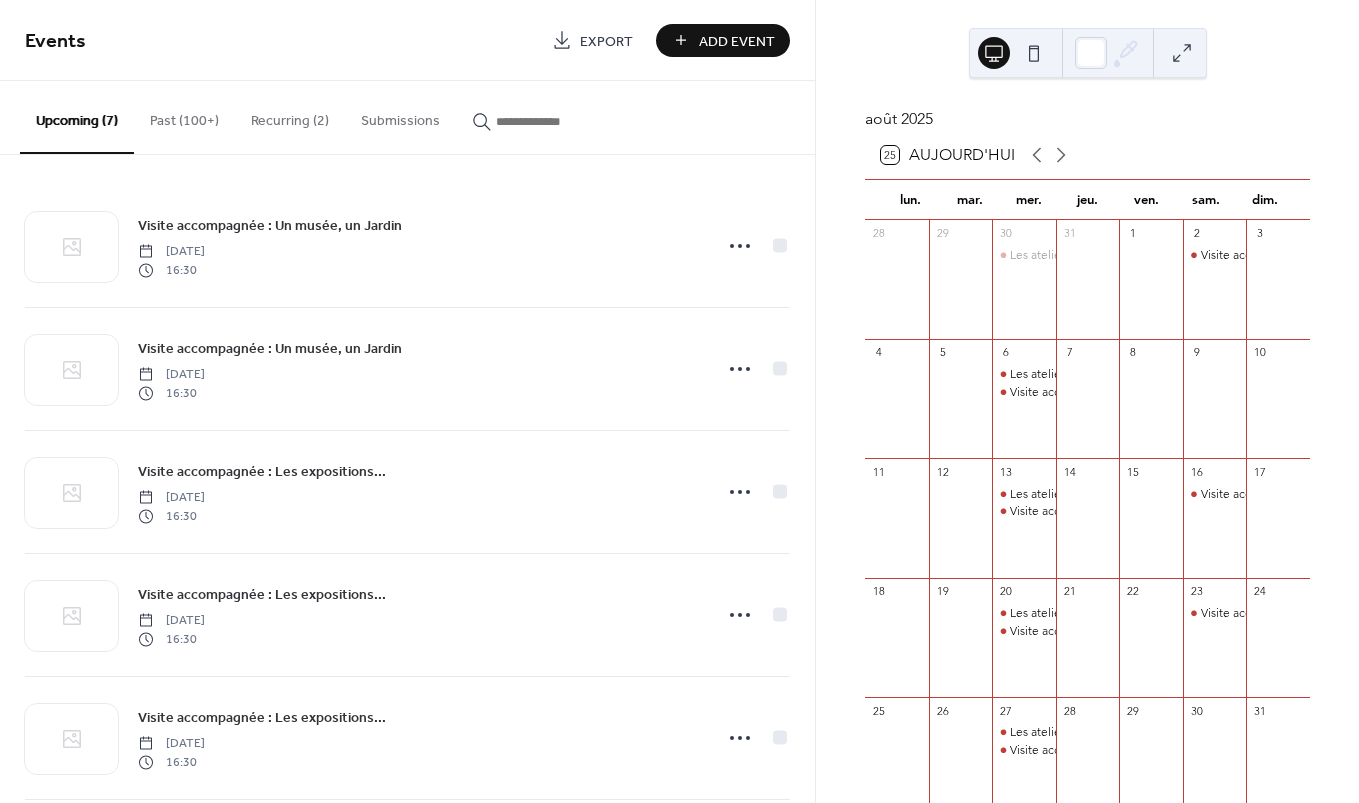 click on "Add Event" at bounding box center (723, 40) 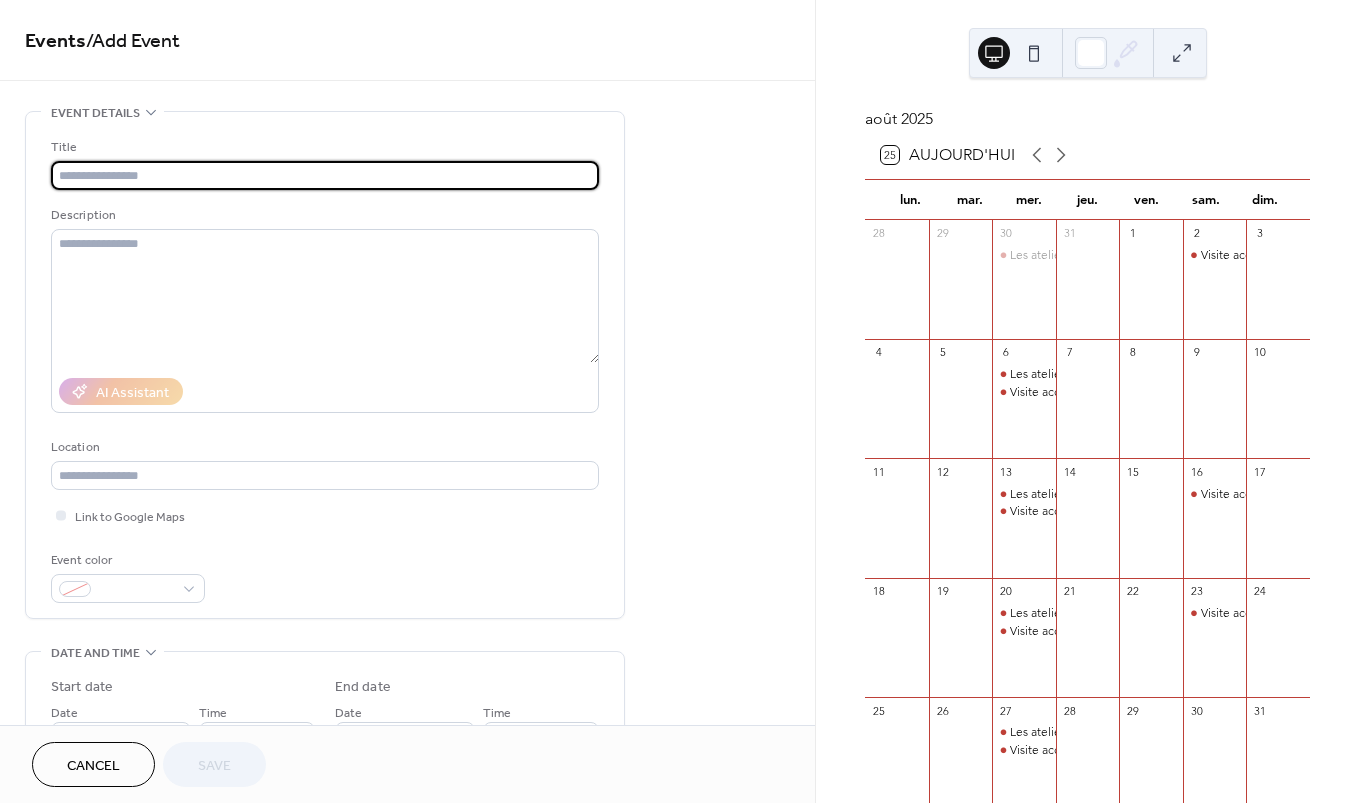 paste on "**********" 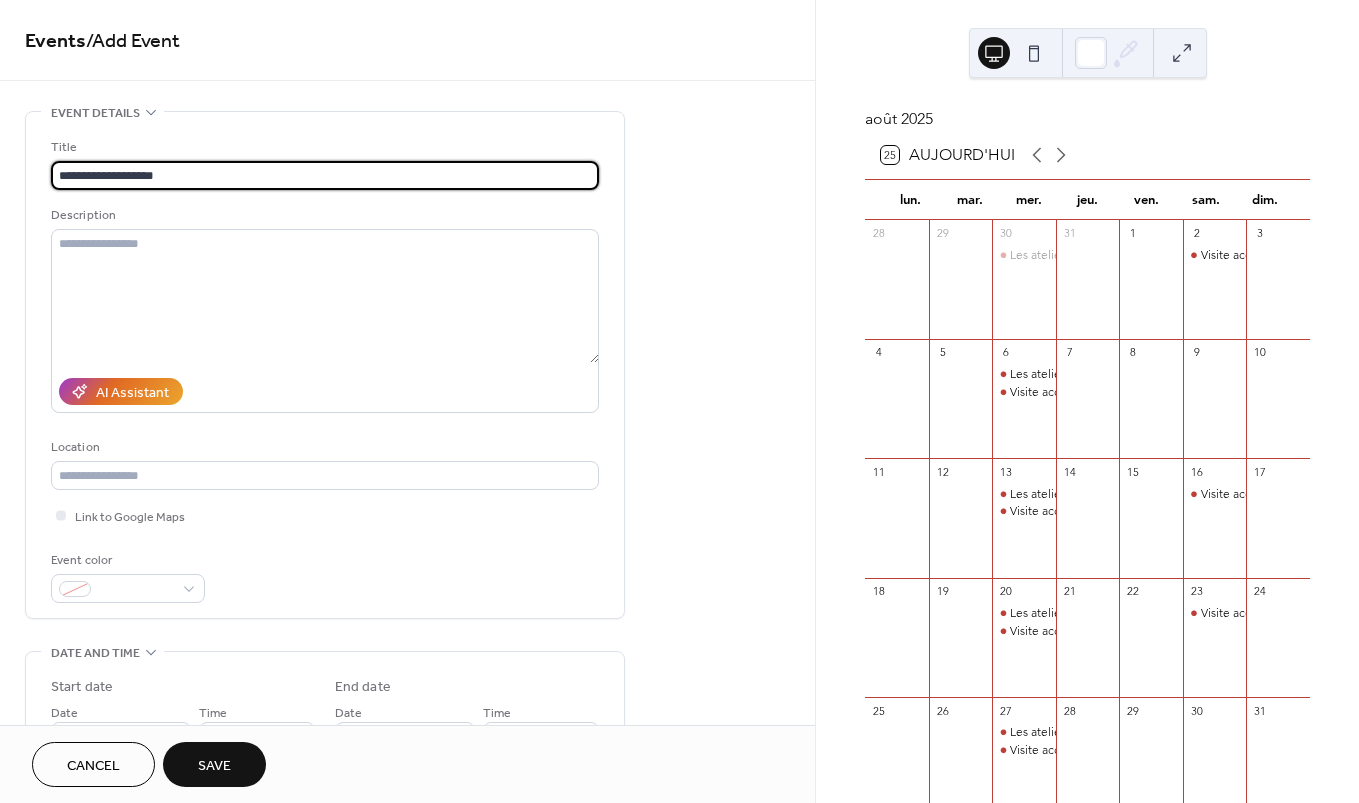 drag, startPoint x: 195, startPoint y: 178, endPoint x: 71, endPoint y: 179, distance: 124.004036 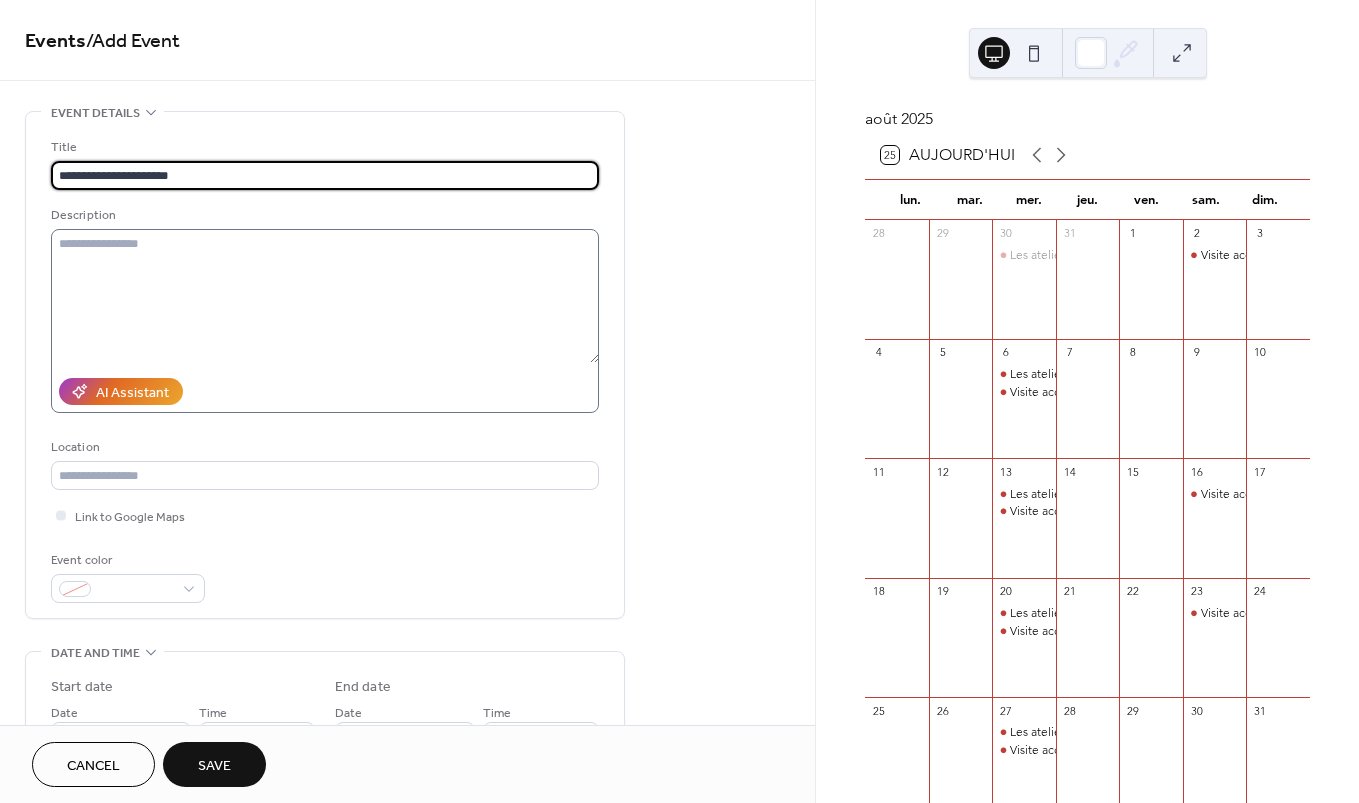 type on "**********" 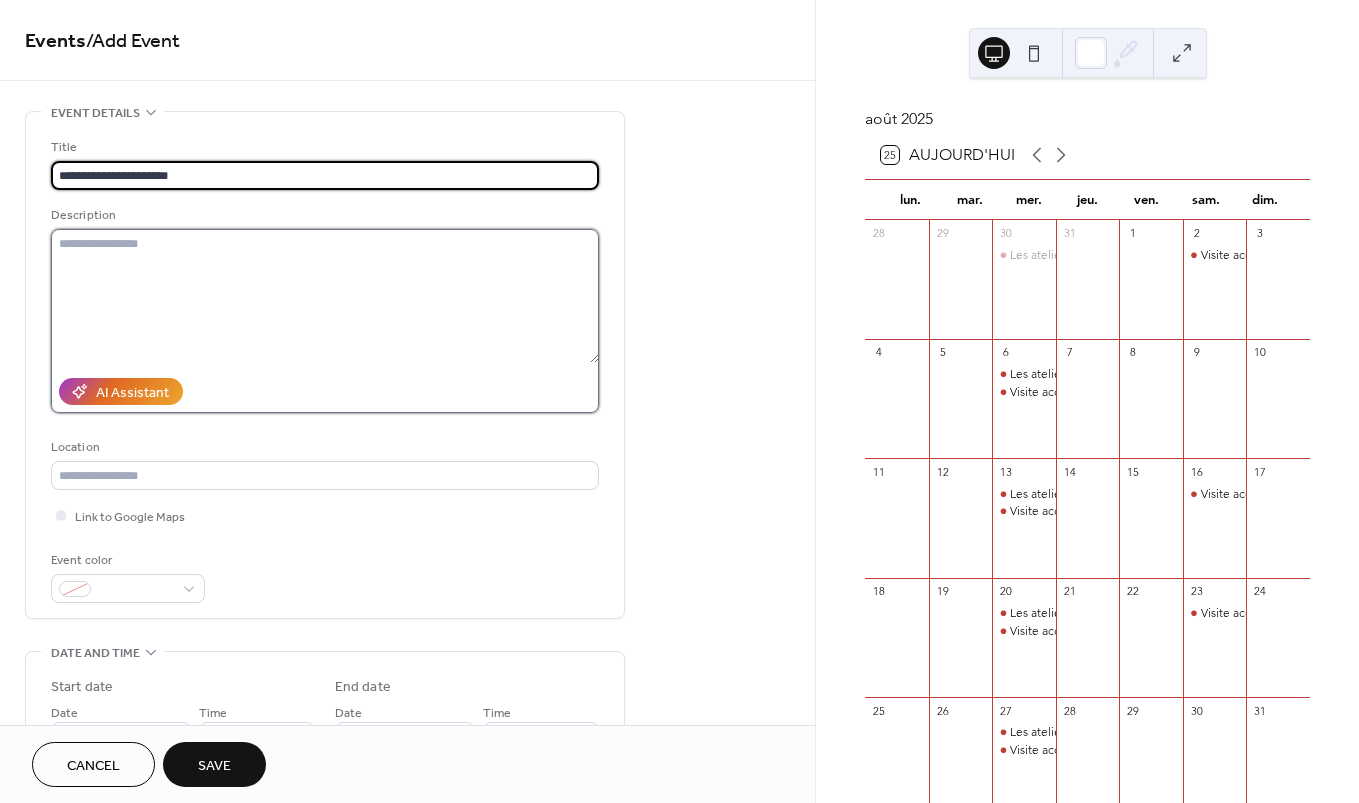 click at bounding box center (325, 296) 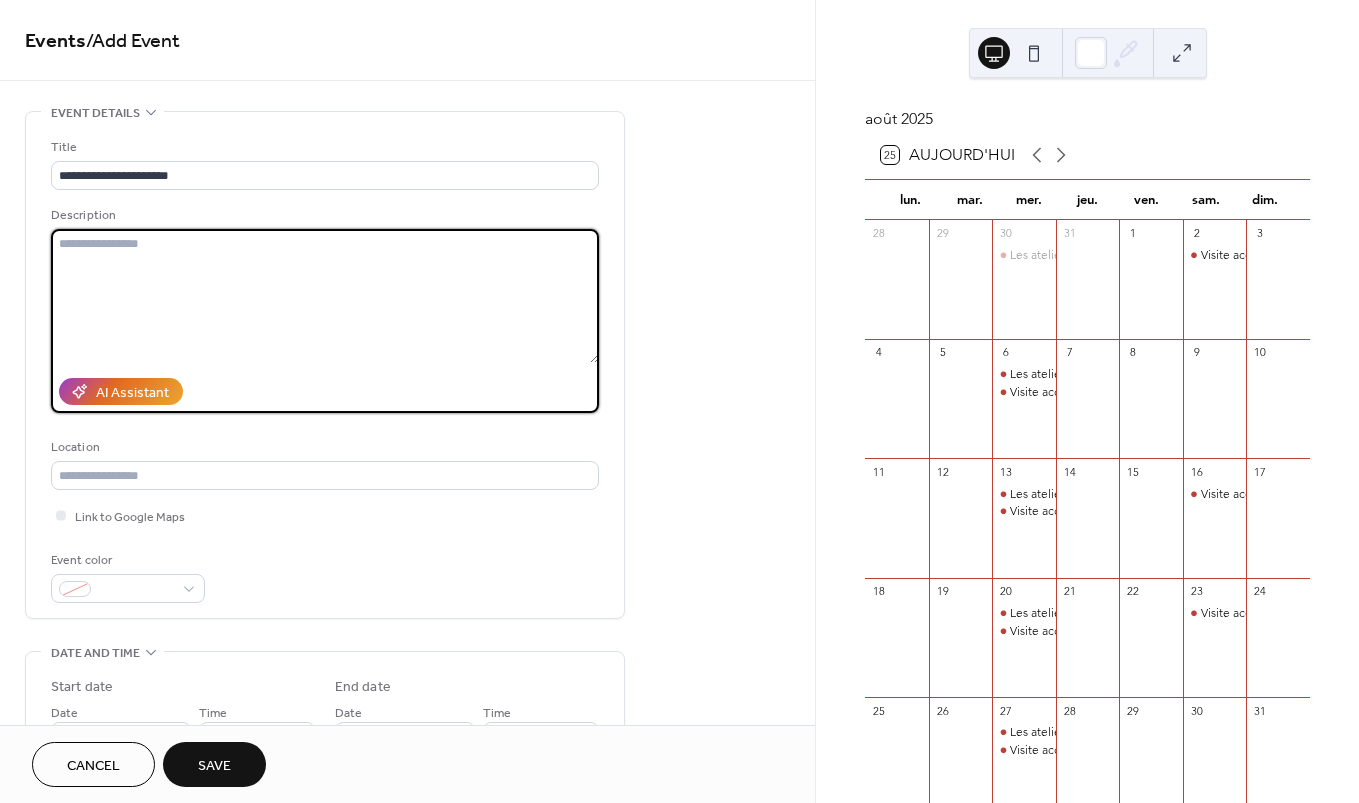 paste on "**********" 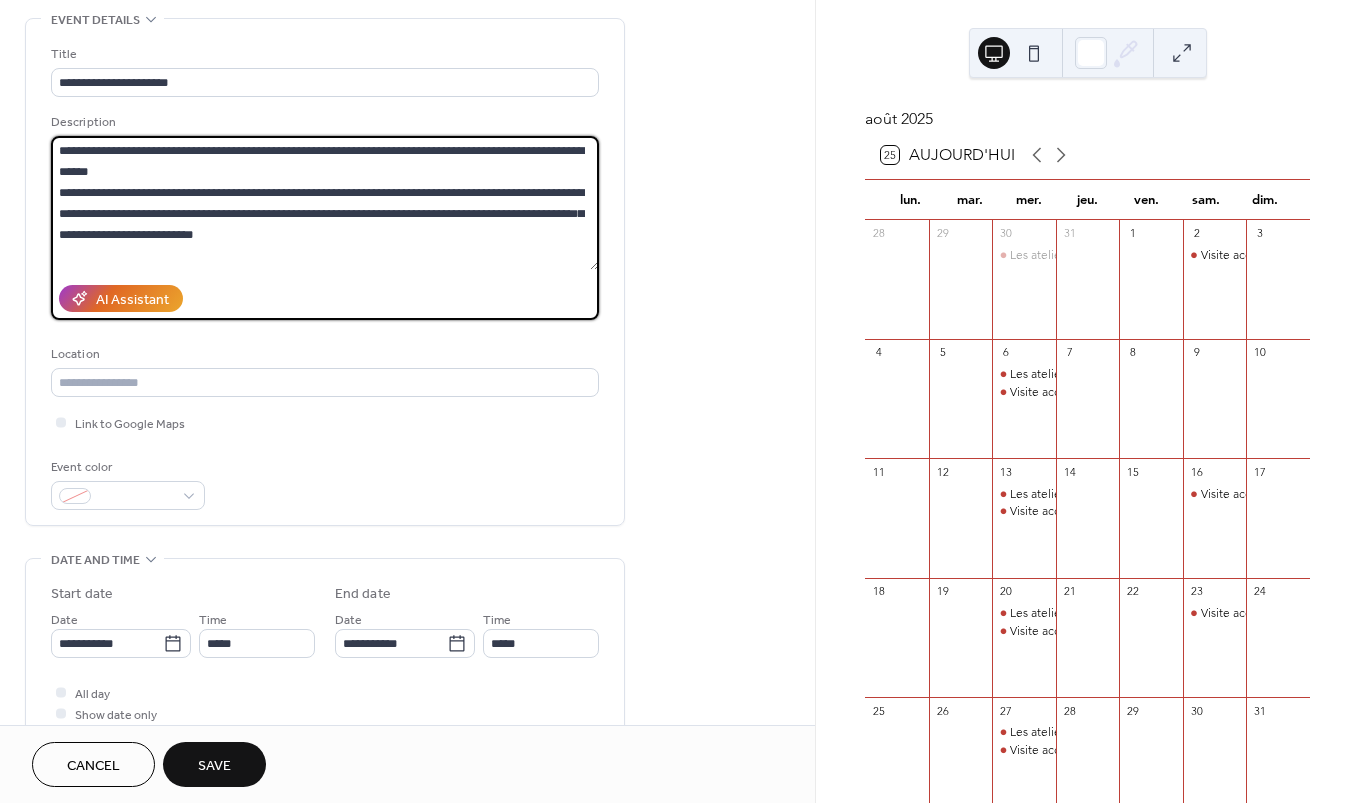 scroll, scrollTop: 249, scrollLeft: 0, axis: vertical 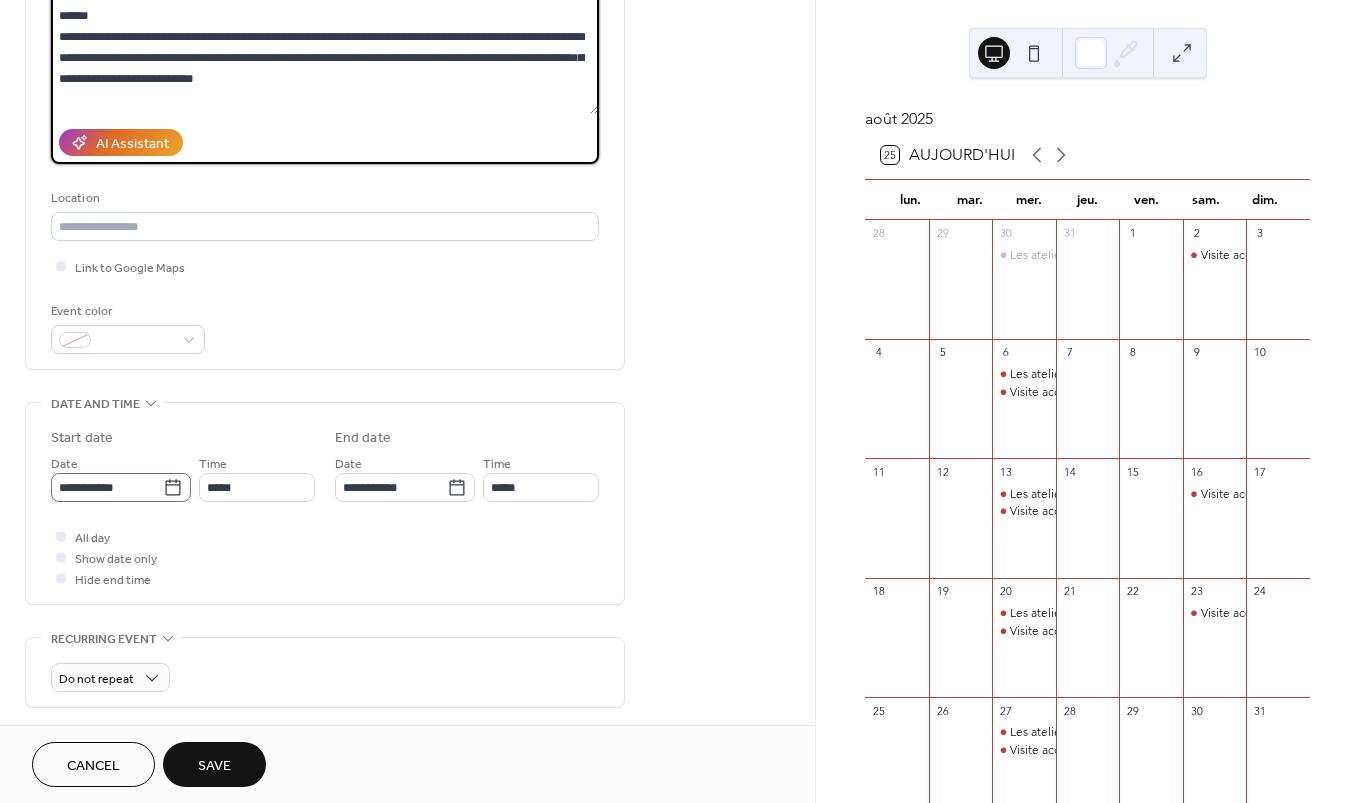 type on "**********" 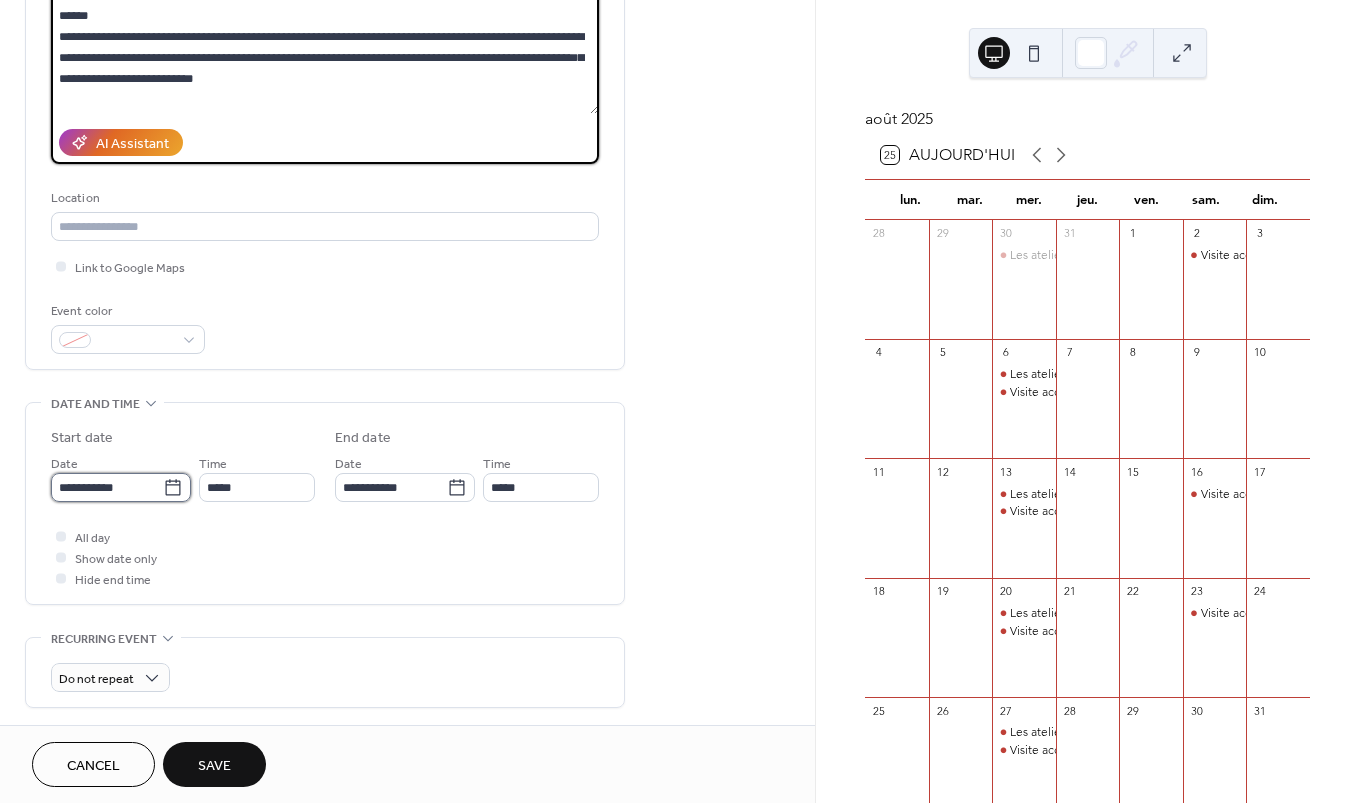 click on "**********" at bounding box center [107, 487] 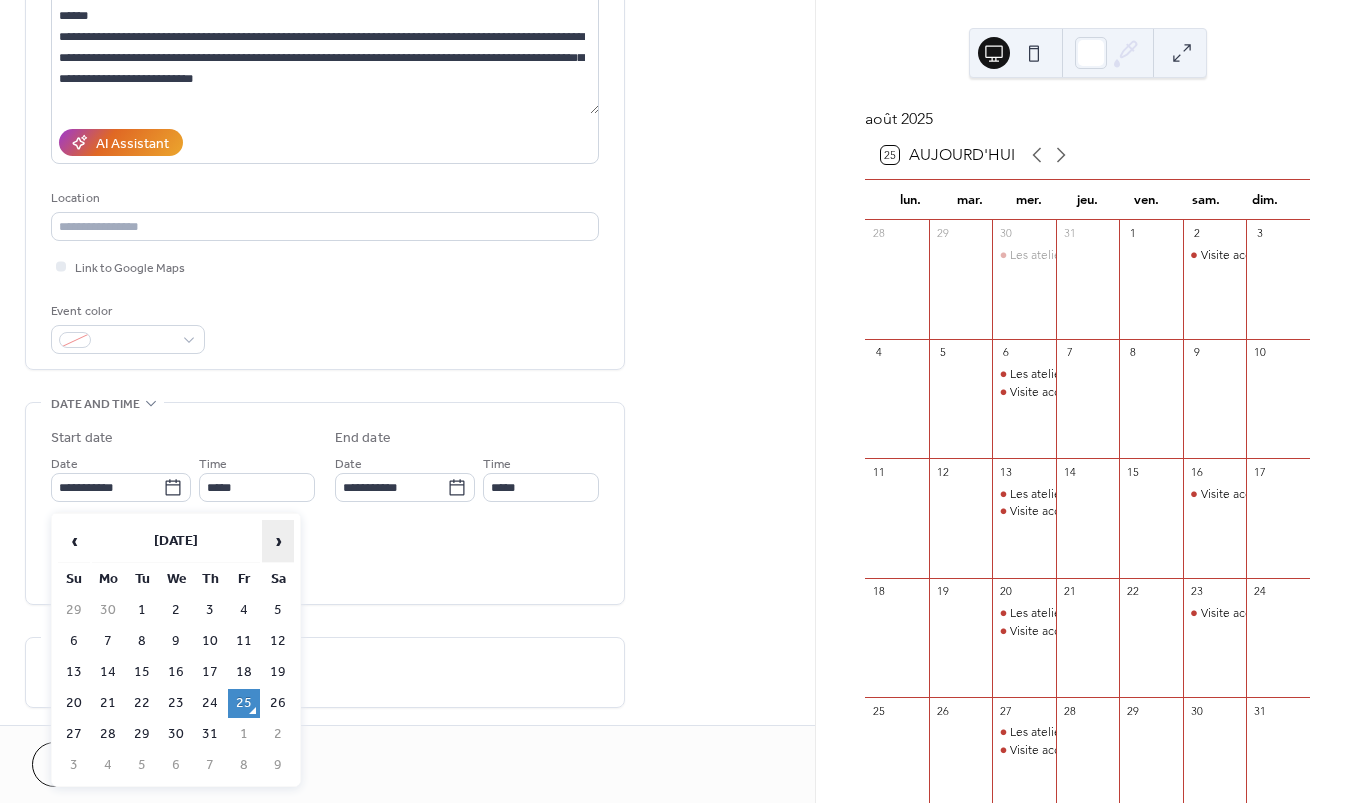 click on "›" at bounding box center (278, 541) 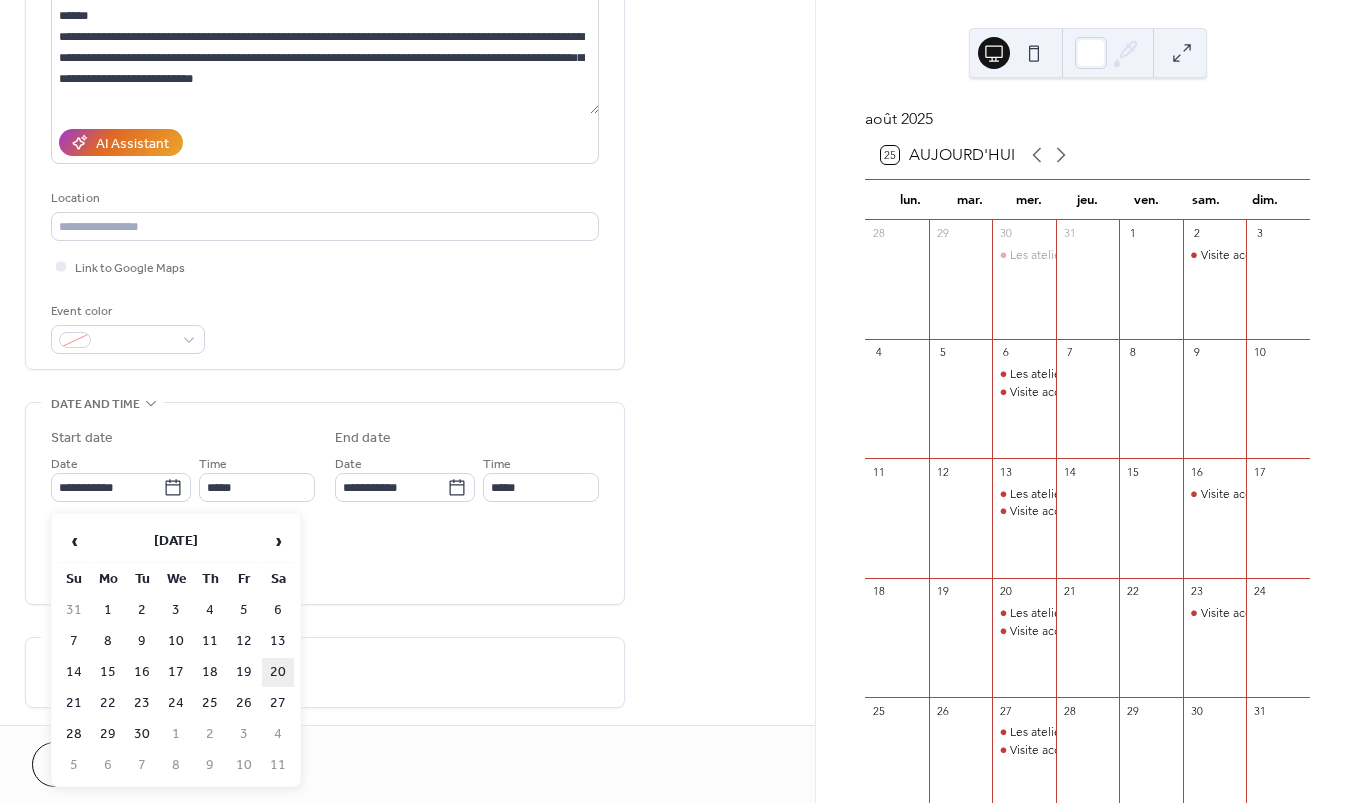 click on "20" at bounding box center [278, 672] 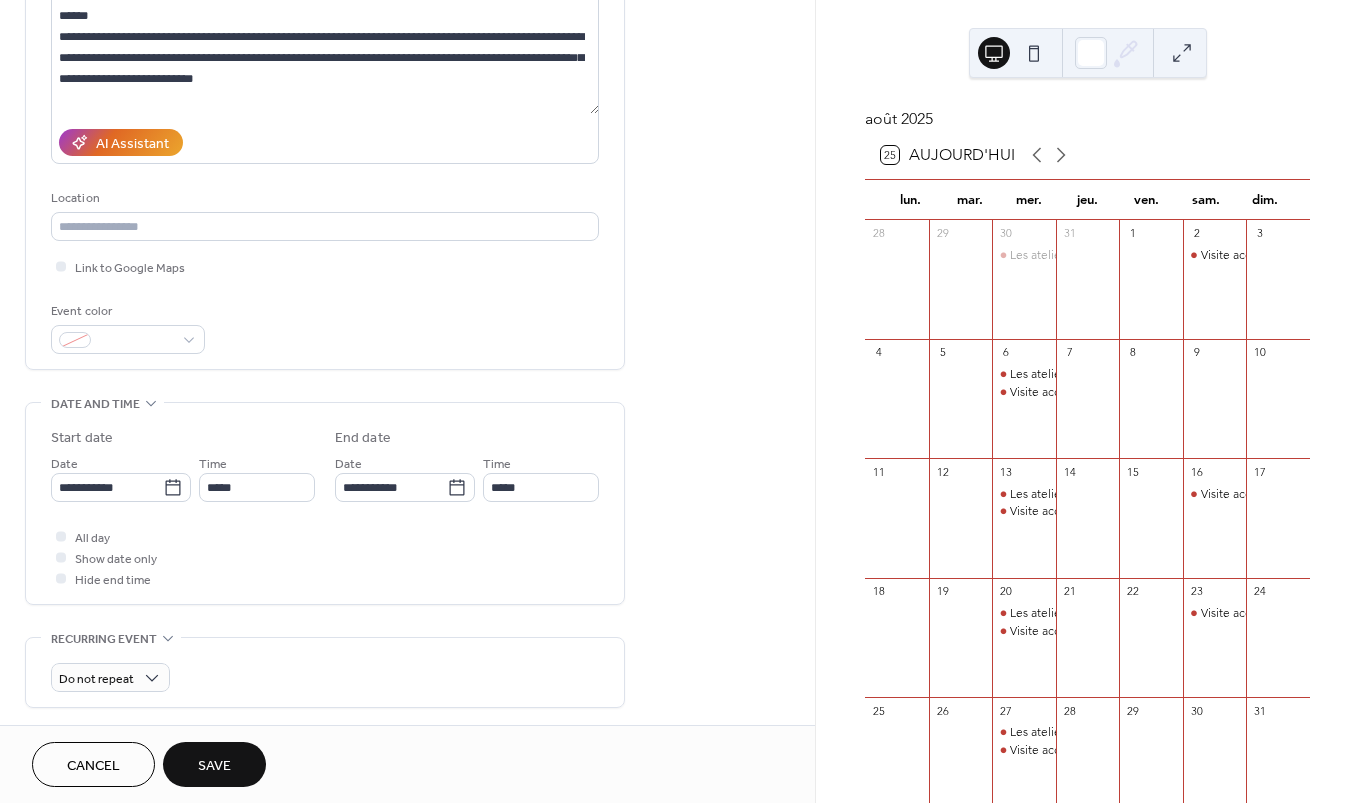 type on "**********" 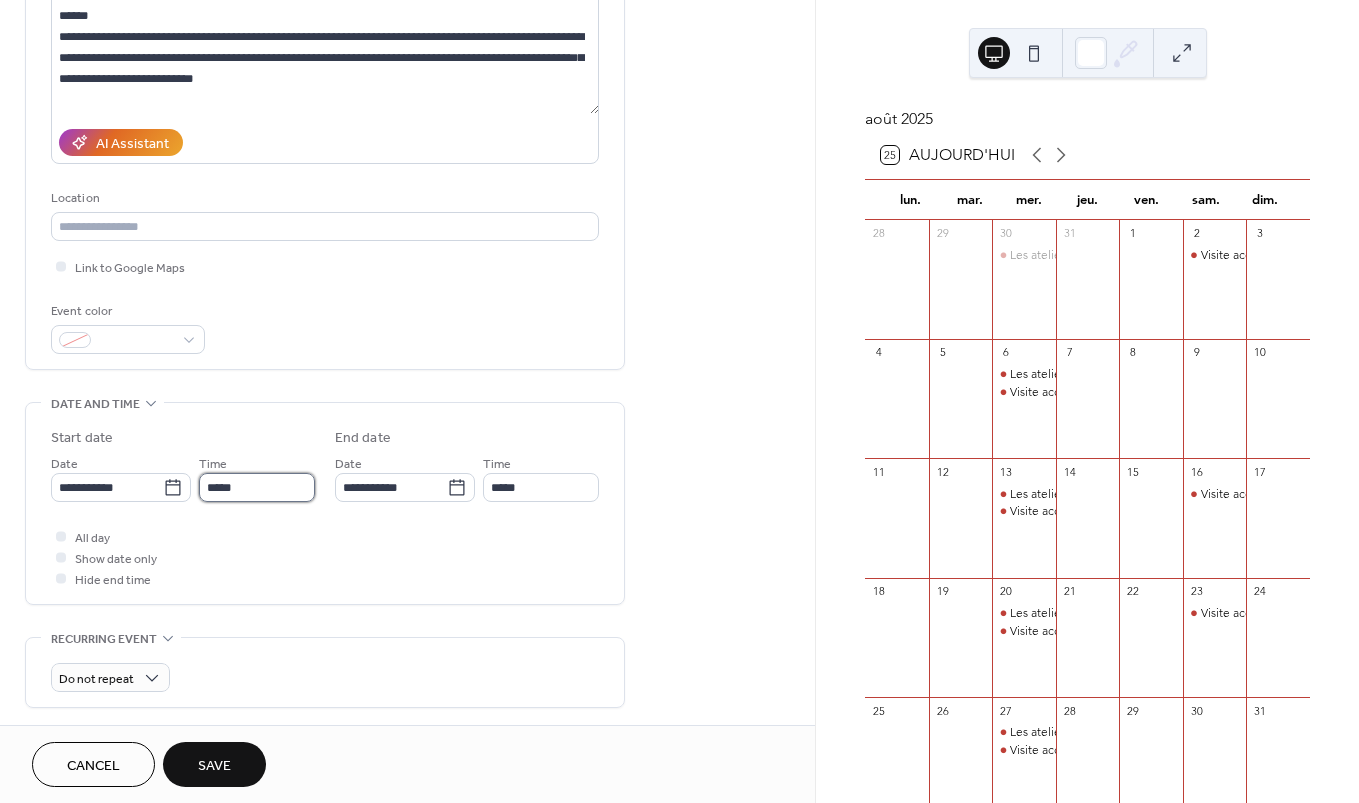 click on "*****" at bounding box center [257, 487] 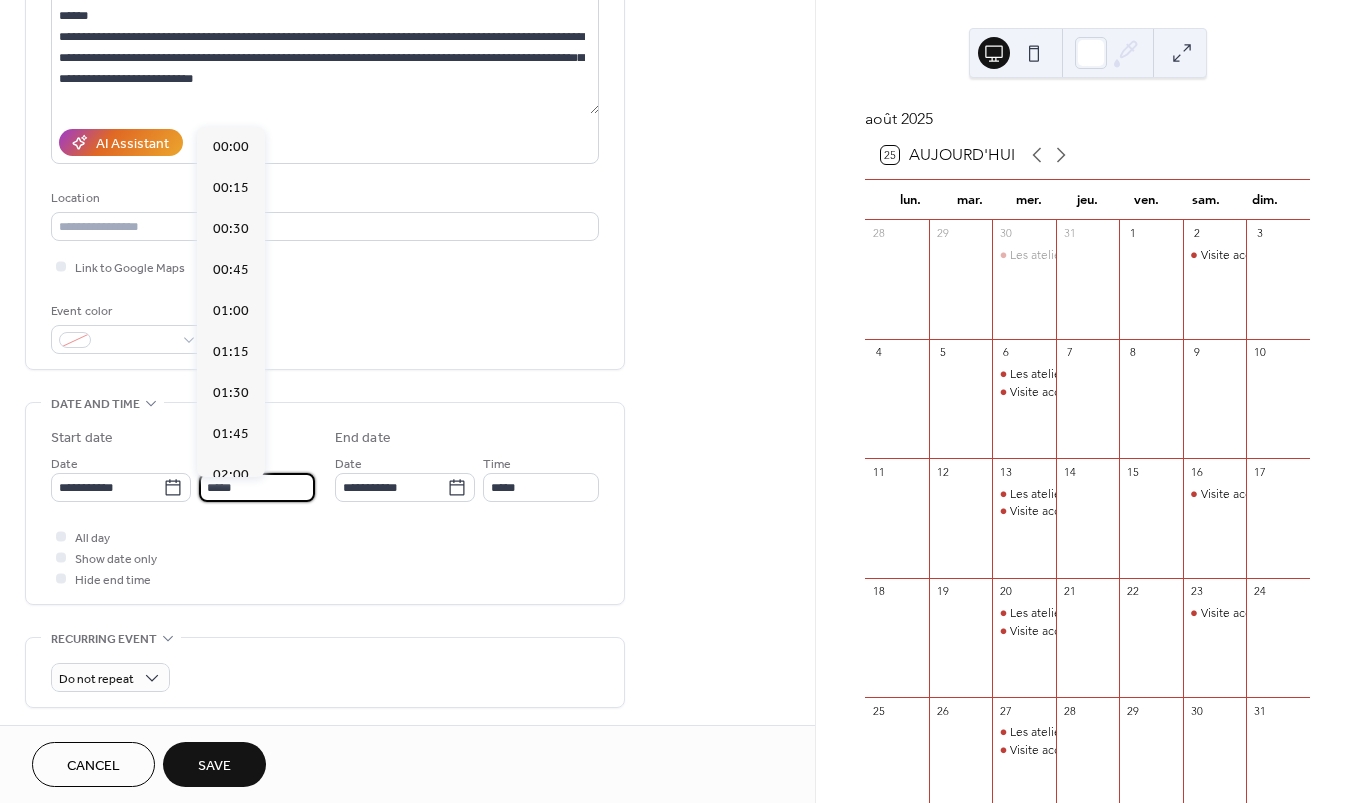 scroll, scrollTop: 1968, scrollLeft: 0, axis: vertical 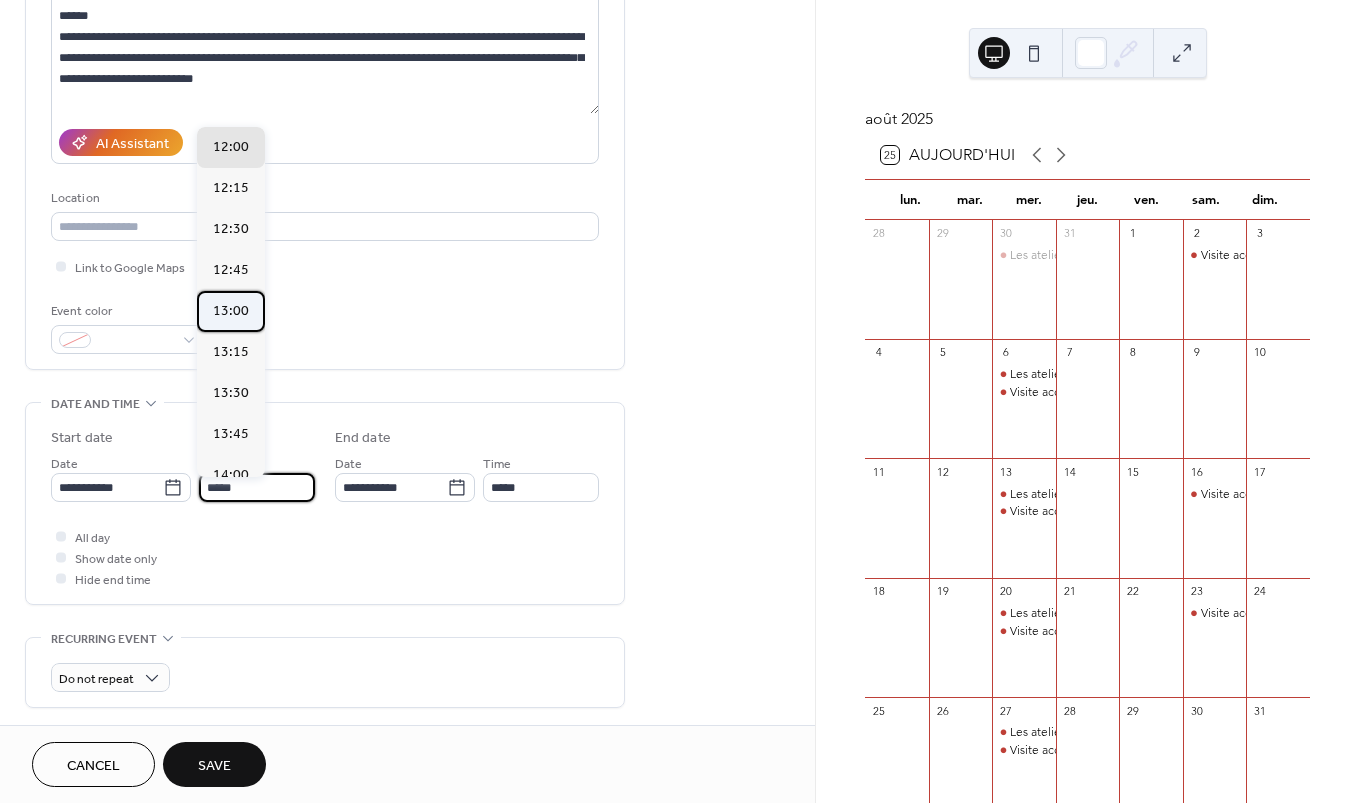 click on "13:00" at bounding box center (231, 311) 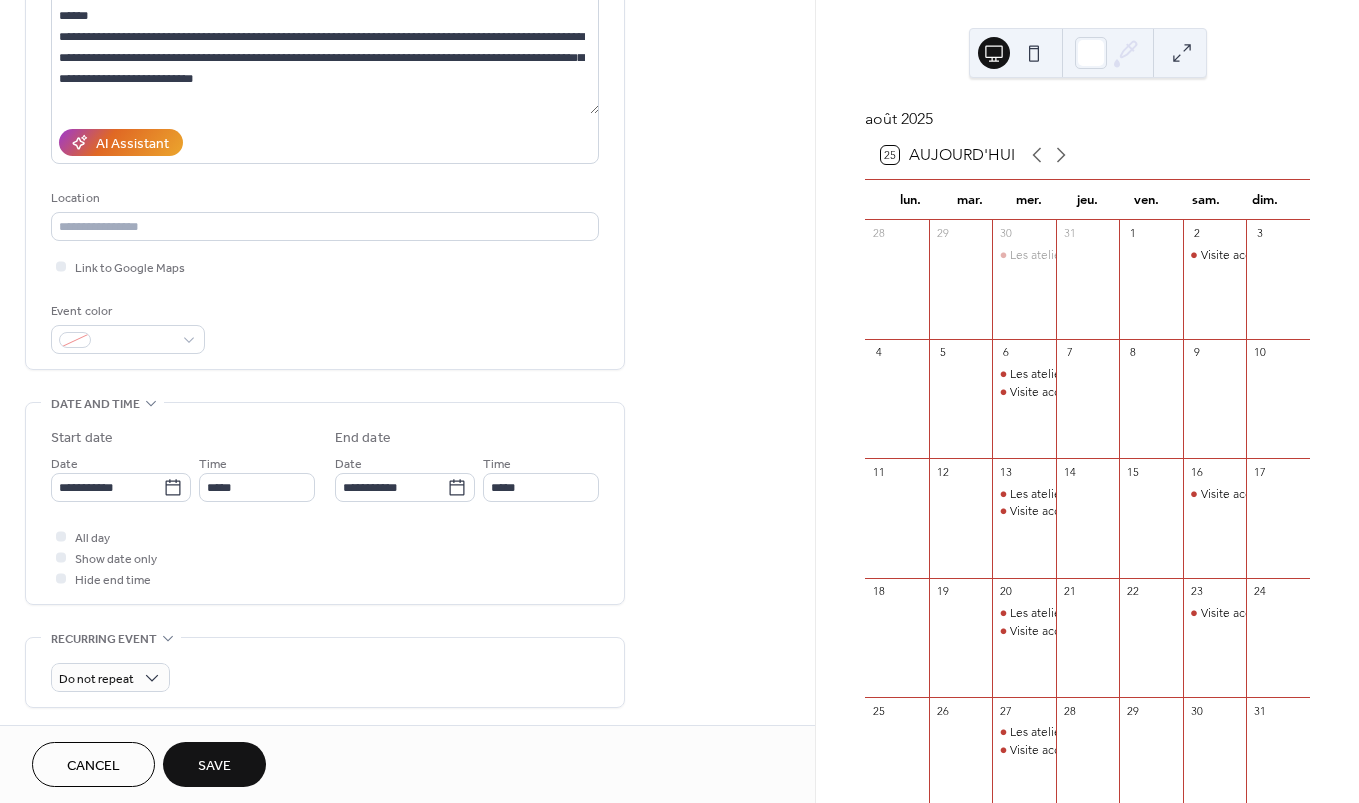 type on "*****" 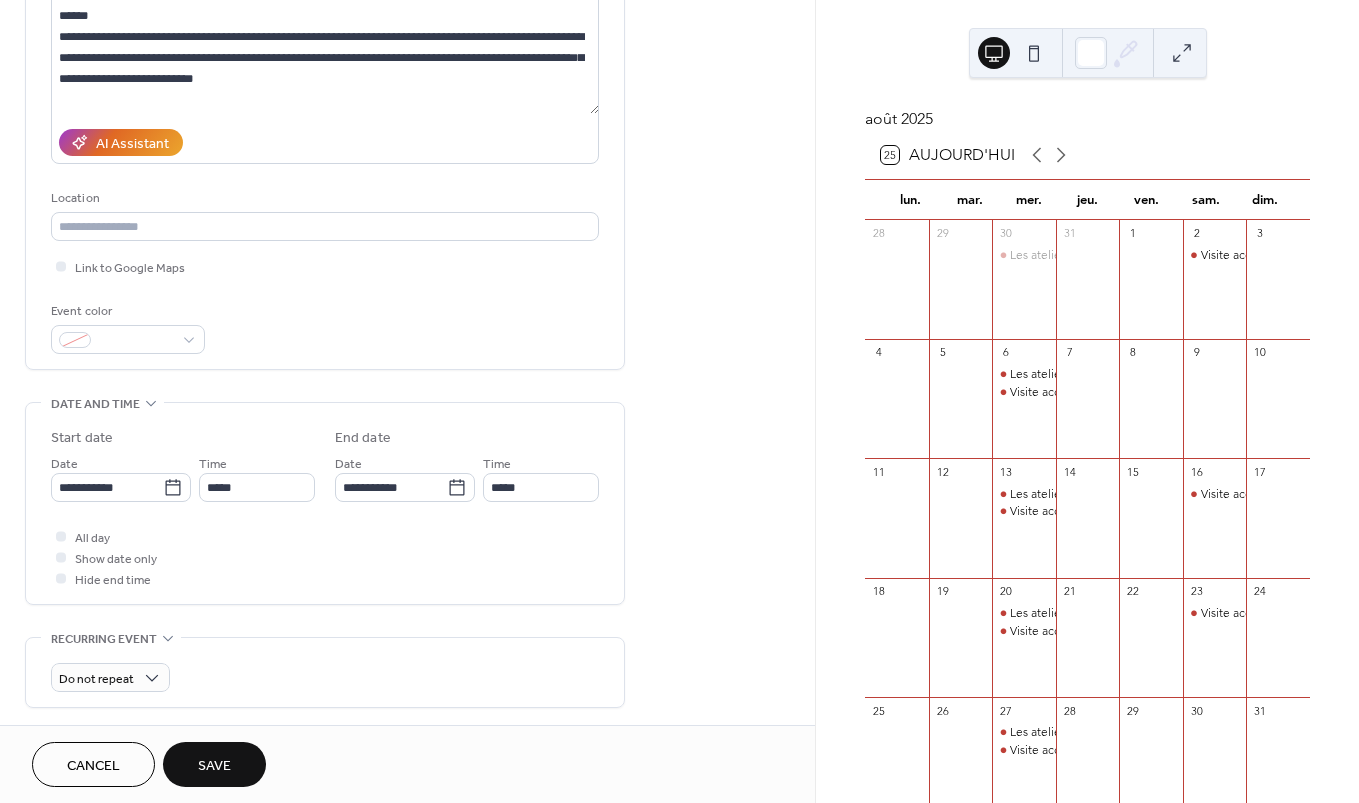 type on "*****" 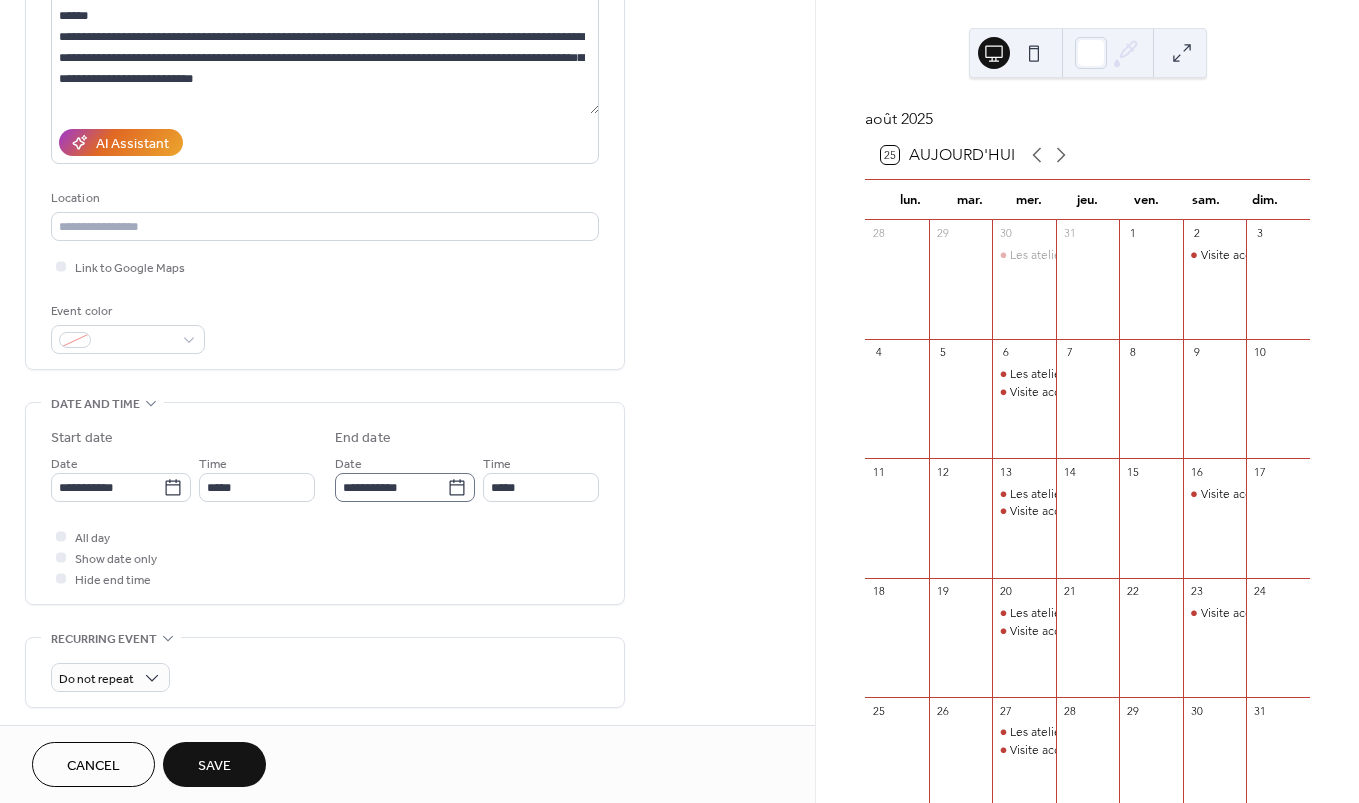 click 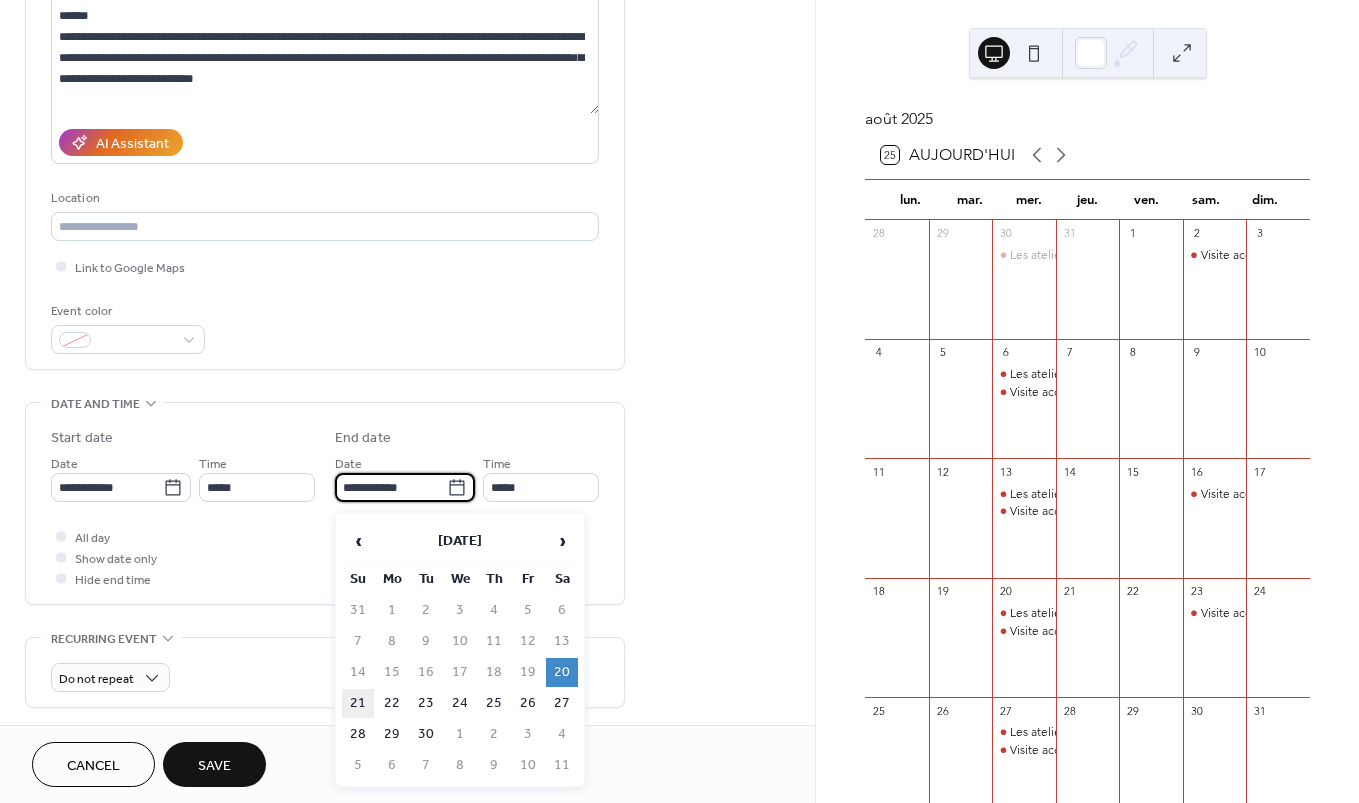 click on "21" at bounding box center [358, 703] 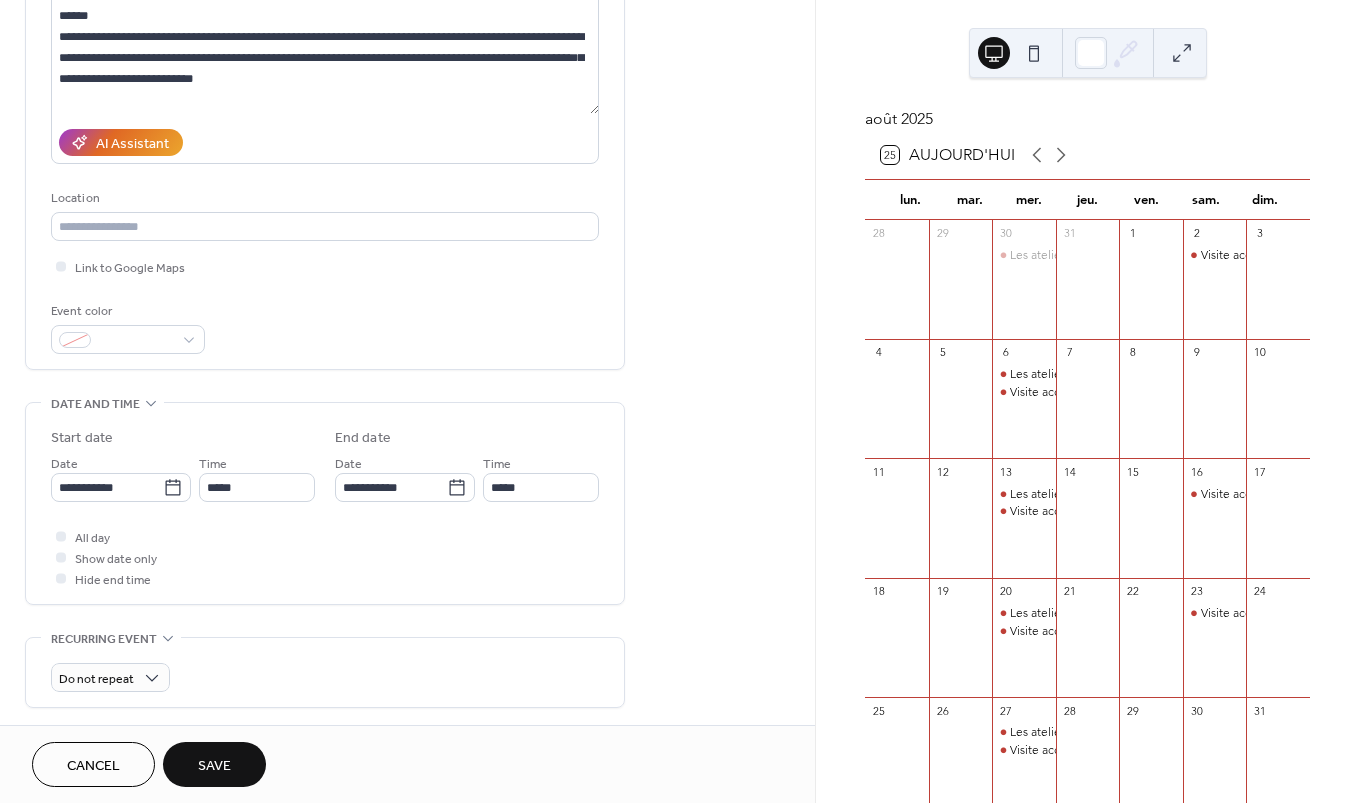 type on "**********" 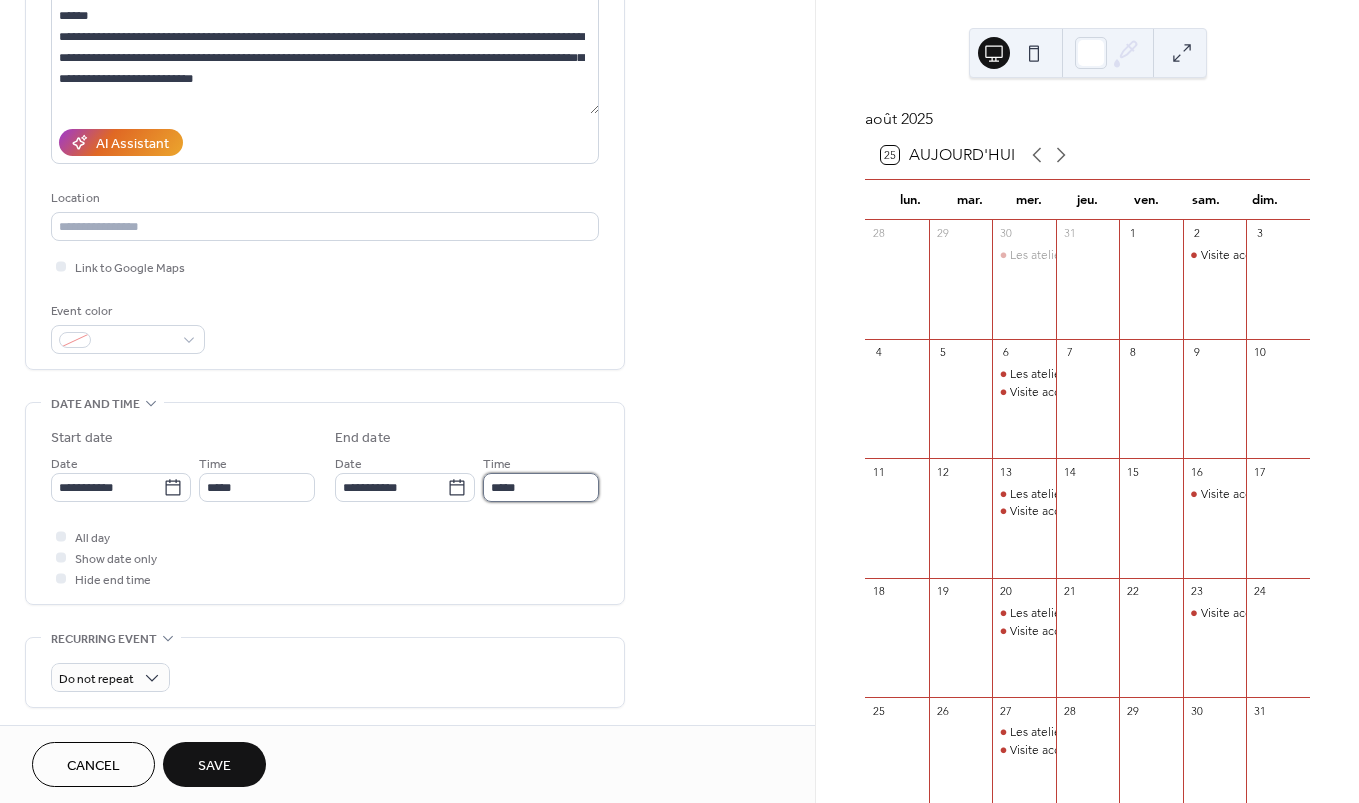 click on "*****" at bounding box center (541, 487) 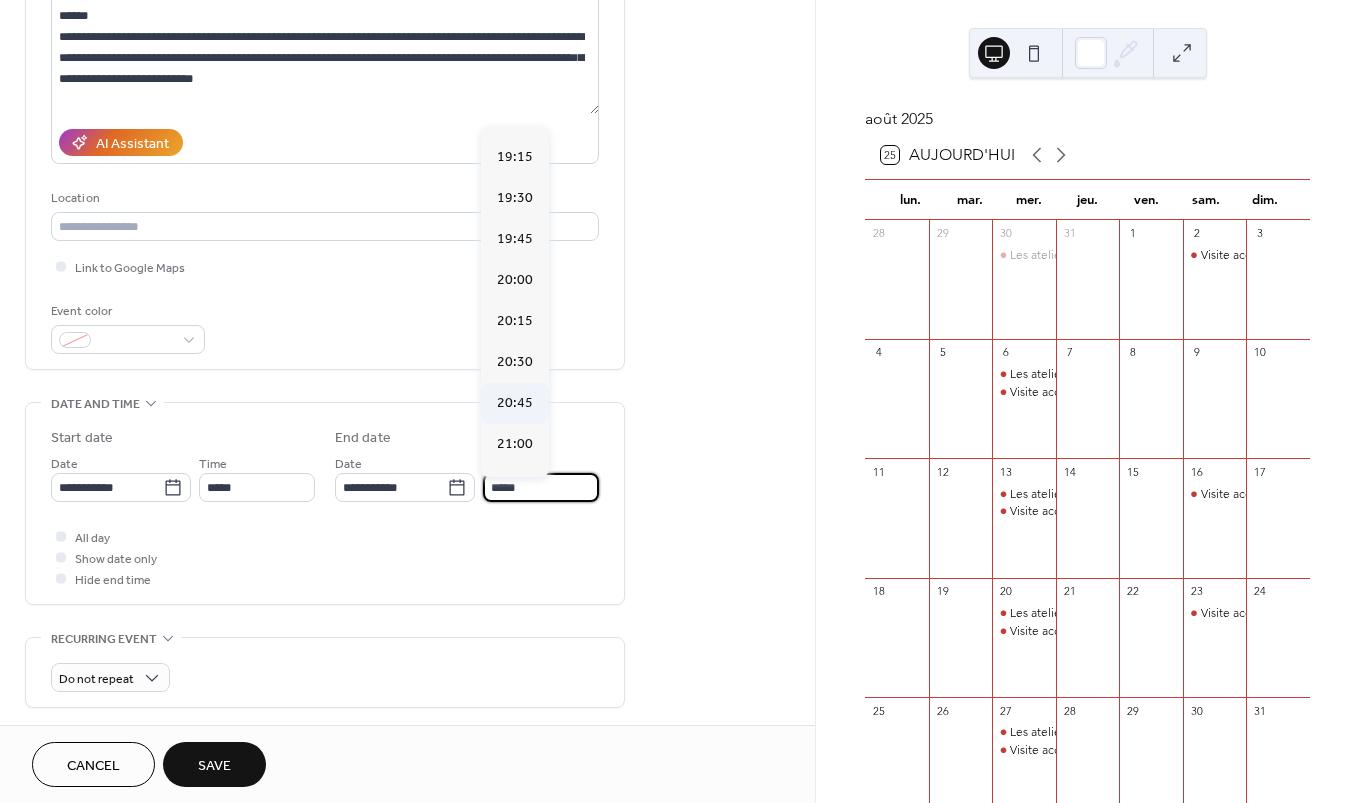 scroll, scrollTop: 2744, scrollLeft: 0, axis: vertical 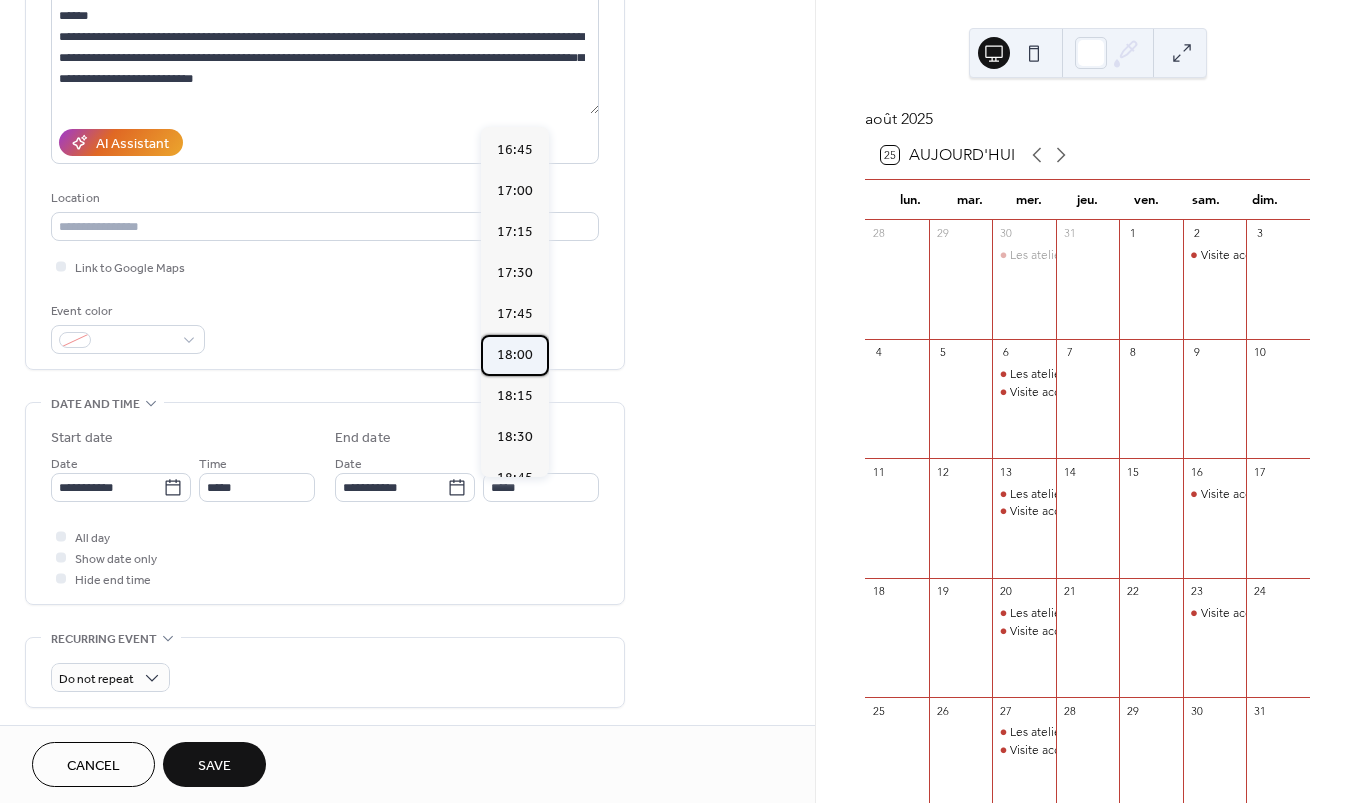 click on "18:00" at bounding box center (515, 355) 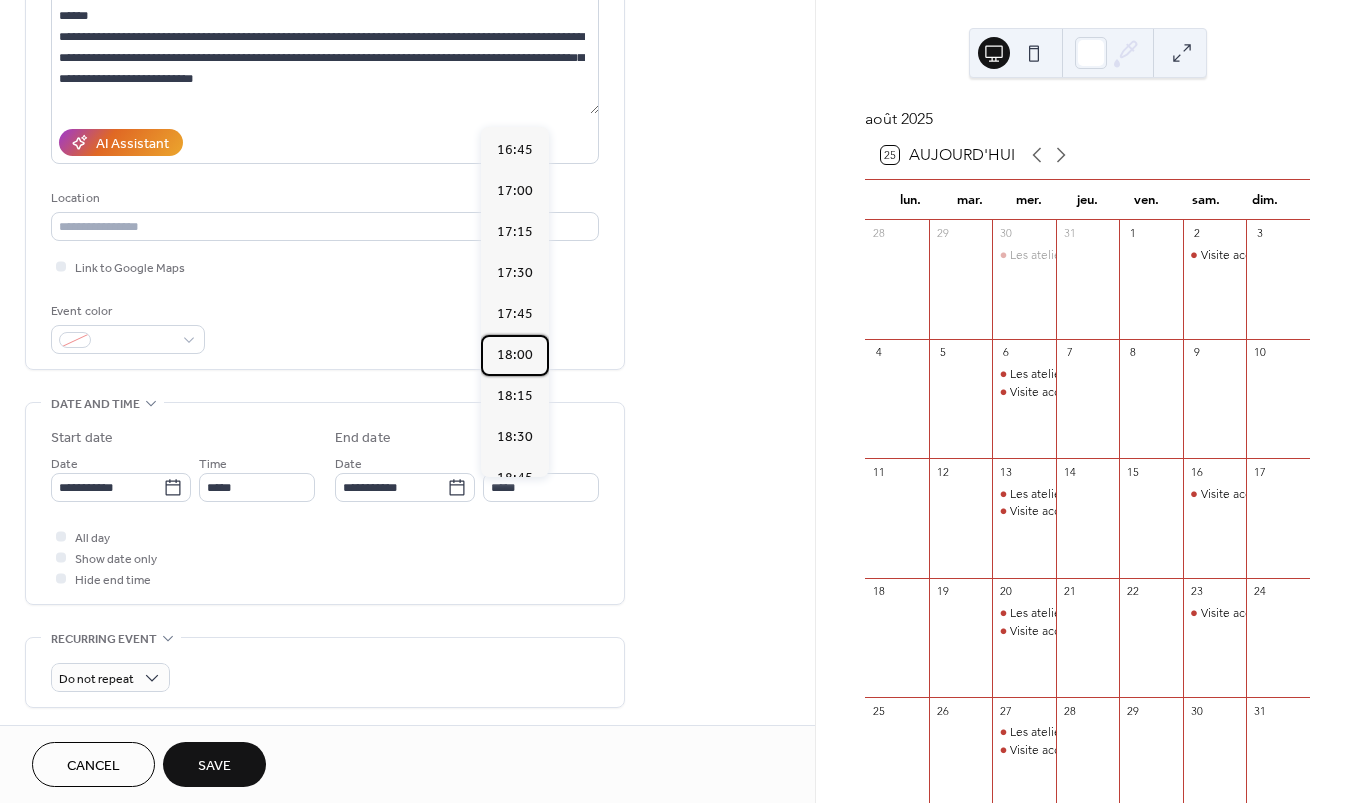 type on "*****" 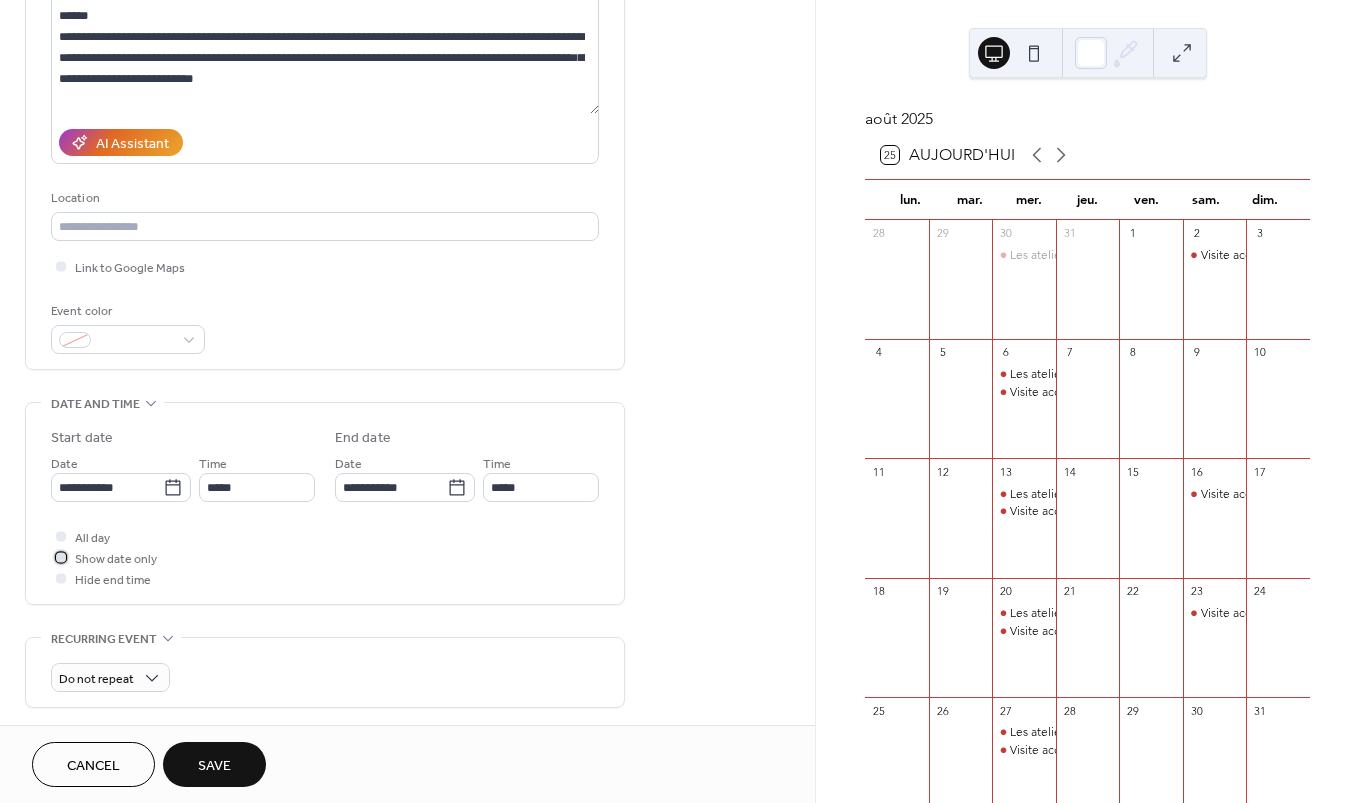 click at bounding box center [61, 557] 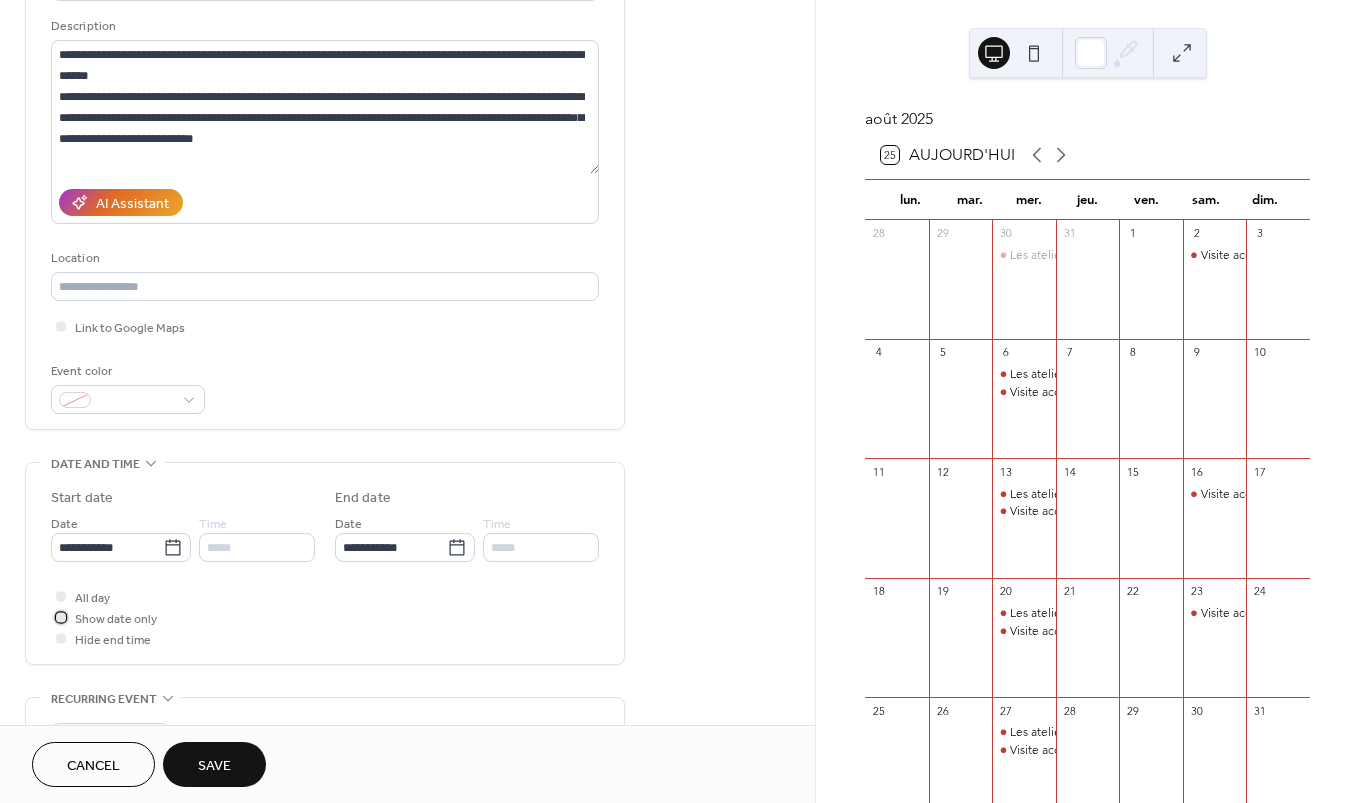 scroll, scrollTop: 205, scrollLeft: 0, axis: vertical 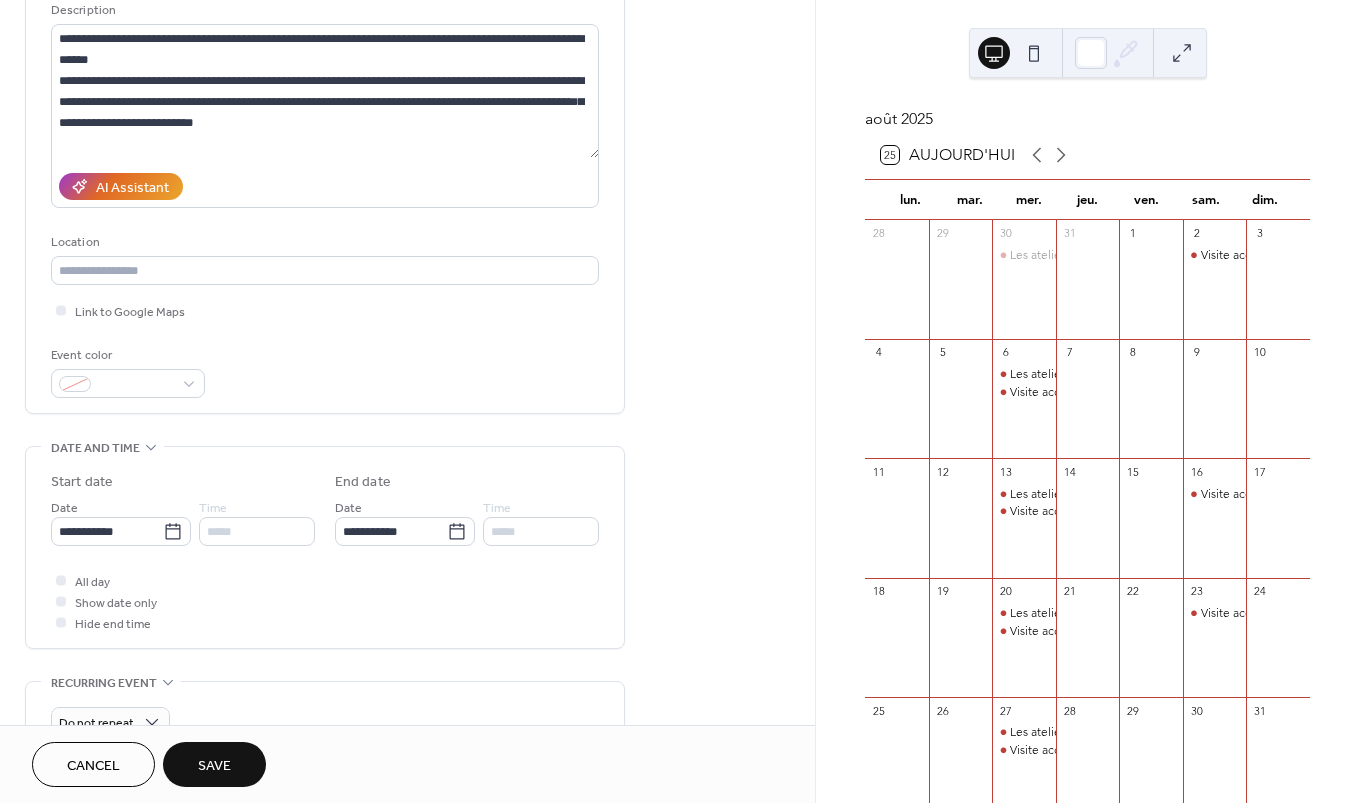 click at bounding box center [61, 580] 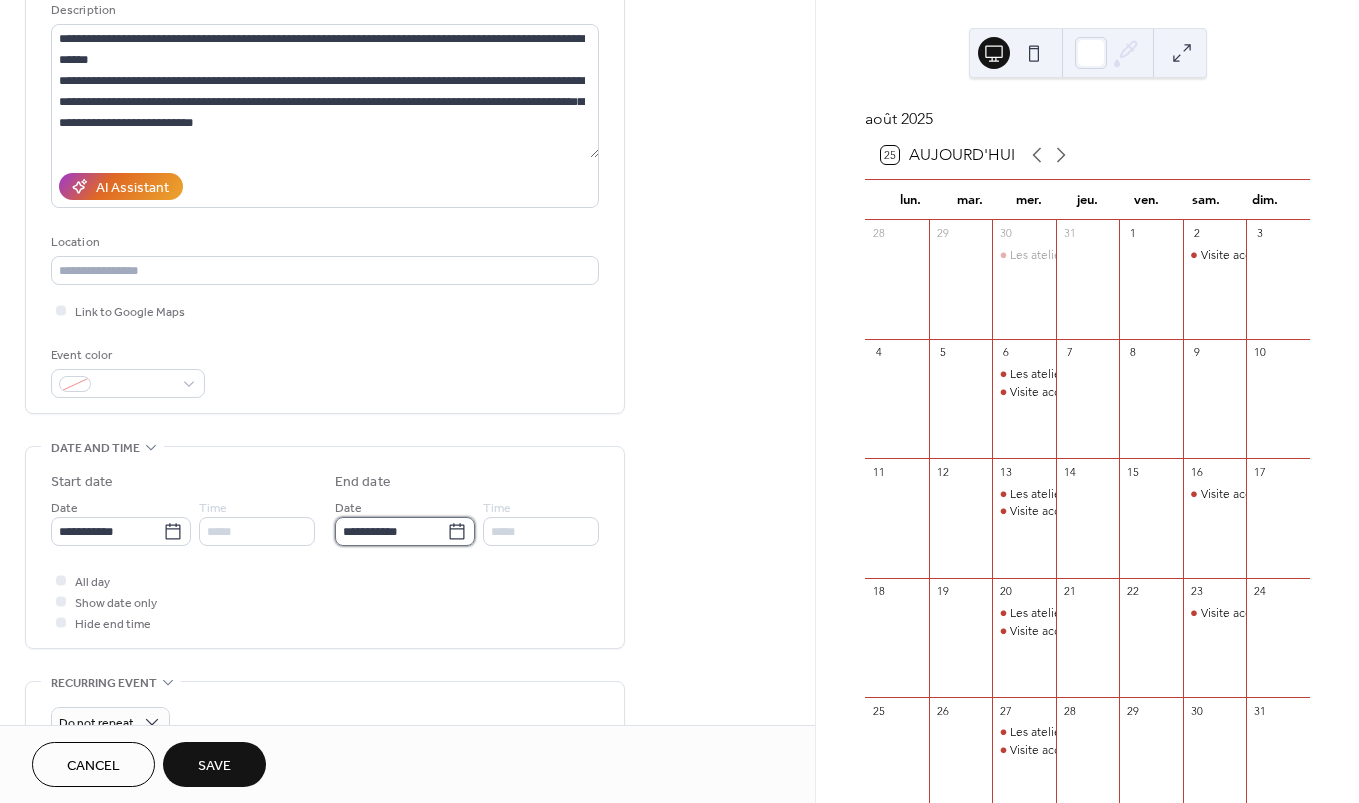 click on "**********" at bounding box center [391, 531] 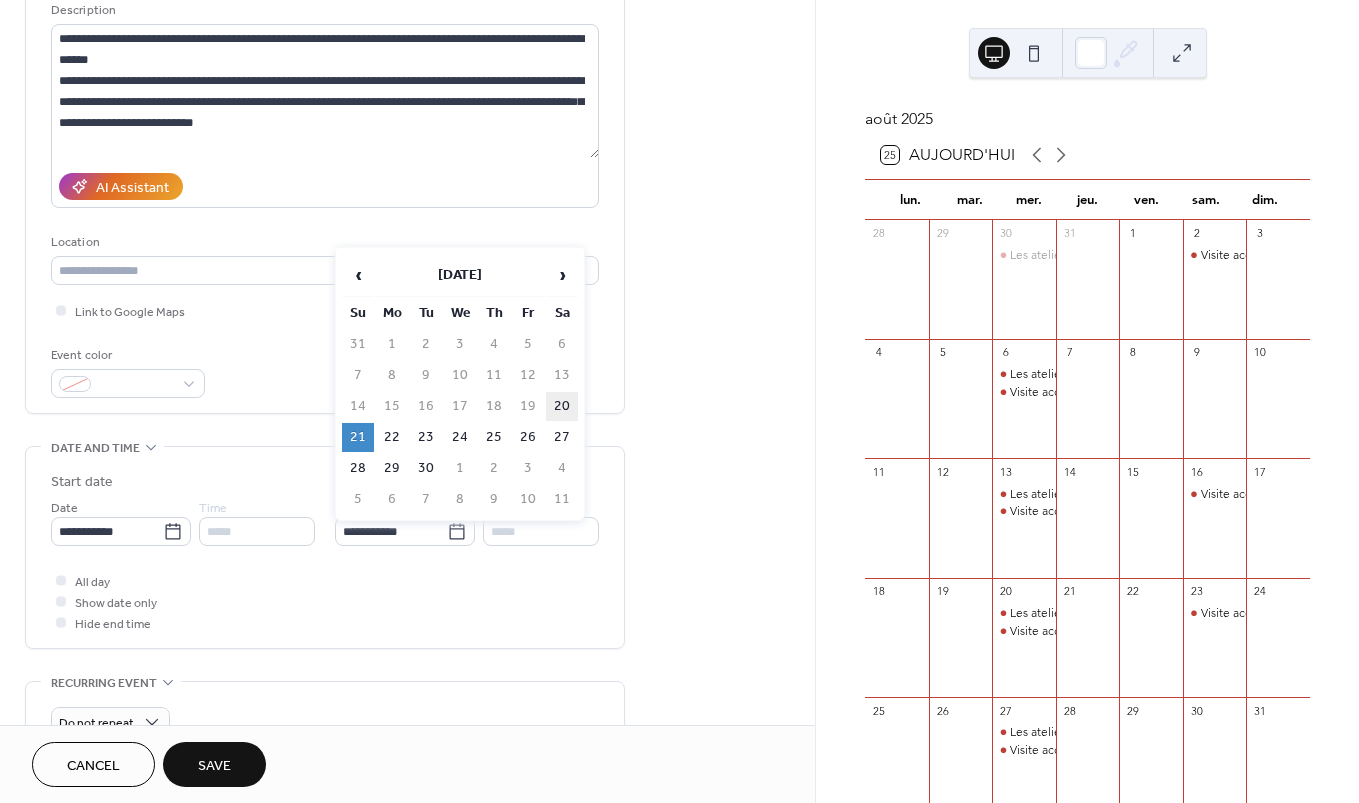 click on "20" at bounding box center [562, 406] 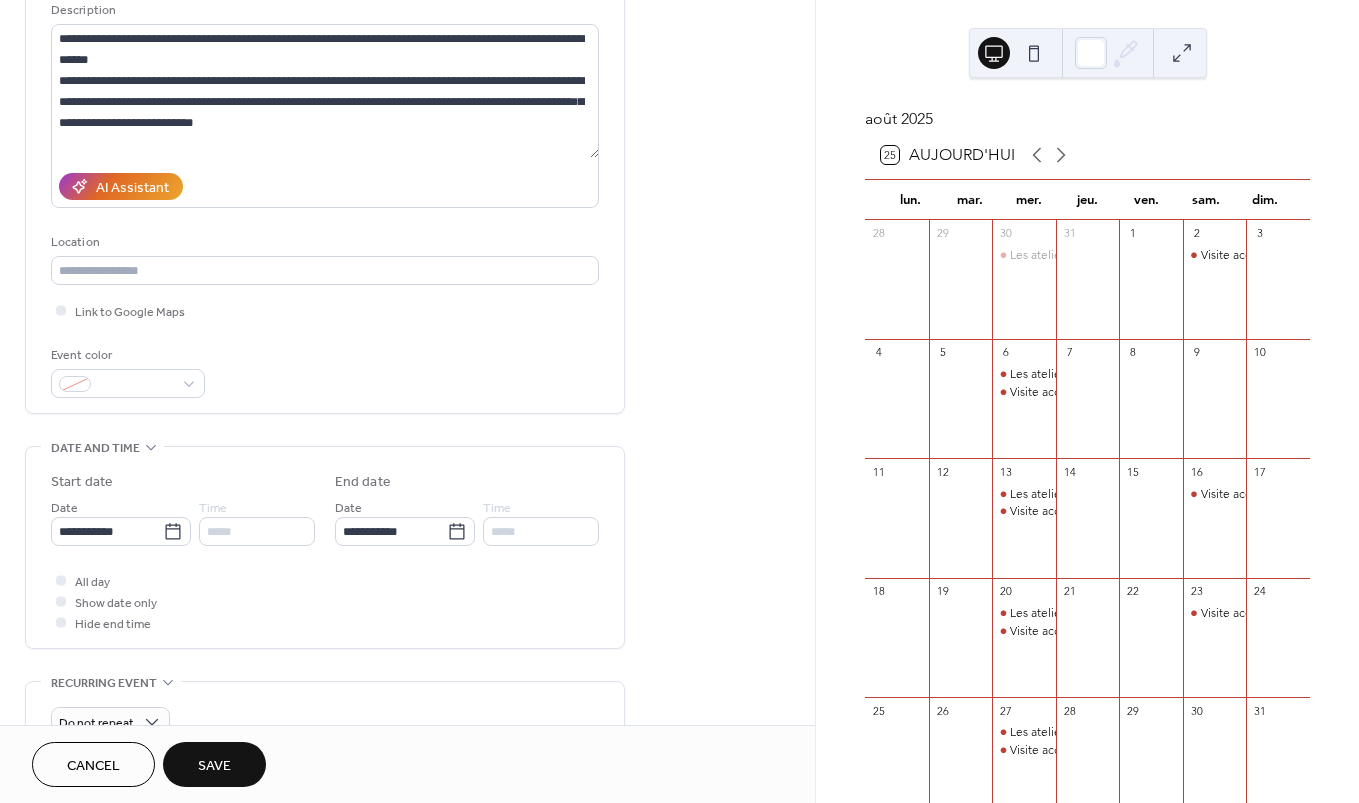type on "**********" 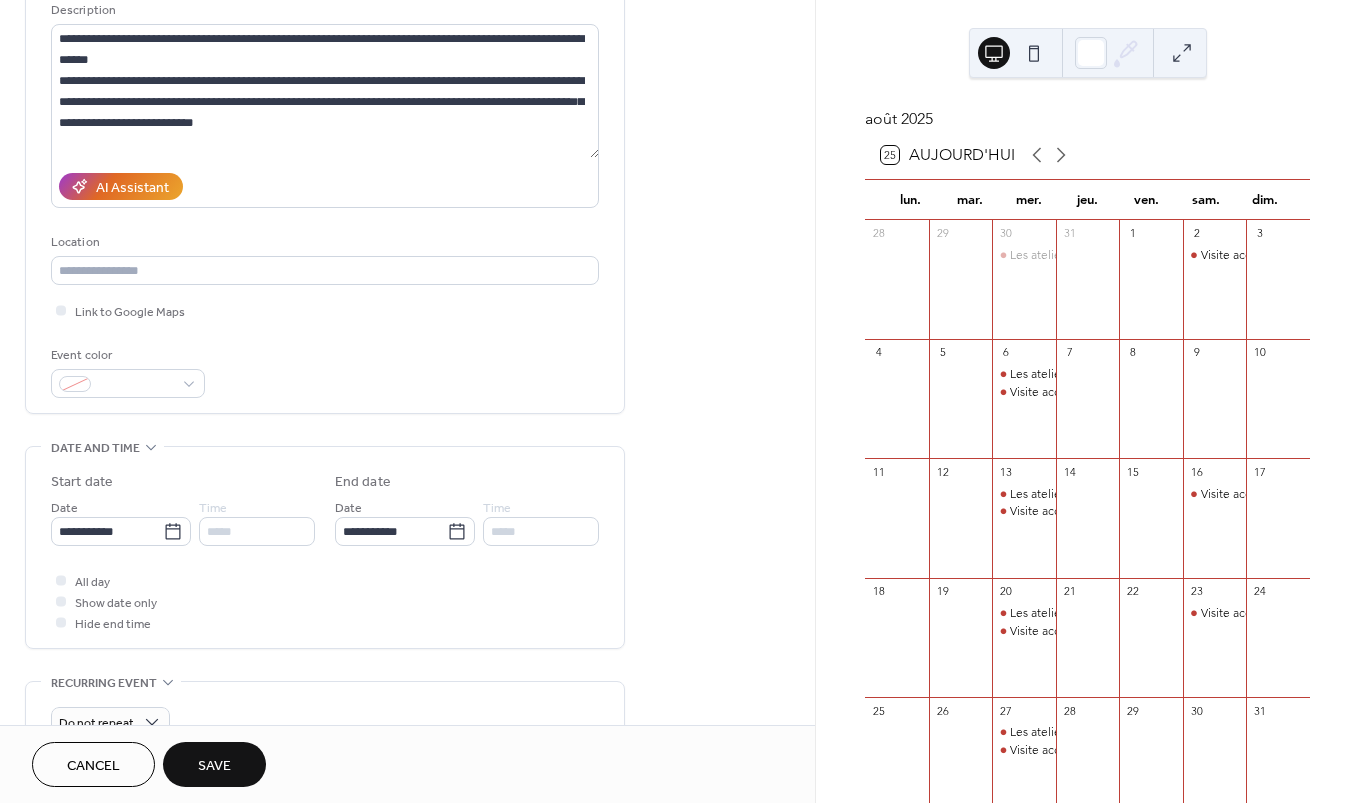 click at bounding box center (61, 580) 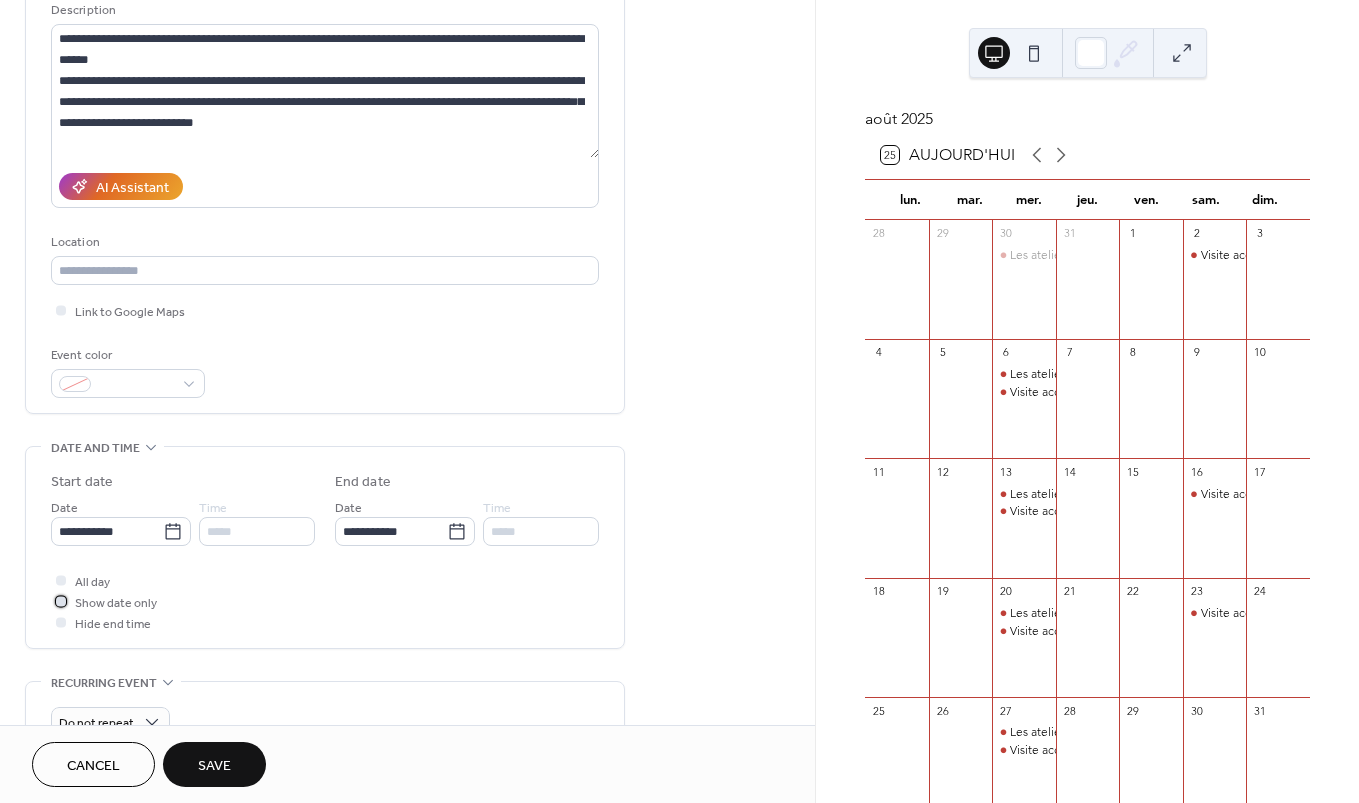 click 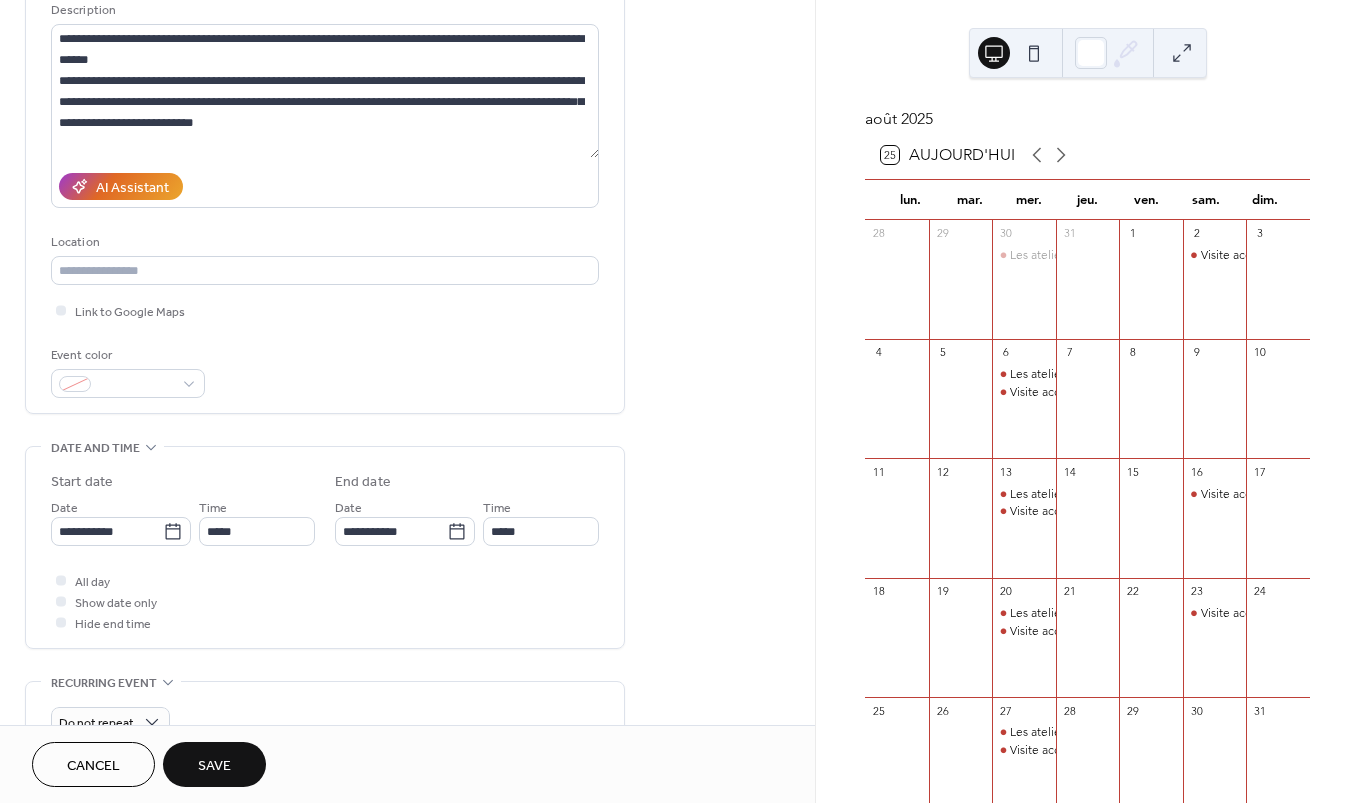 click on "Save" at bounding box center [214, 764] 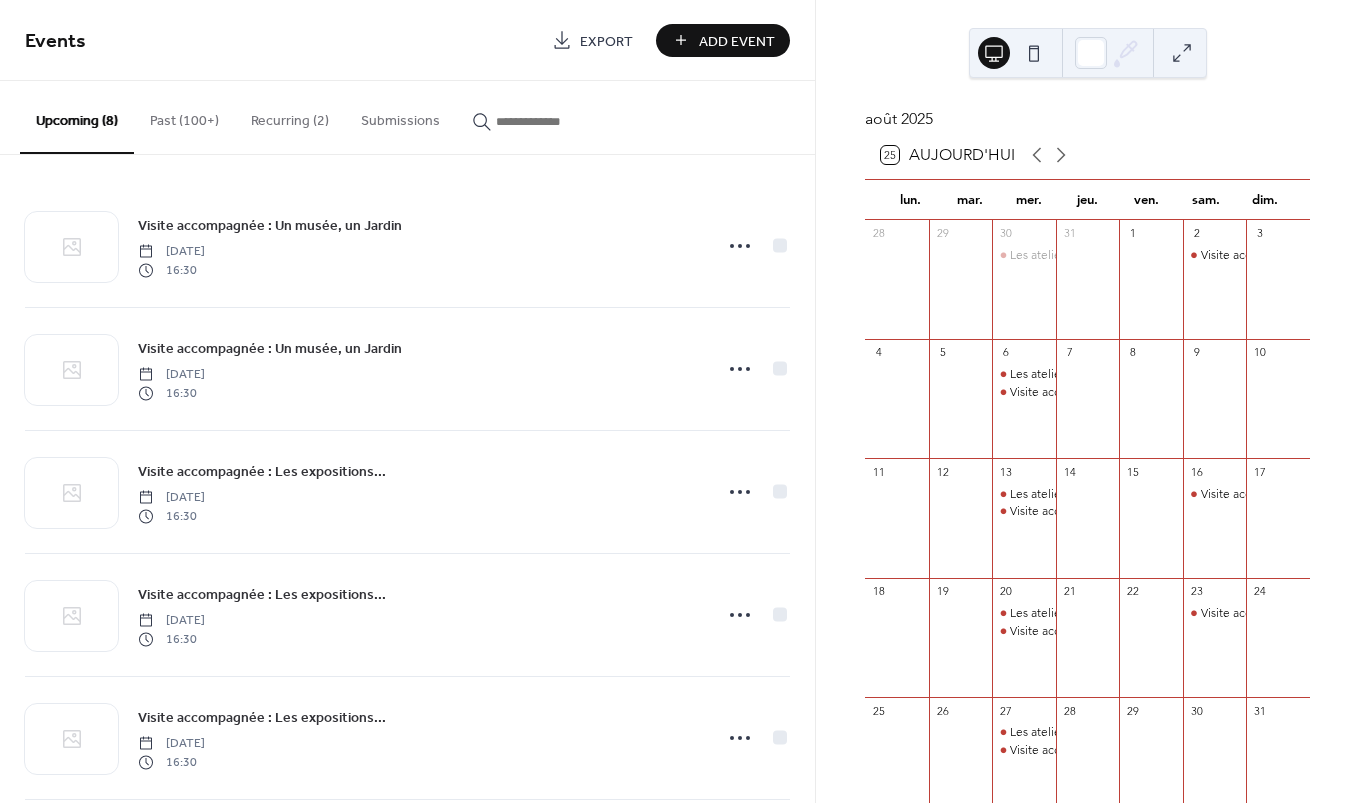 click on "Add Event" at bounding box center [737, 41] 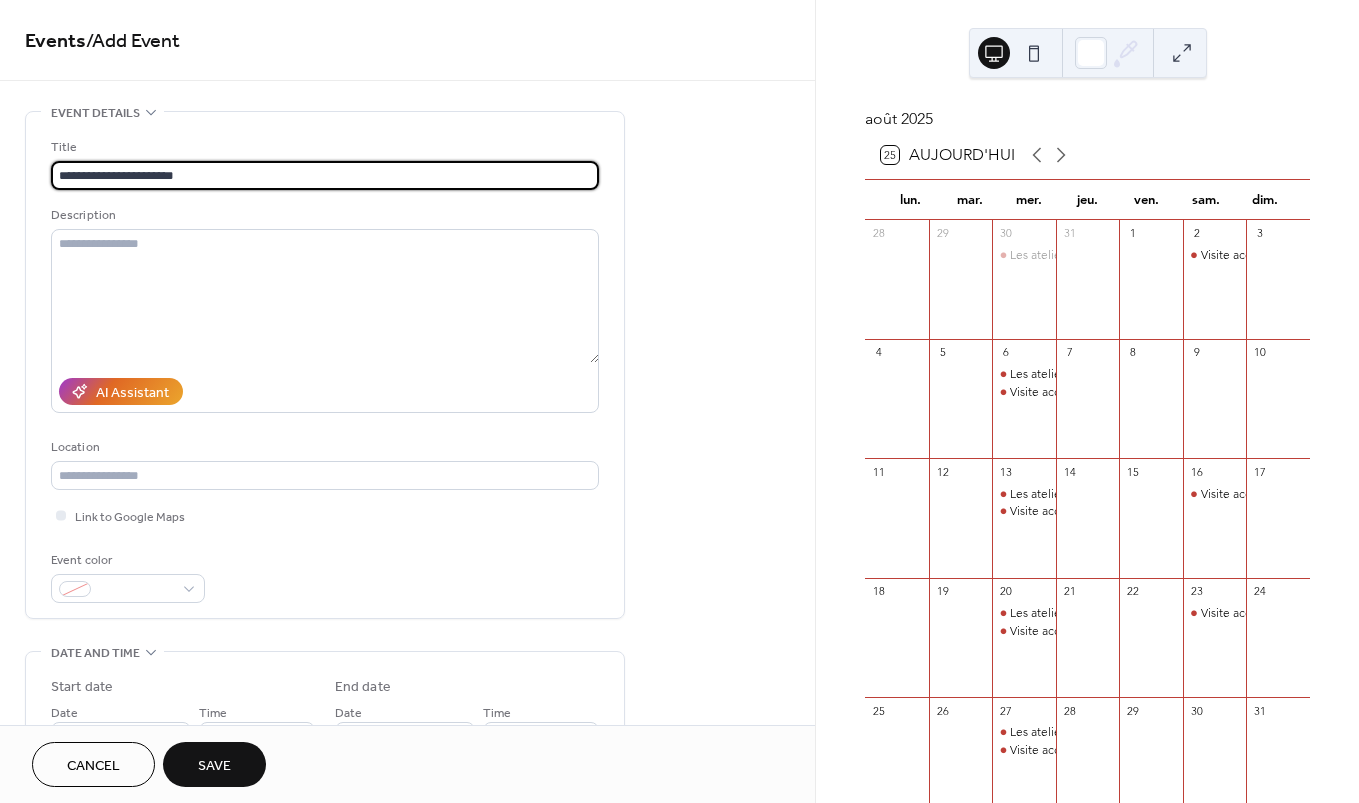 drag, startPoint x: 124, startPoint y: 174, endPoint x: 104, endPoint y: 171, distance: 20.22375 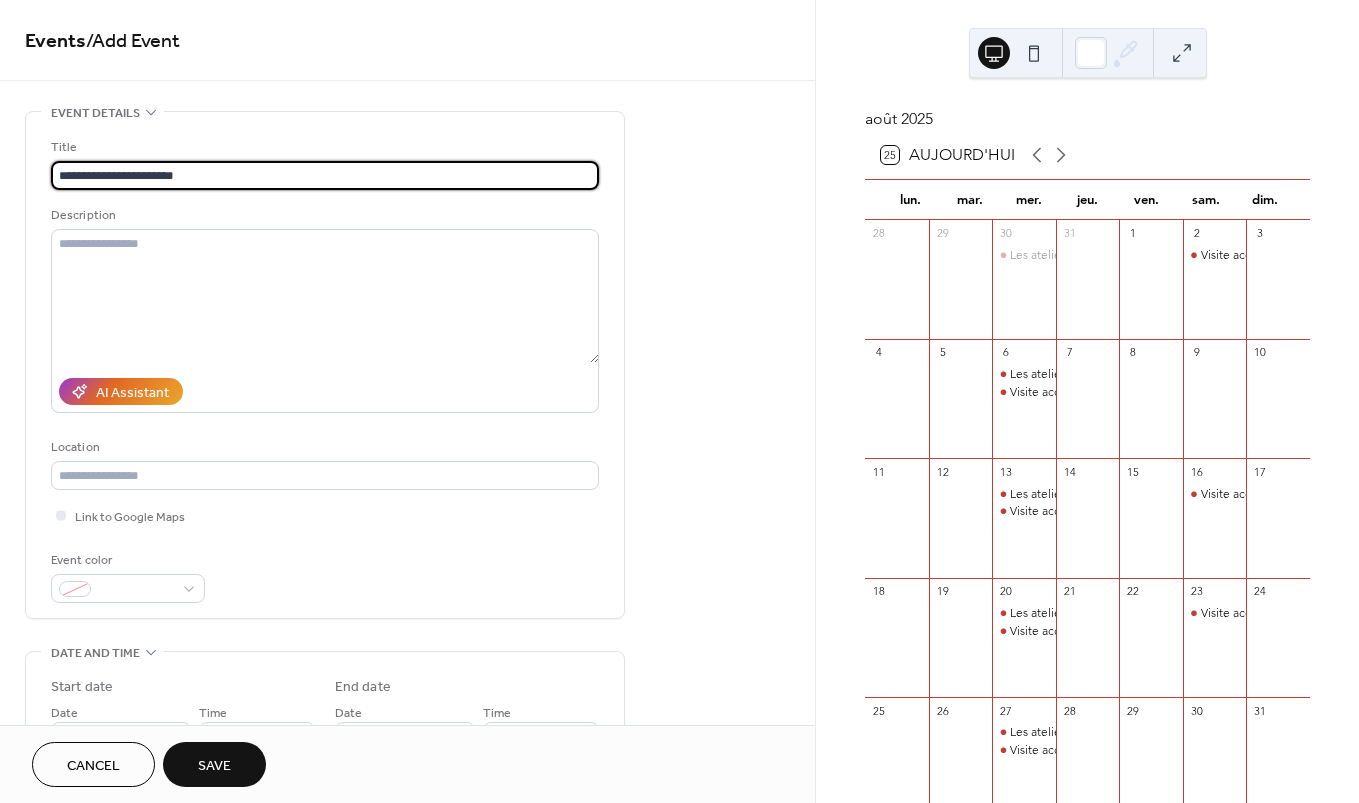 click on "**********" at bounding box center (325, 175) 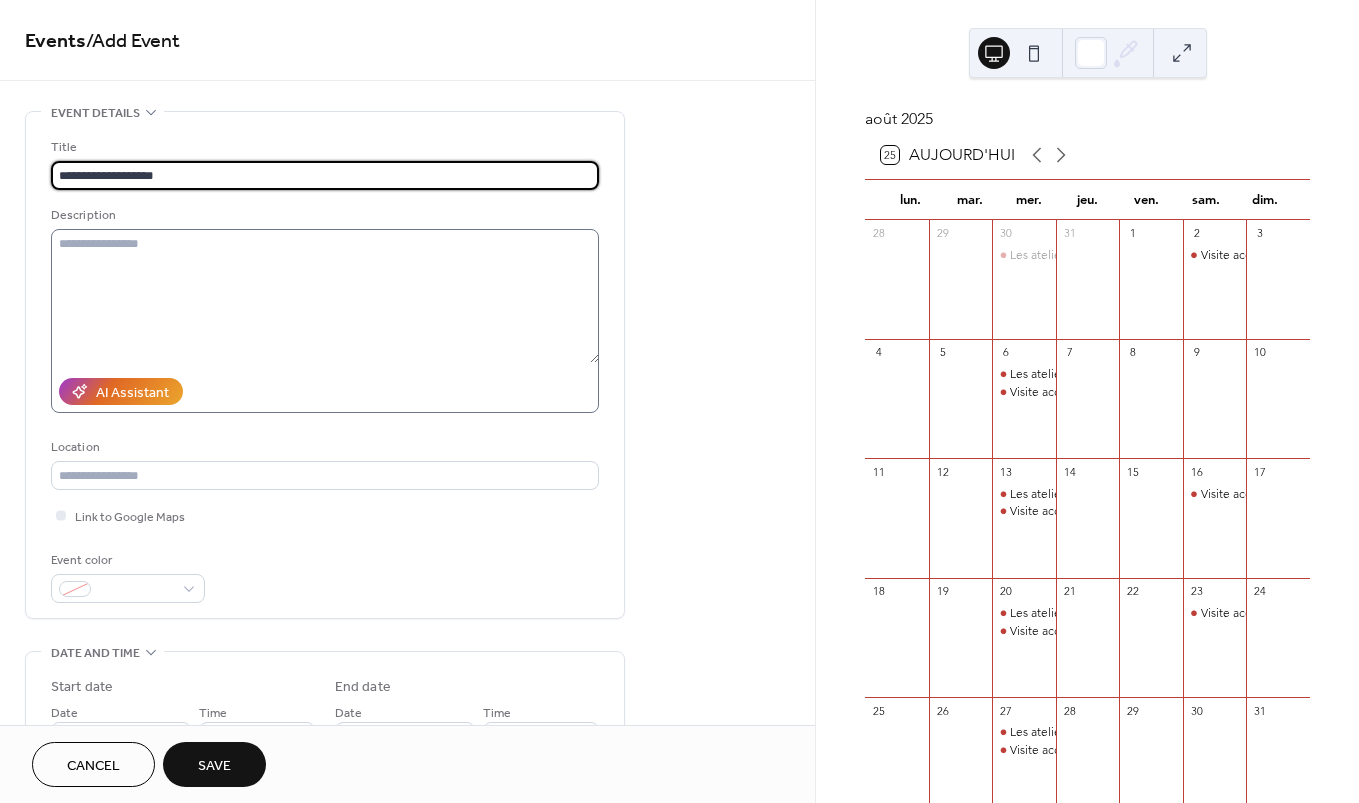 type on "**********" 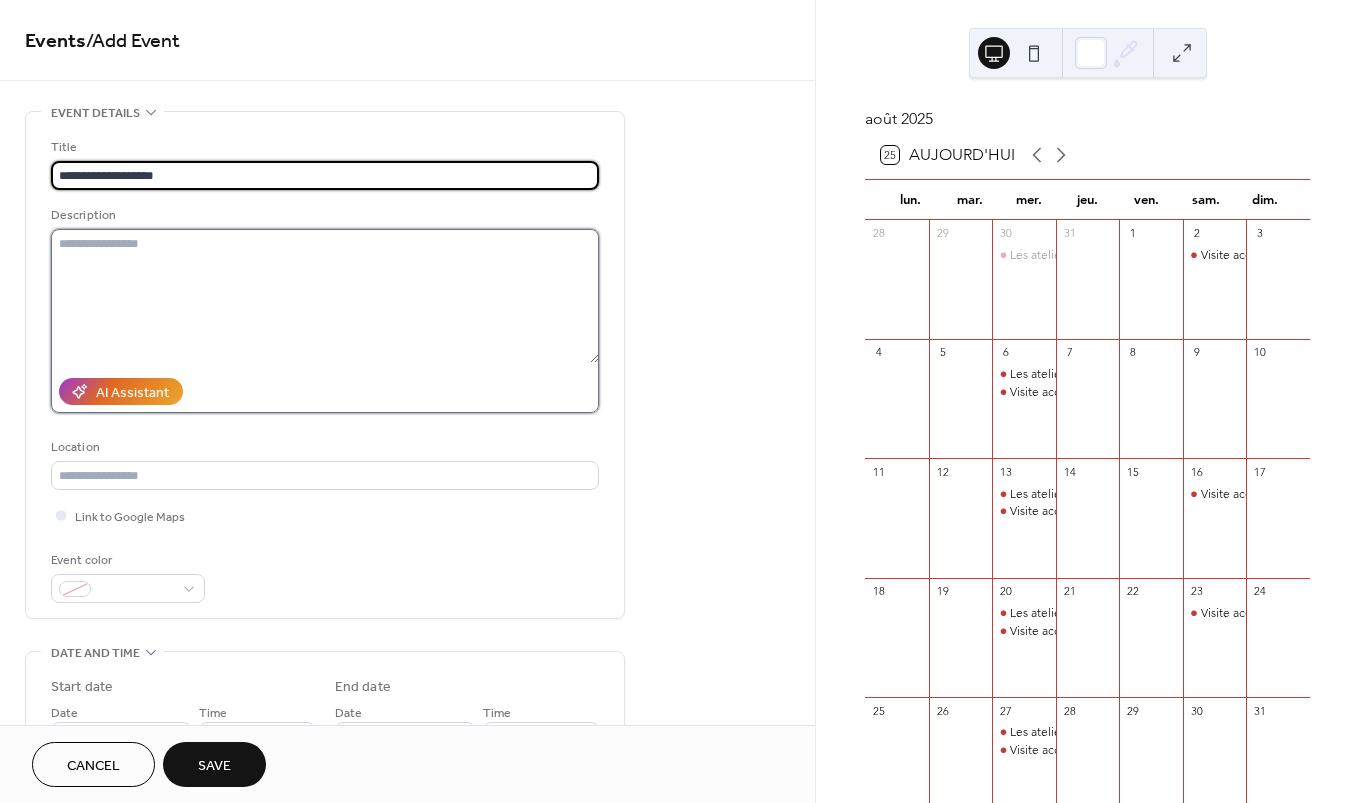 click at bounding box center (325, 296) 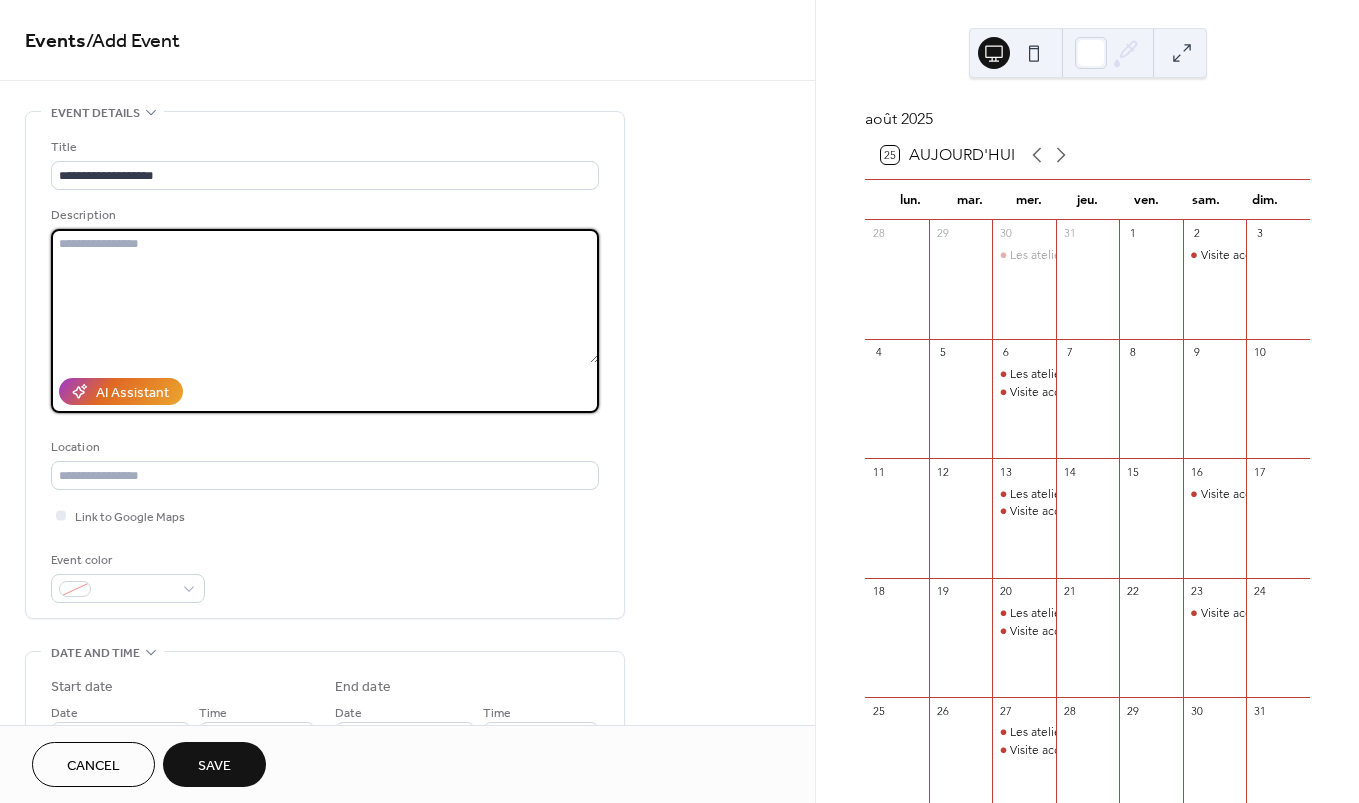 paste on "**********" 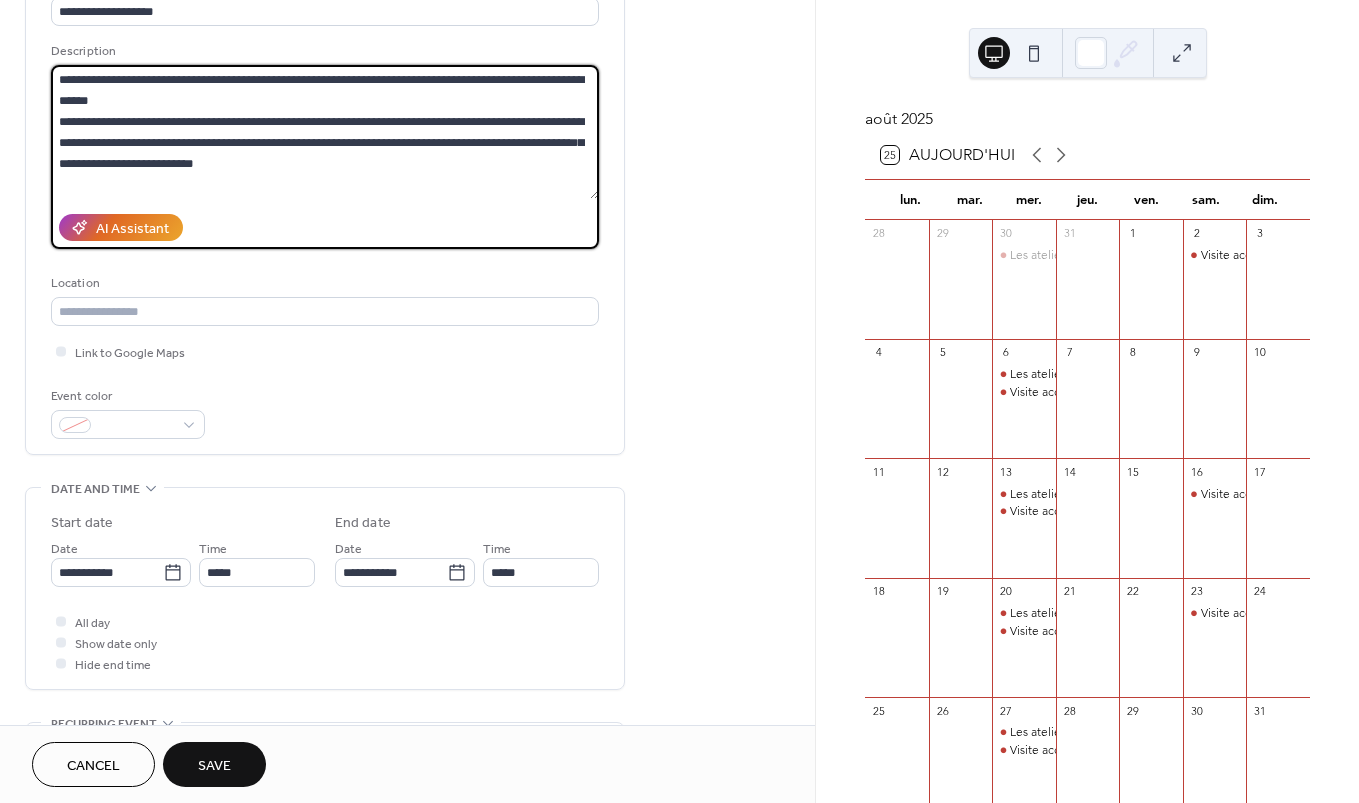 scroll, scrollTop: 193, scrollLeft: 0, axis: vertical 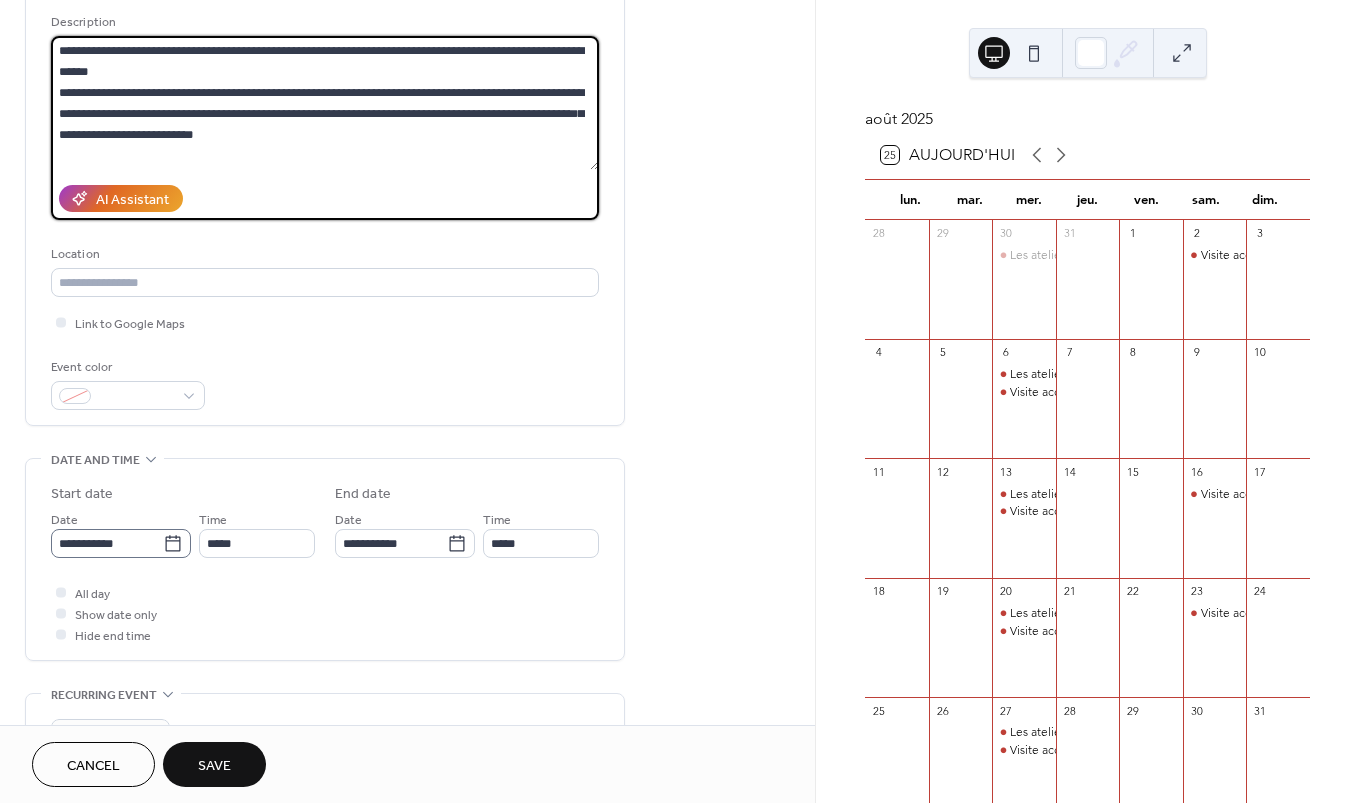type on "**********" 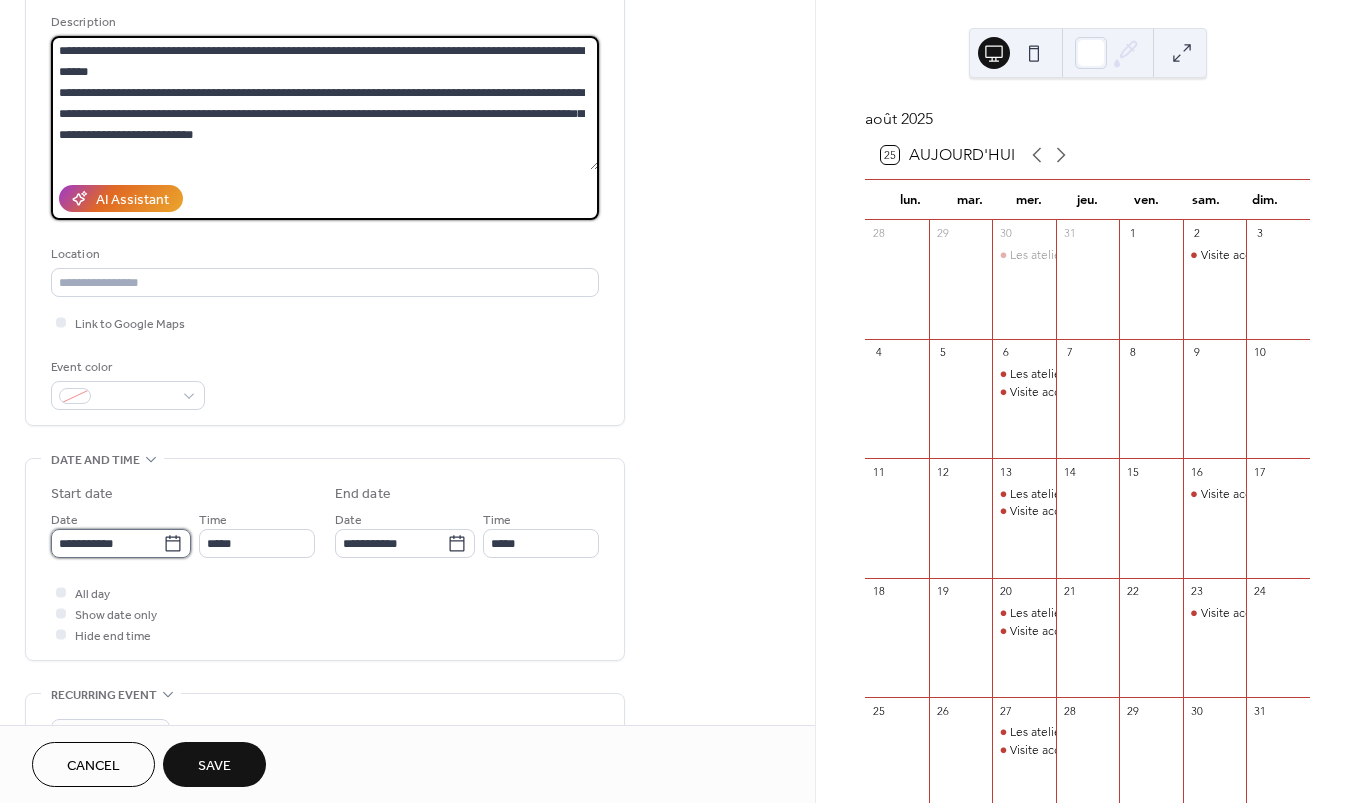 click on "**********" at bounding box center (107, 543) 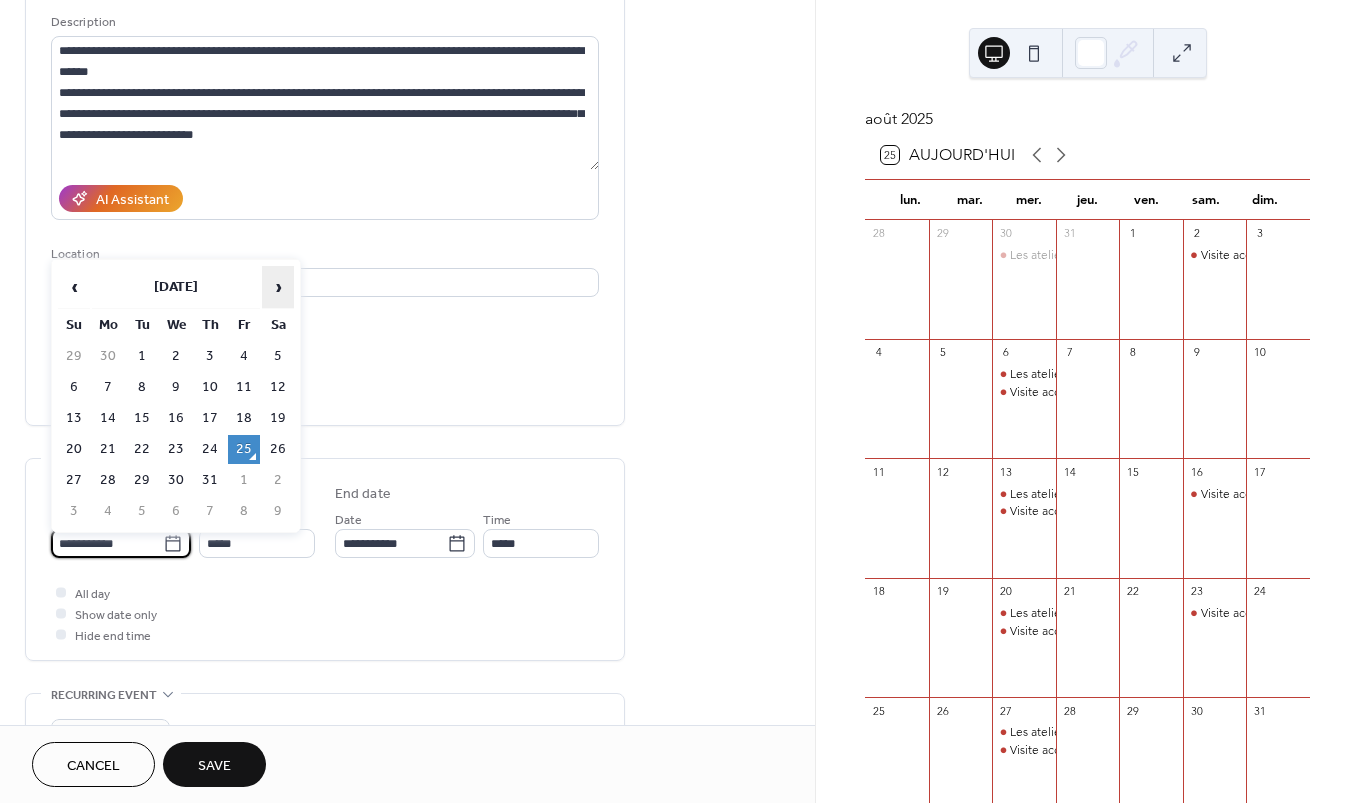 click on "›" at bounding box center (278, 287) 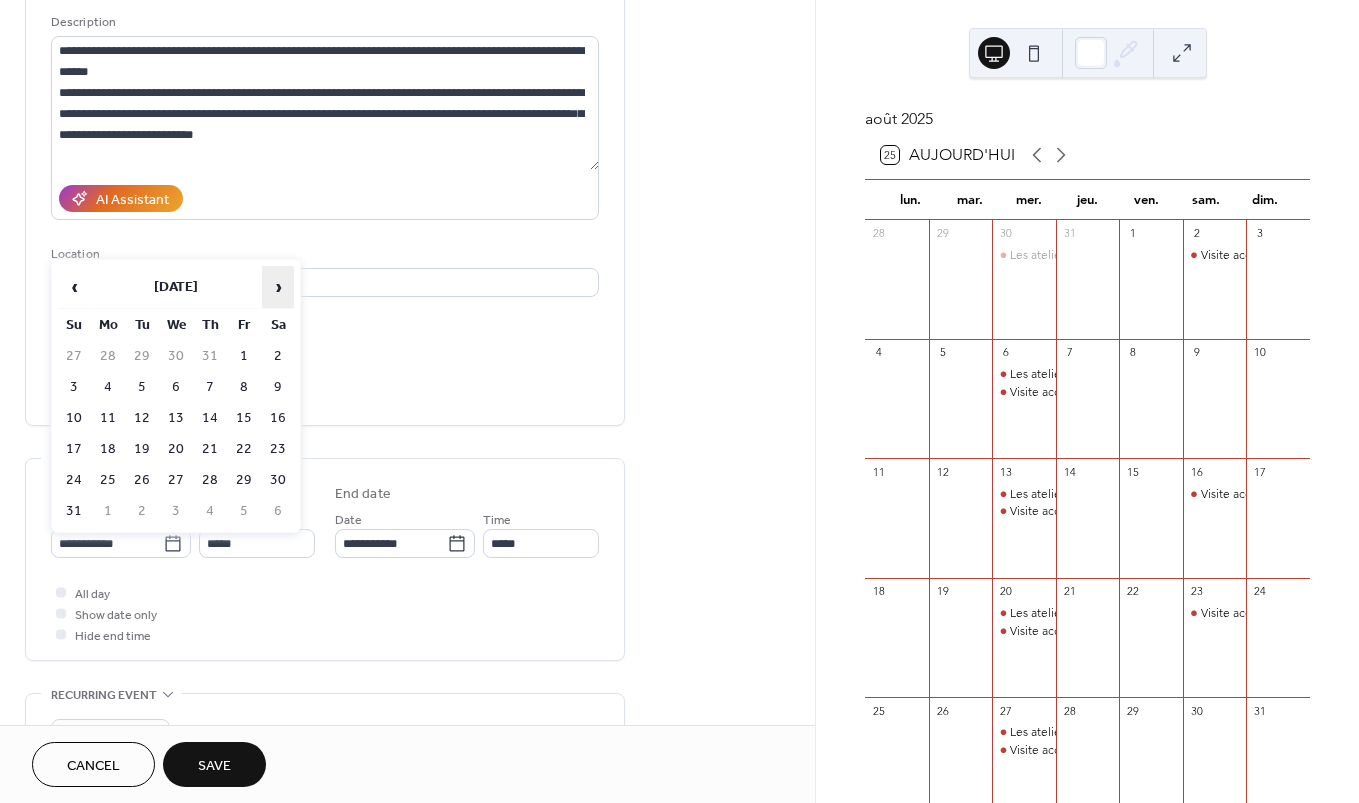 click on "›" at bounding box center (278, 287) 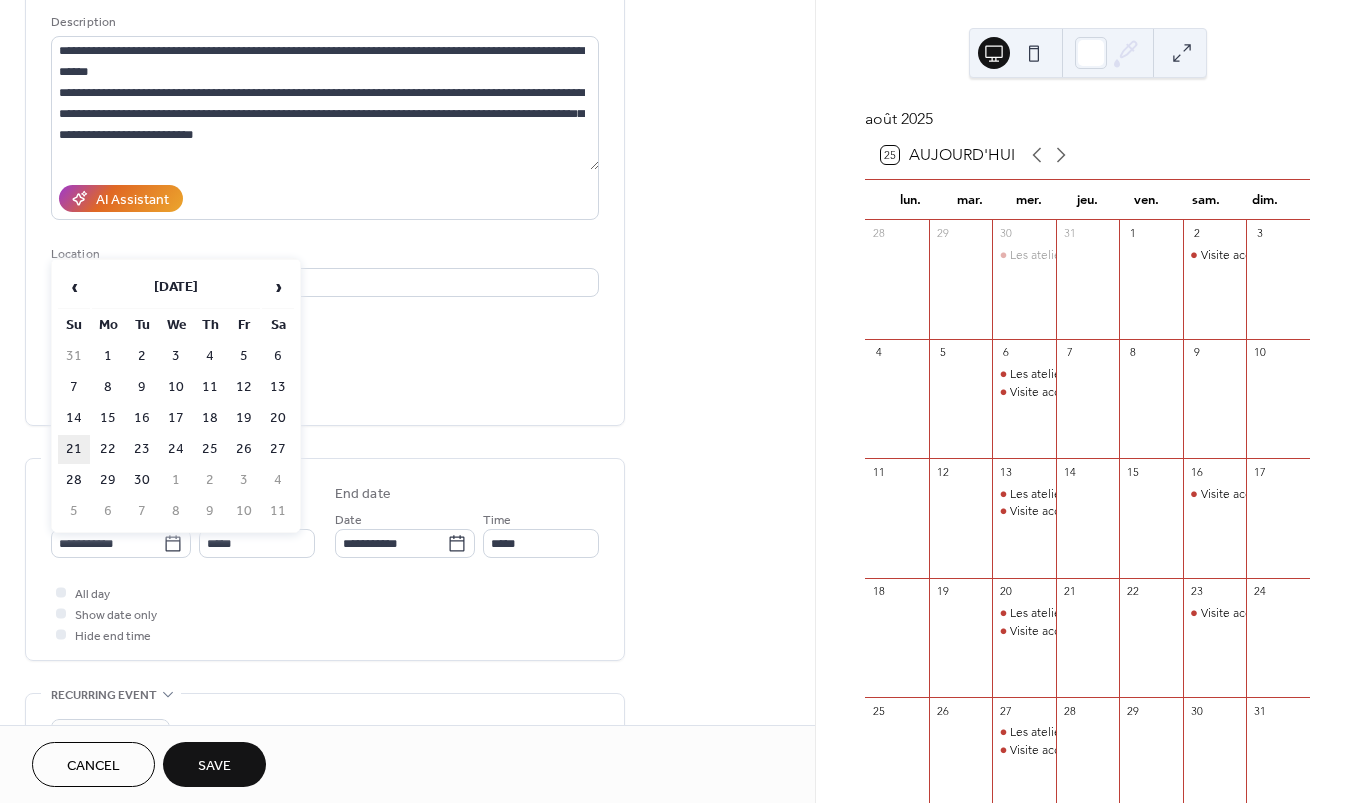 click on "21" at bounding box center [74, 449] 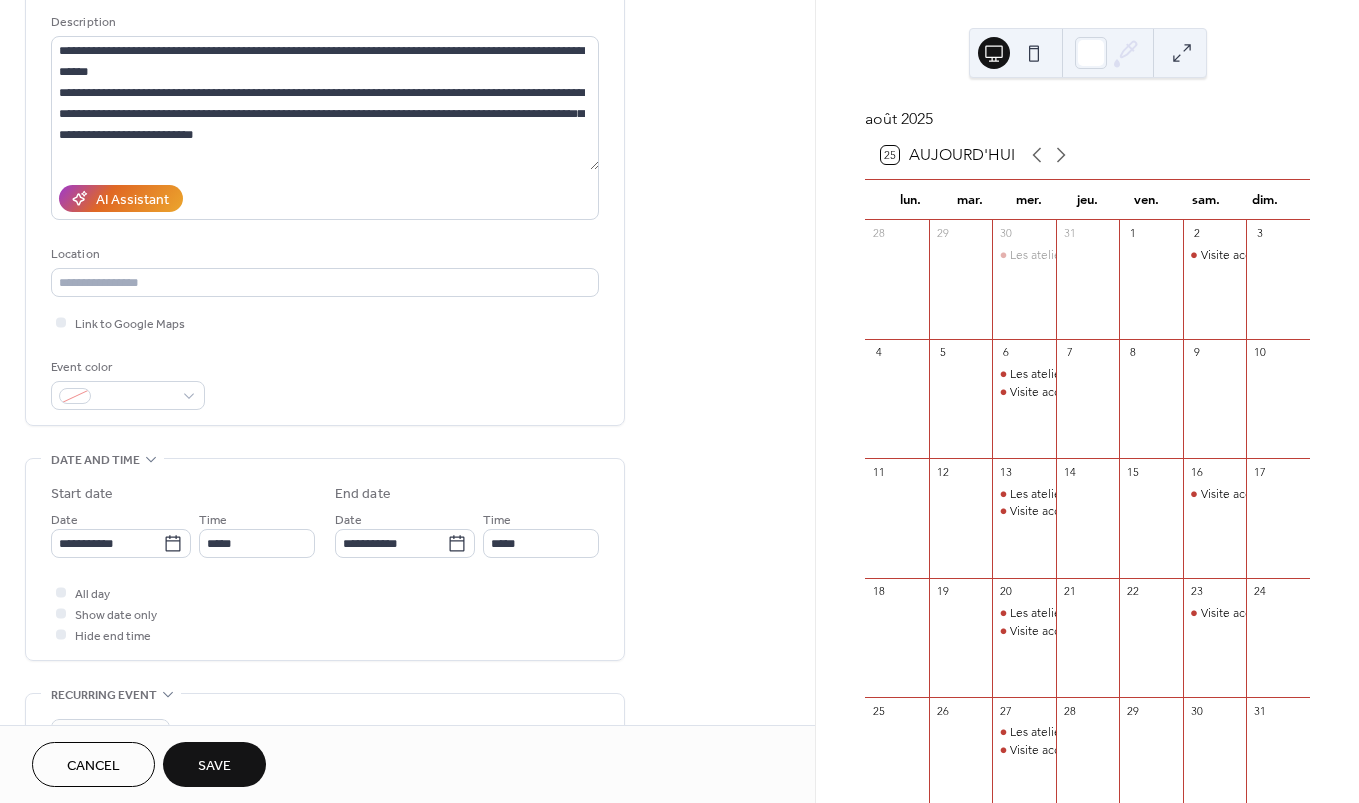 type on "**********" 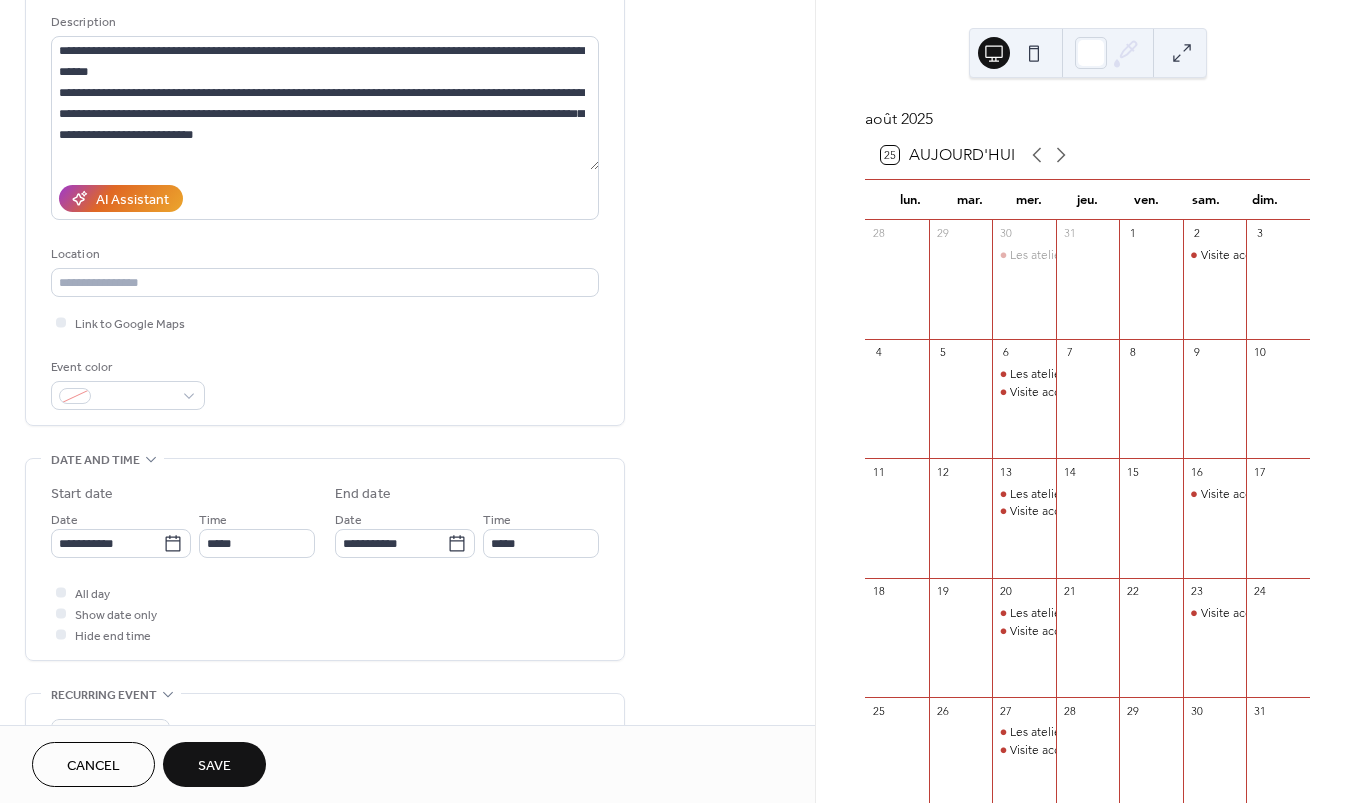 type on "**********" 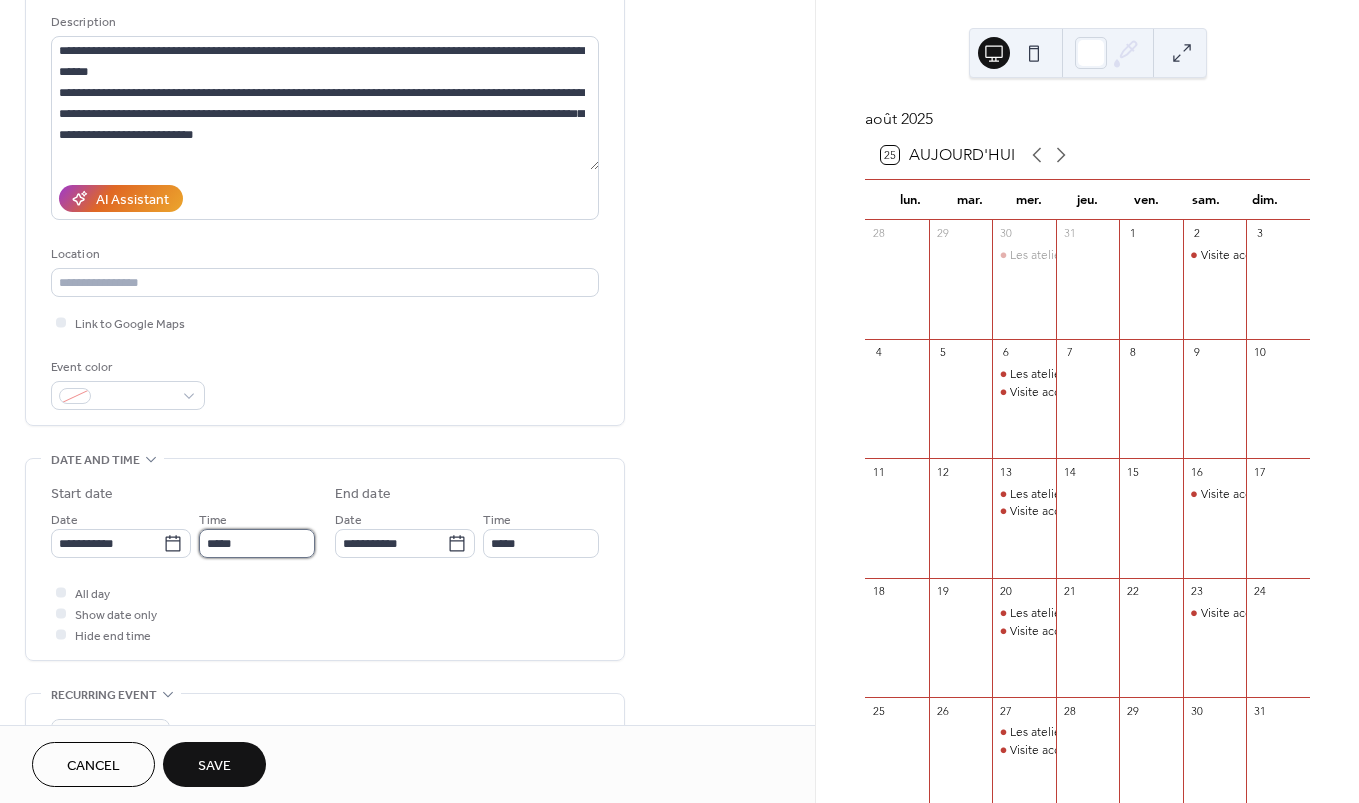 click on "*****" at bounding box center [257, 543] 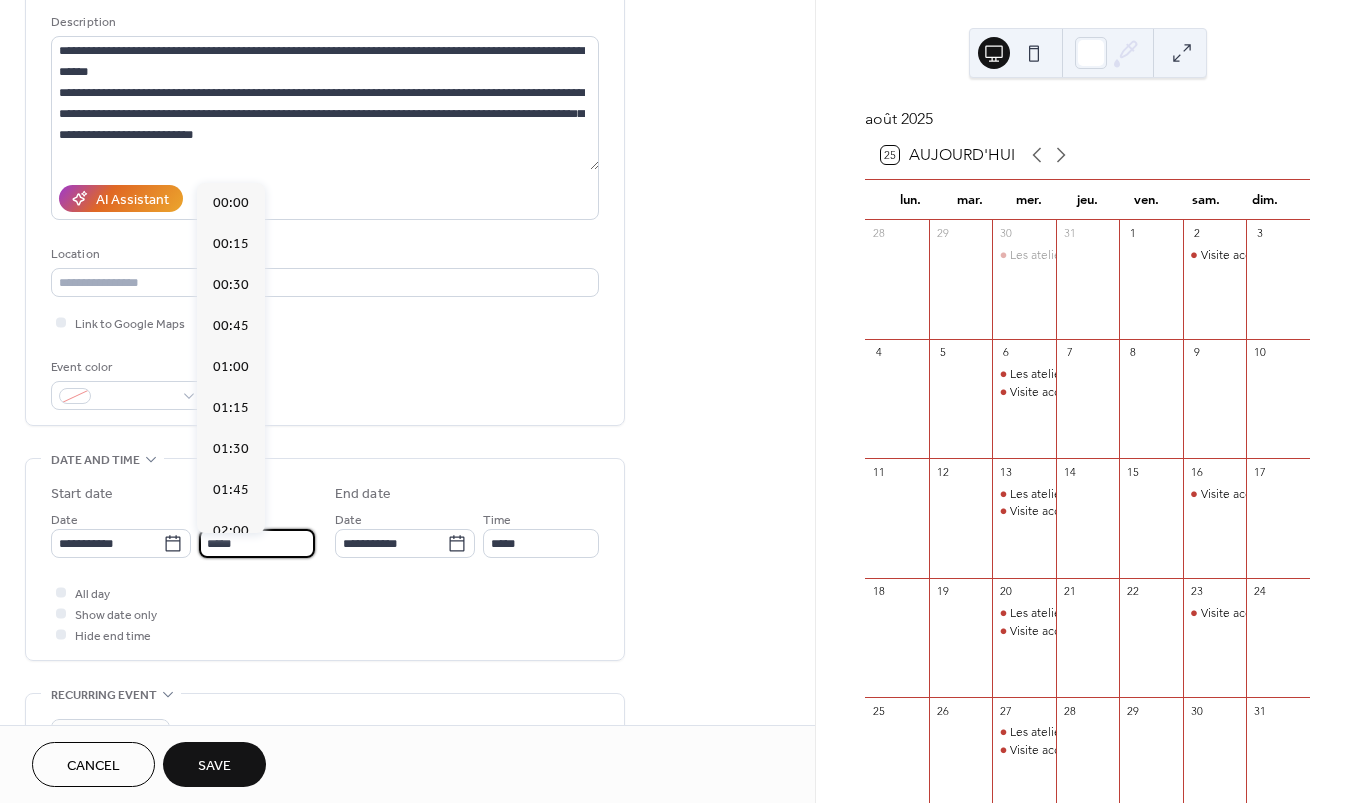 scroll, scrollTop: 1968, scrollLeft: 0, axis: vertical 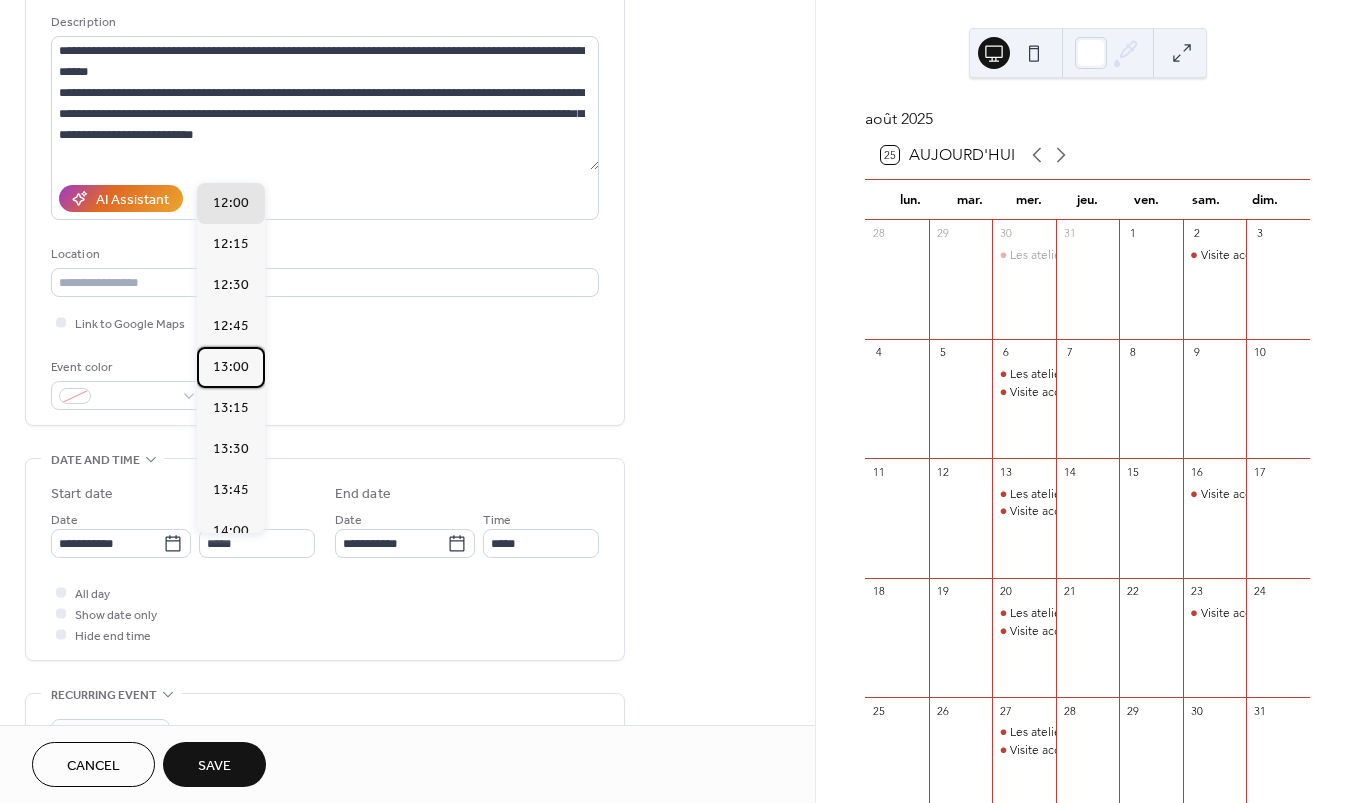drag, startPoint x: 236, startPoint y: 364, endPoint x: 254, endPoint y: 377, distance: 22.203604 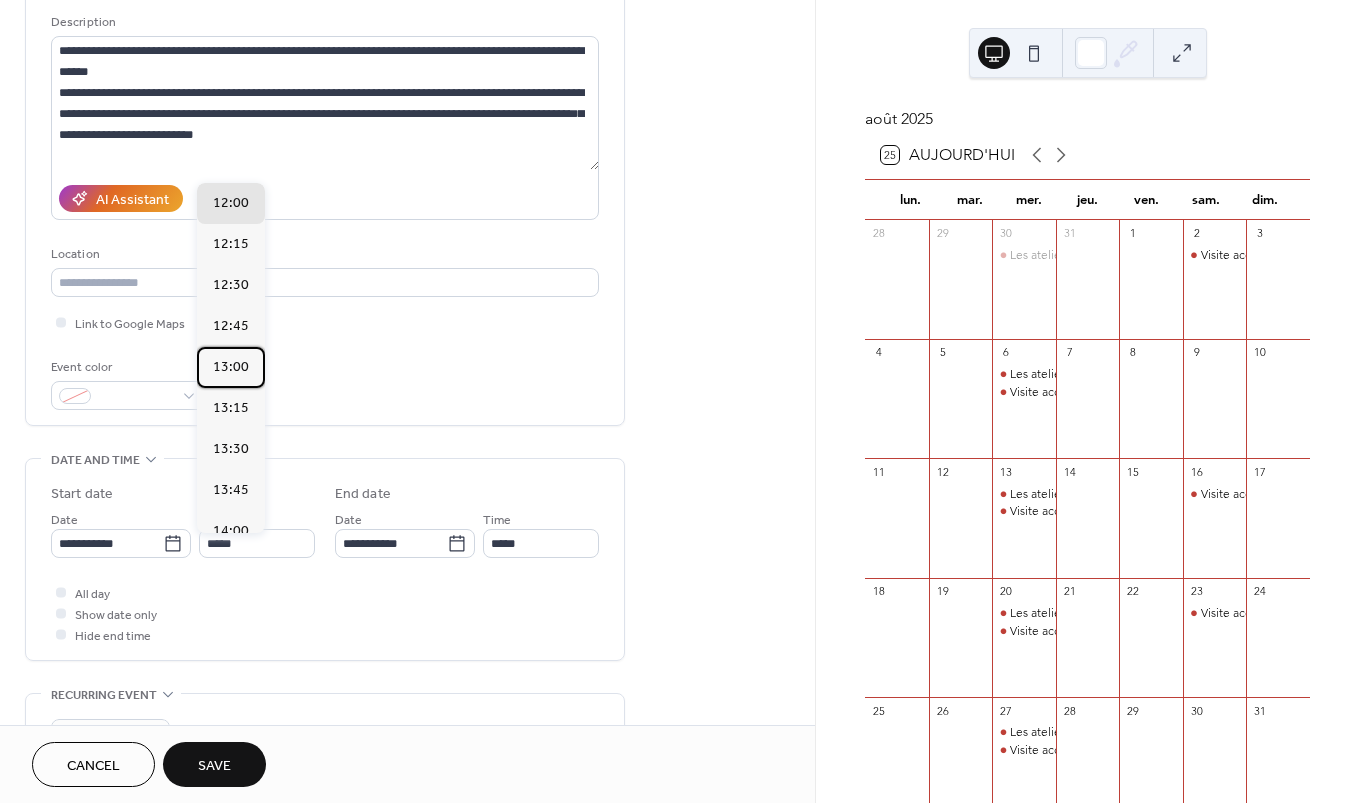 click on "13:00" at bounding box center [231, 367] 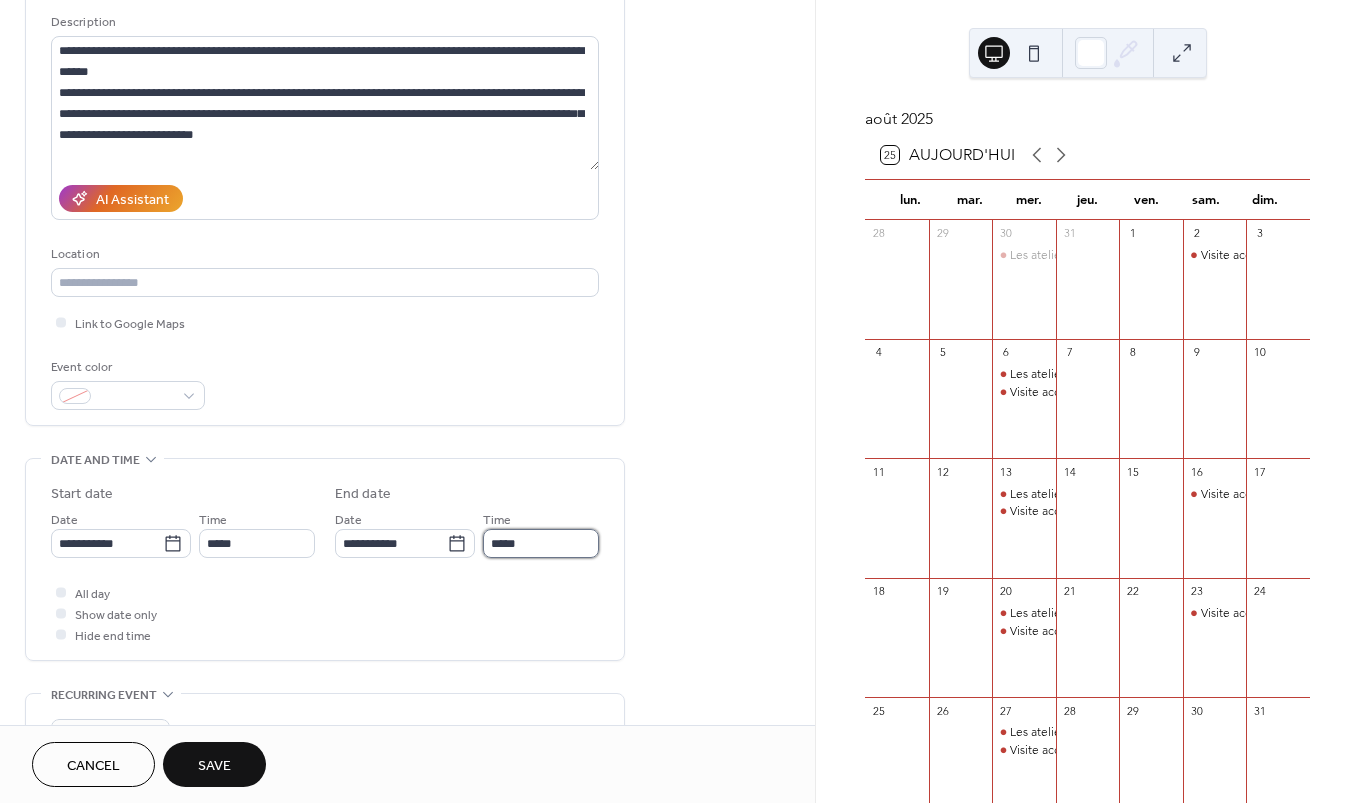 click on "*****" at bounding box center [541, 543] 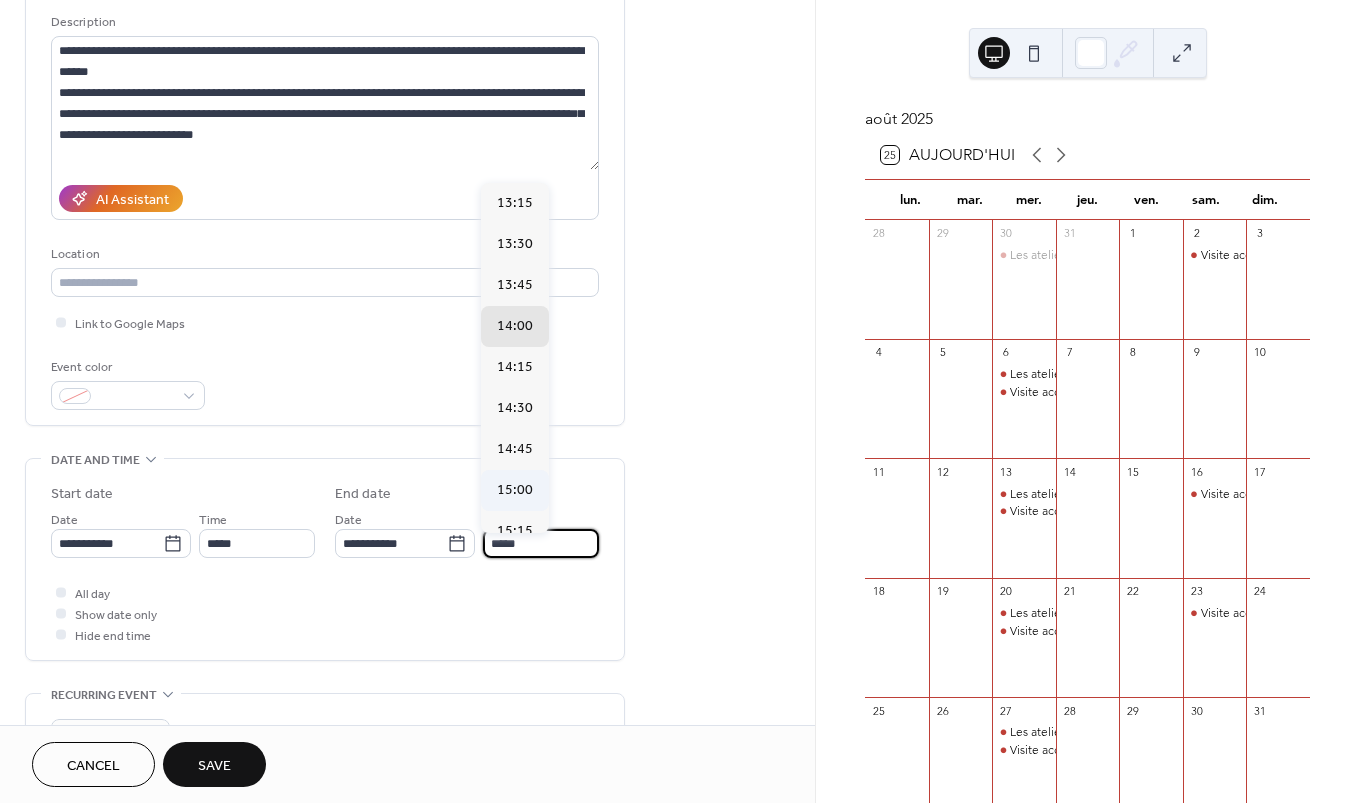 scroll, scrollTop: 197, scrollLeft: 0, axis: vertical 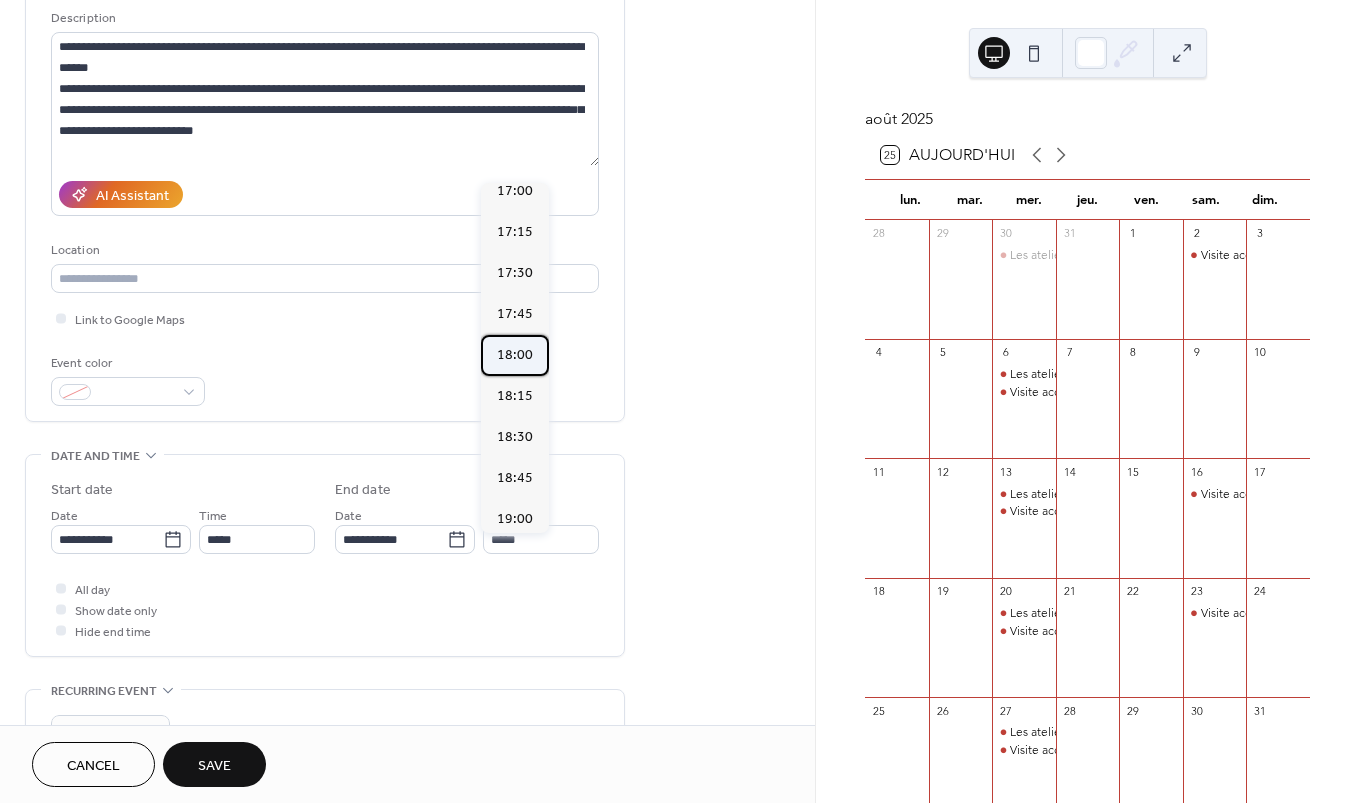 click on "18:00" at bounding box center (515, 355) 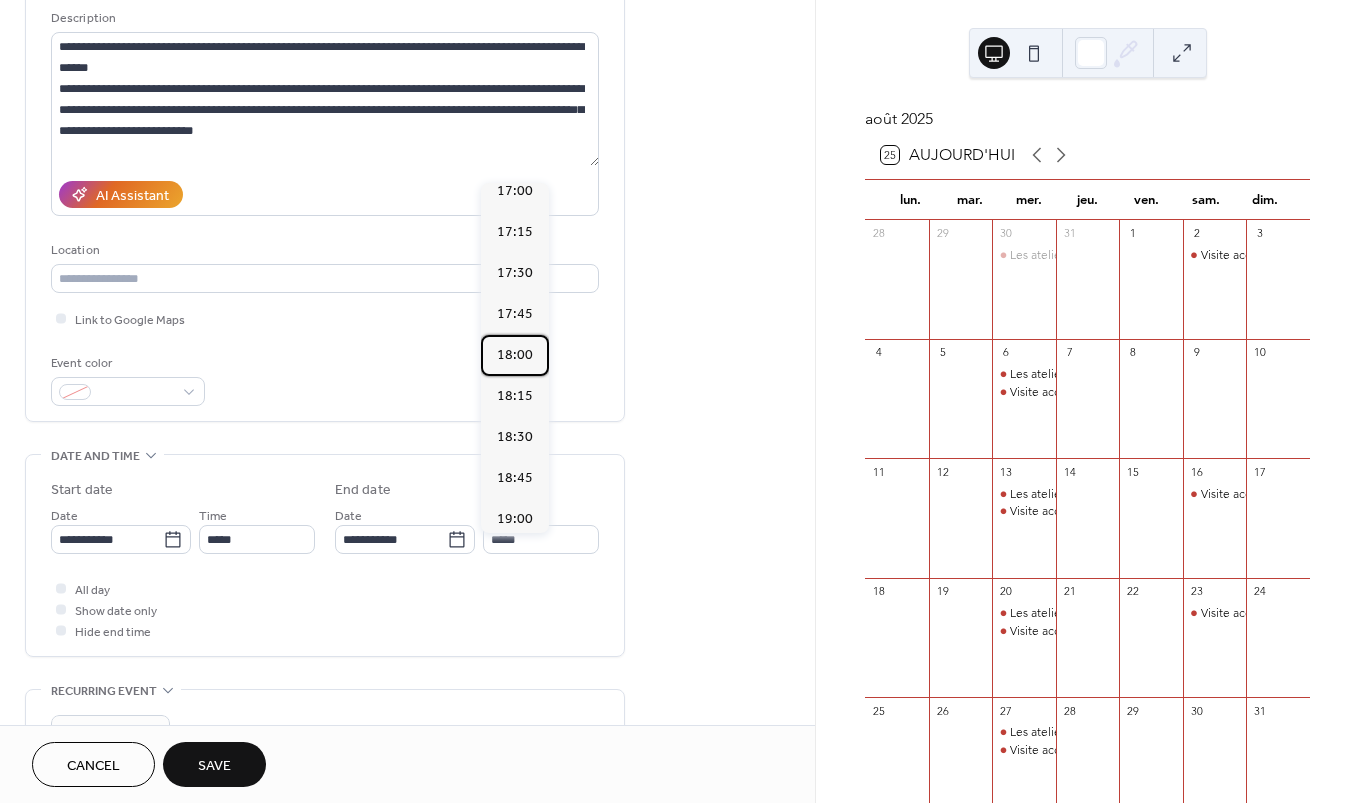 type on "*****" 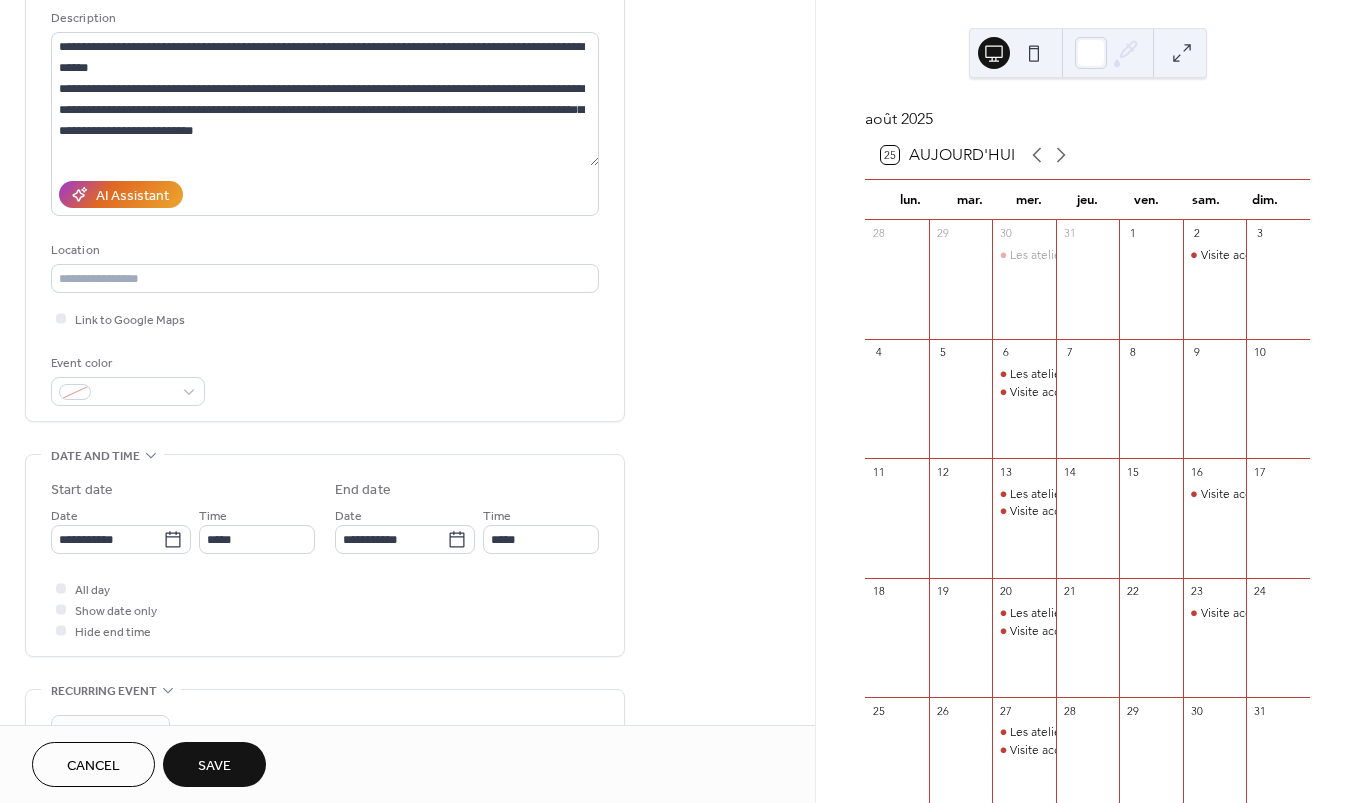 click on "Save" at bounding box center (214, 764) 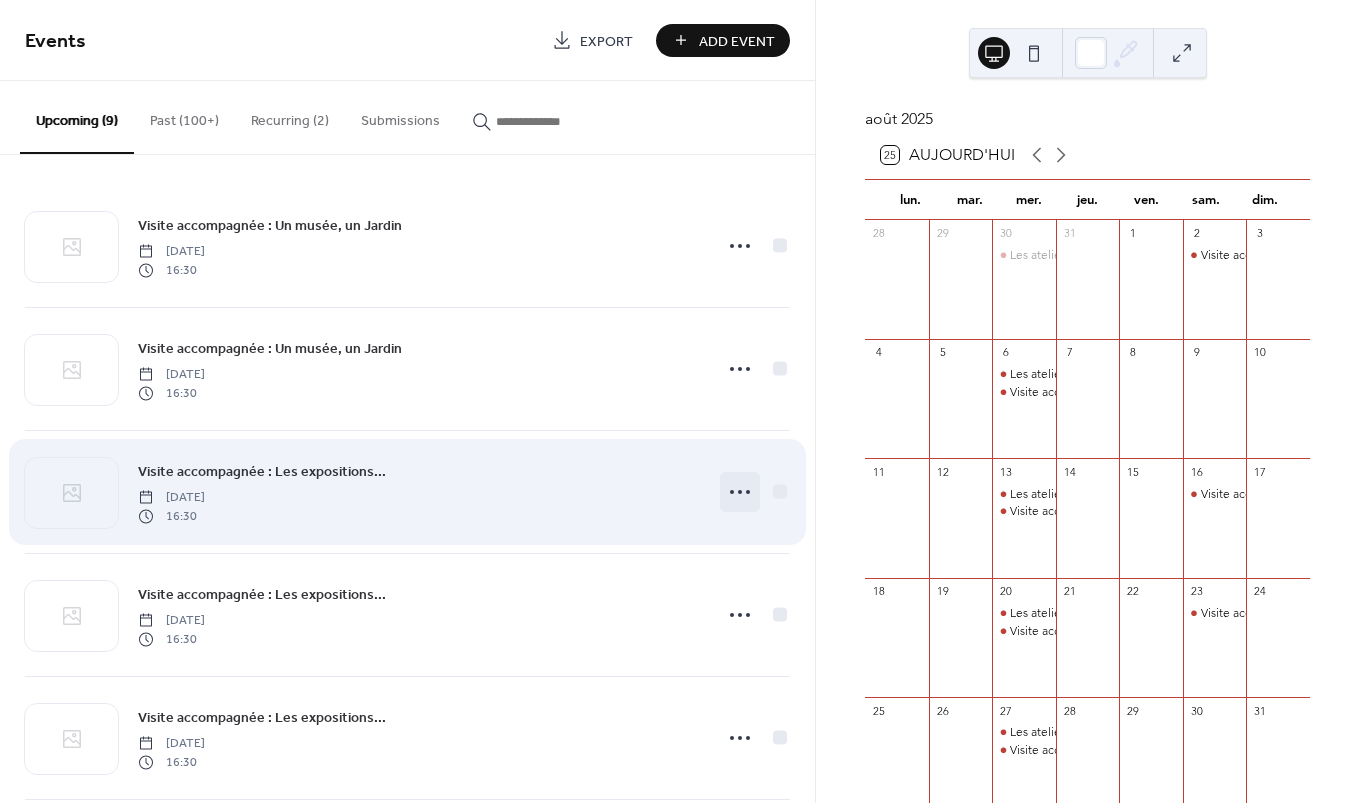 click 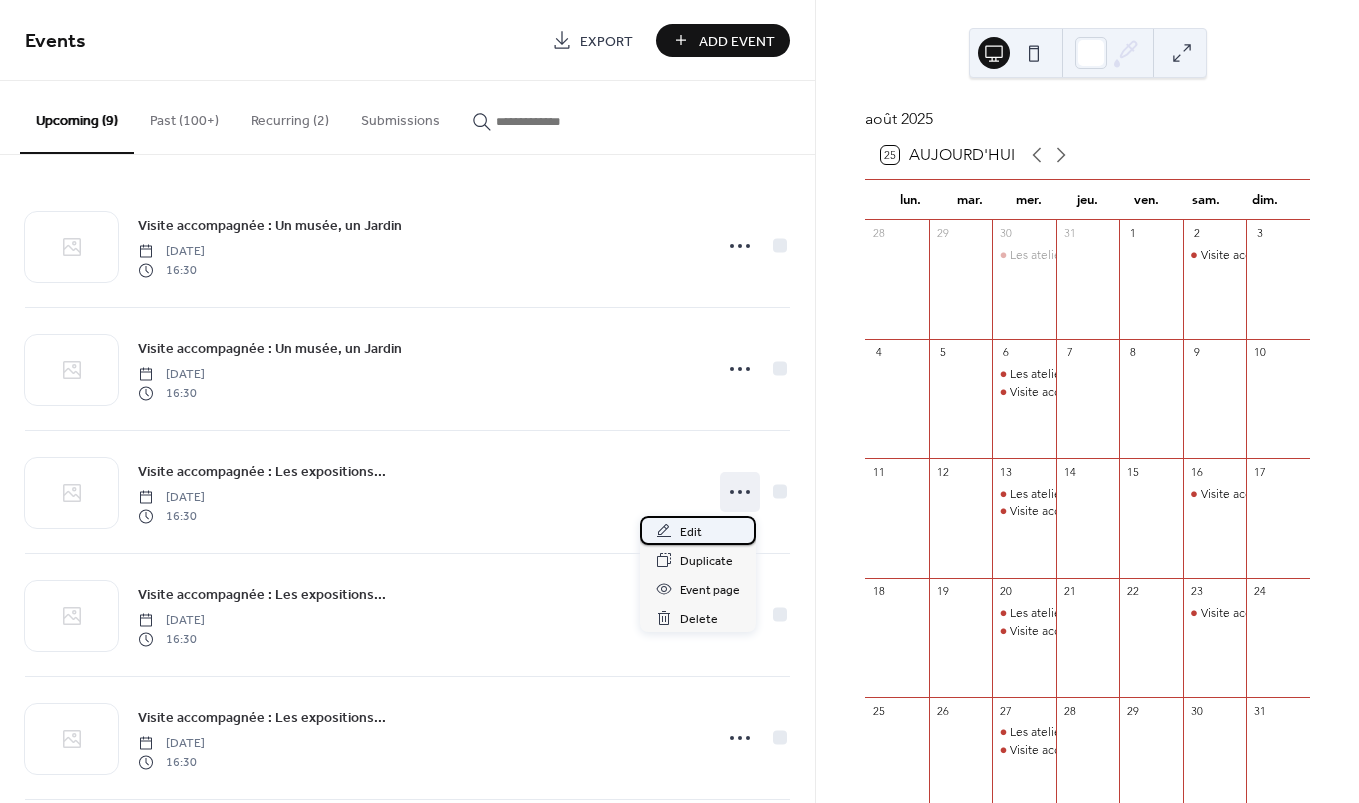 click on "Edit" at bounding box center [691, 532] 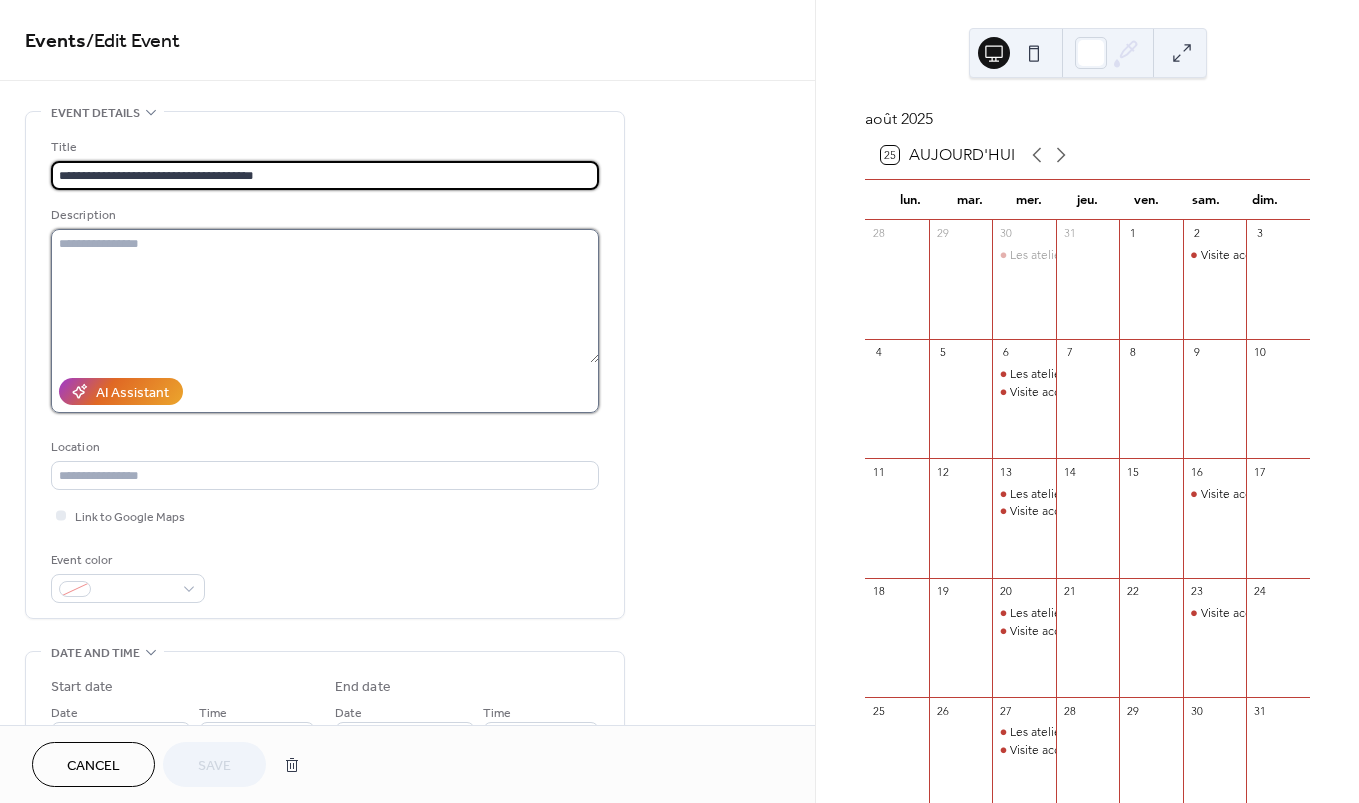 click at bounding box center [325, 296] 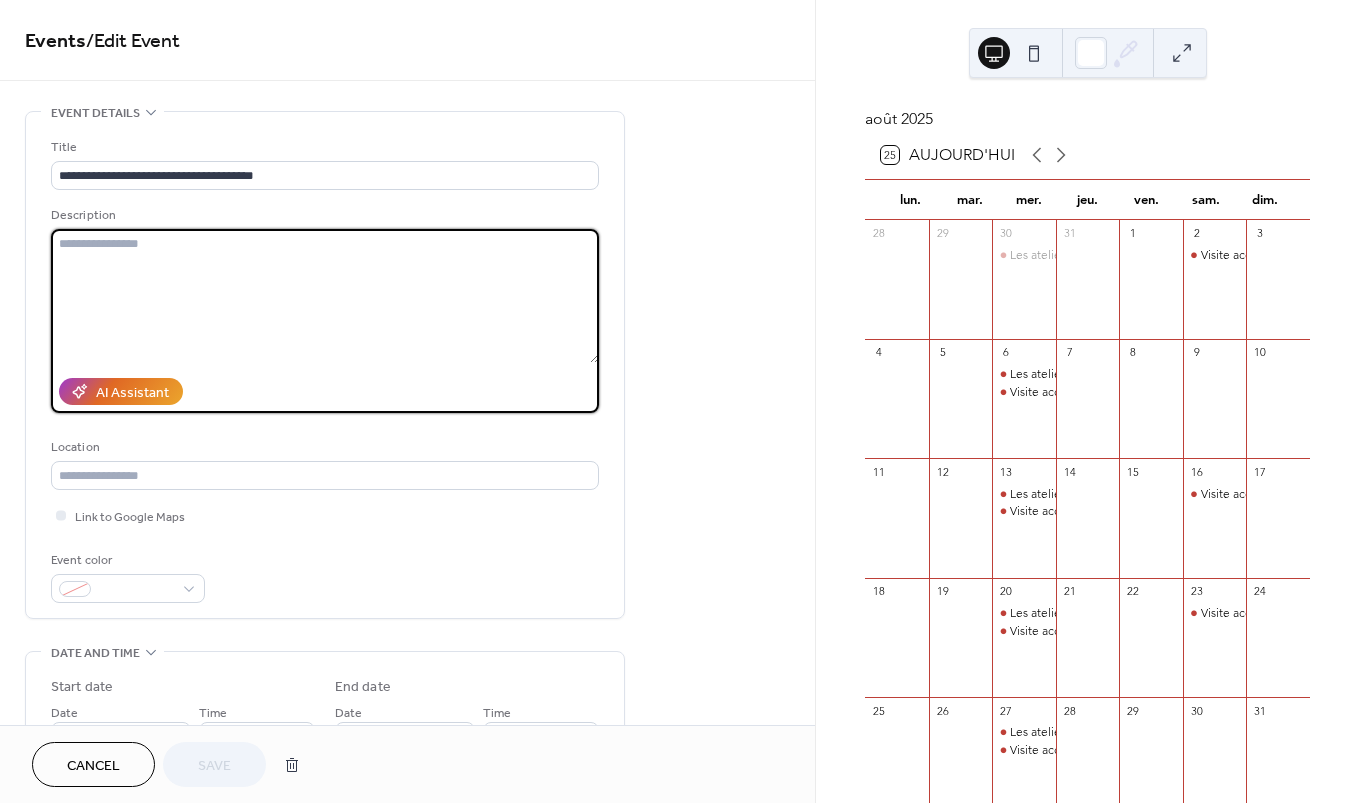 paste on "**********" 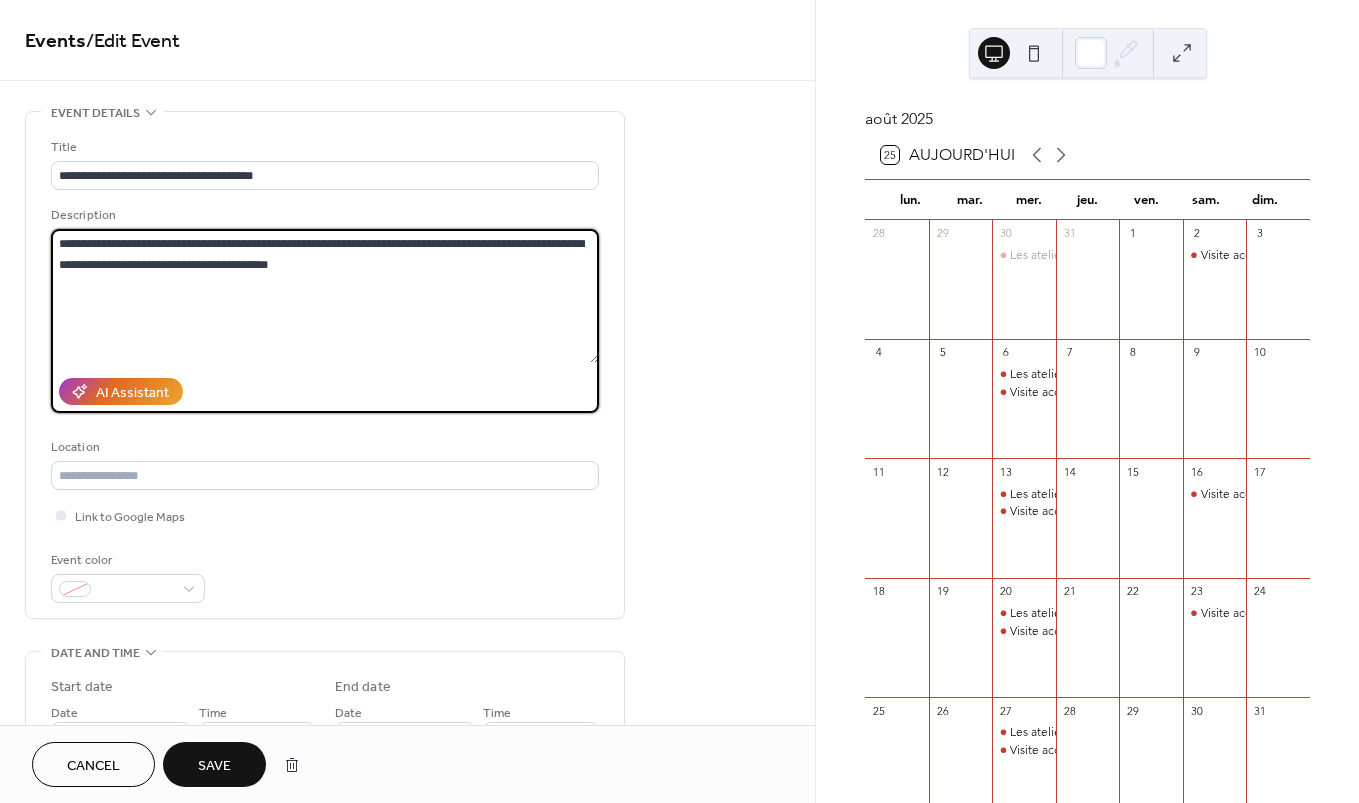 type on "**********" 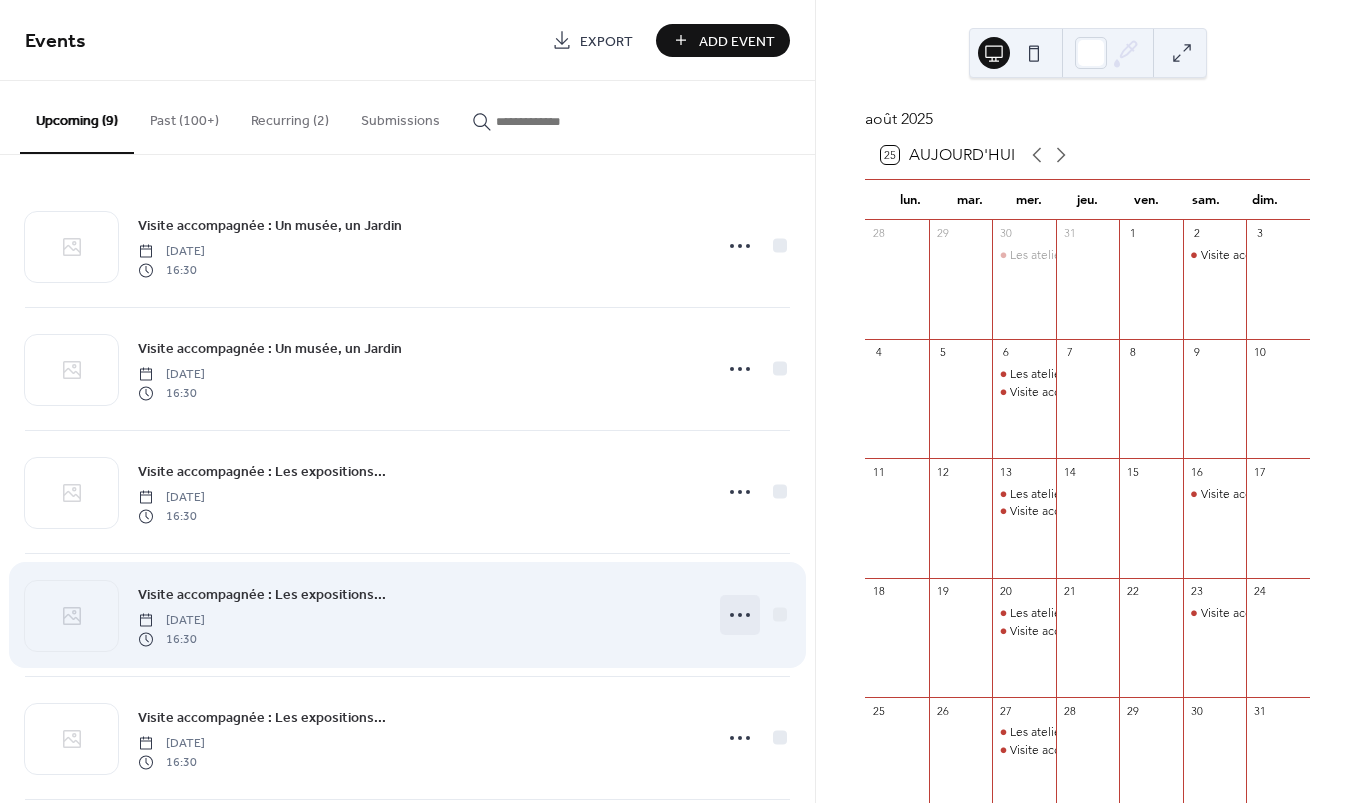 click 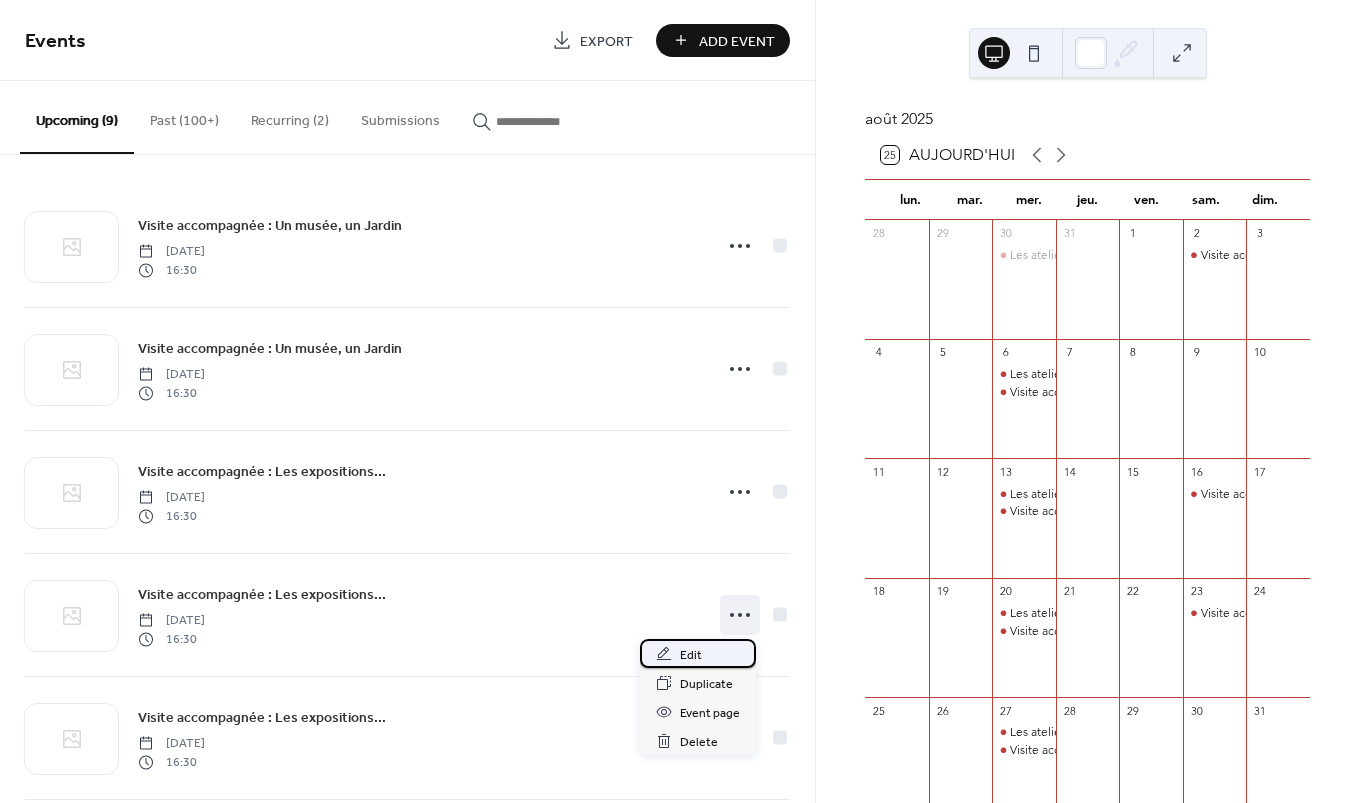 click on "Edit" at bounding box center [698, 653] 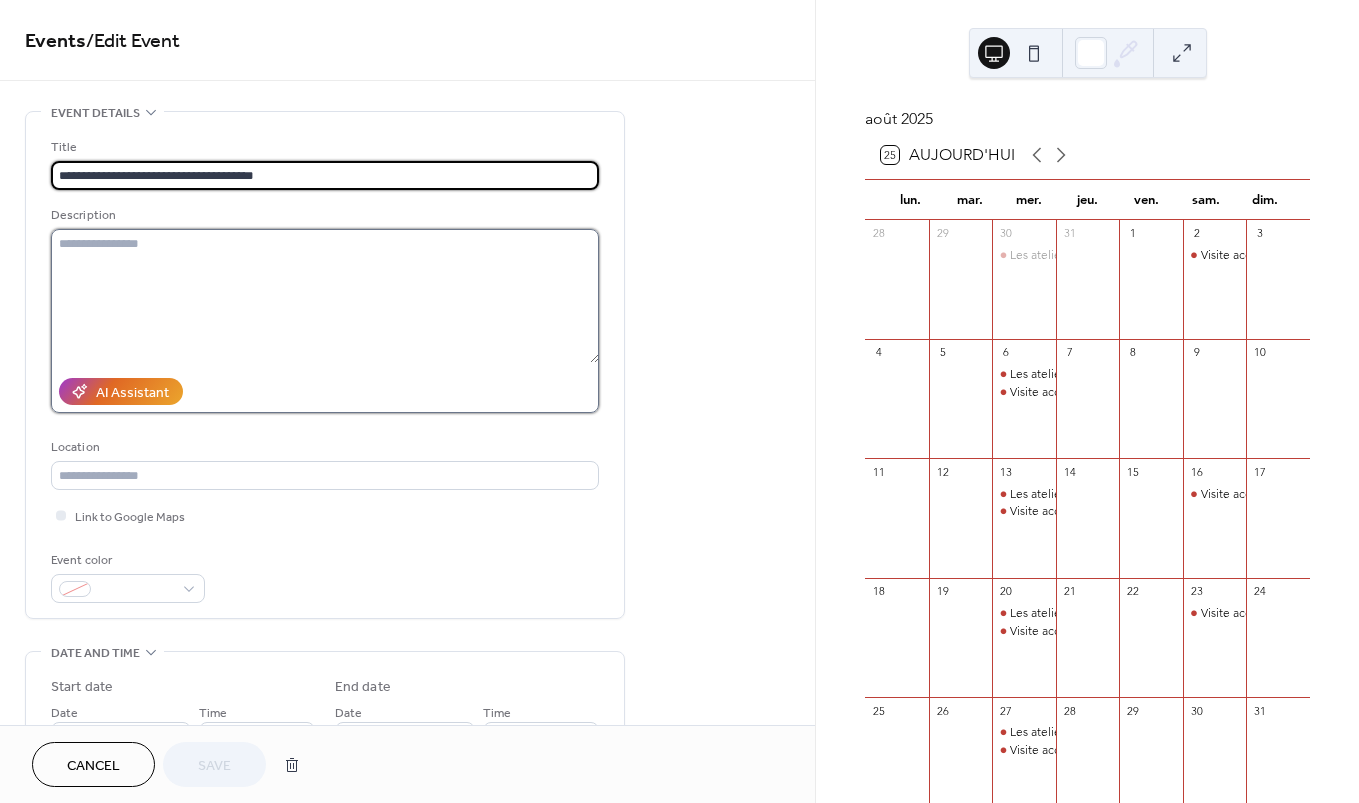 click at bounding box center [325, 296] 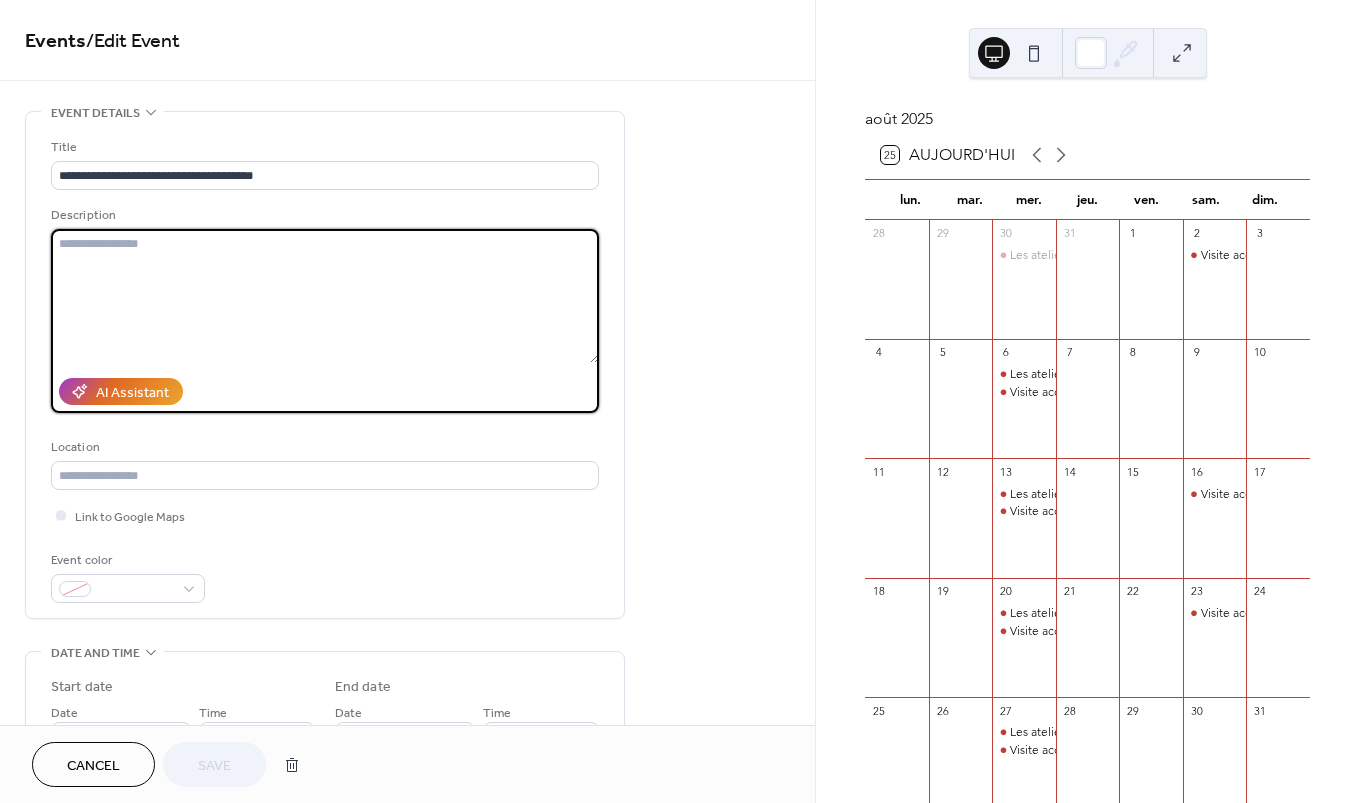 paste on "**********" 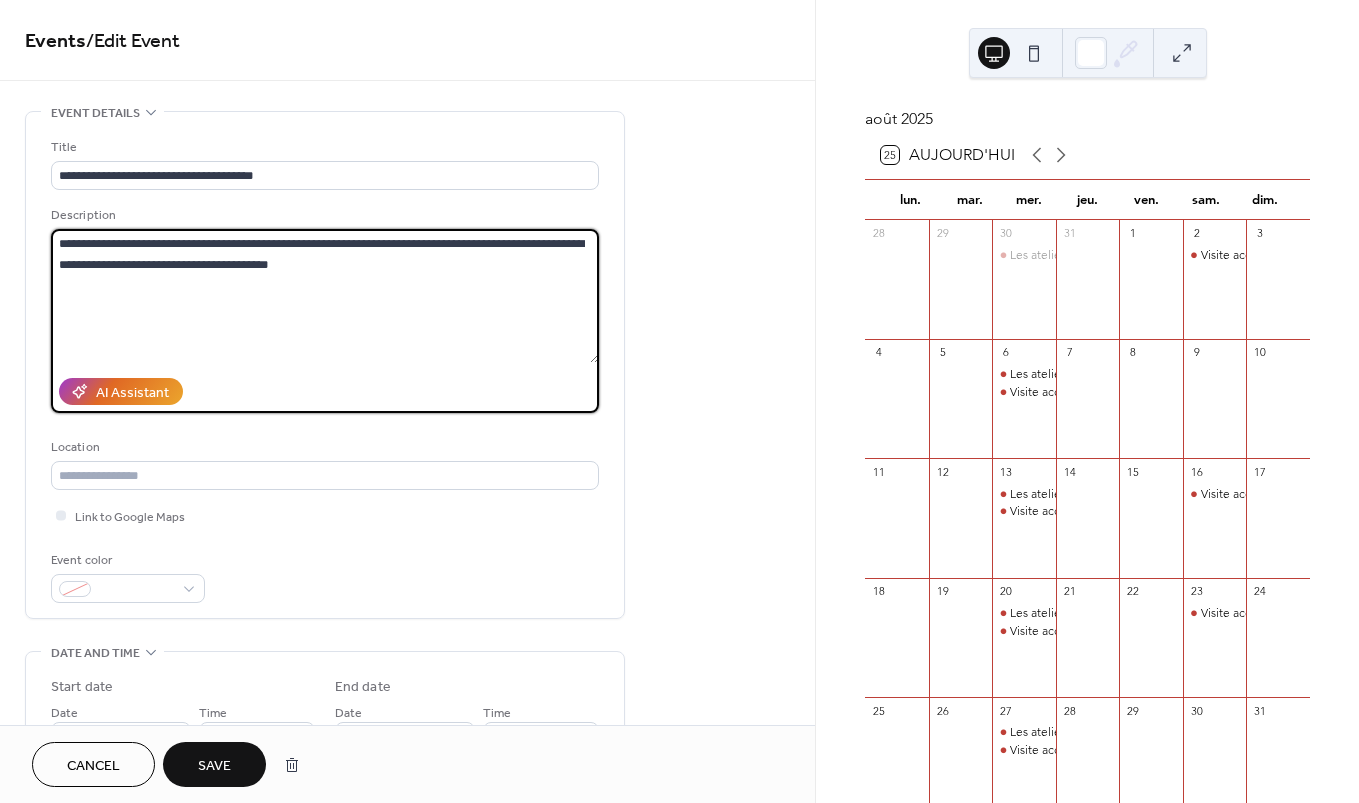 type on "**********" 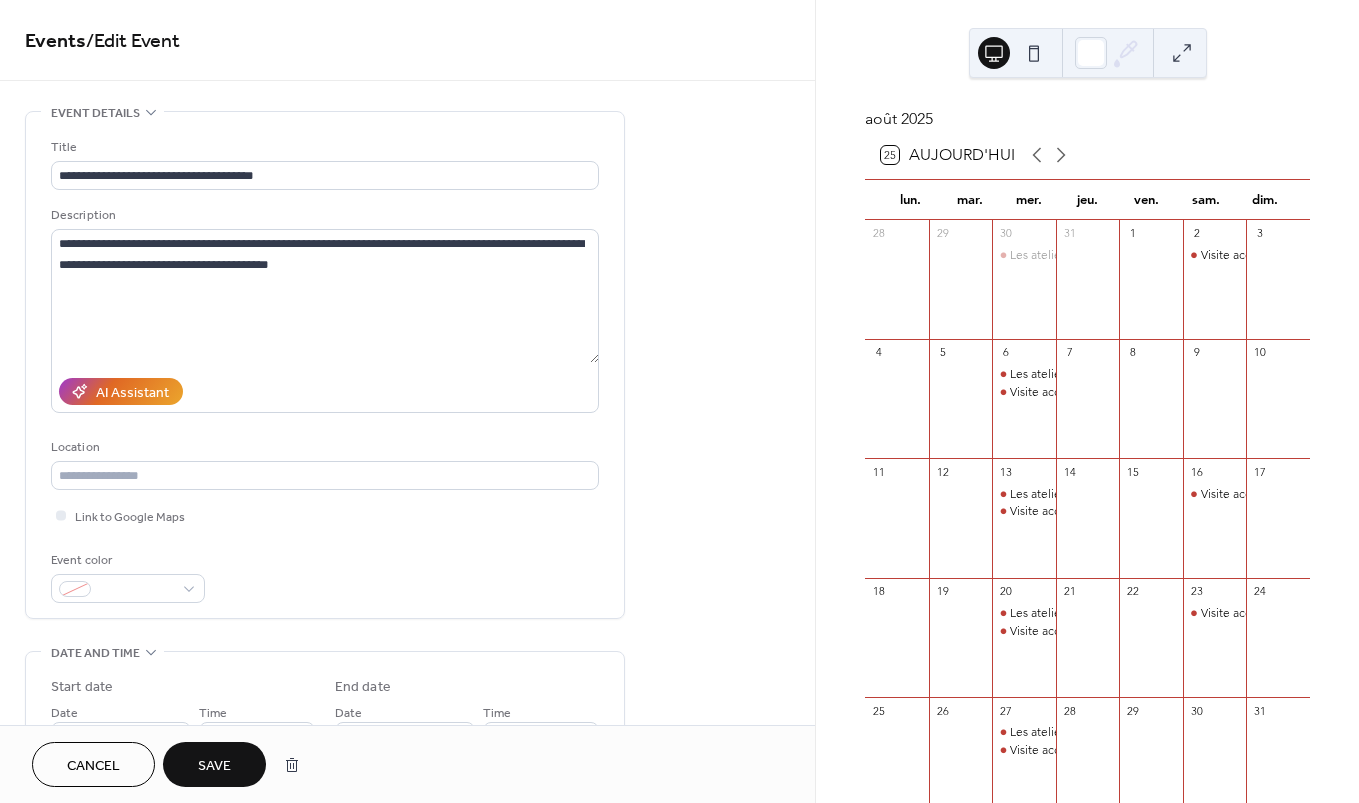click on "Save" at bounding box center [214, 766] 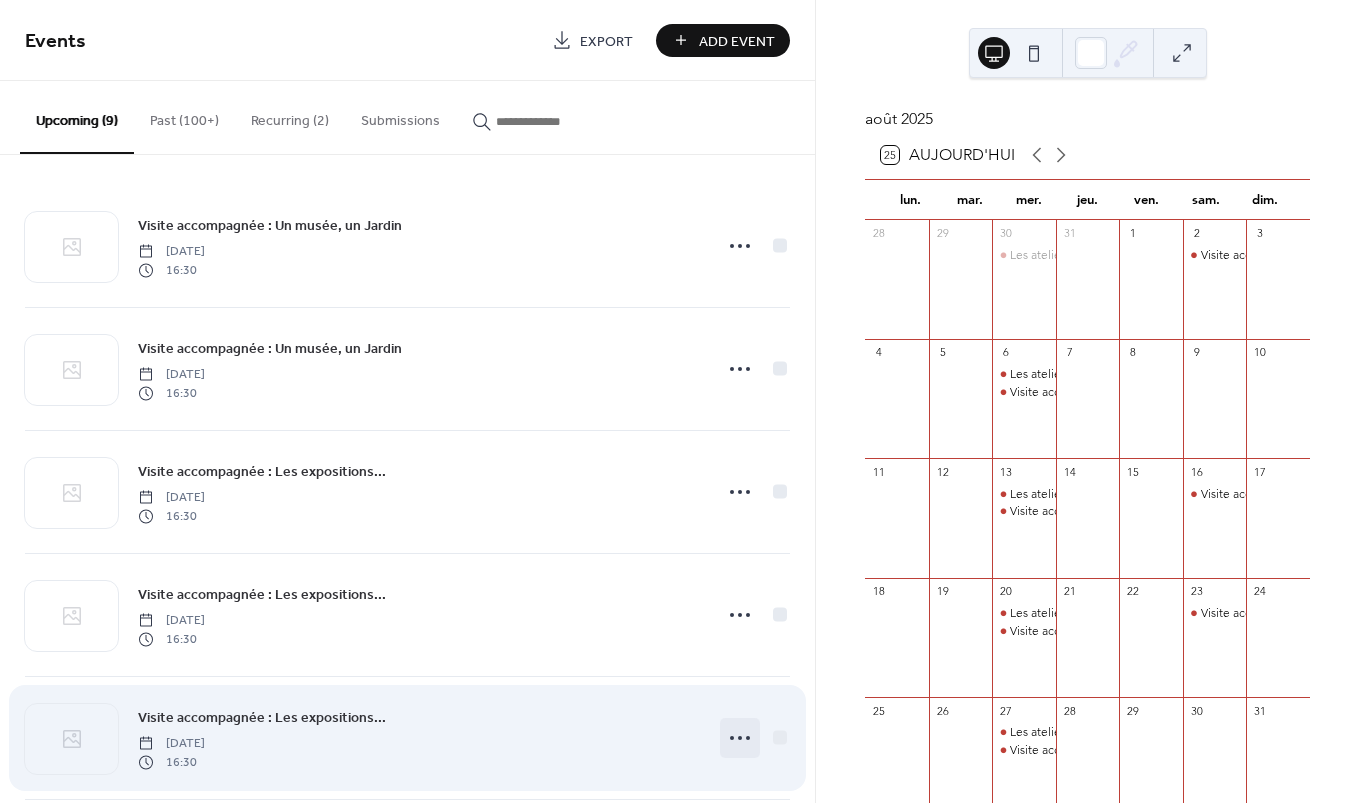 click 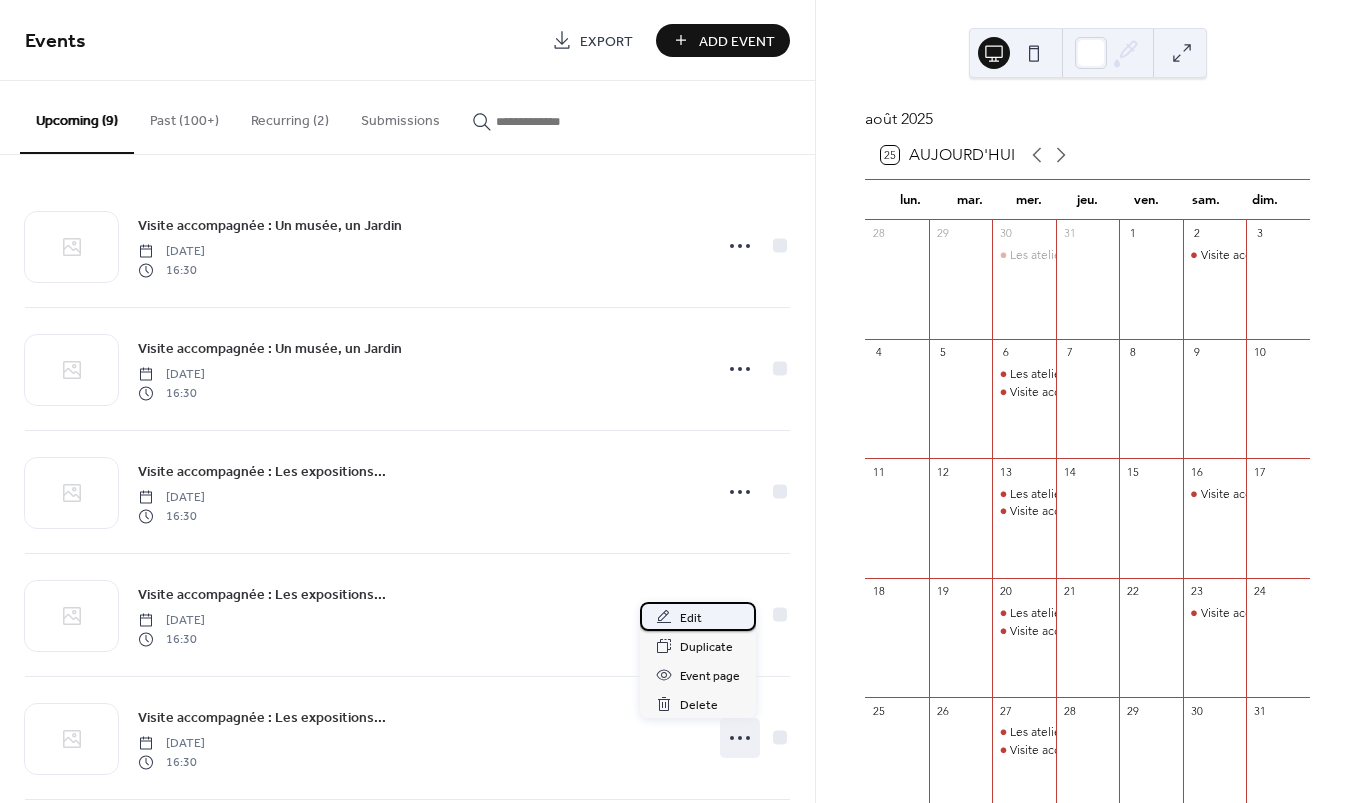click on "Edit" at bounding box center (691, 618) 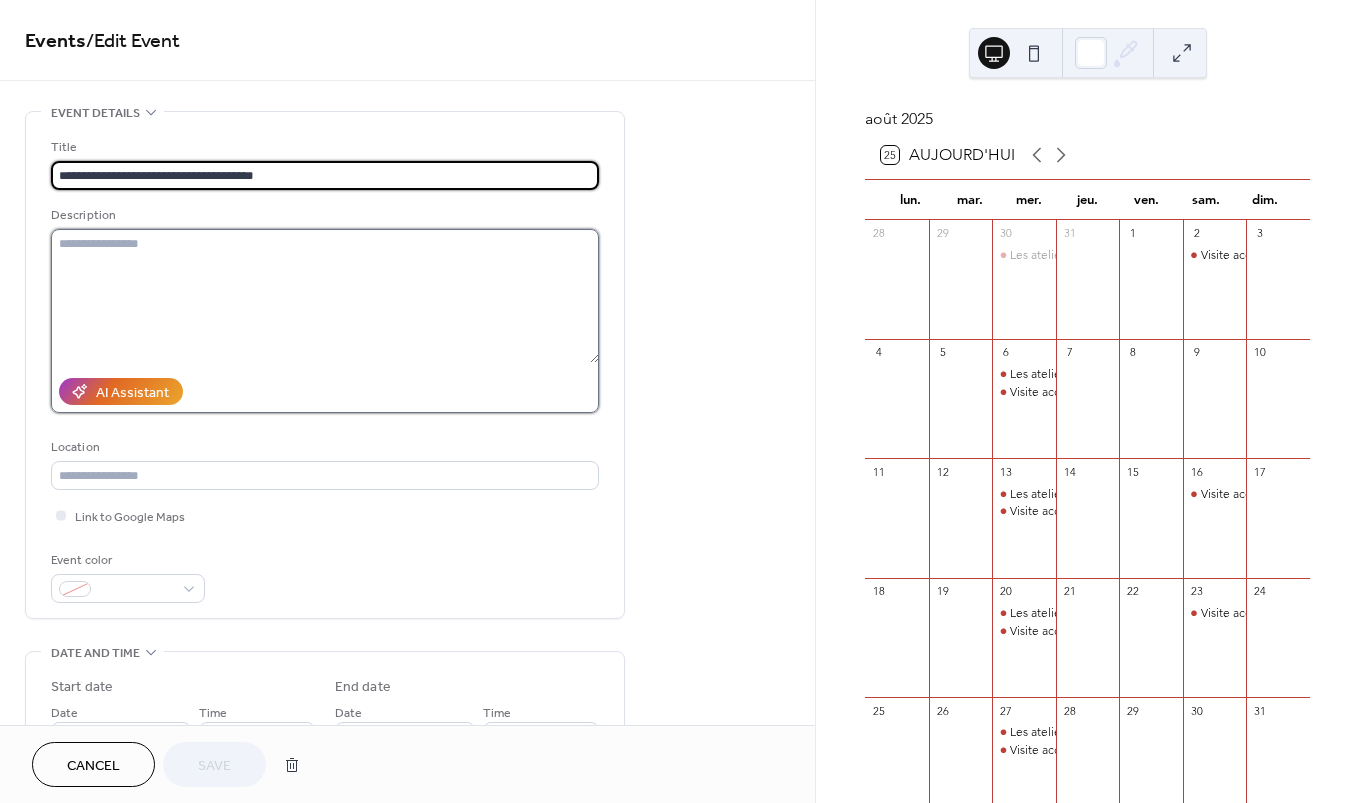 click at bounding box center [325, 296] 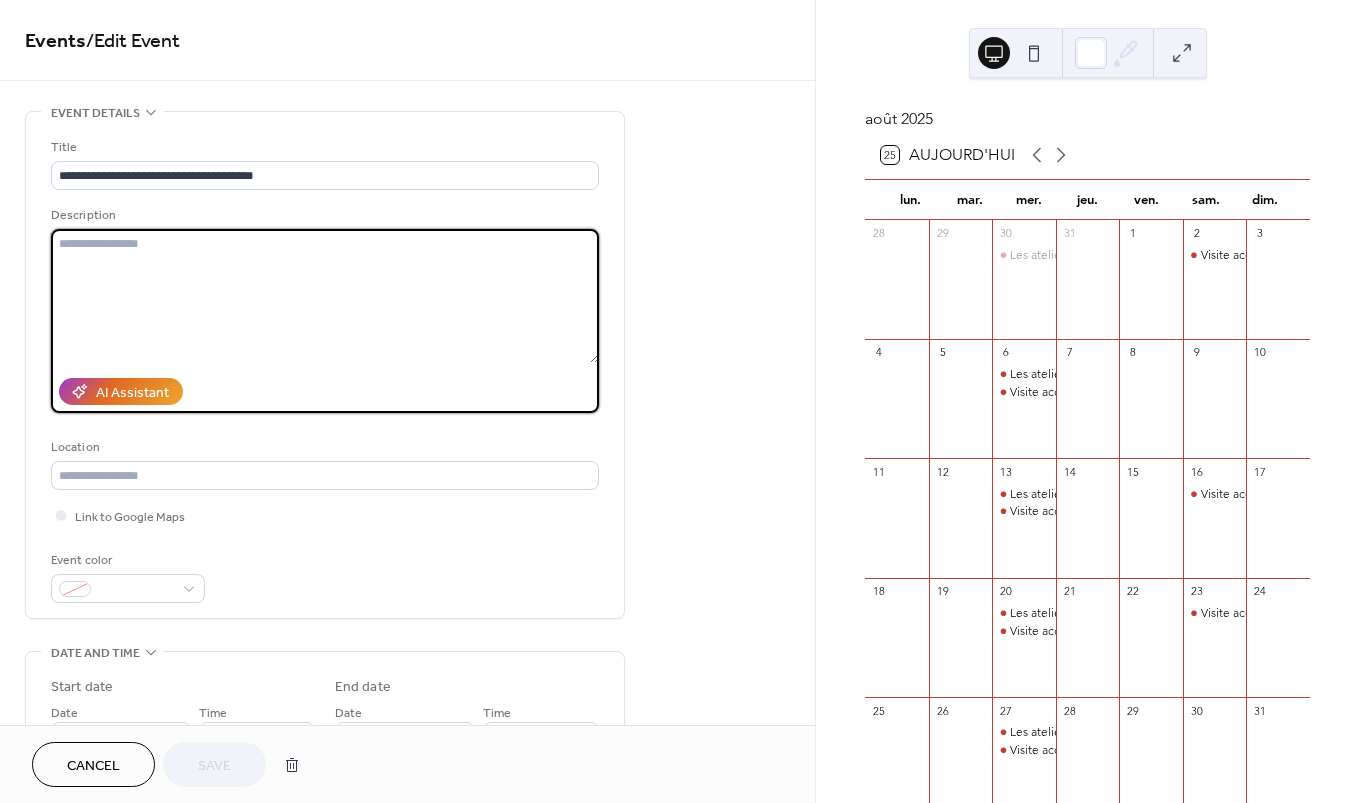 paste on "**********" 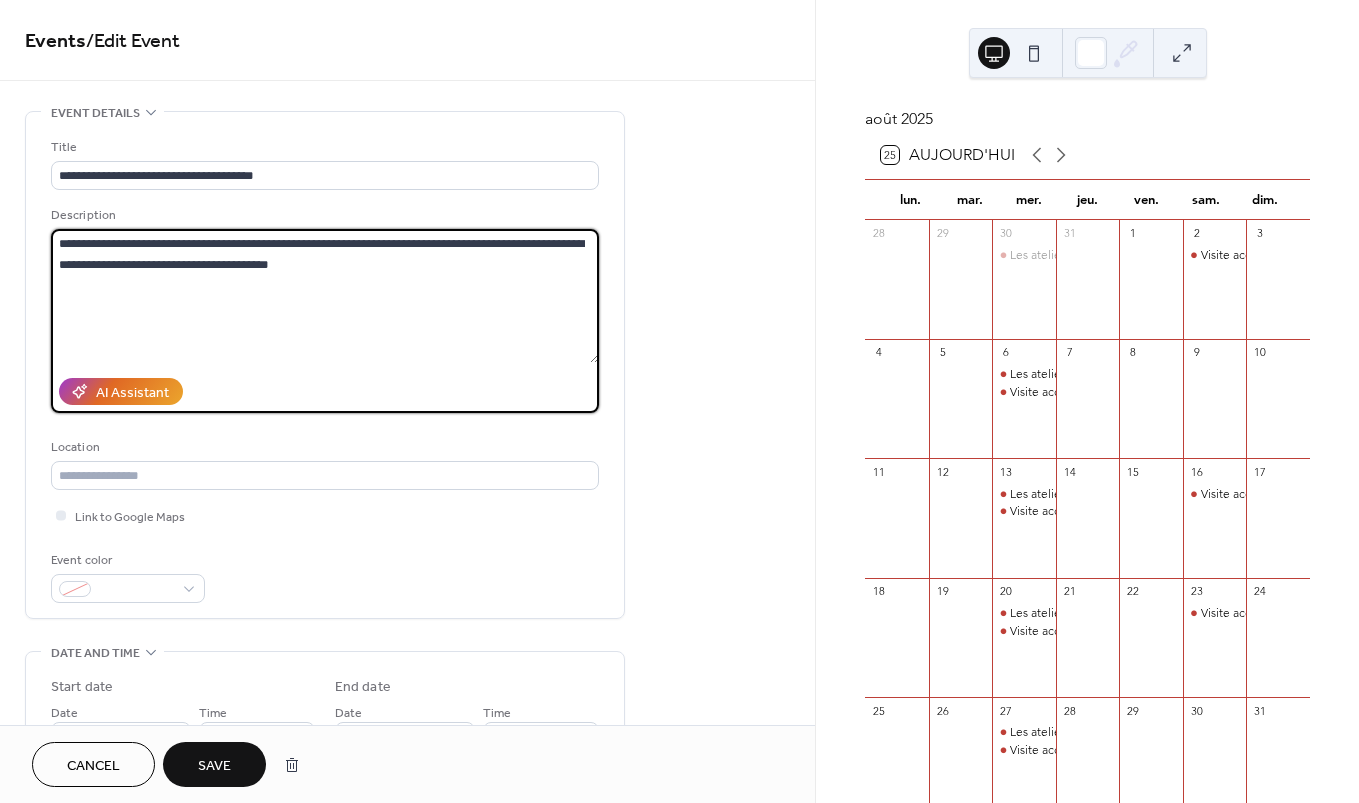 type on "**********" 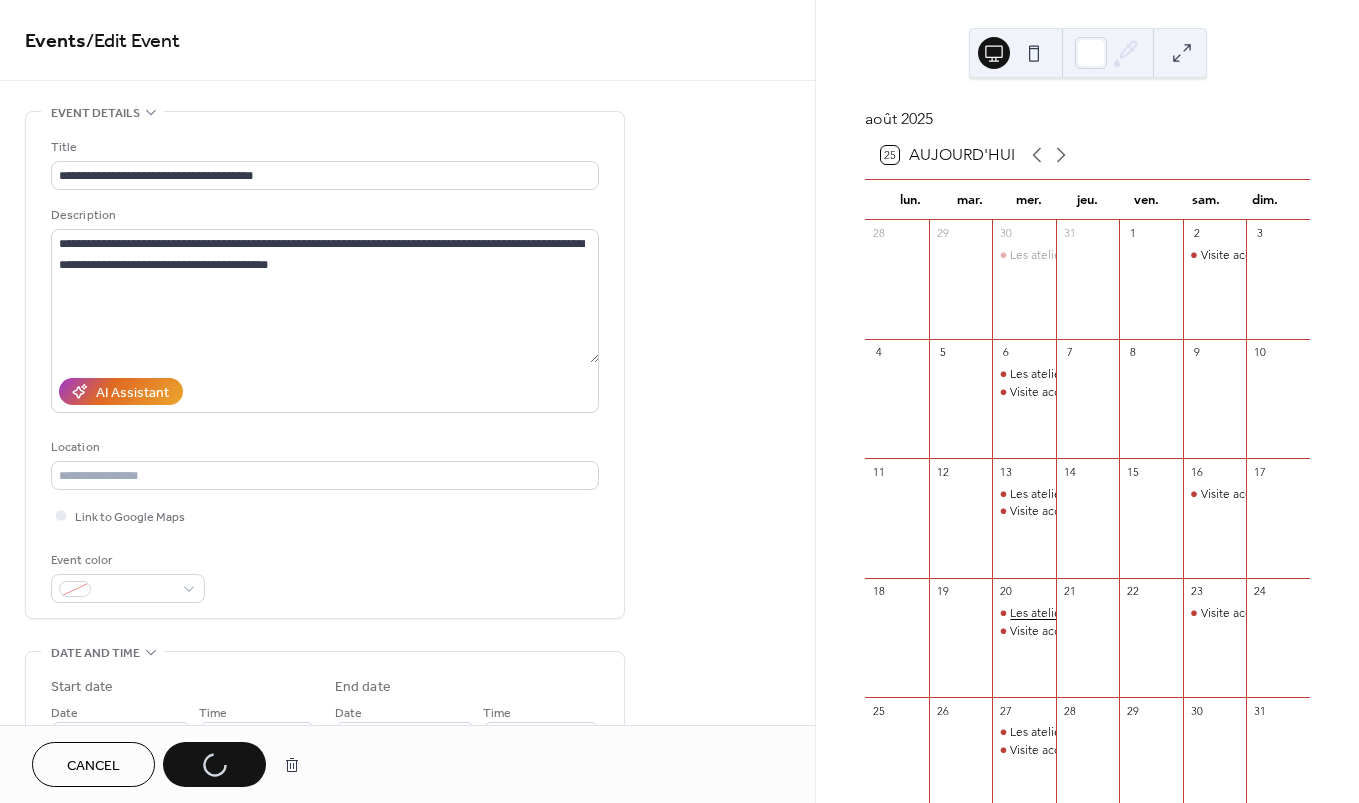 click on "Les ateliers du [DATE]" at bounding box center [1068, 613] 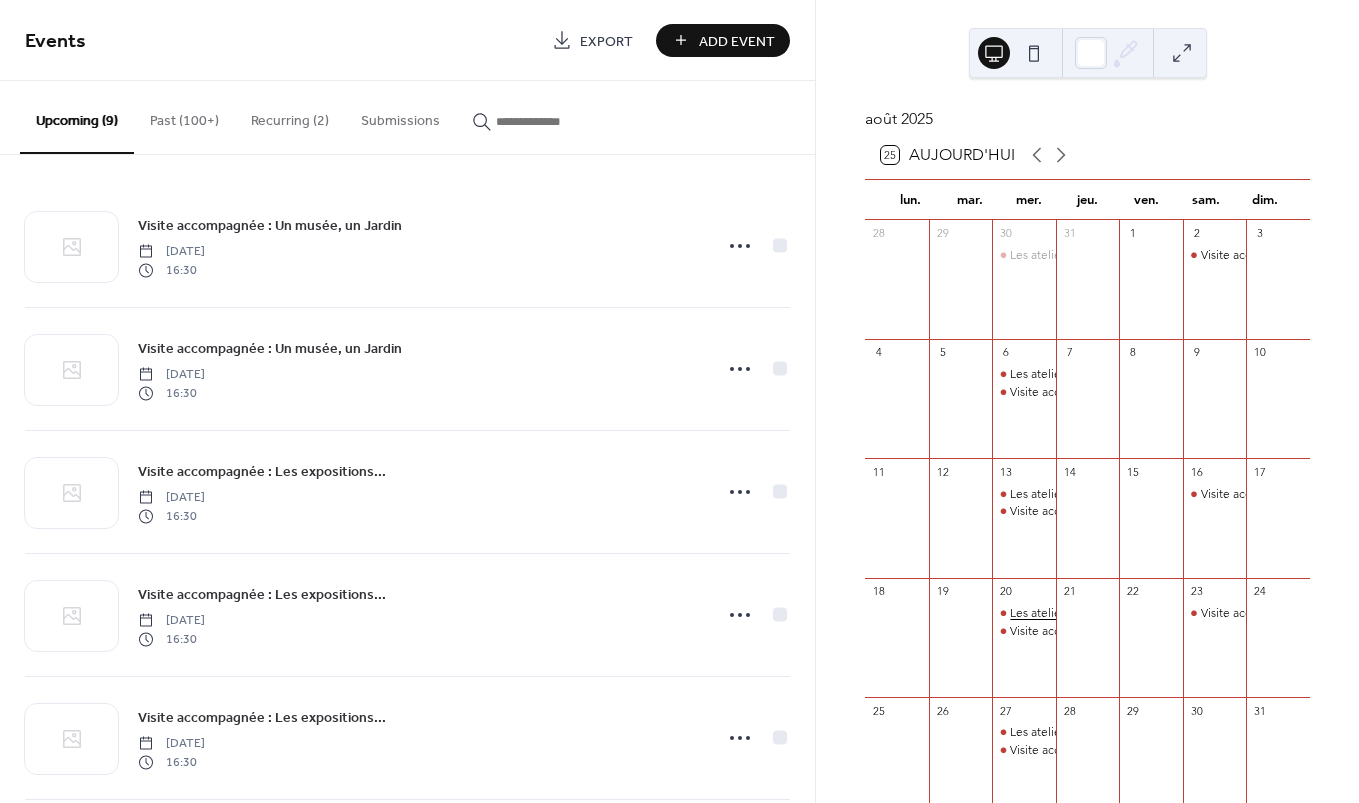 click on "Les ateliers du [DATE]" at bounding box center [1068, 613] 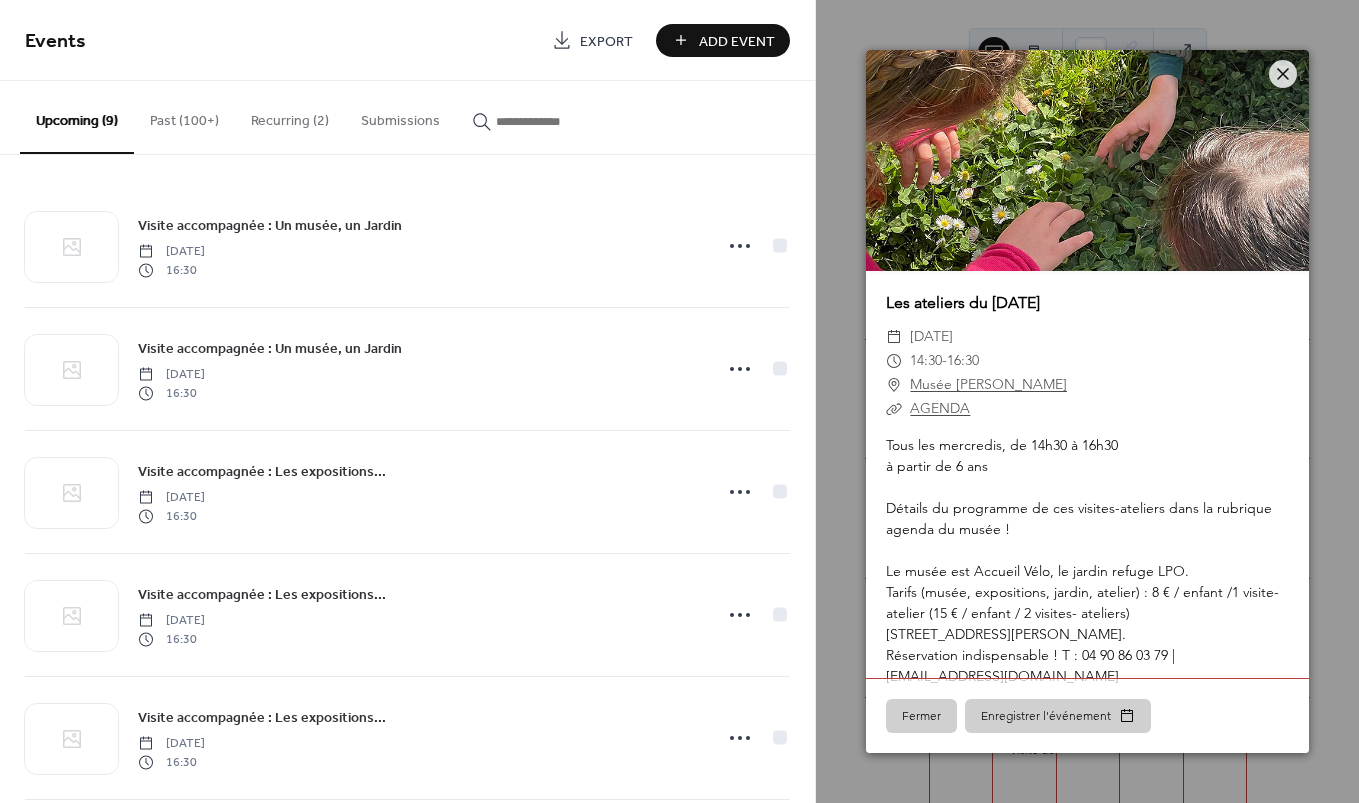 scroll, scrollTop: 23, scrollLeft: 0, axis: vertical 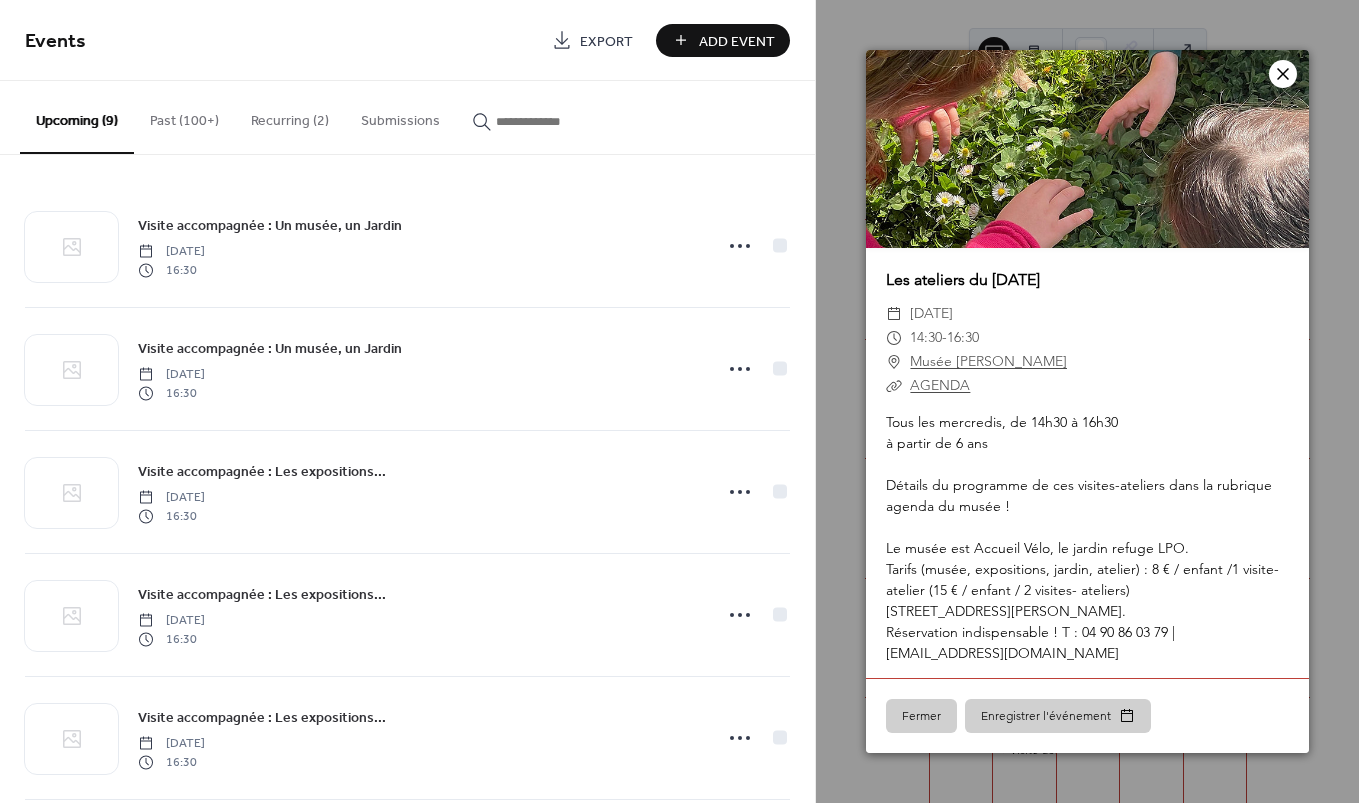 click 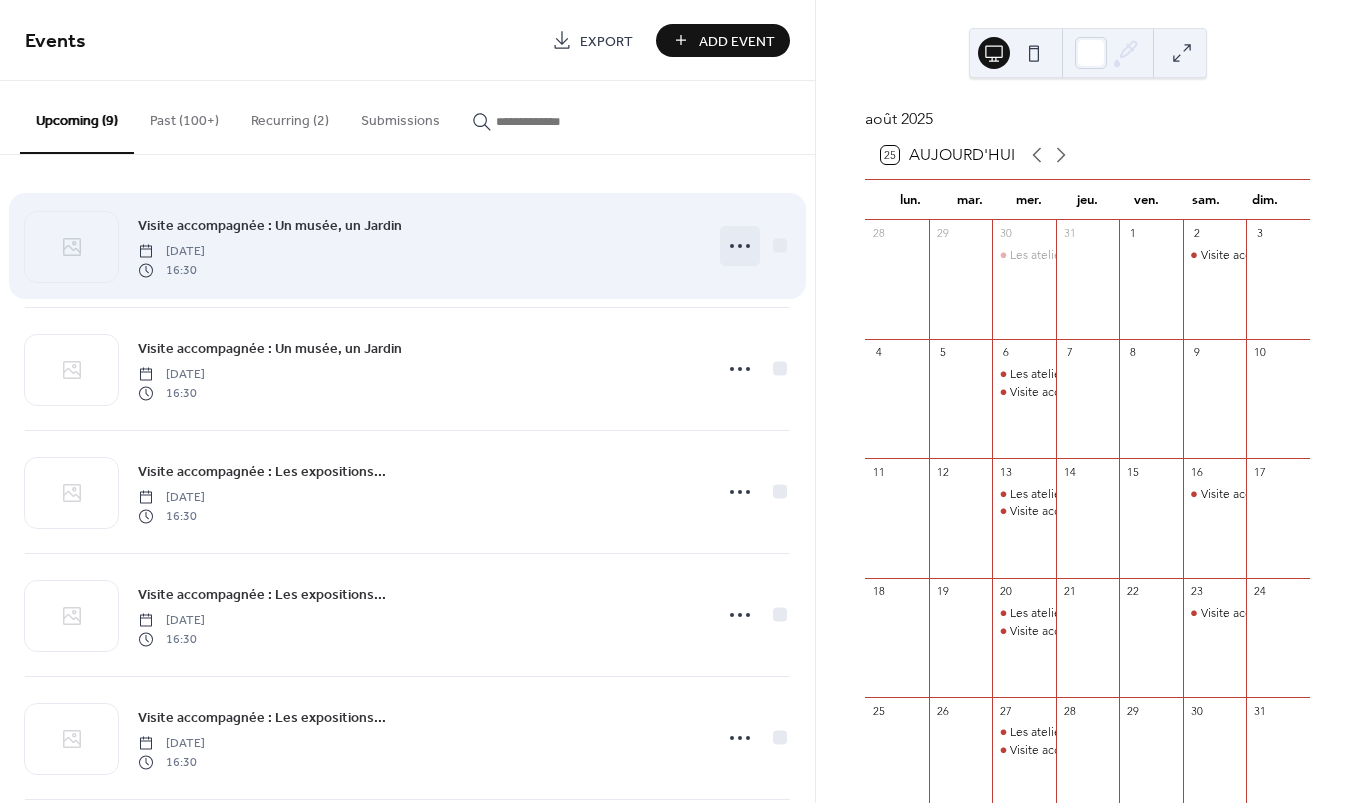 click 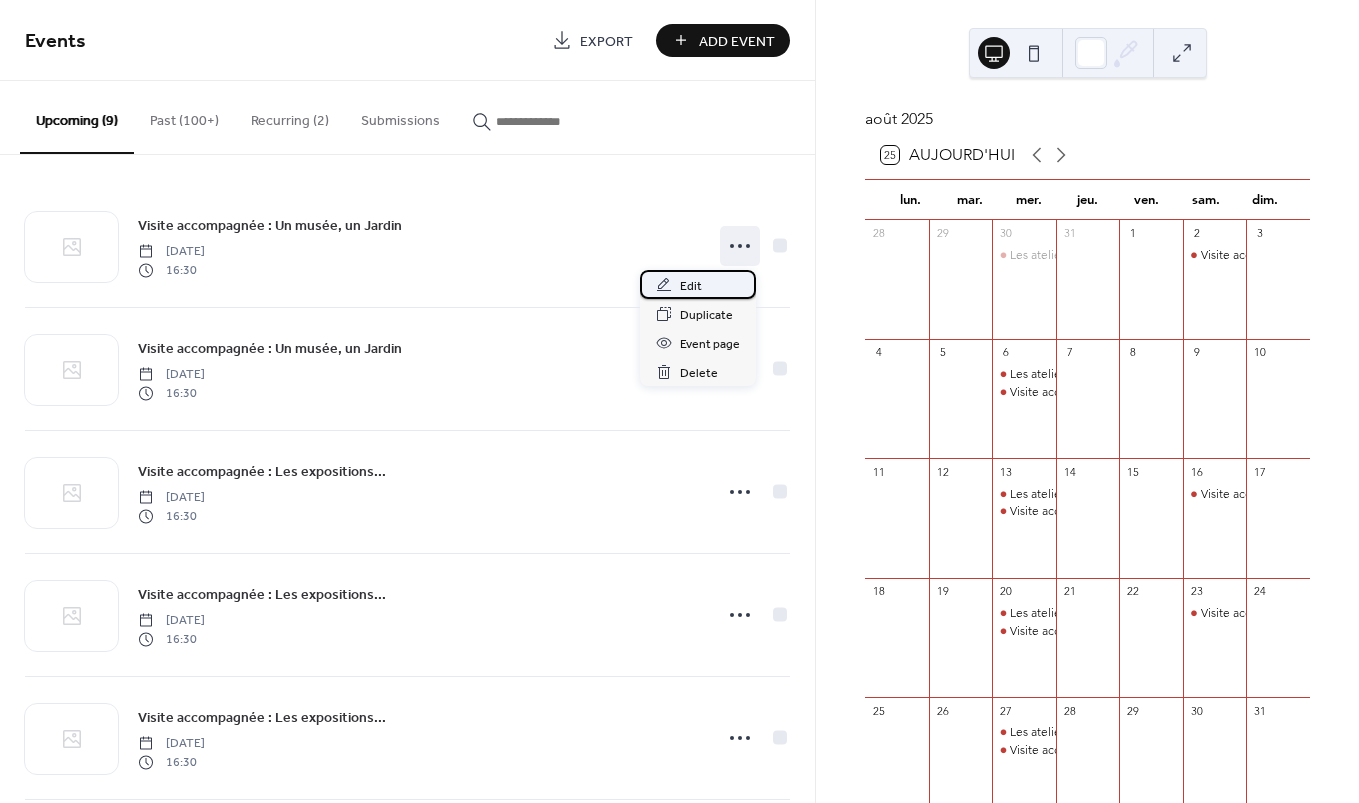 click on "Edit" at bounding box center (698, 284) 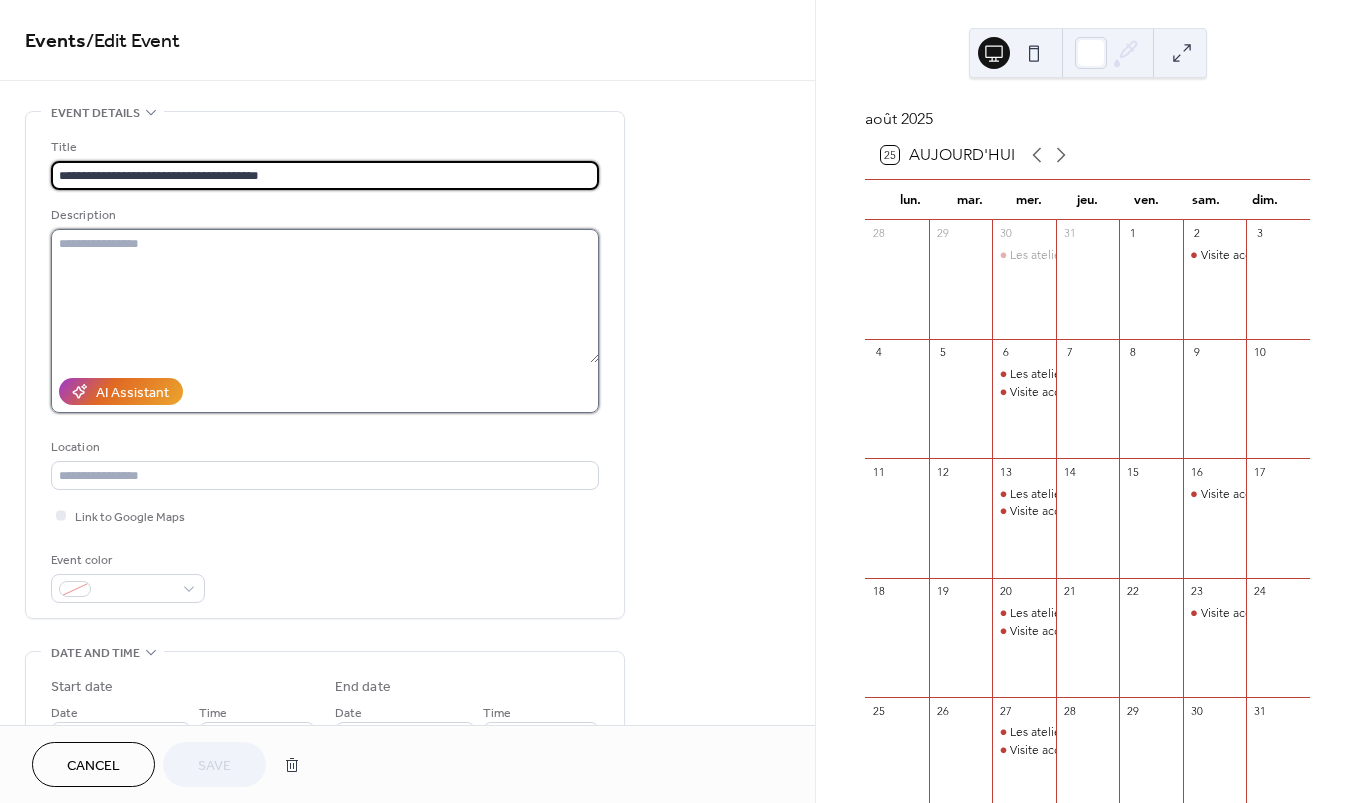 click at bounding box center [325, 296] 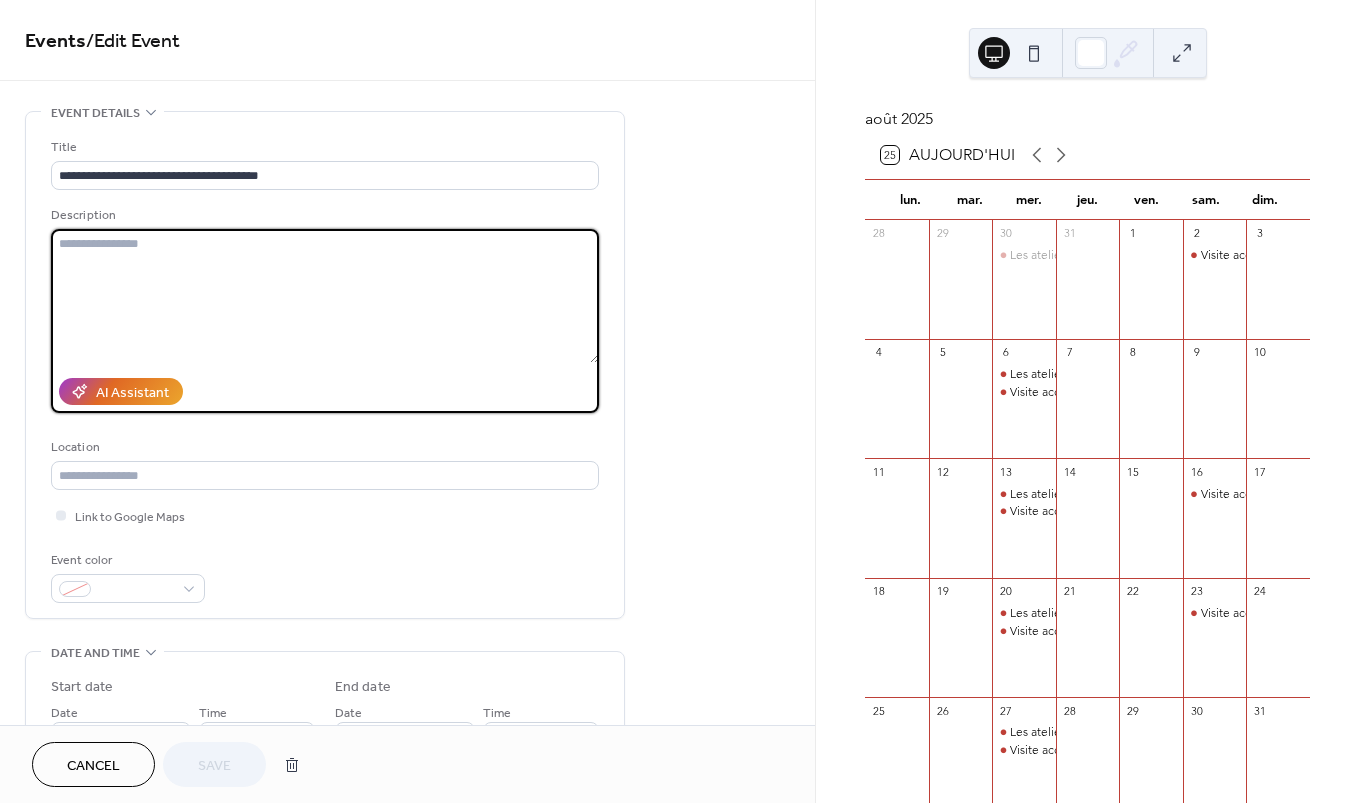 paste on "**********" 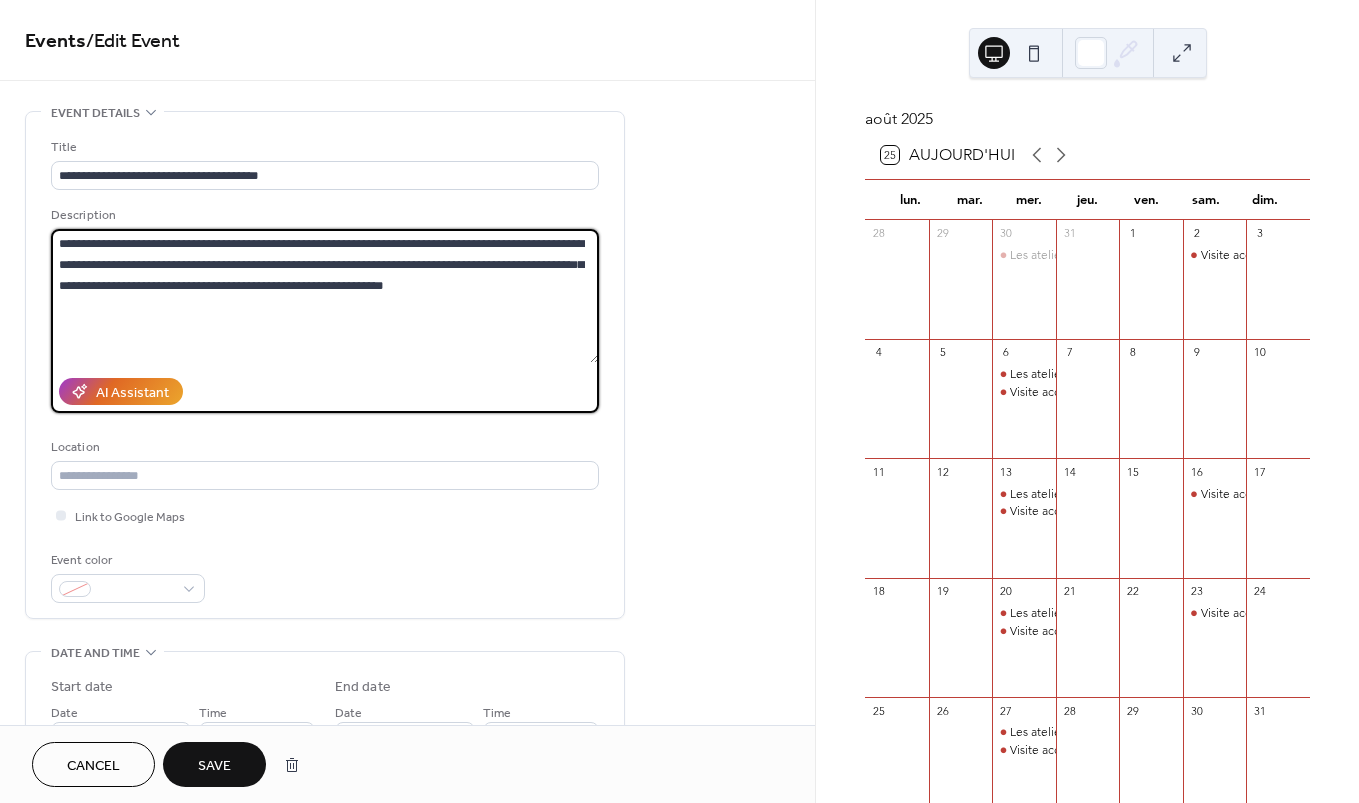 type on "**********" 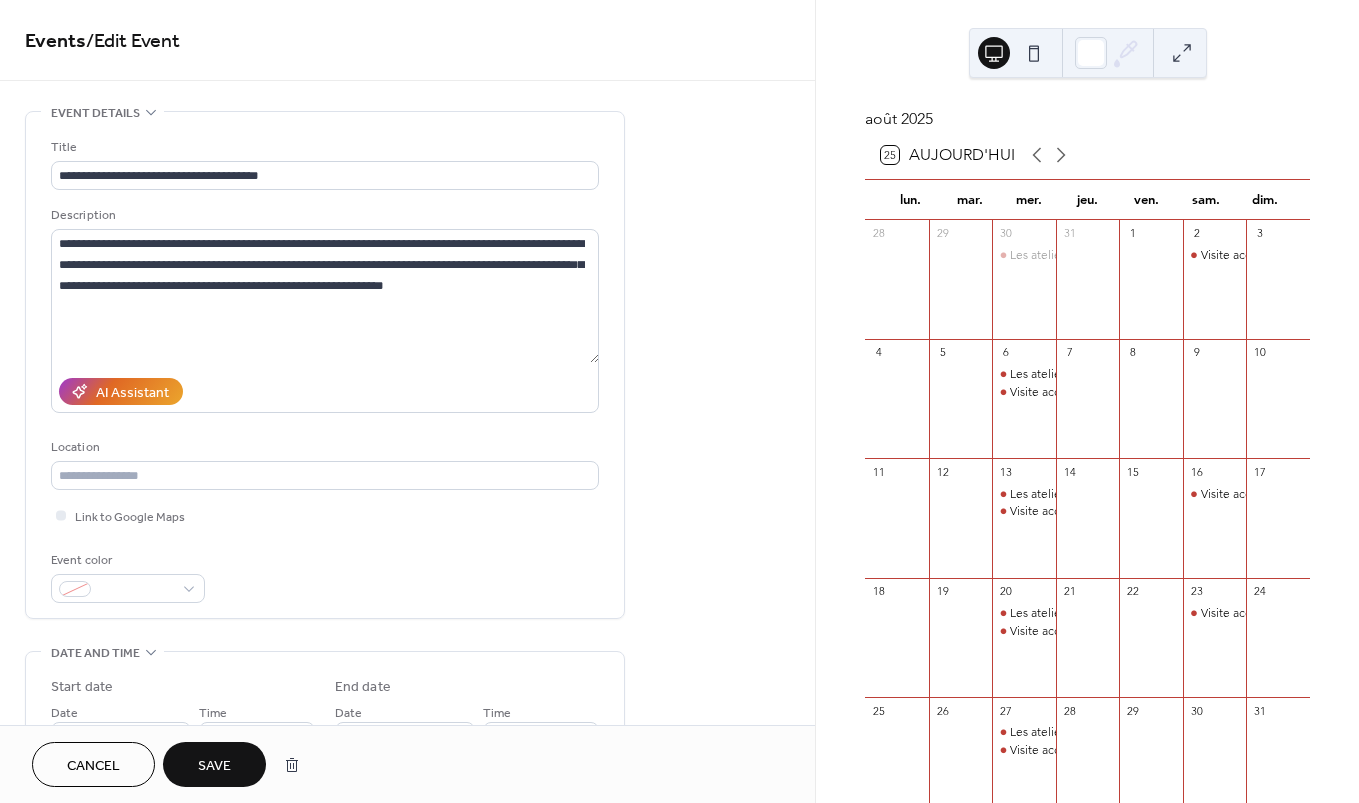 click on "Save" at bounding box center [214, 766] 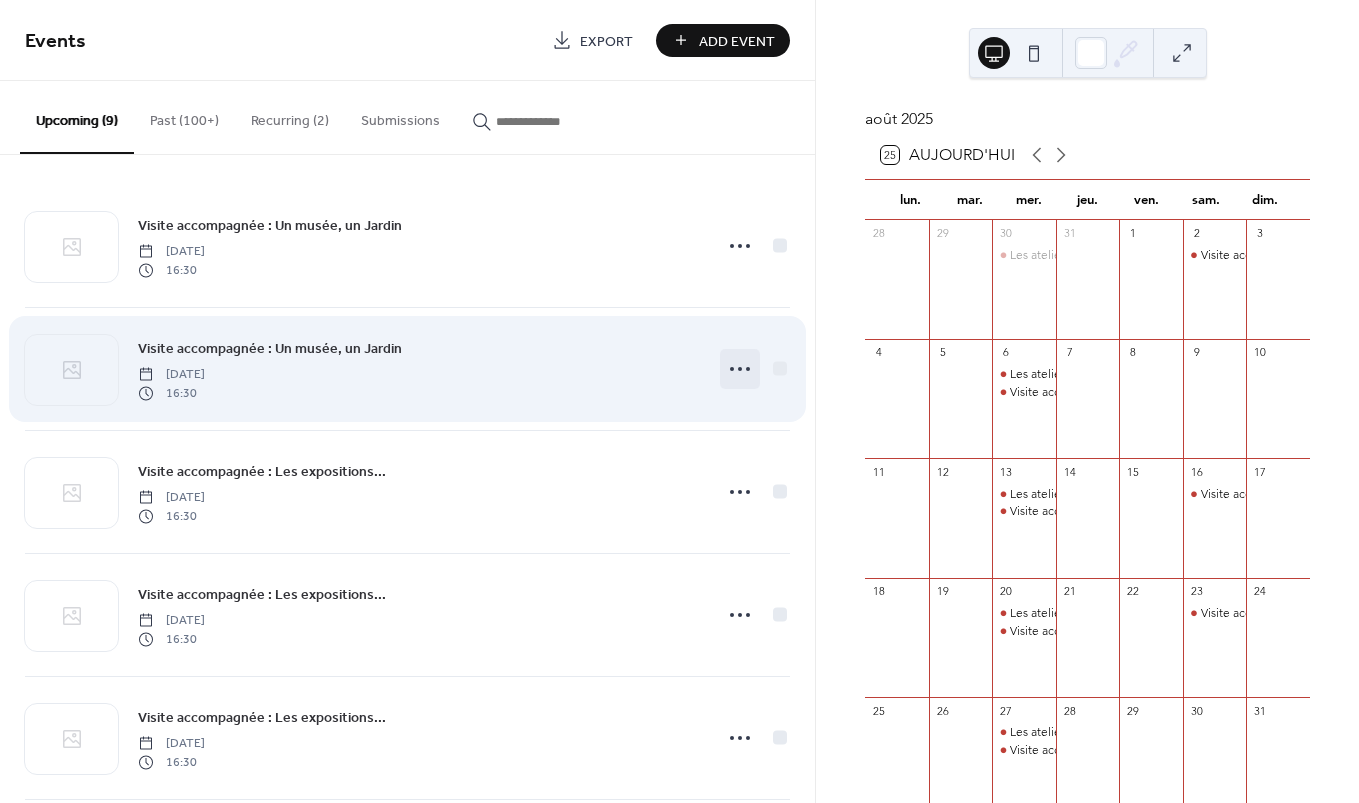 click 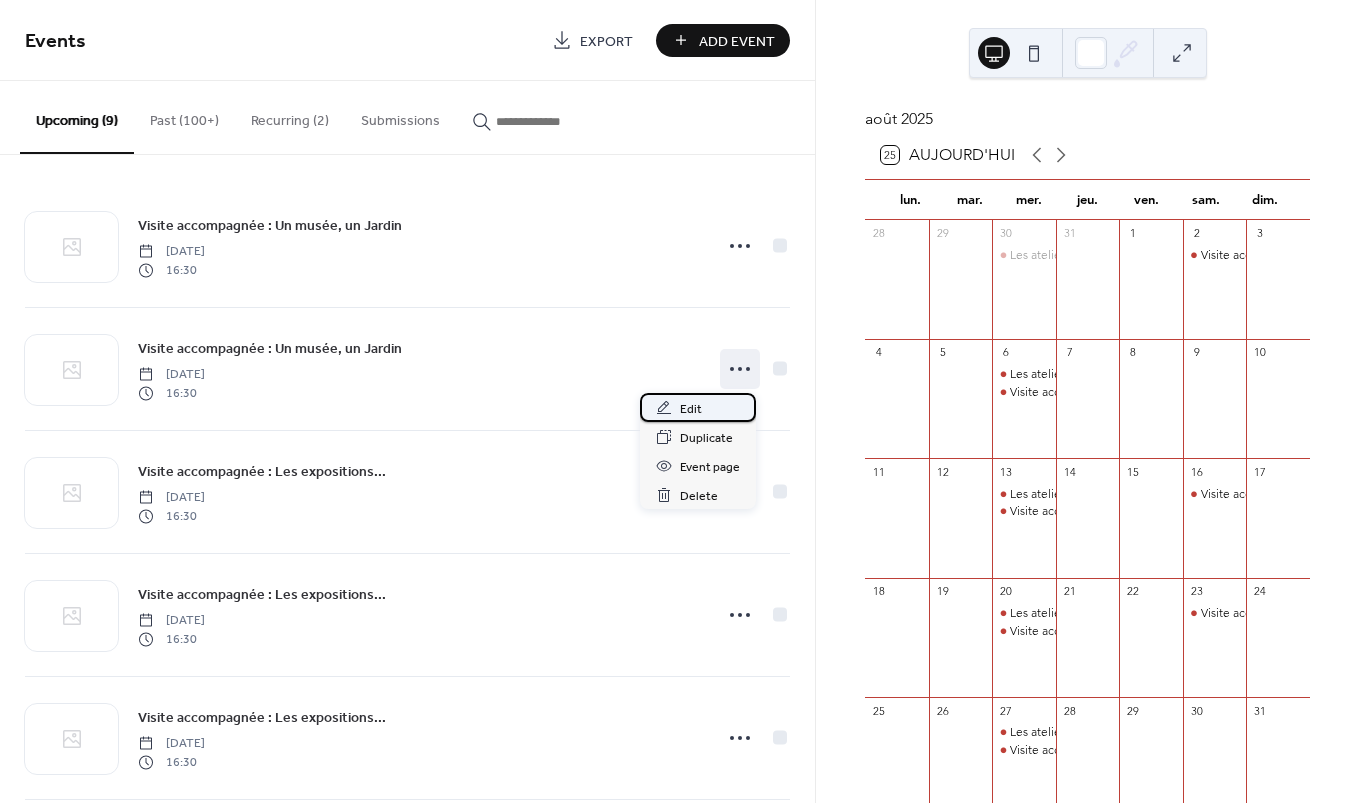 click on "Edit" at bounding box center (698, 407) 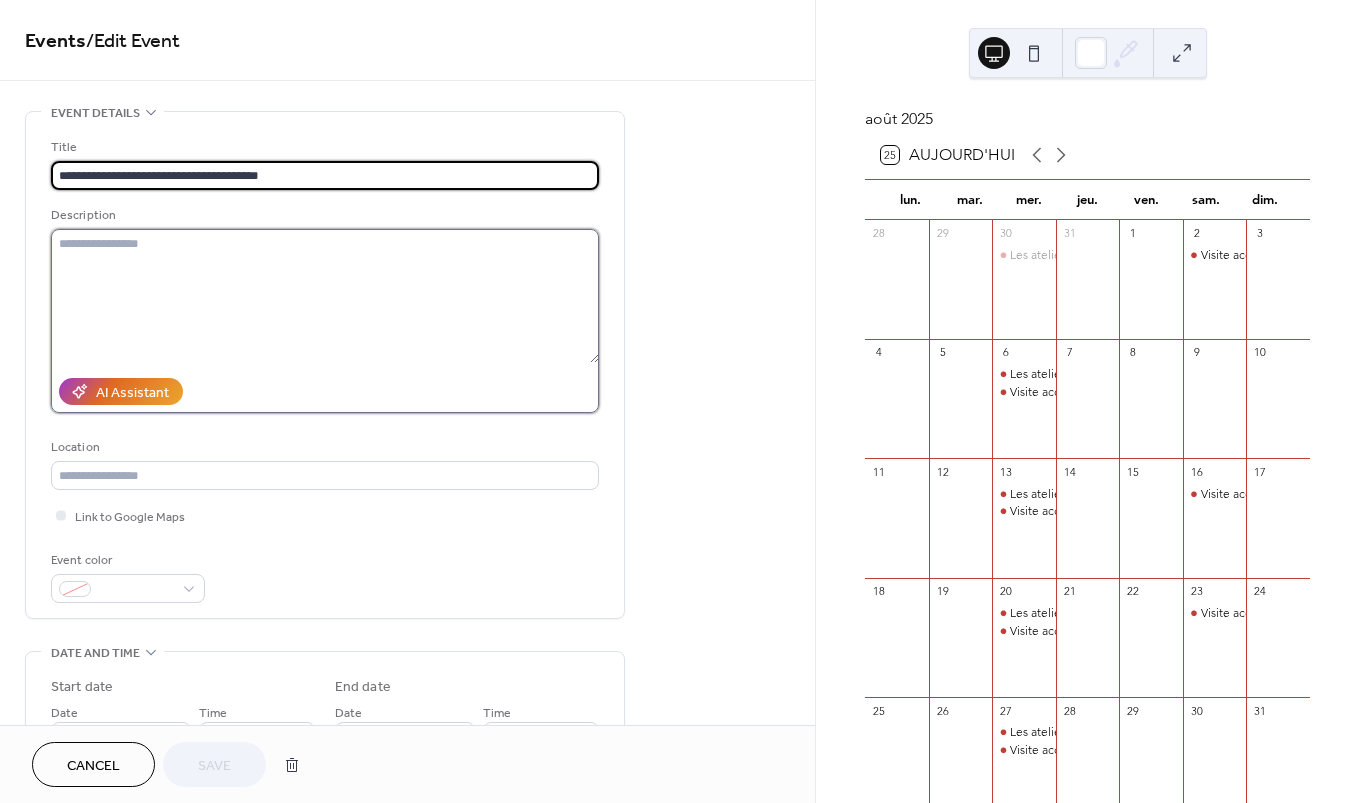 click at bounding box center [325, 296] 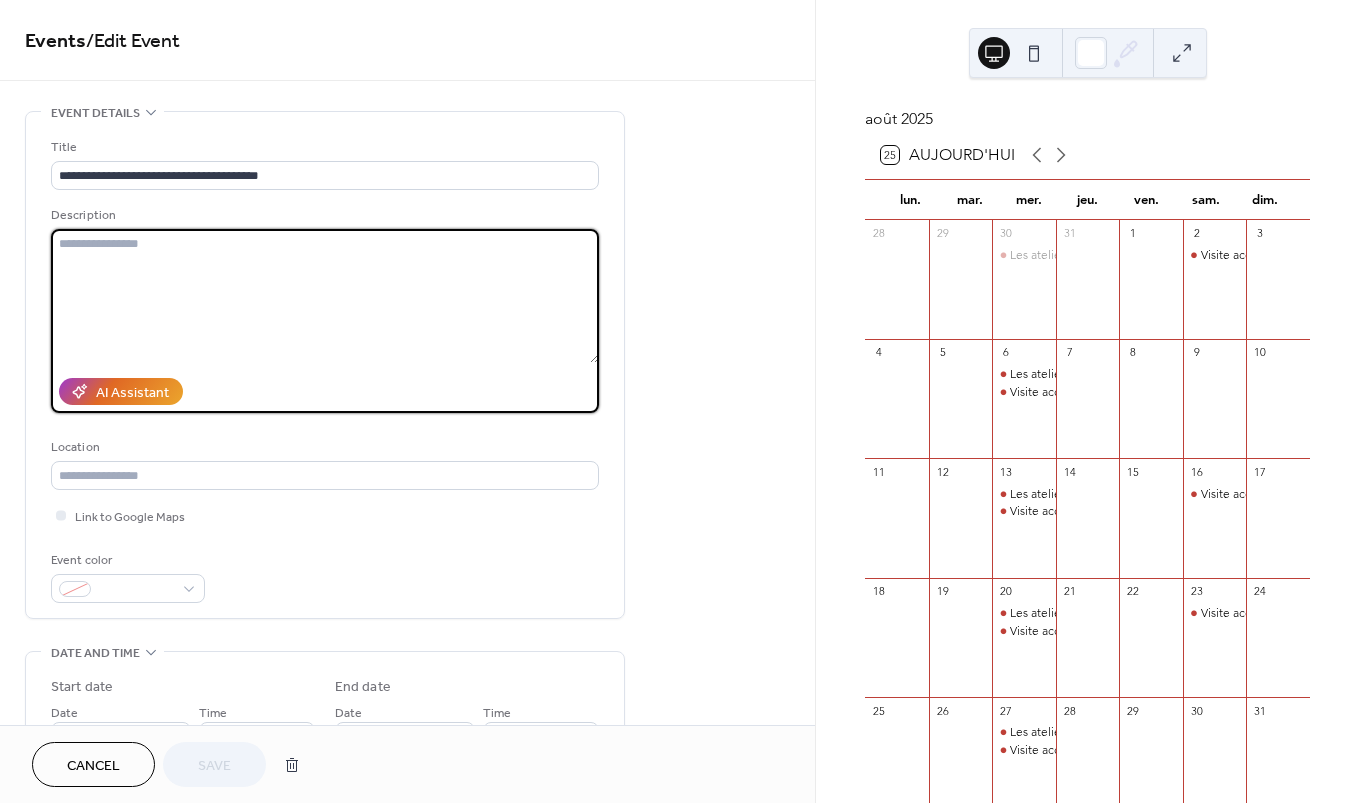 paste on "**********" 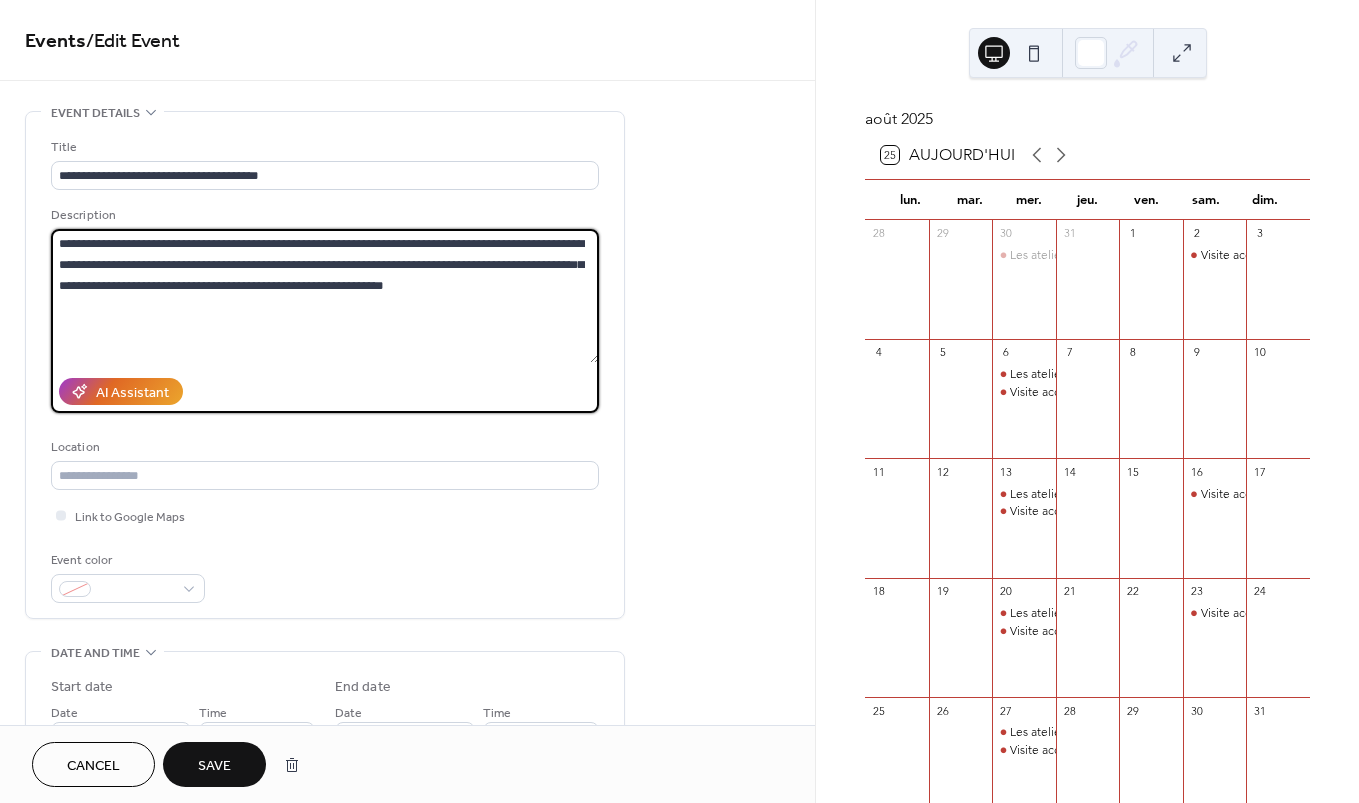 type on "**********" 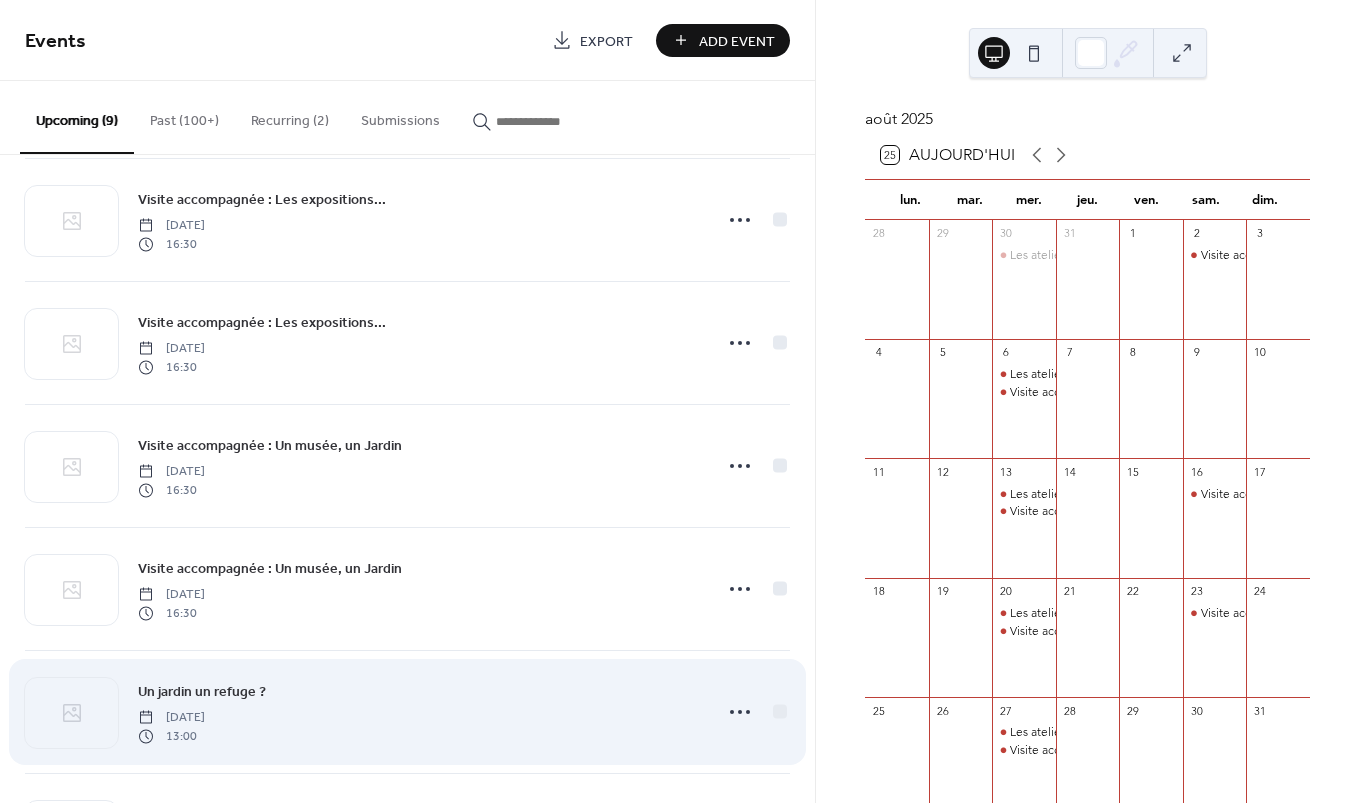 scroll, scrollTop: 518, scrollLeft: 0, axis: vertical 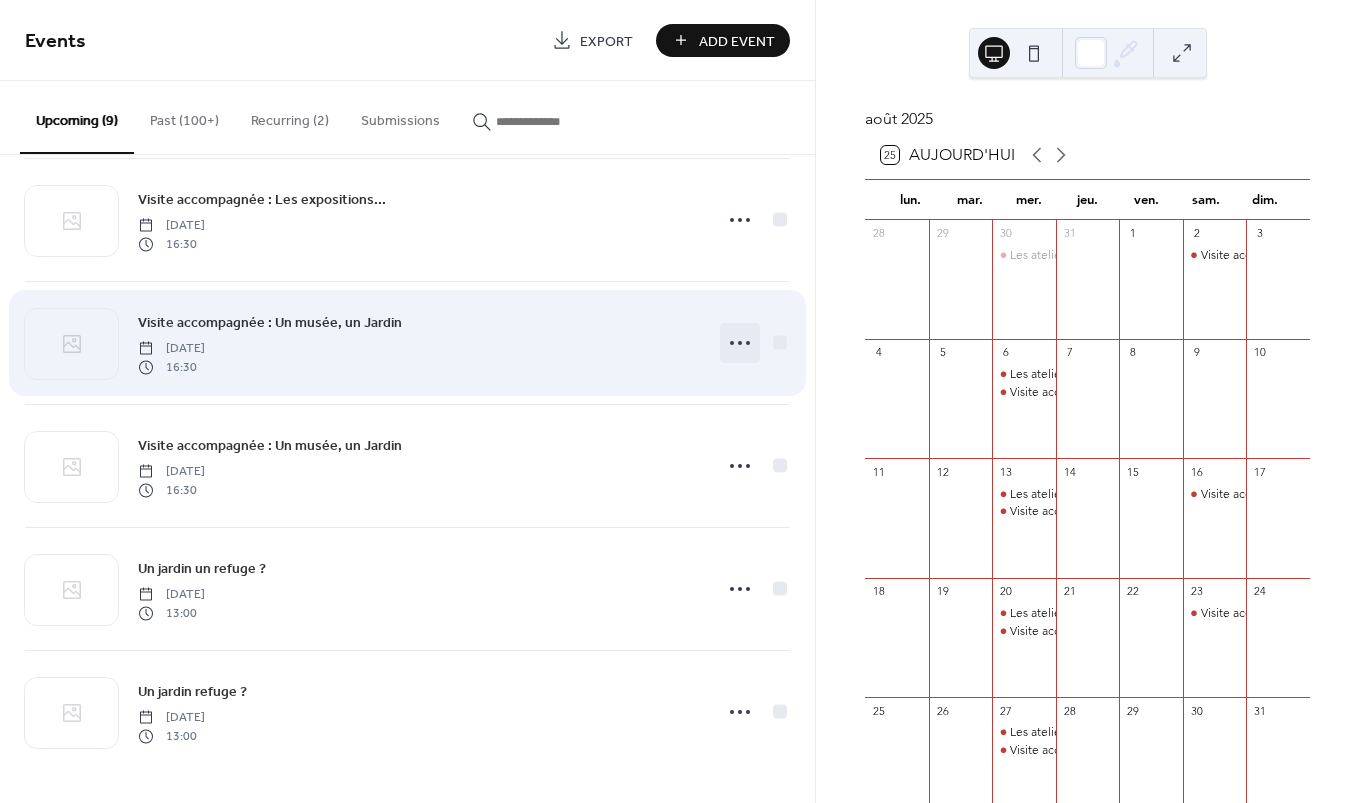 click 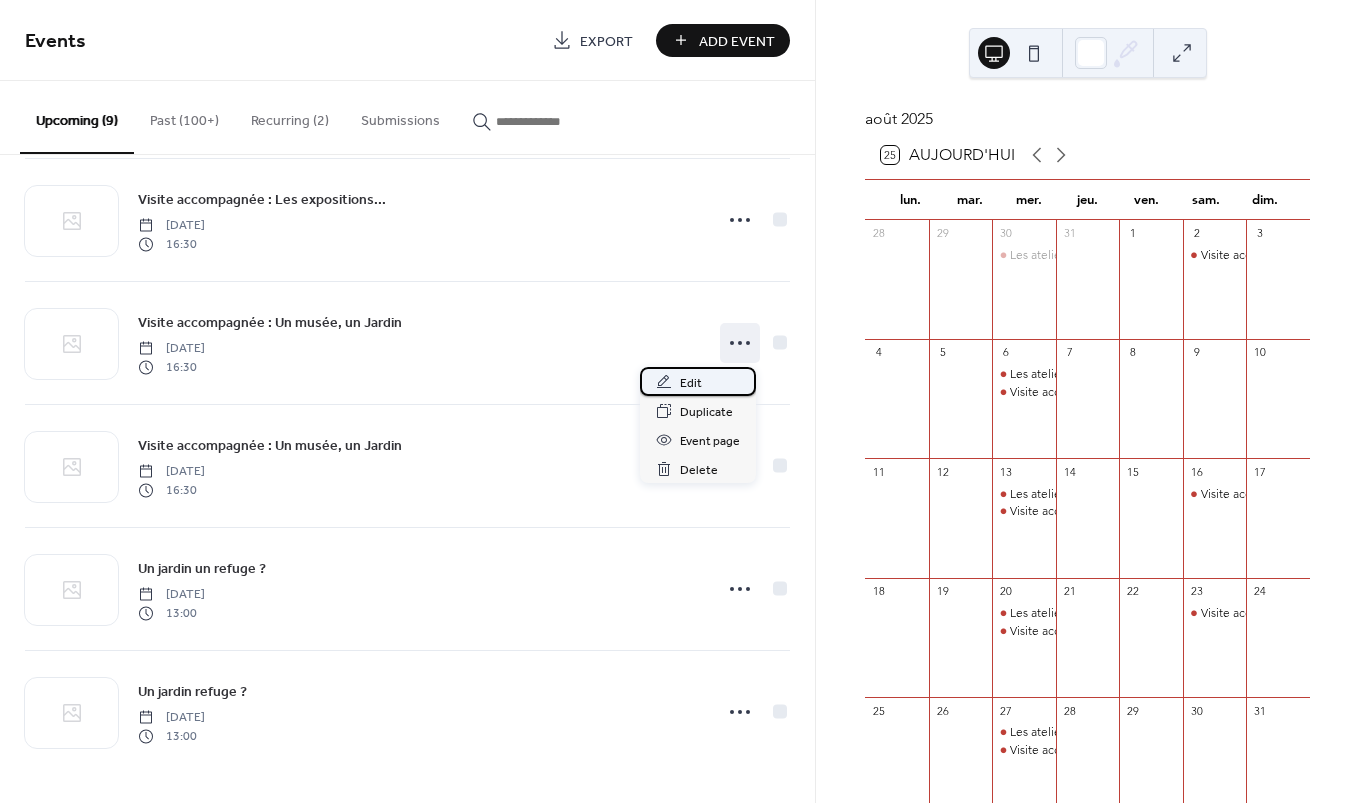 click on "Edit" at bounding box center (698, 381) 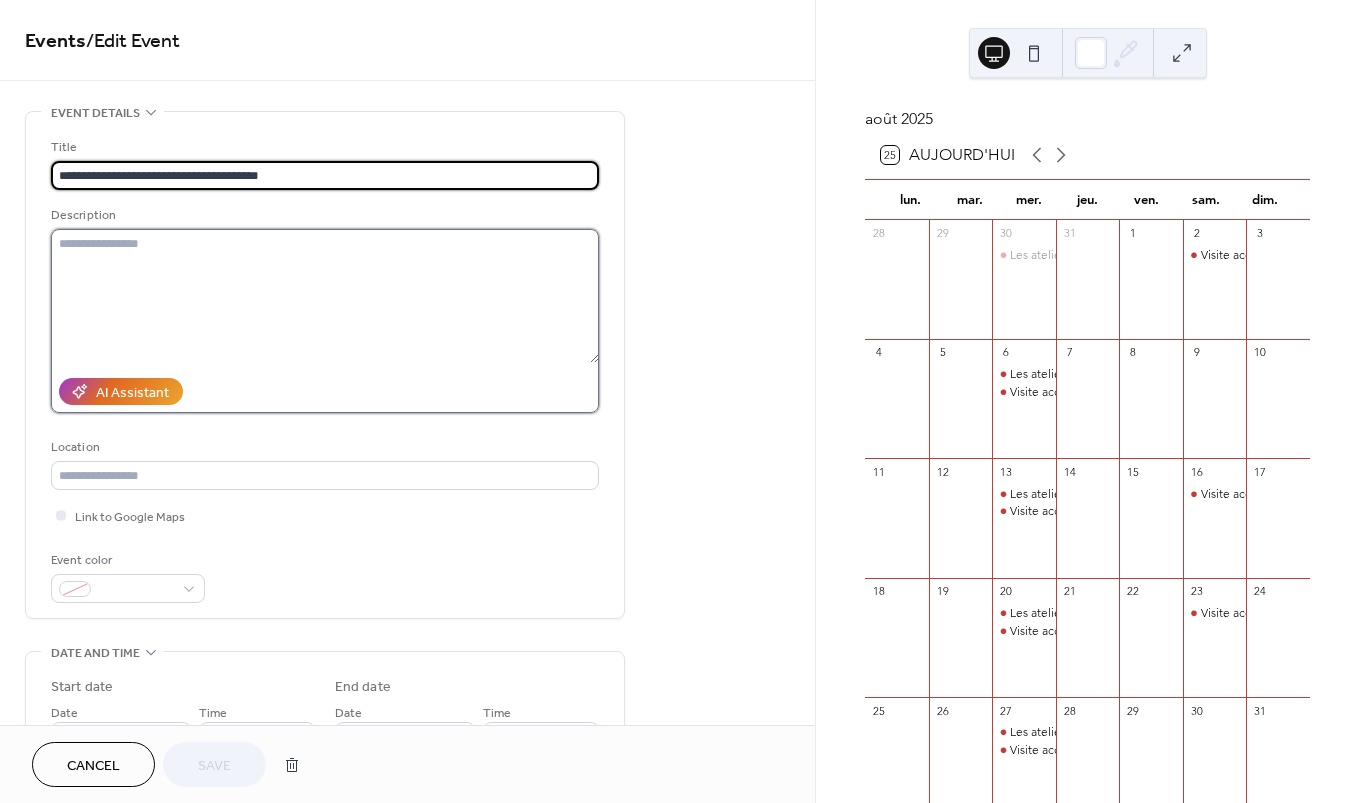 click at bounding box center [325, 296] 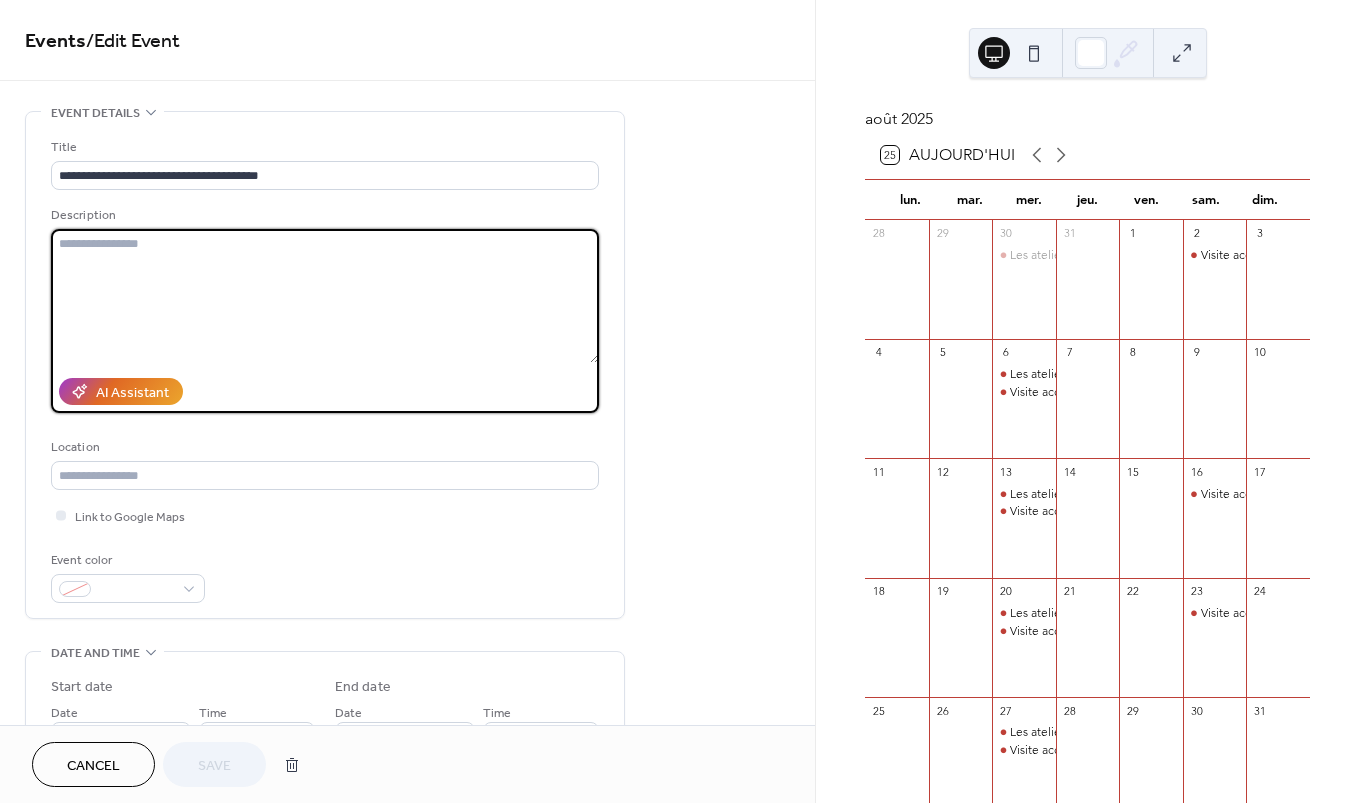 paste on "**********" 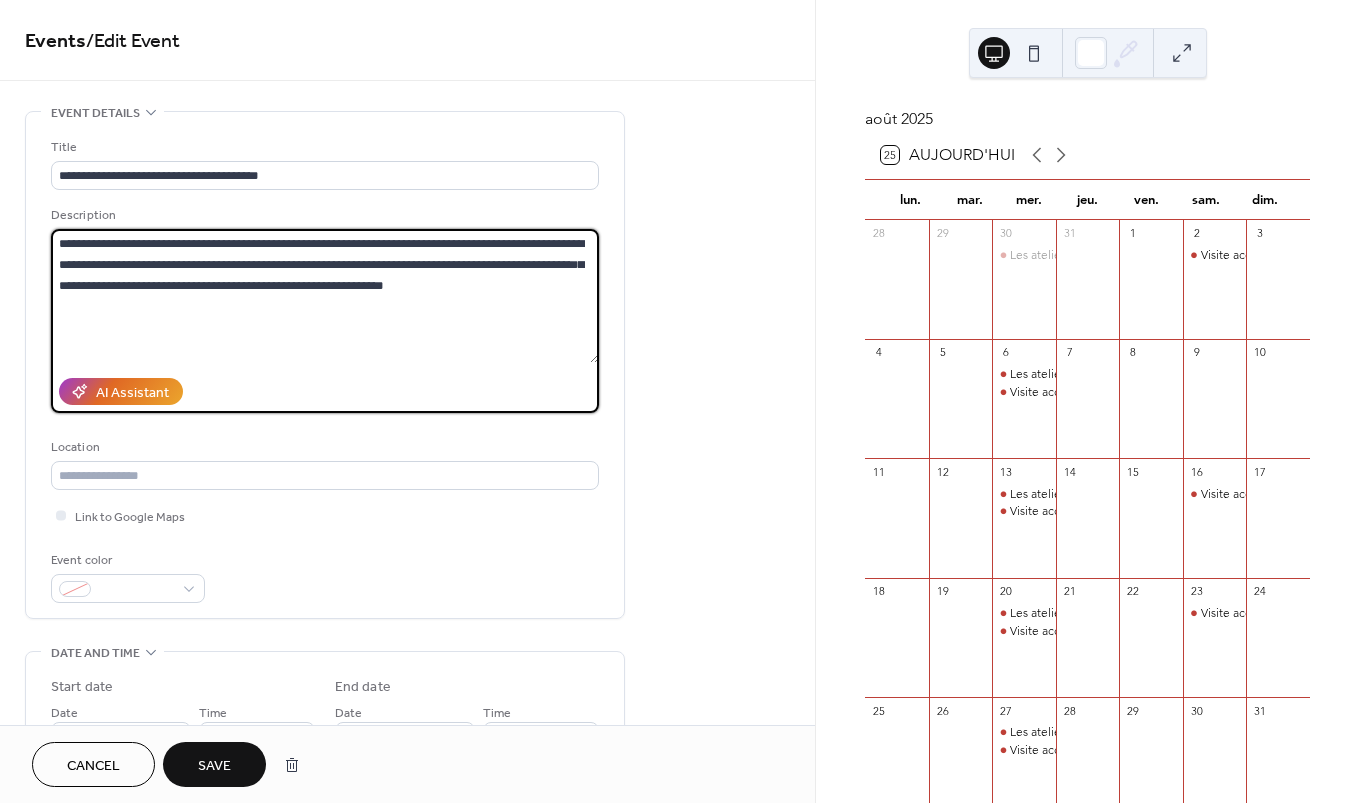 type on "**********" 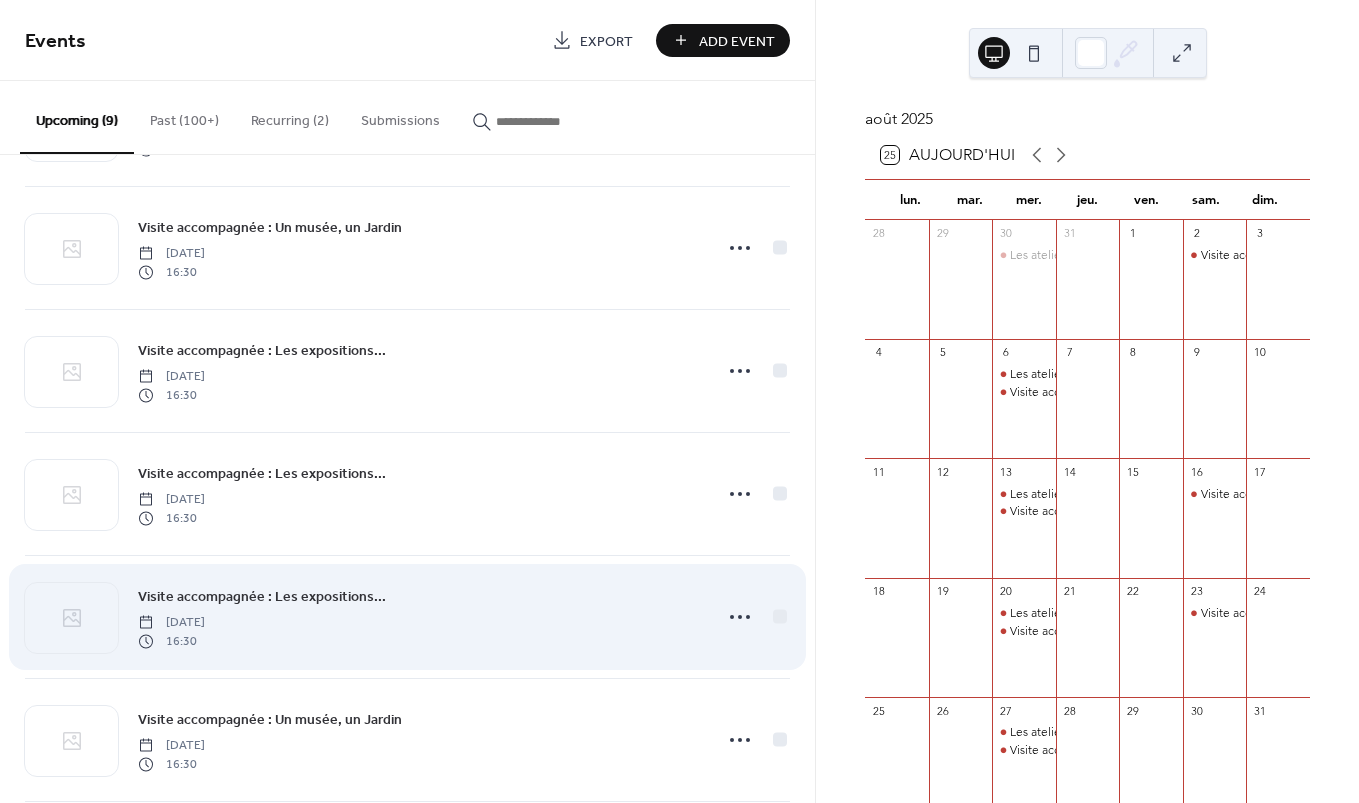 scroll, scrollTop: 271, scrollLeft: 0, axis: vertical 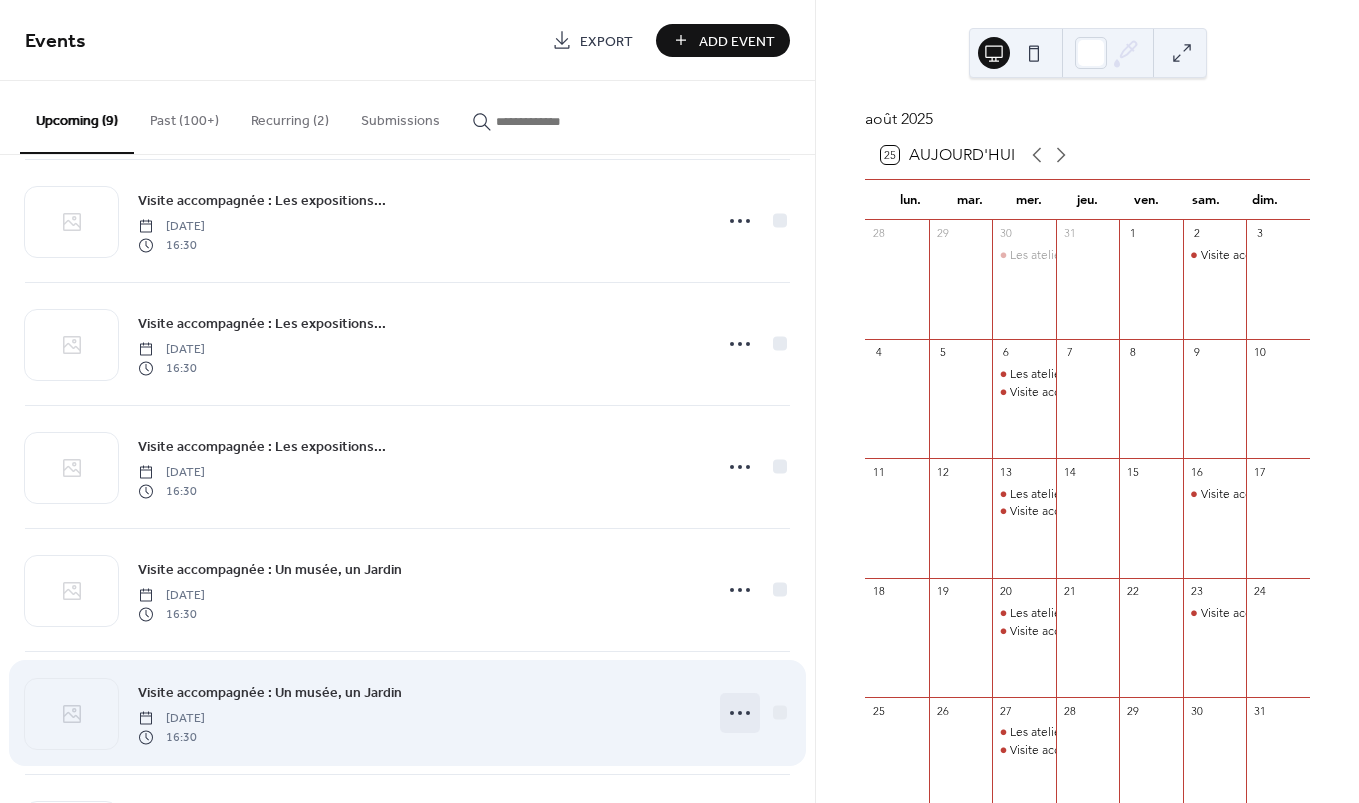 click 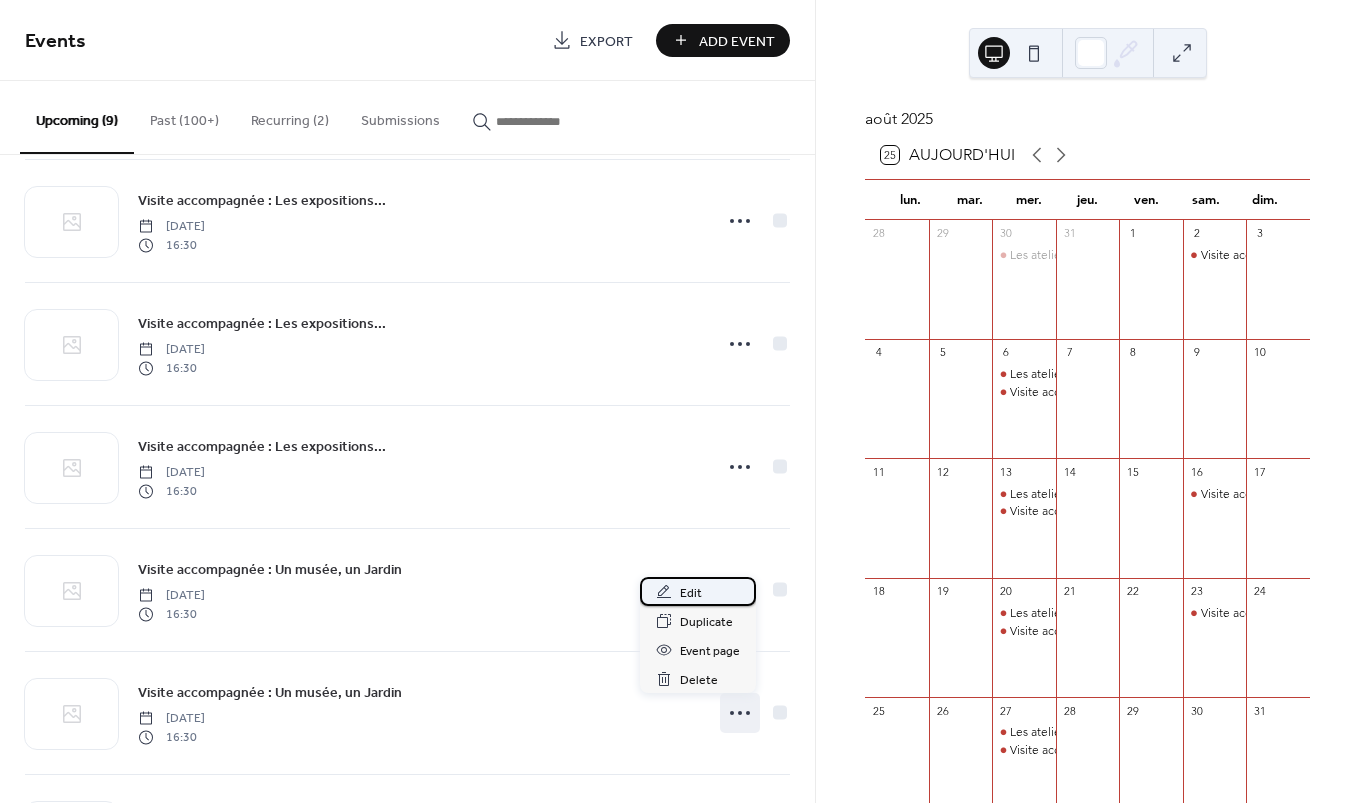 click on "Edit" at bounding box center (691, 593) 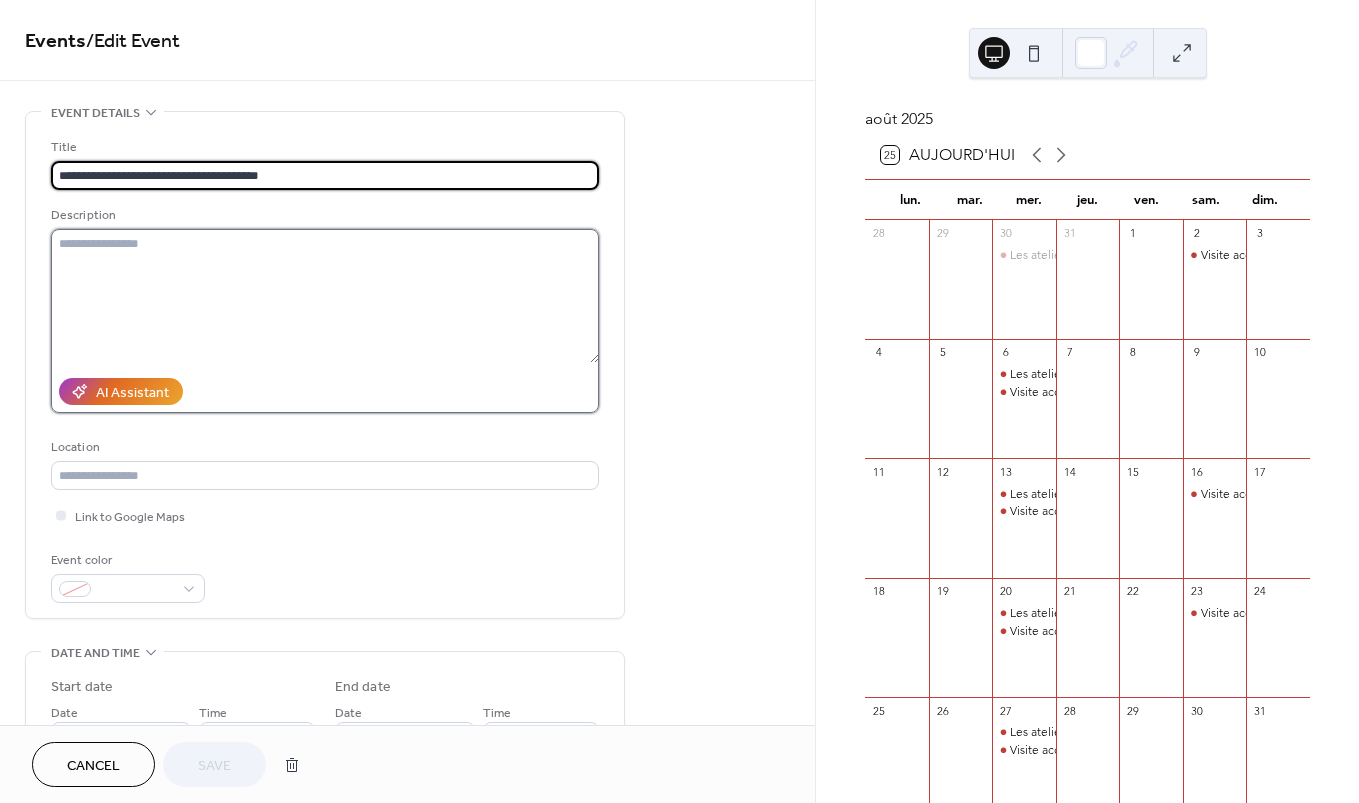 click at bounding box center (325, 296) 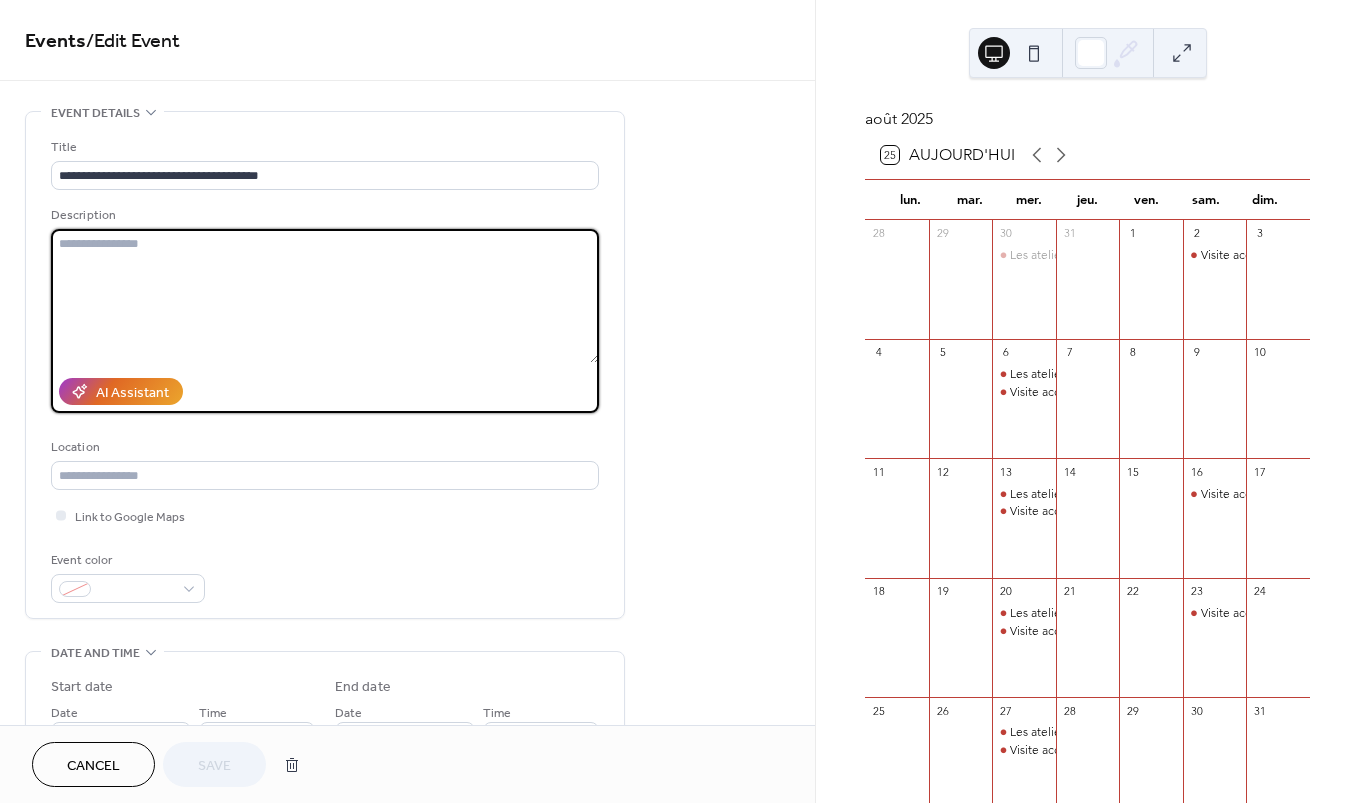 paste on "**********" 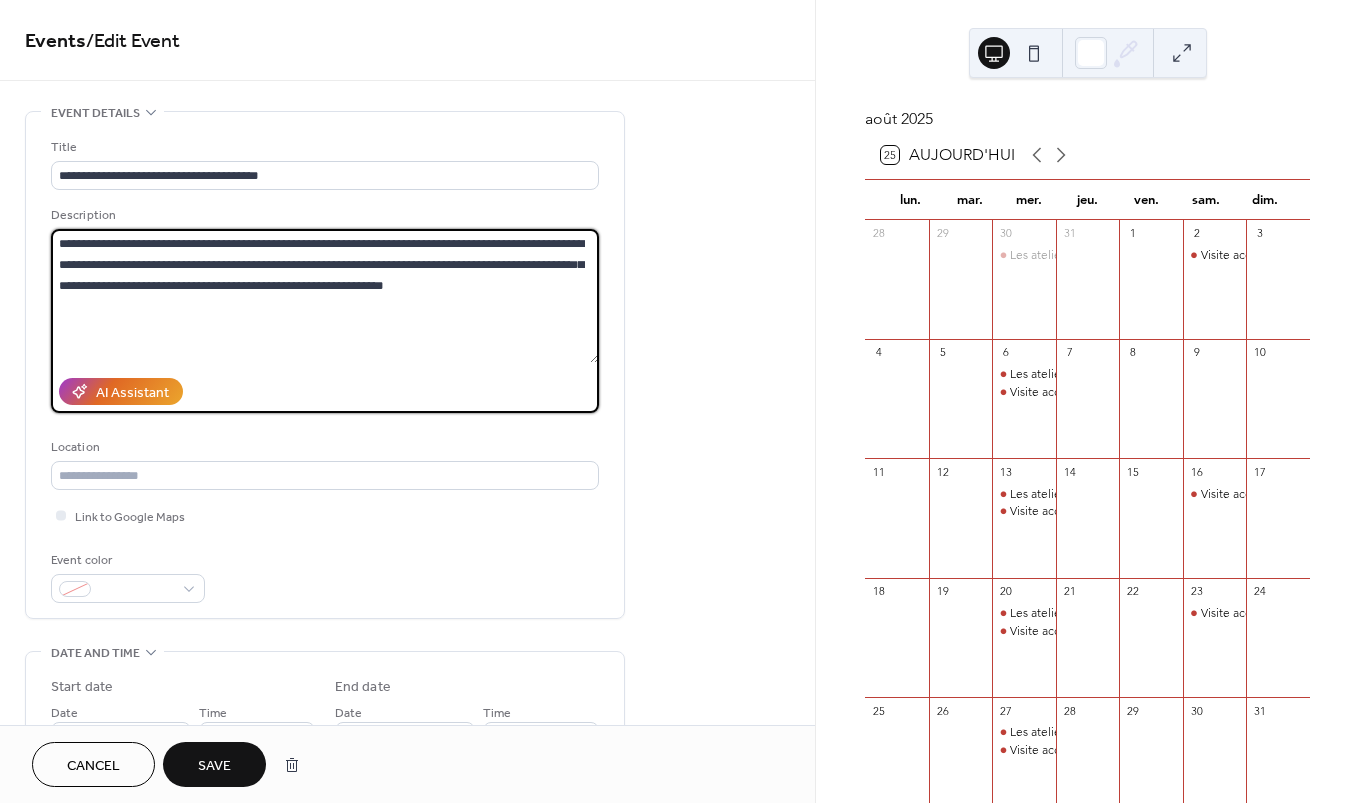 type on "**********" 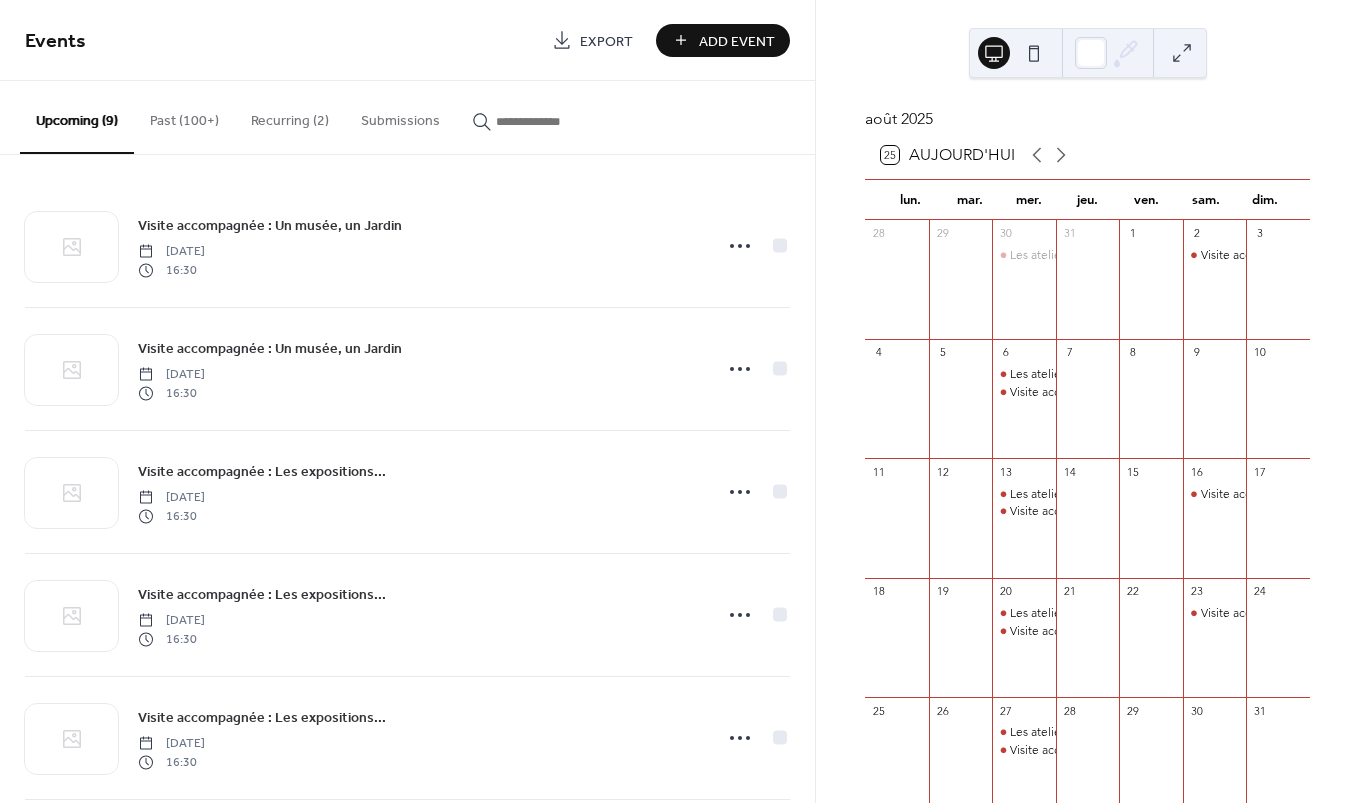 click on "Add Event" at bounding box center [737, 41] 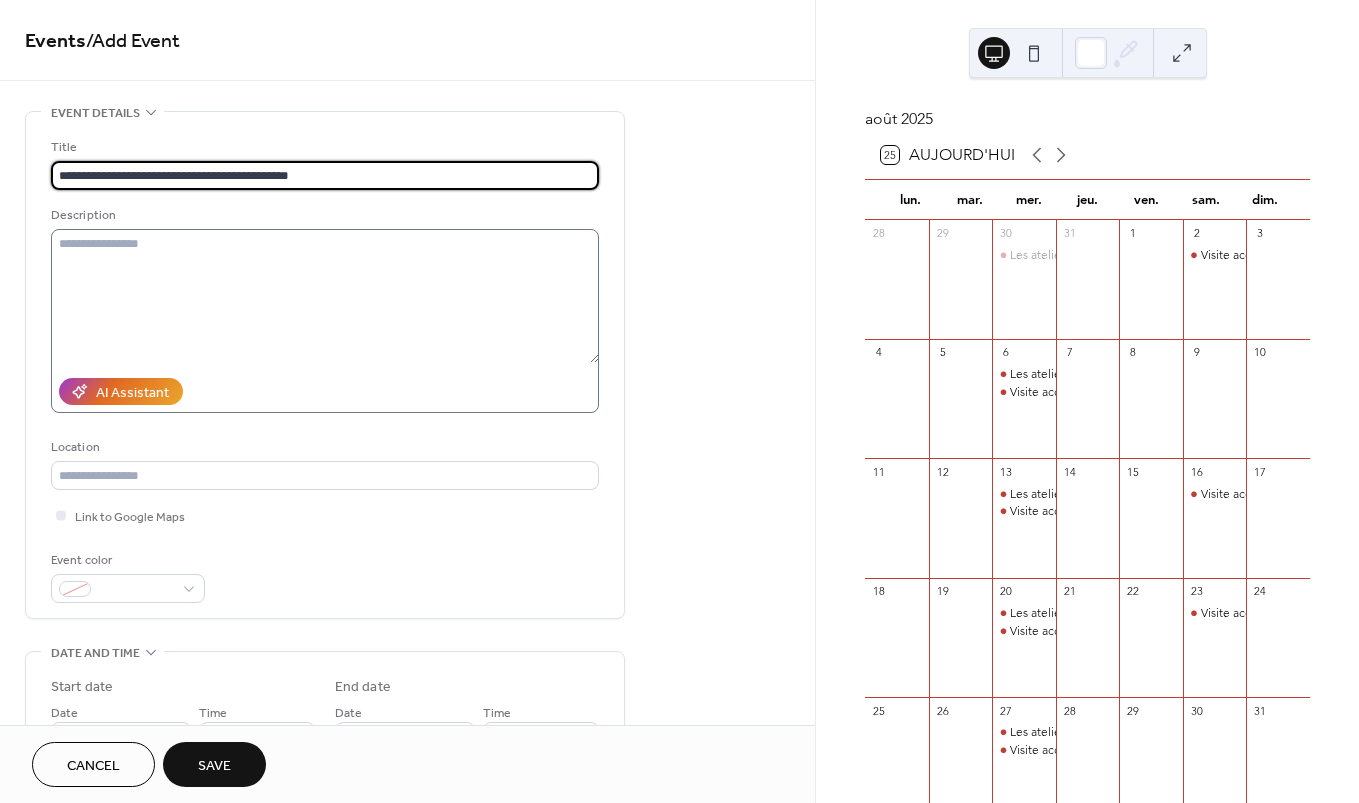 type on "**********" 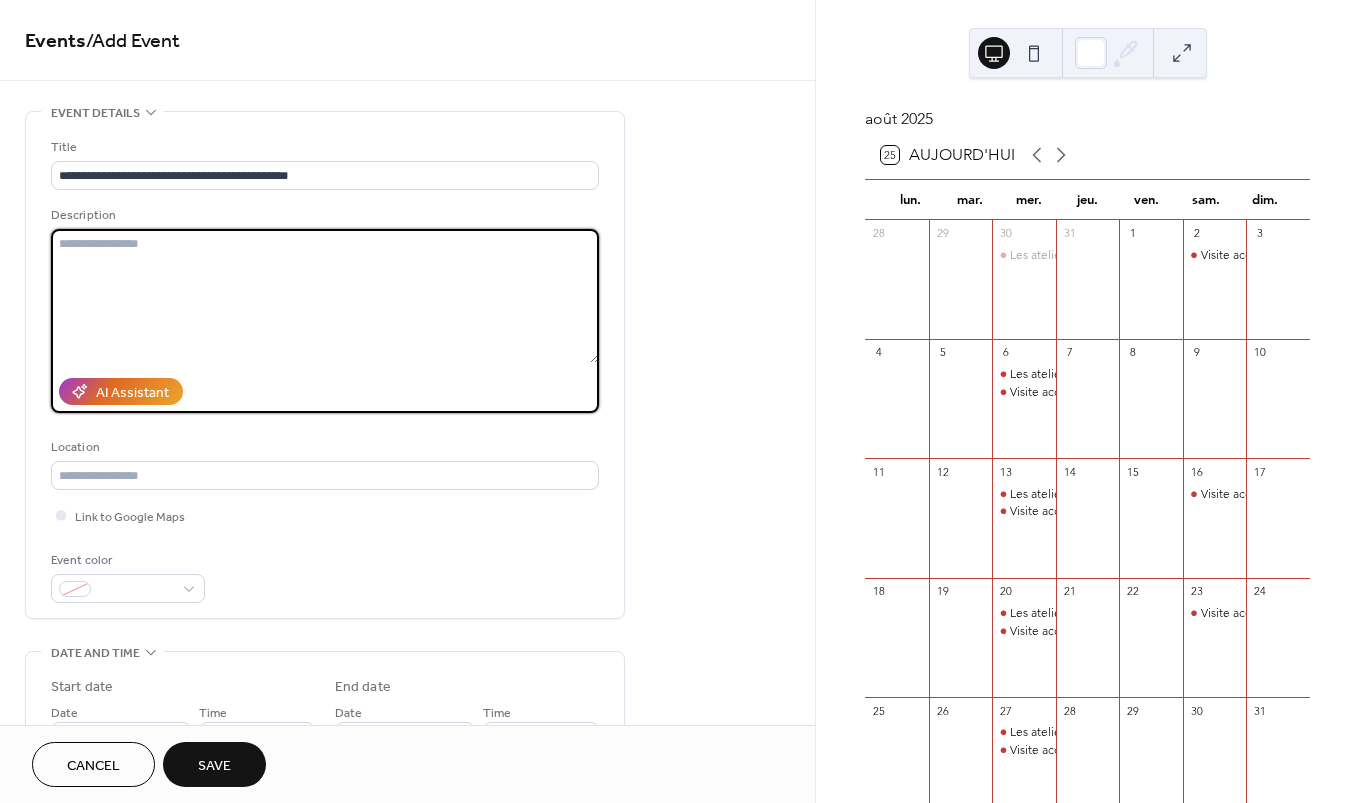 click at bounding box center (325, 296) 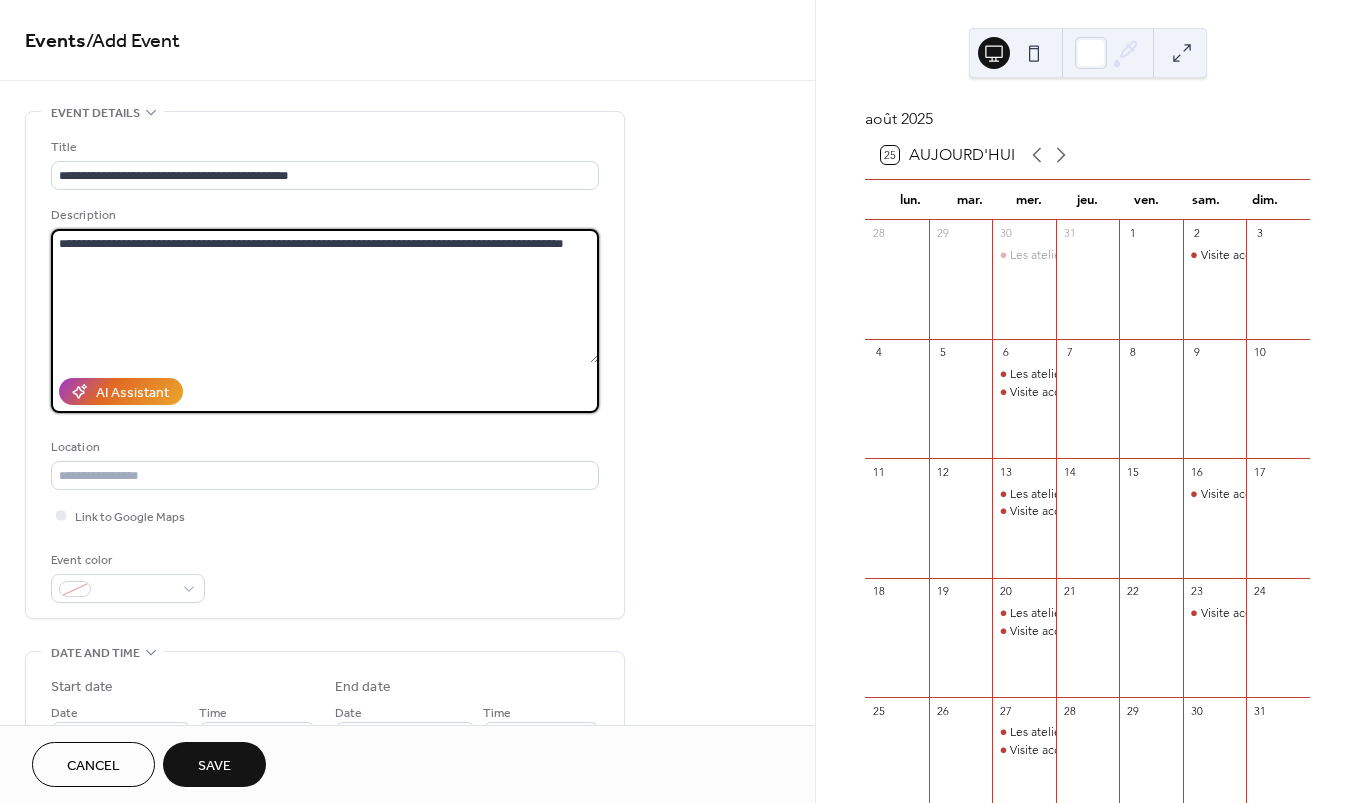 click on "**********" at bounding box center (325, 296) 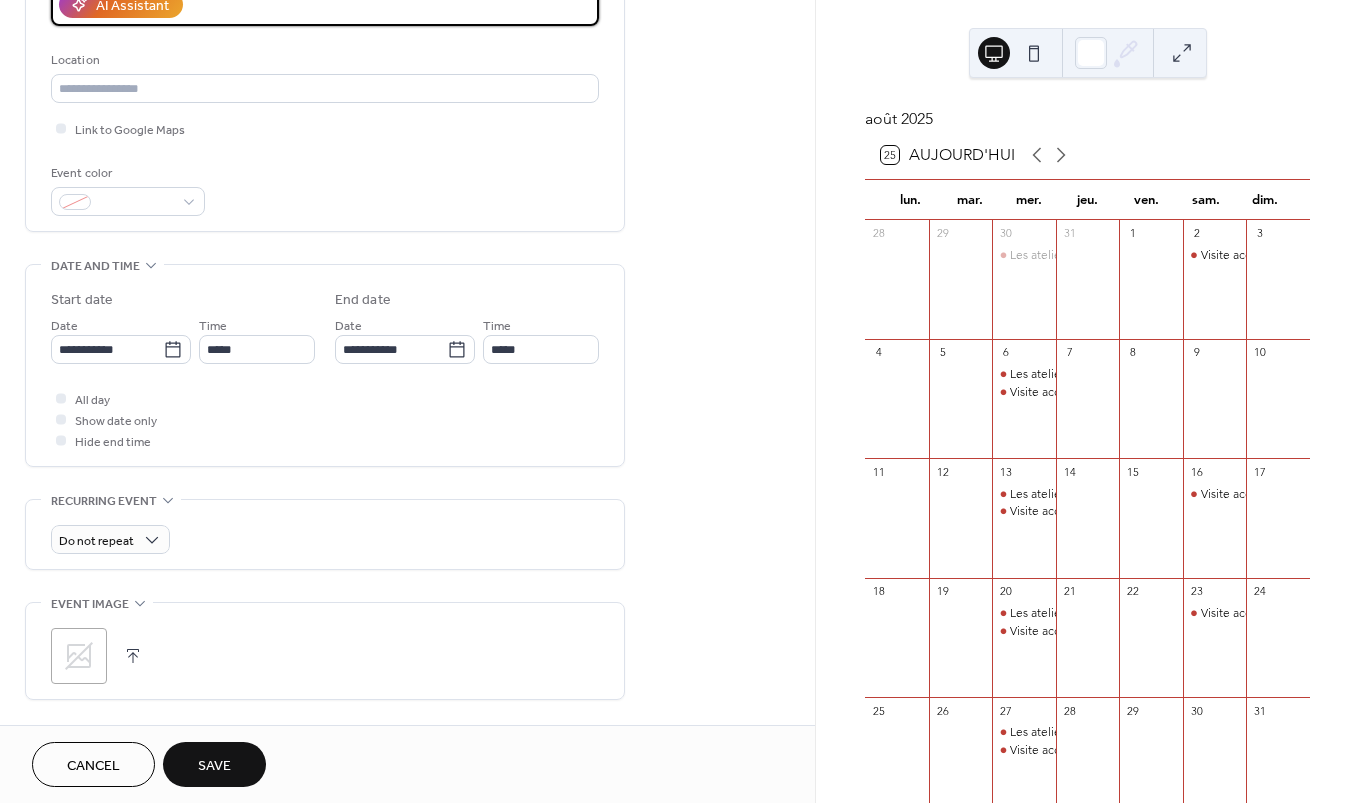 scroll, scrollTop: 428, scrollLeft: 0, axis: vertical 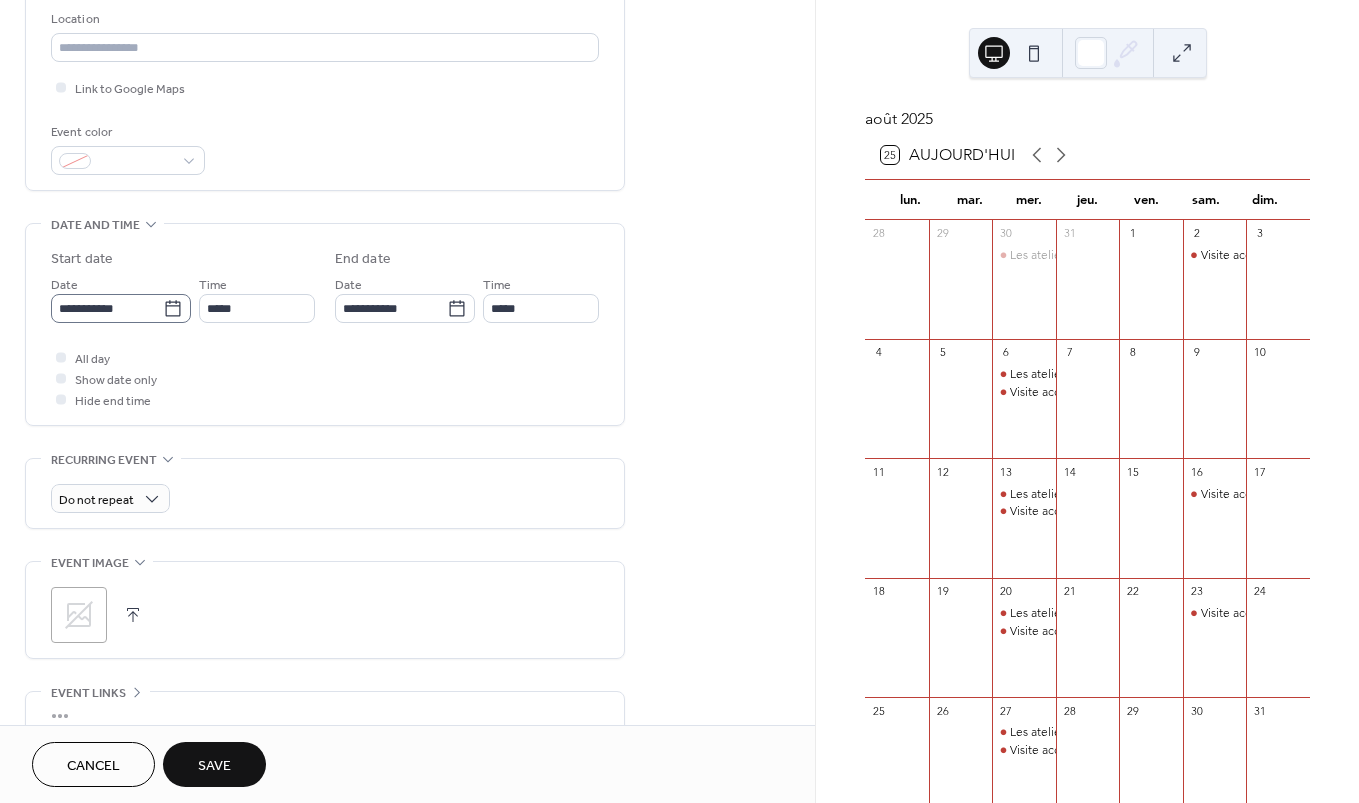 type on "**********" 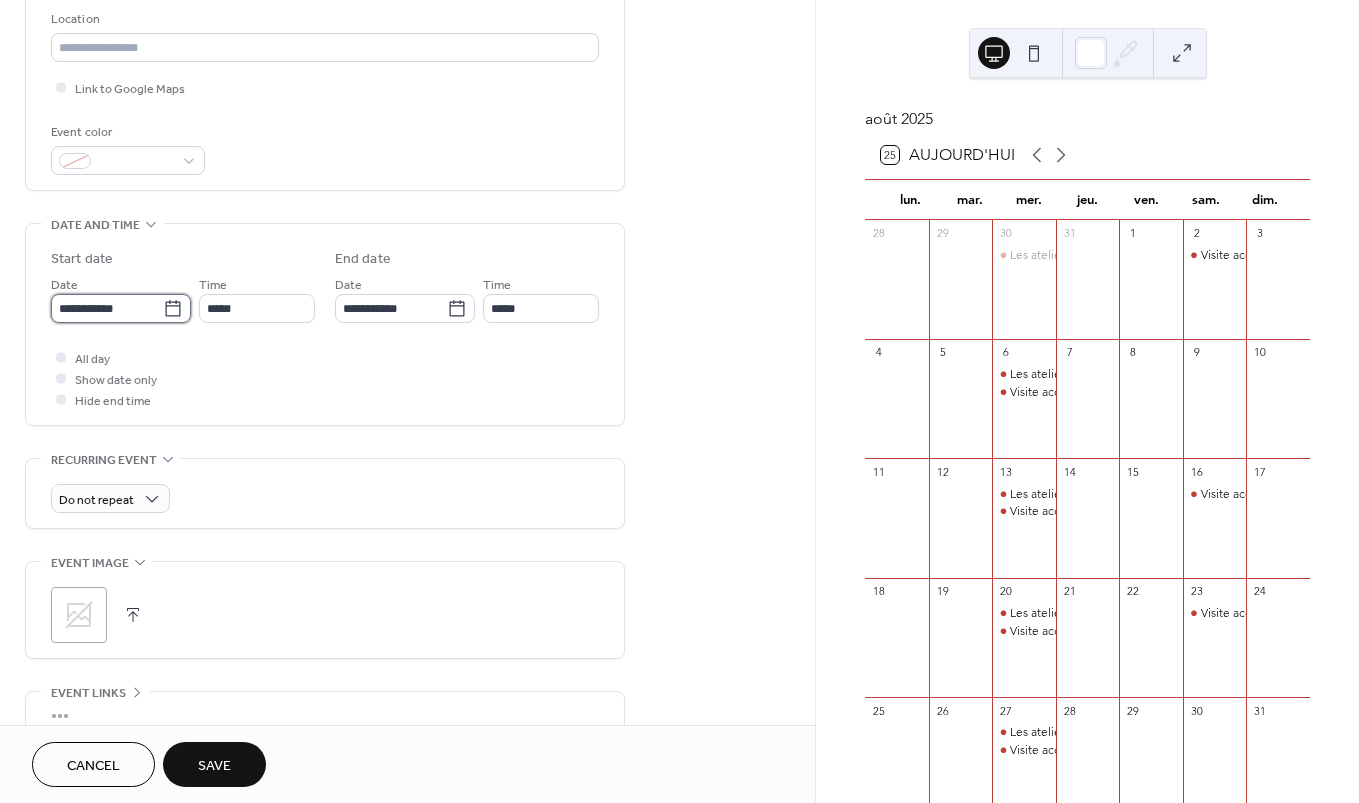 click on "**********" at bounding box center (107, 308) 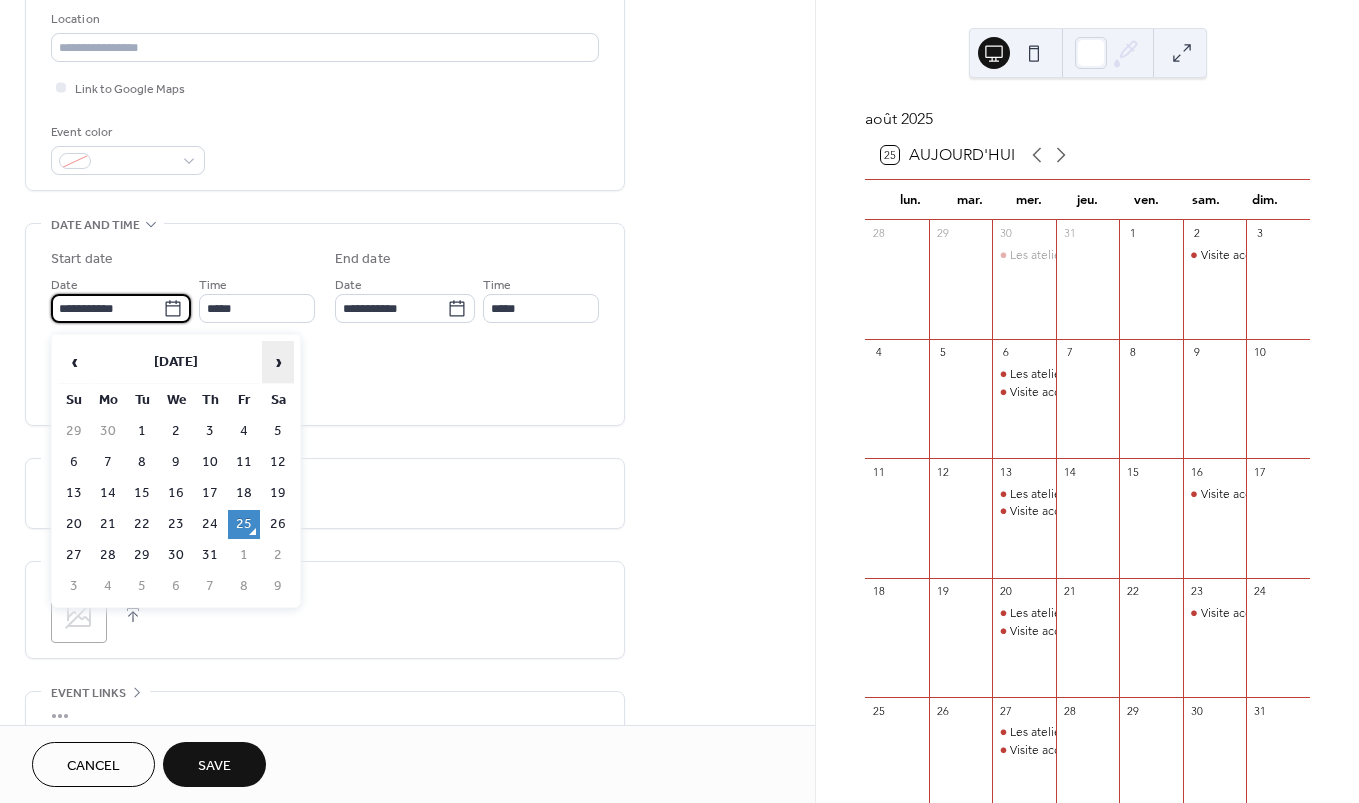 click on "›" at bounding box center (278, 362) 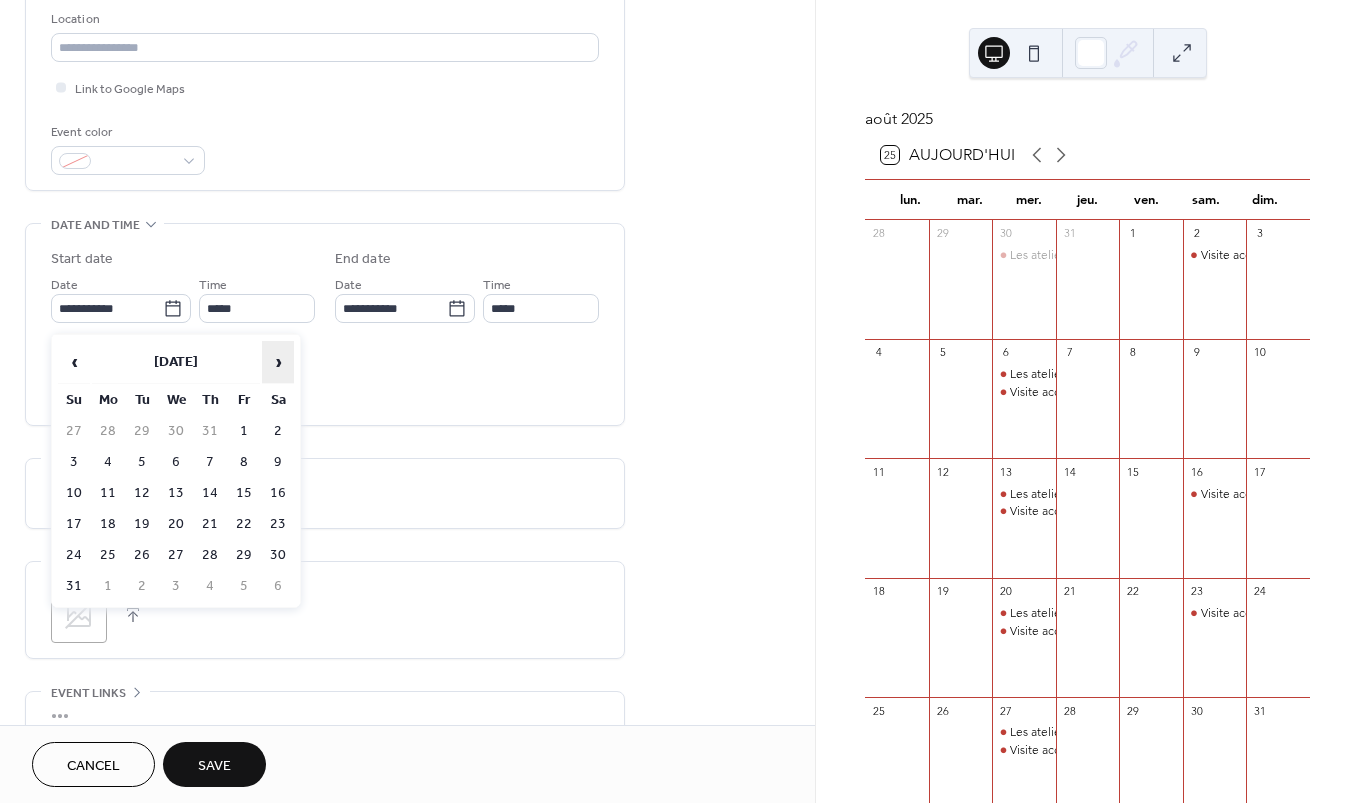 click on "›" at bounding box center (278, 362) 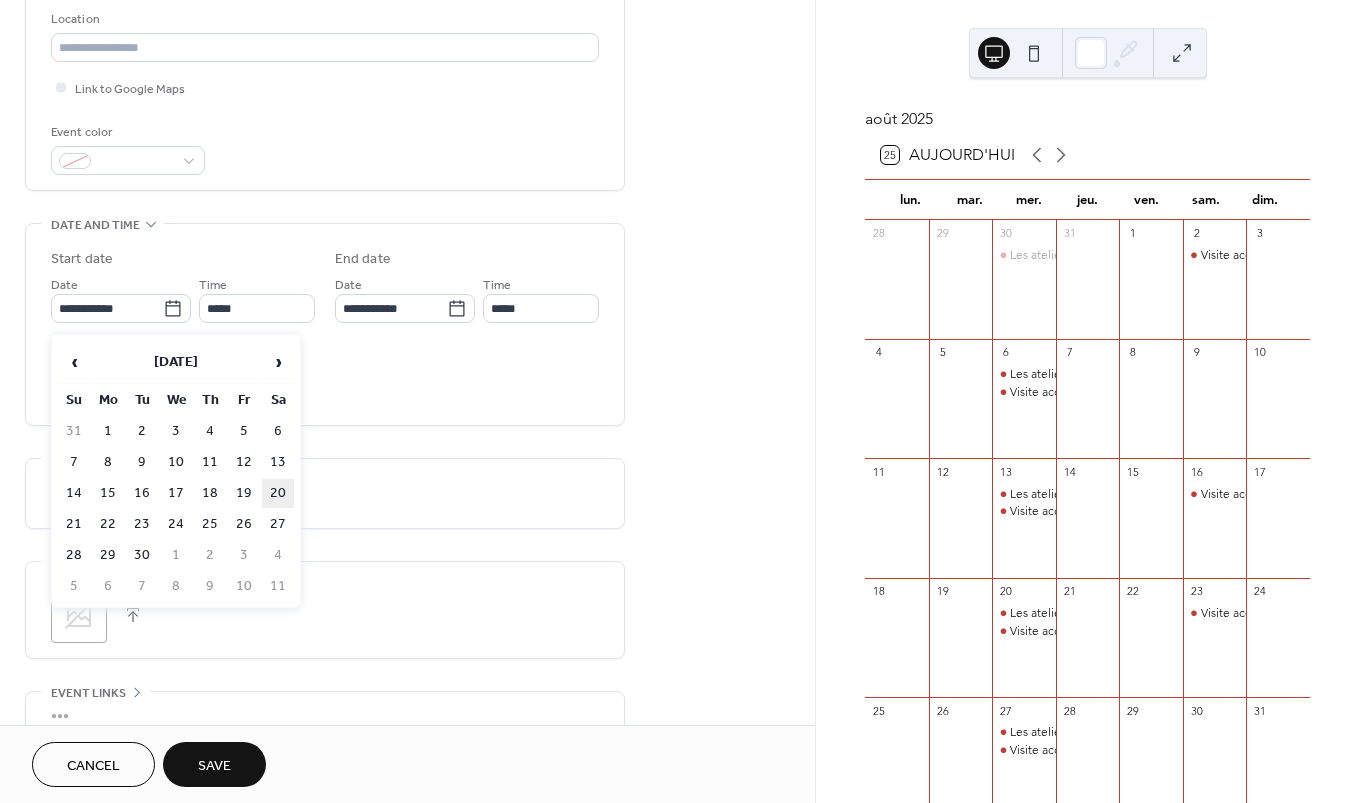 click on "20" at bounding box center [278, 493] 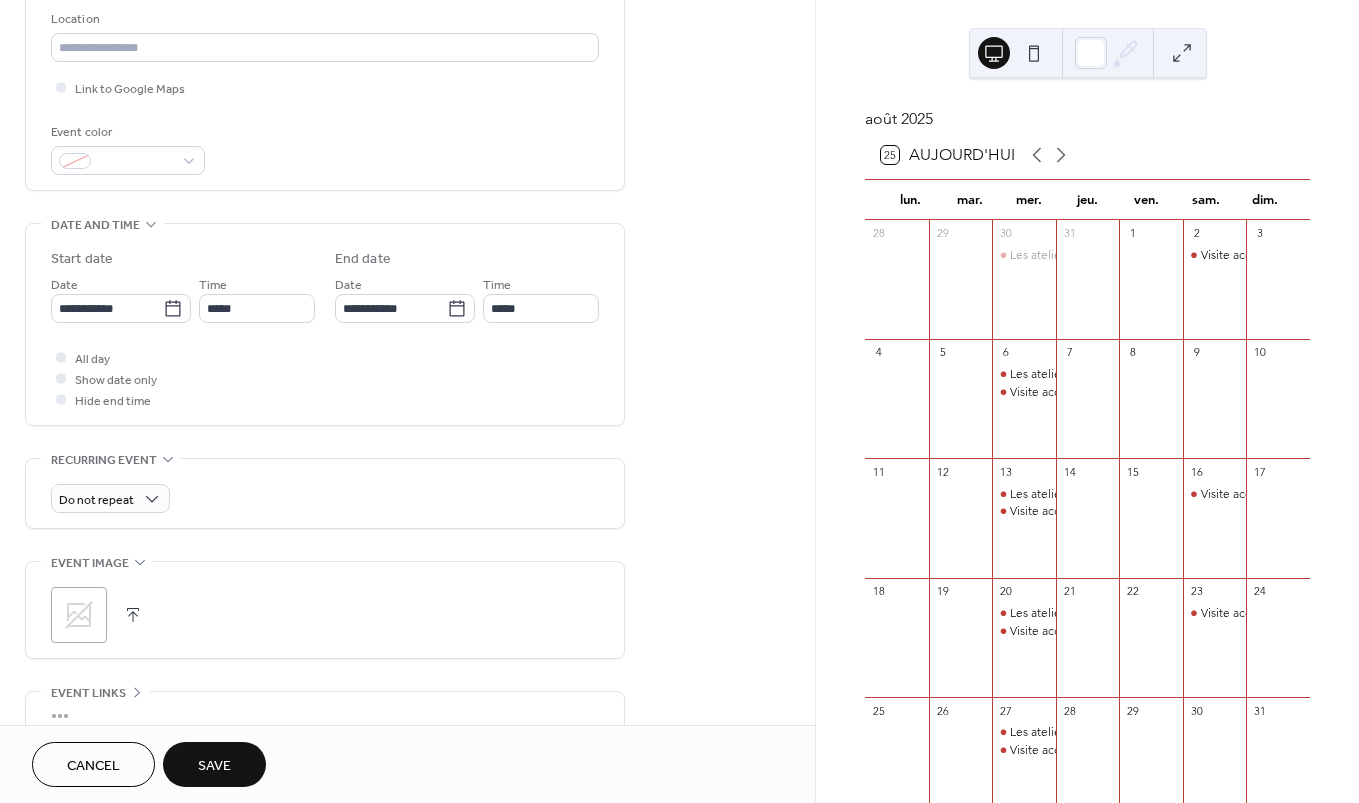 type on "**********" 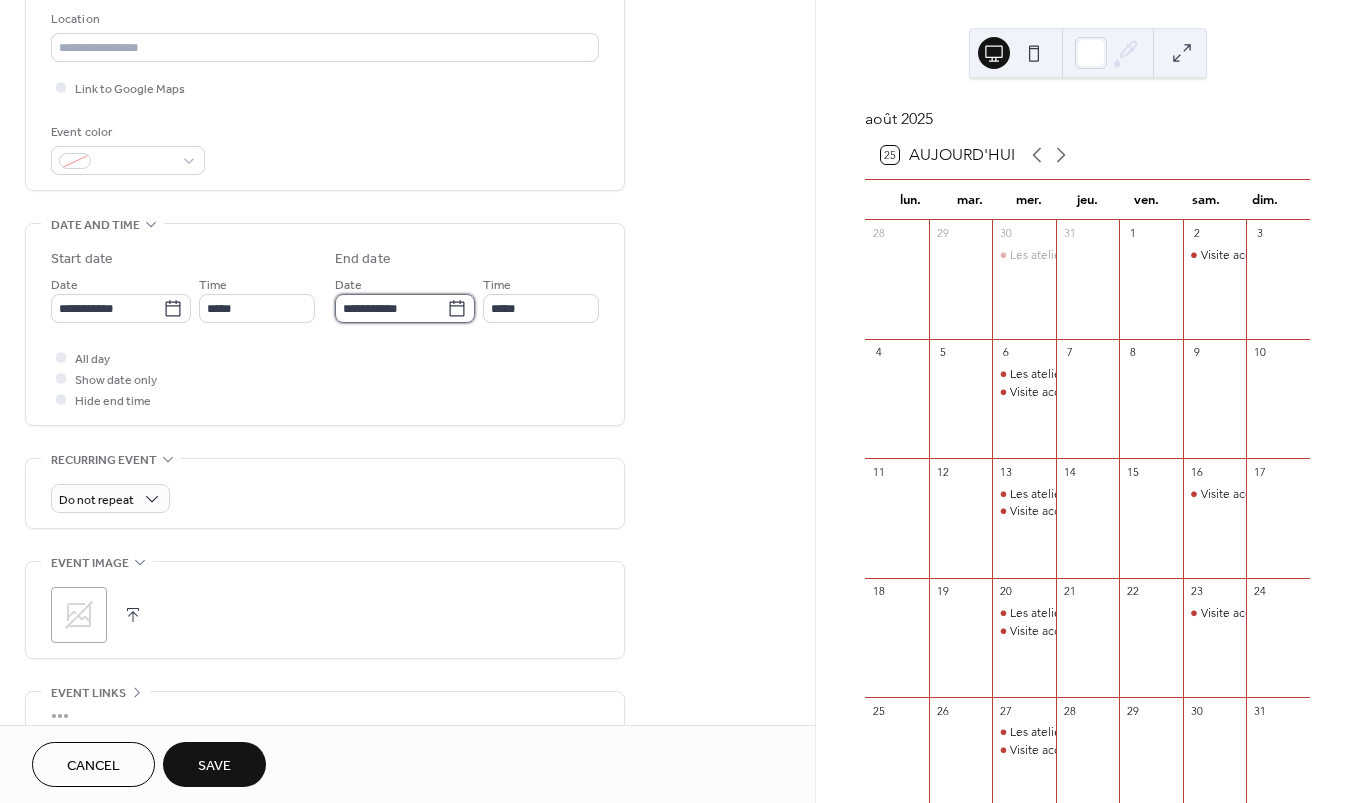 click on "**********" at bounding box center [391, 308] 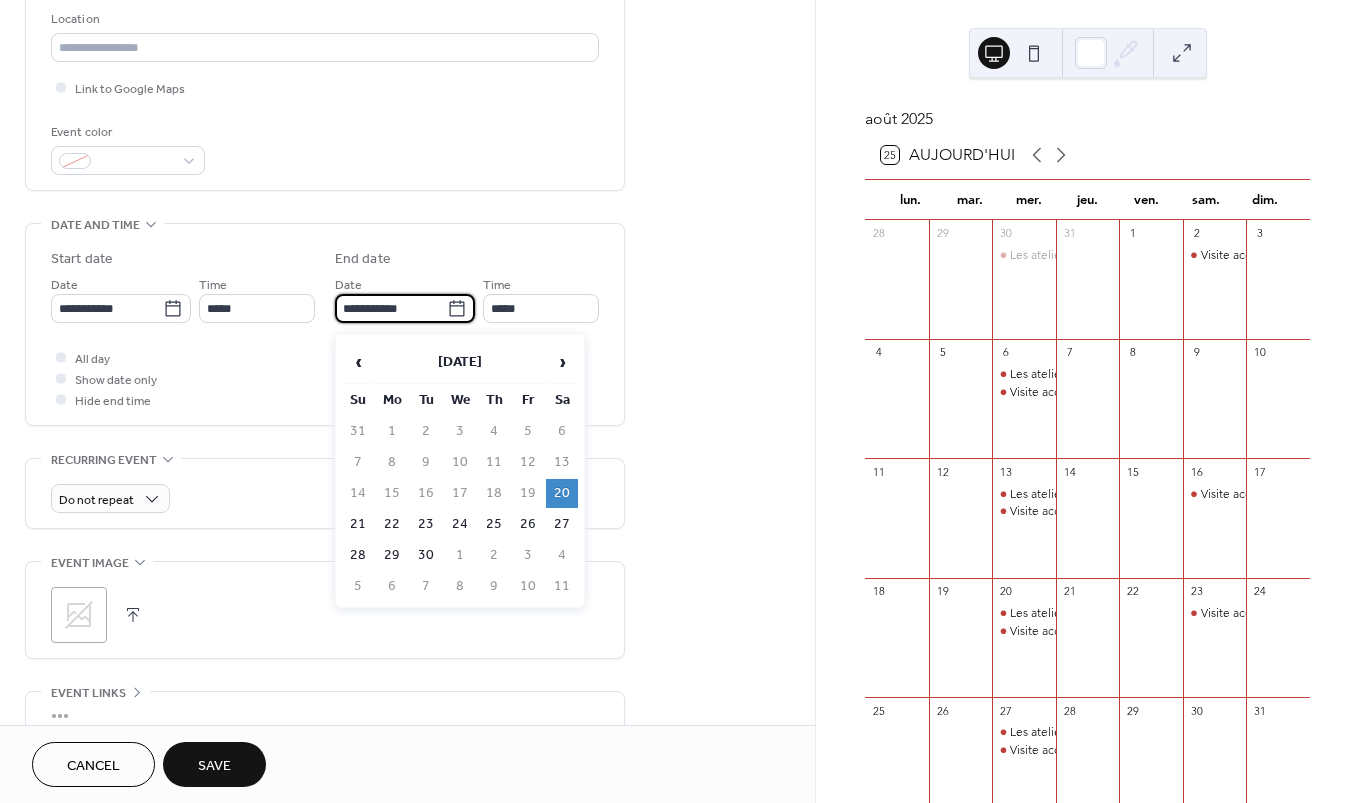 click on "**********" at bounding box center [391, 308] 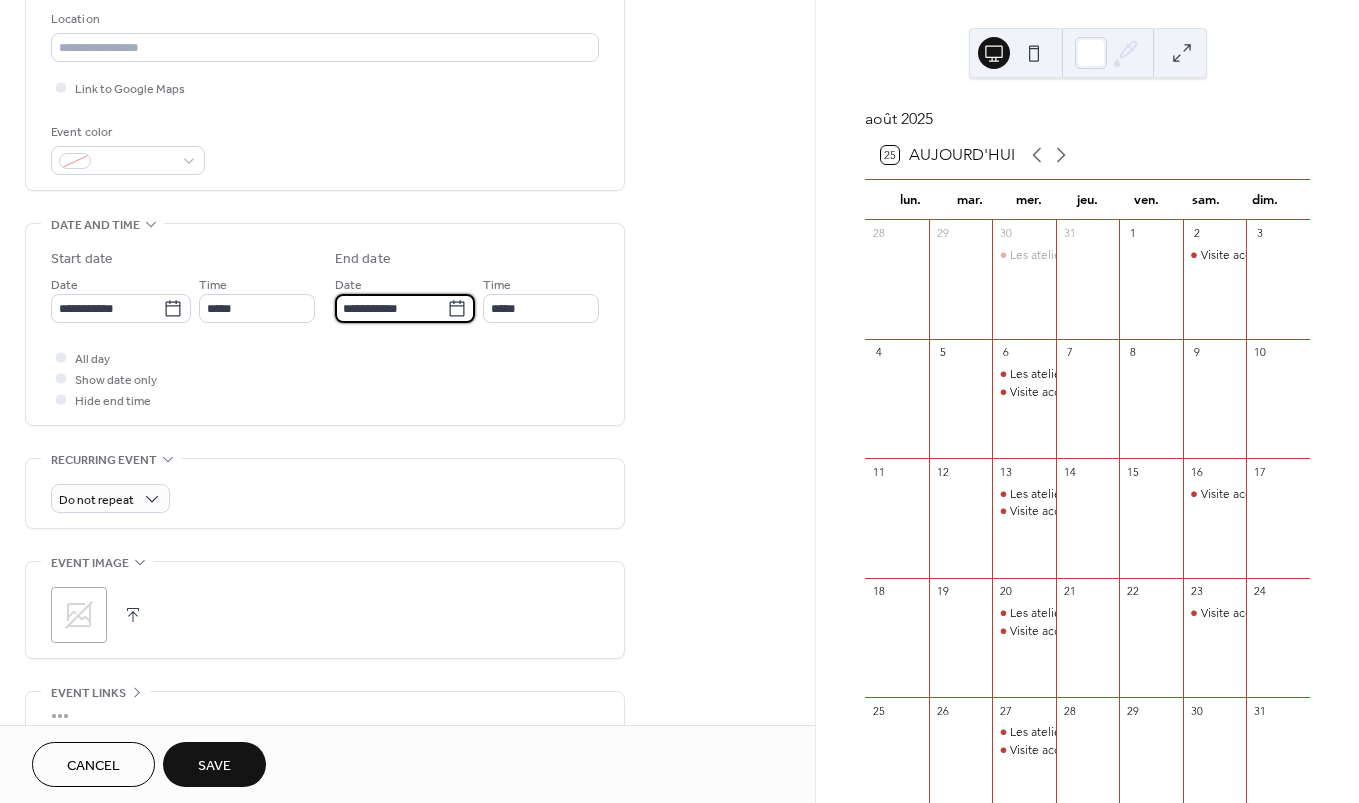 click on "**********" at bounding box center (391, 308) 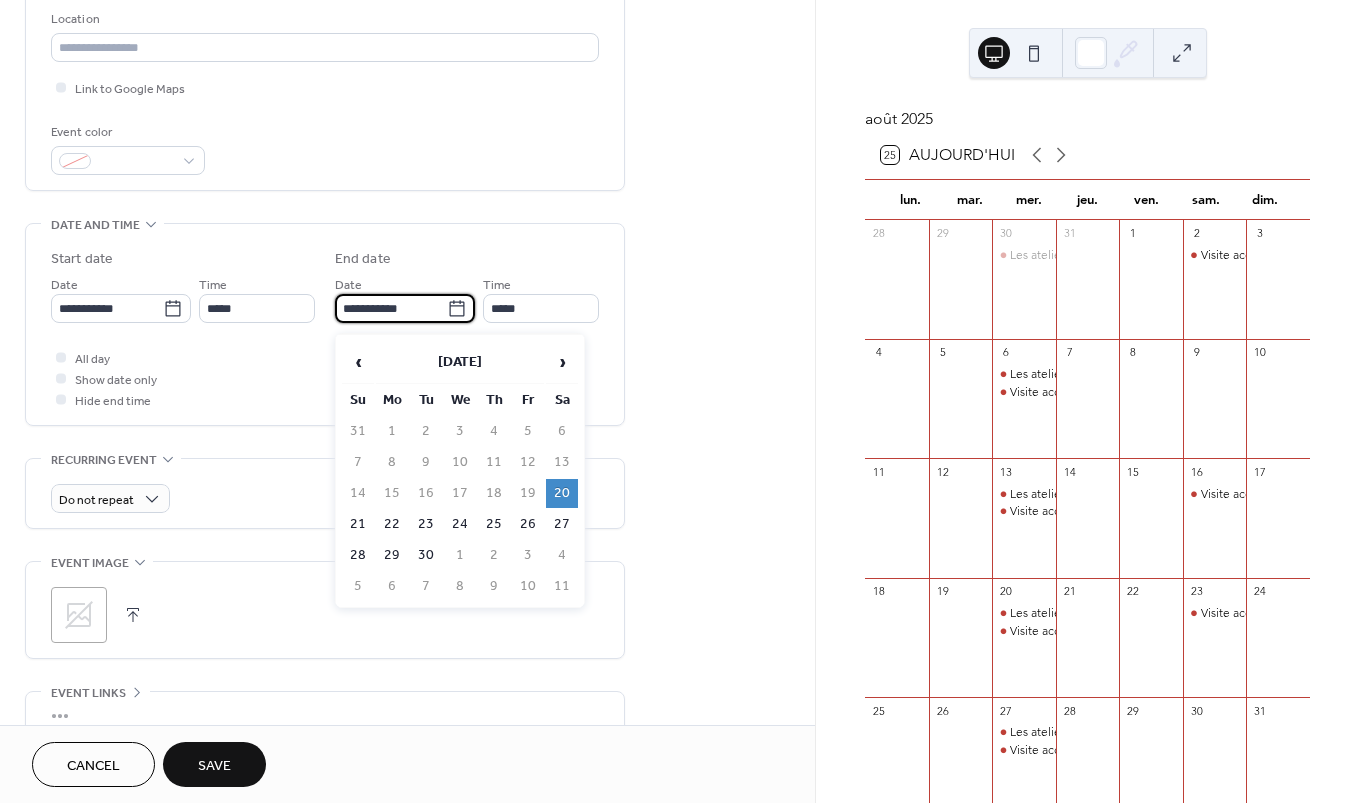 click on "**********" at bounding box center (391, 308) 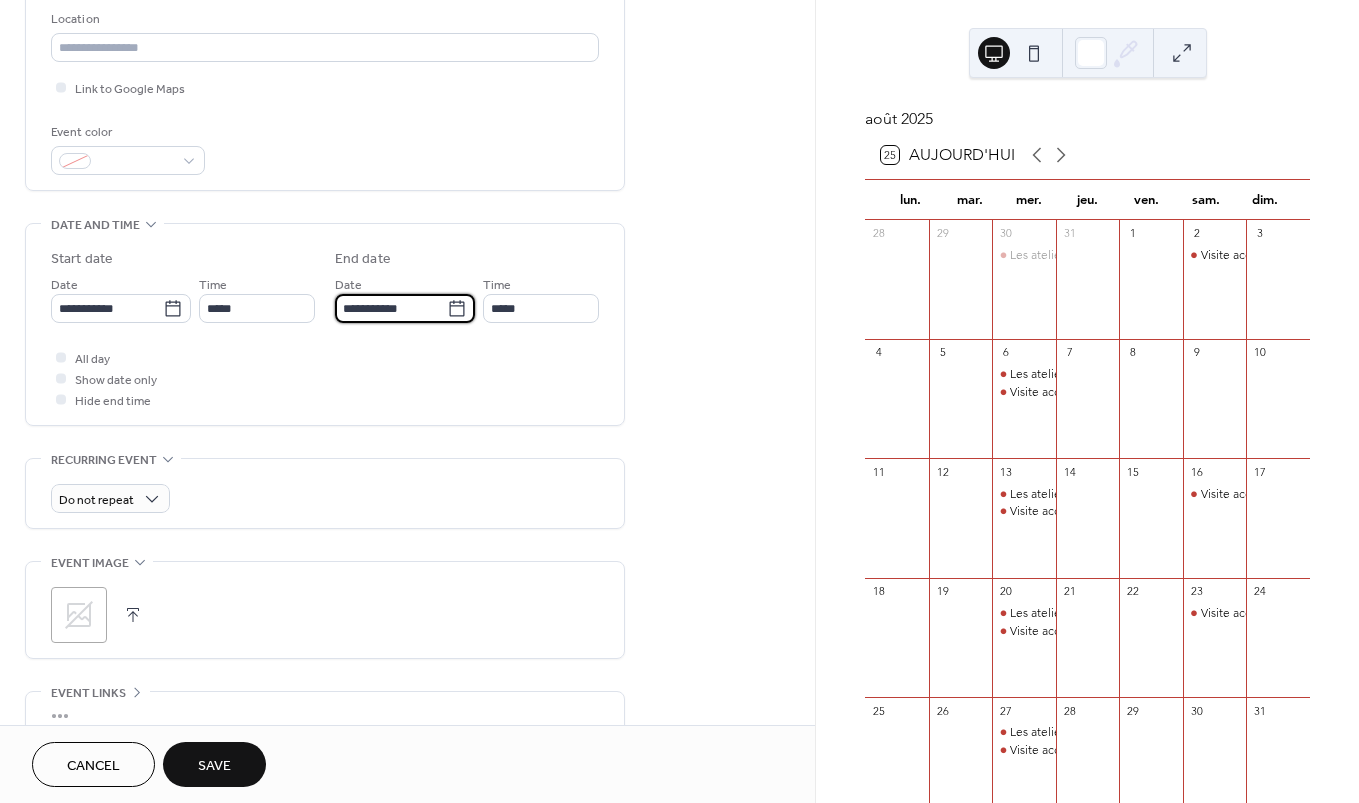 click 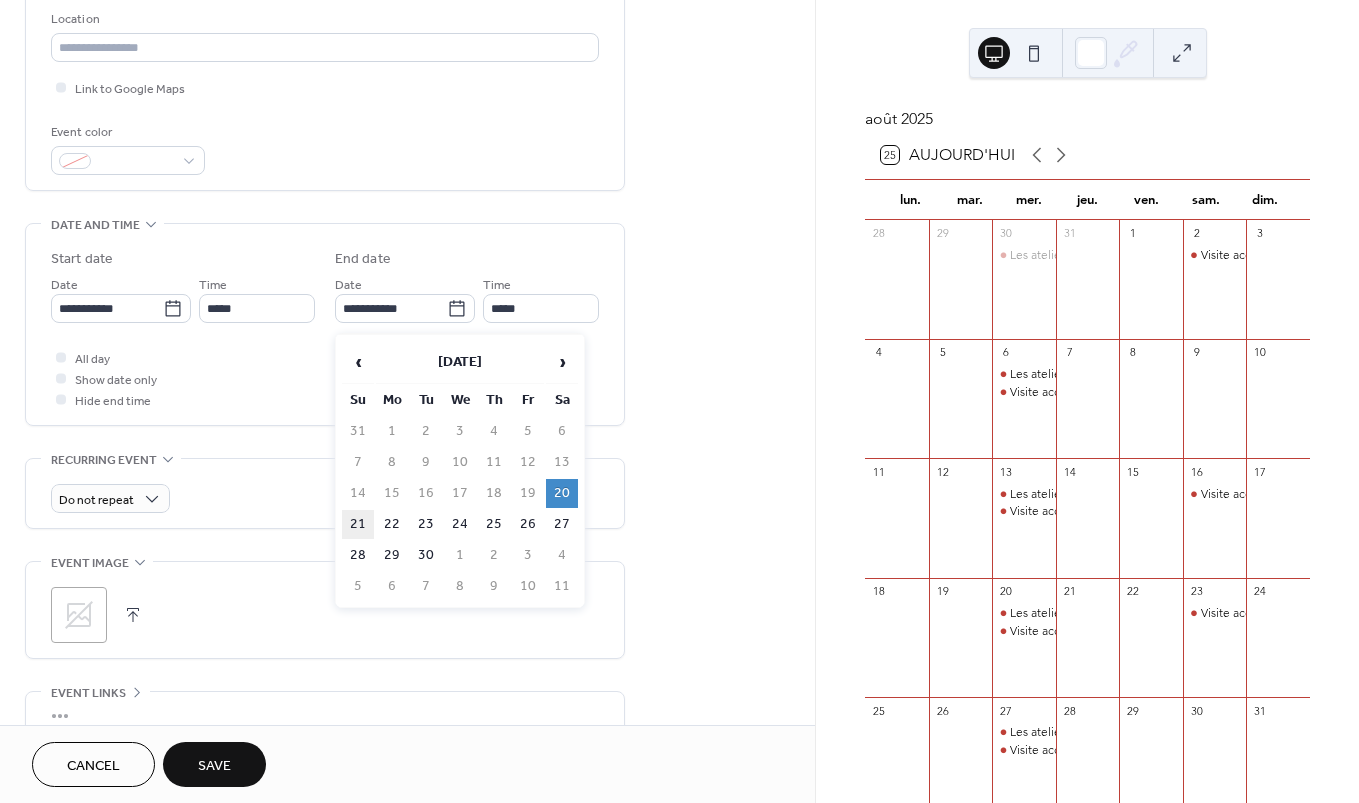 click on "21" at bounding box center [358, 524] 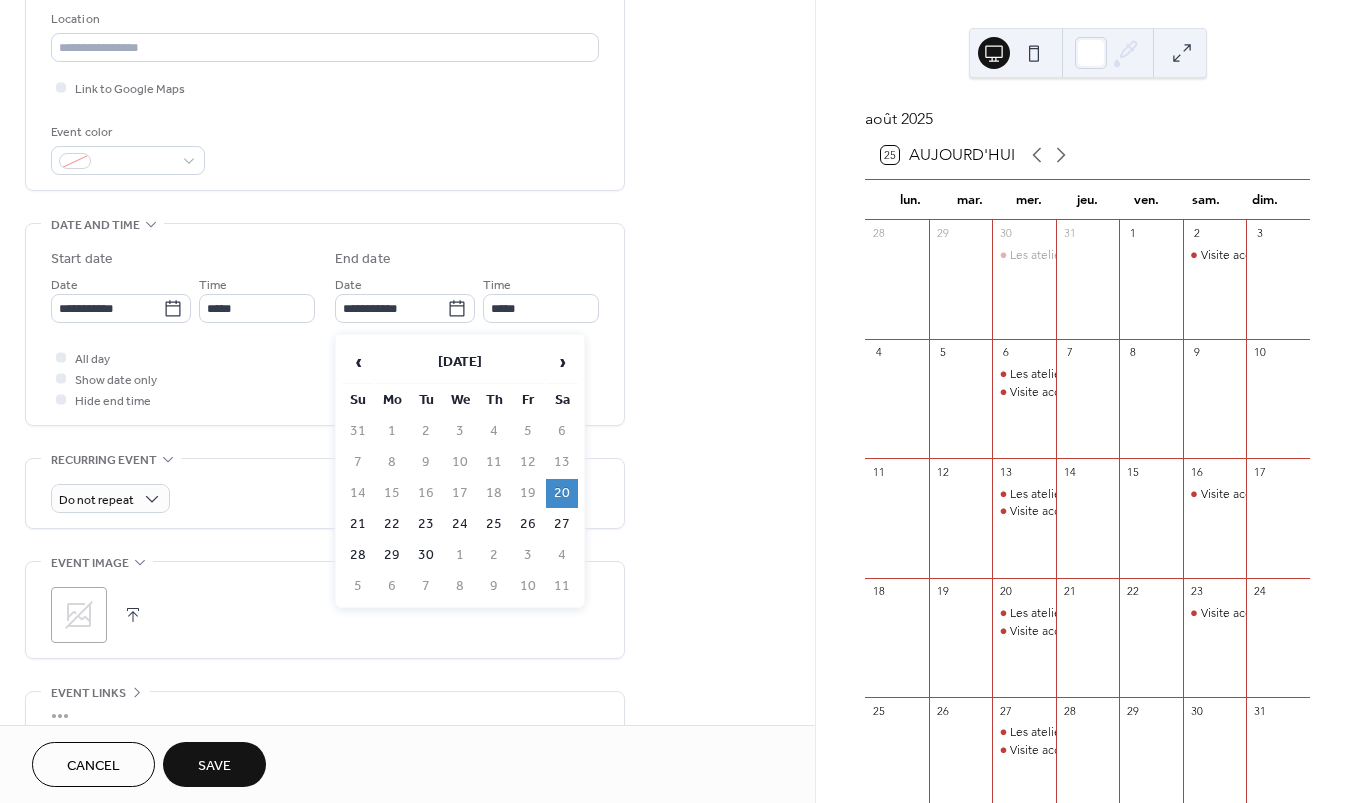 type on "**********" 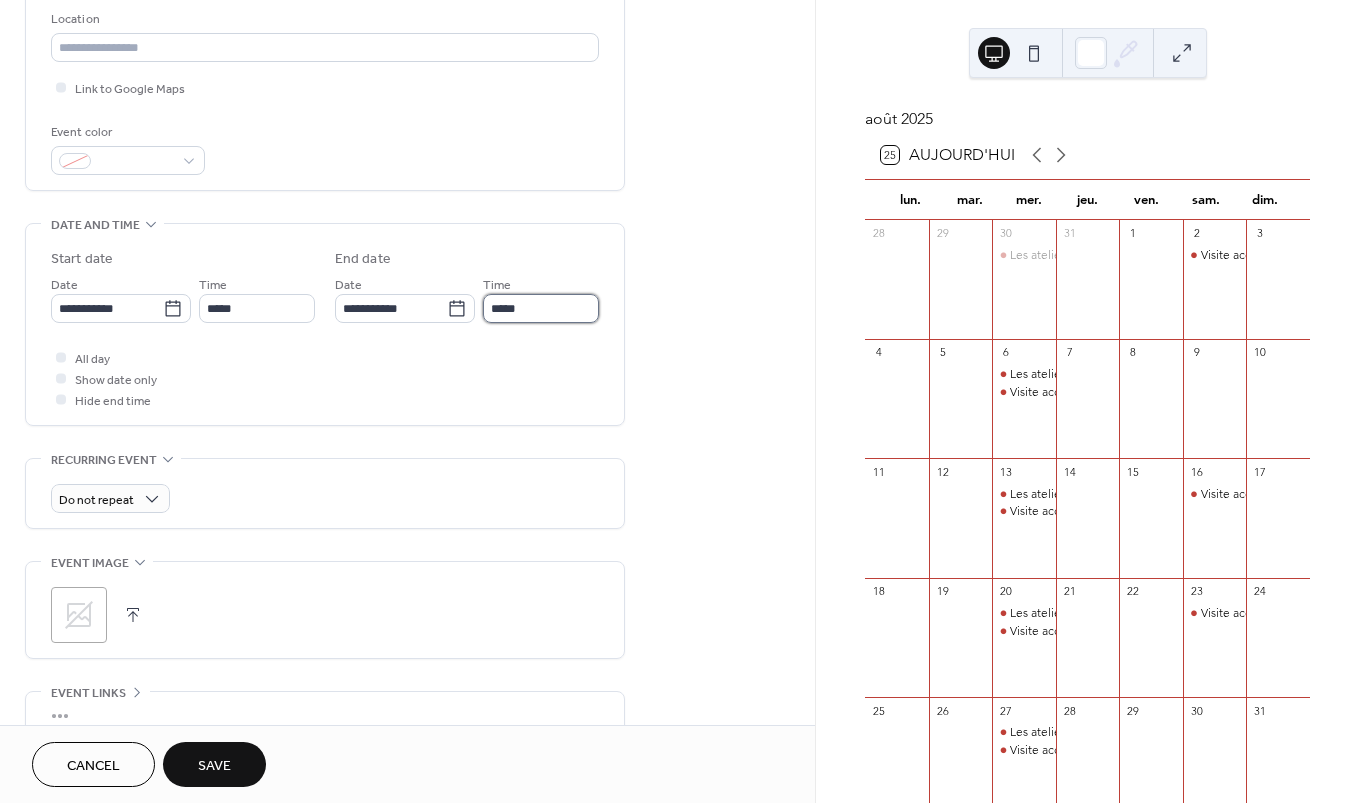 click on "*****" at bounding box center [541, 308] 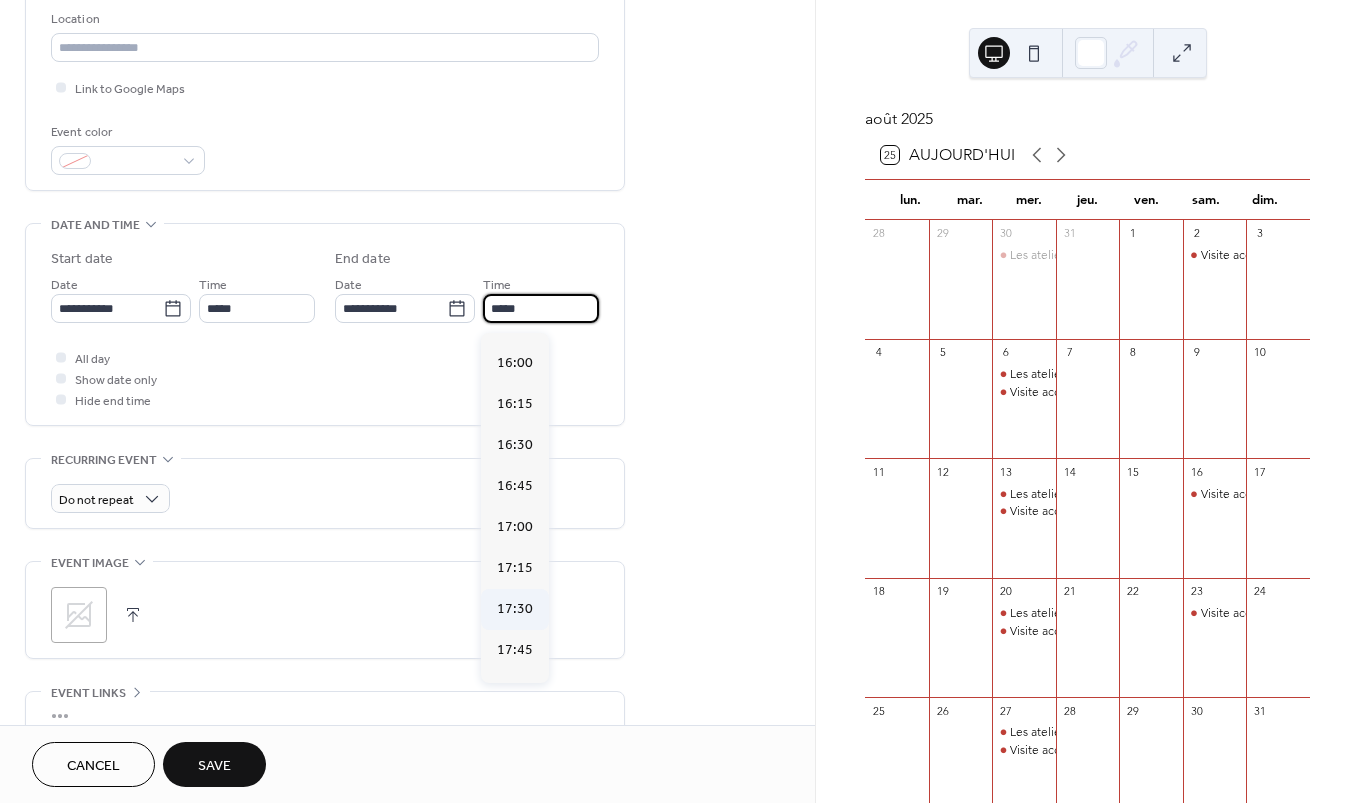 scroll, scrollTop: 2783, scrollLeft: 0, axis: vertical 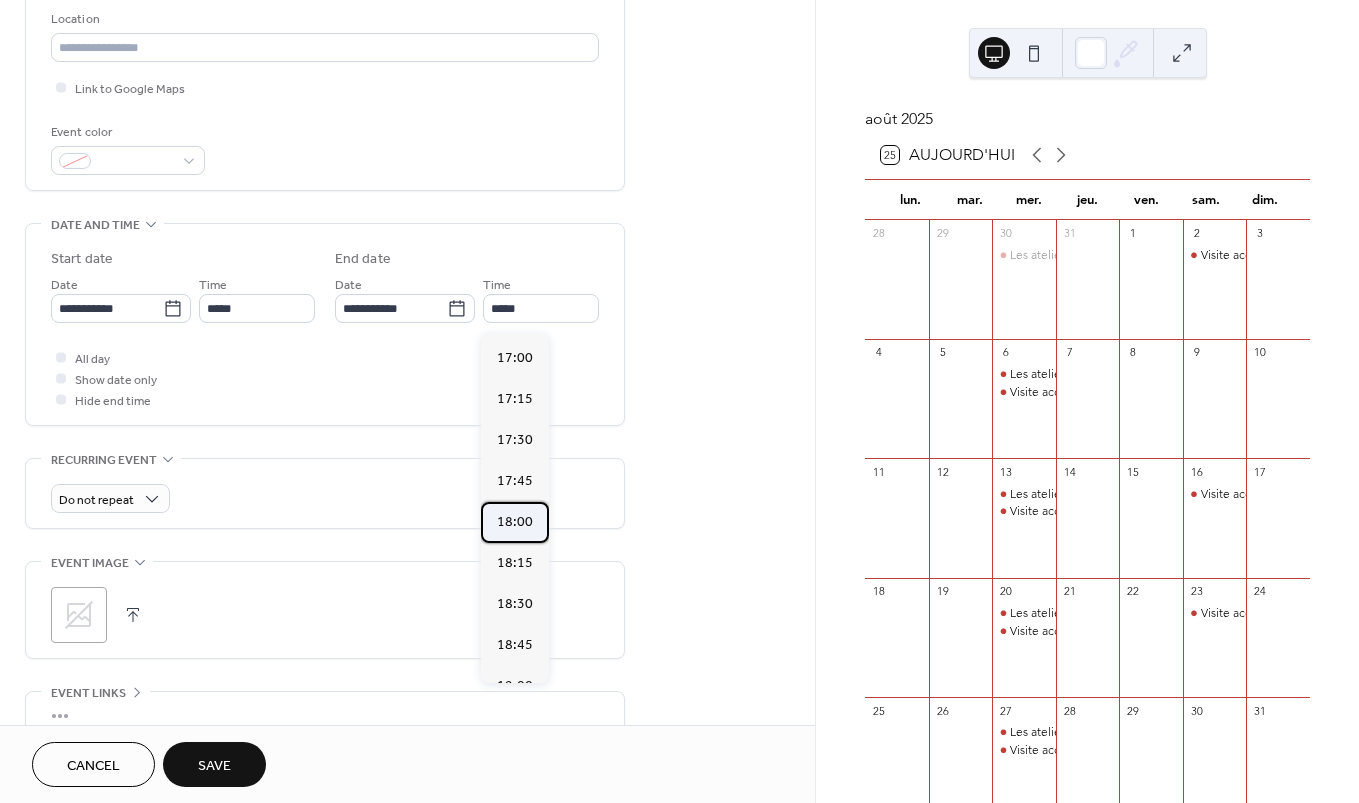 click on "18:00" at bounding box center (515, 522) 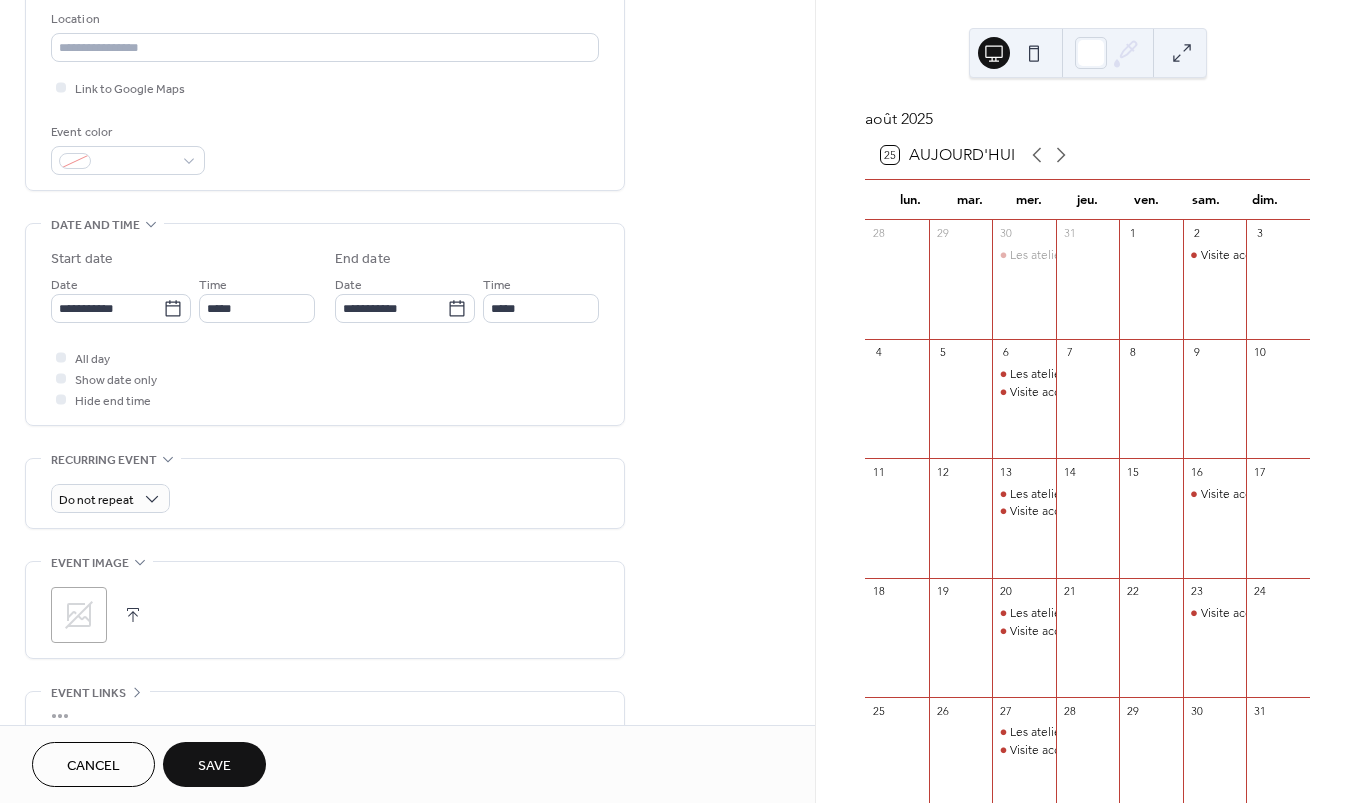 type on "*****" 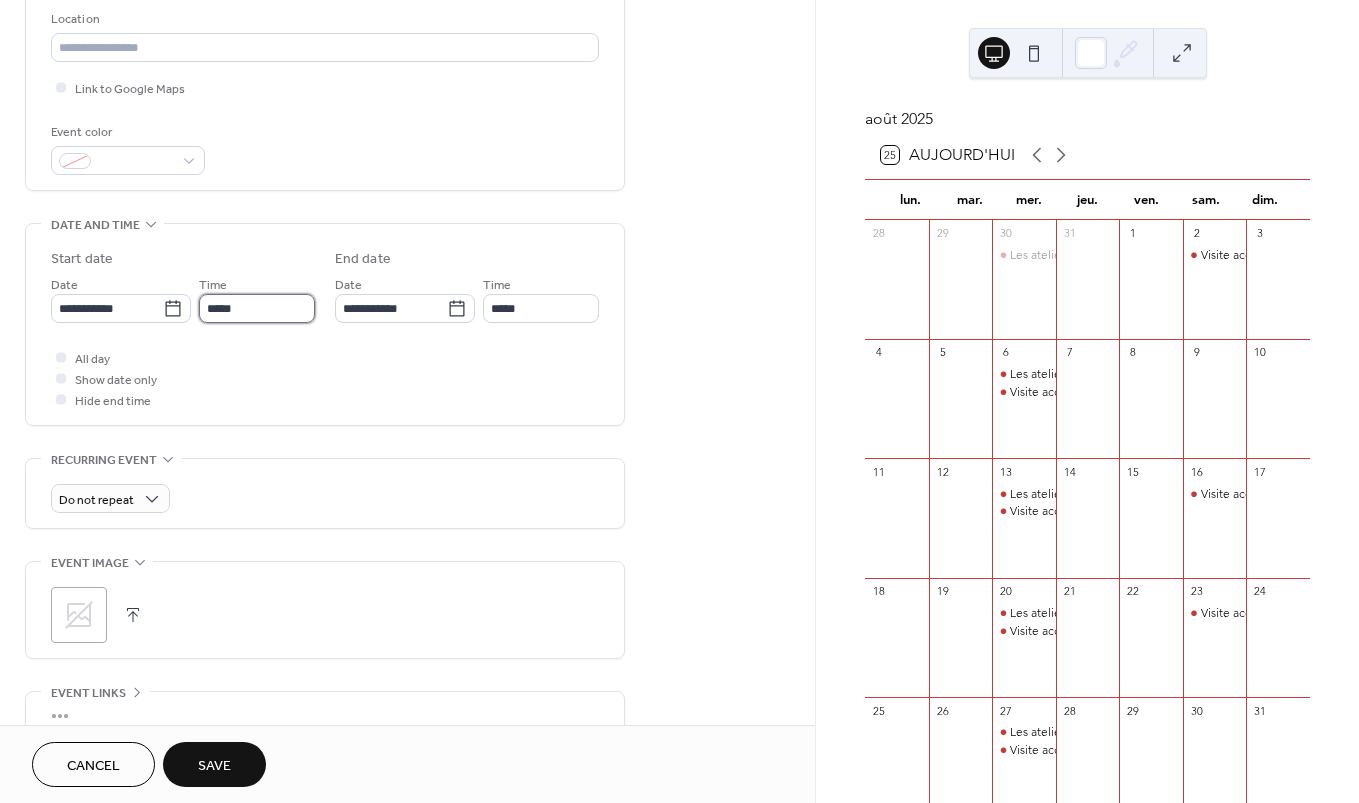 click on "*****" at bounding box center (257, 308) 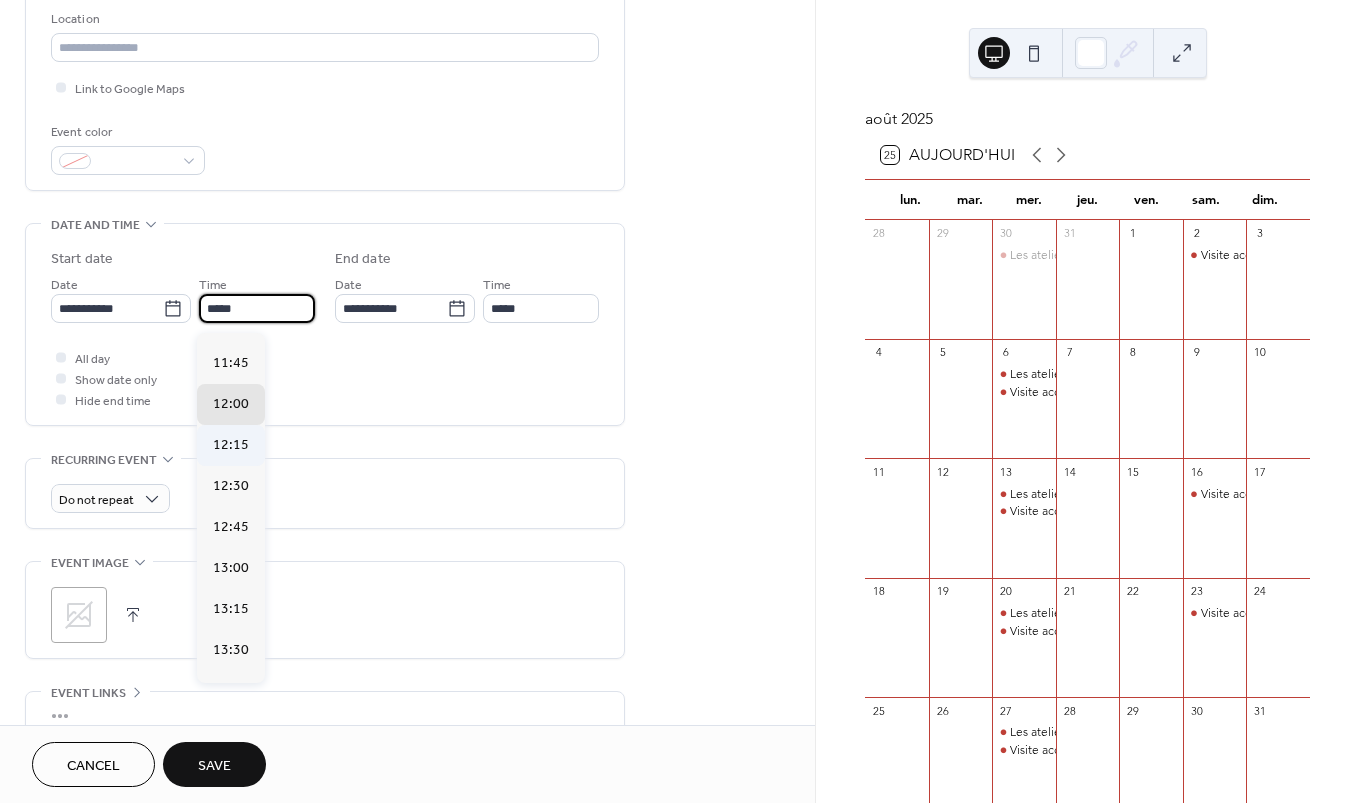 scroll, scrollTop: 2085, scrollLeft: 0, axis: vertical 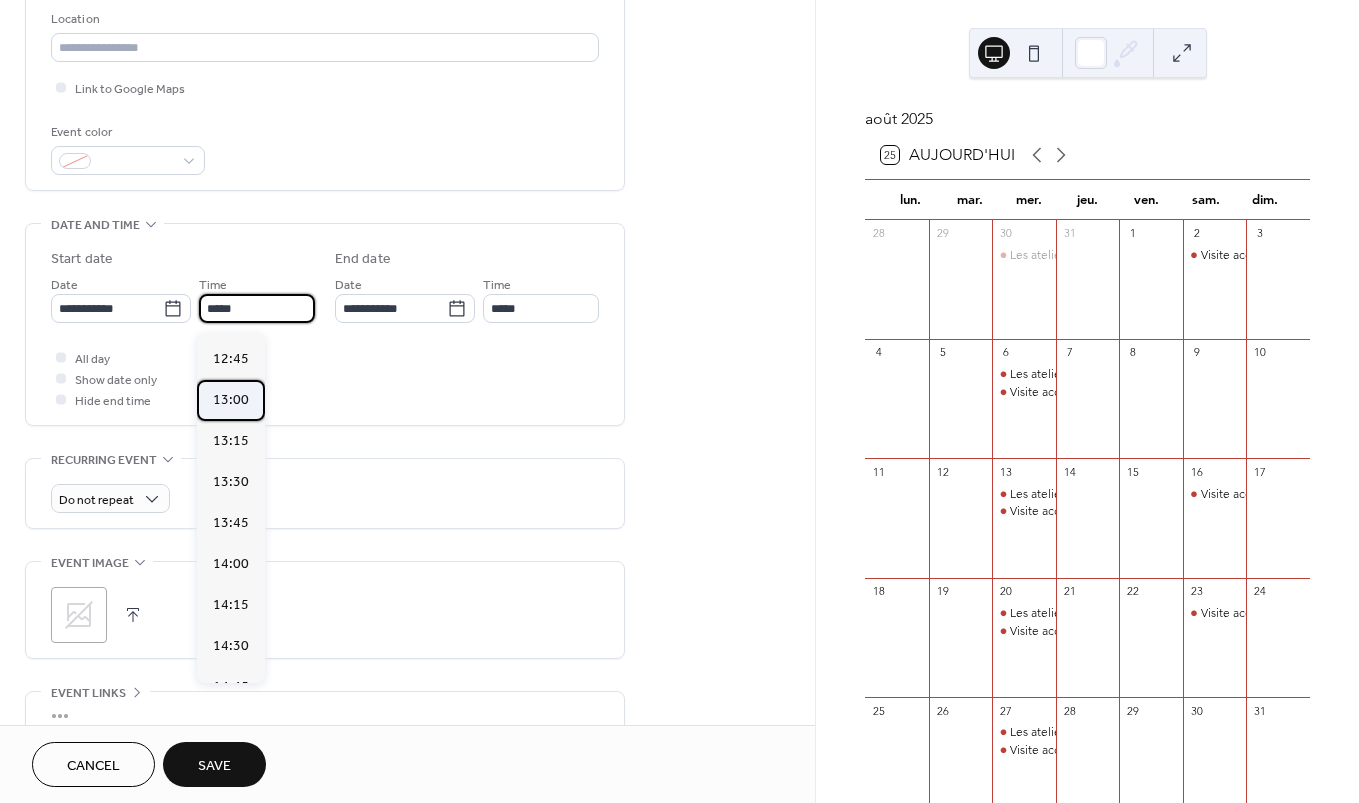 click on "13:00" at bounding box center (231, 400) 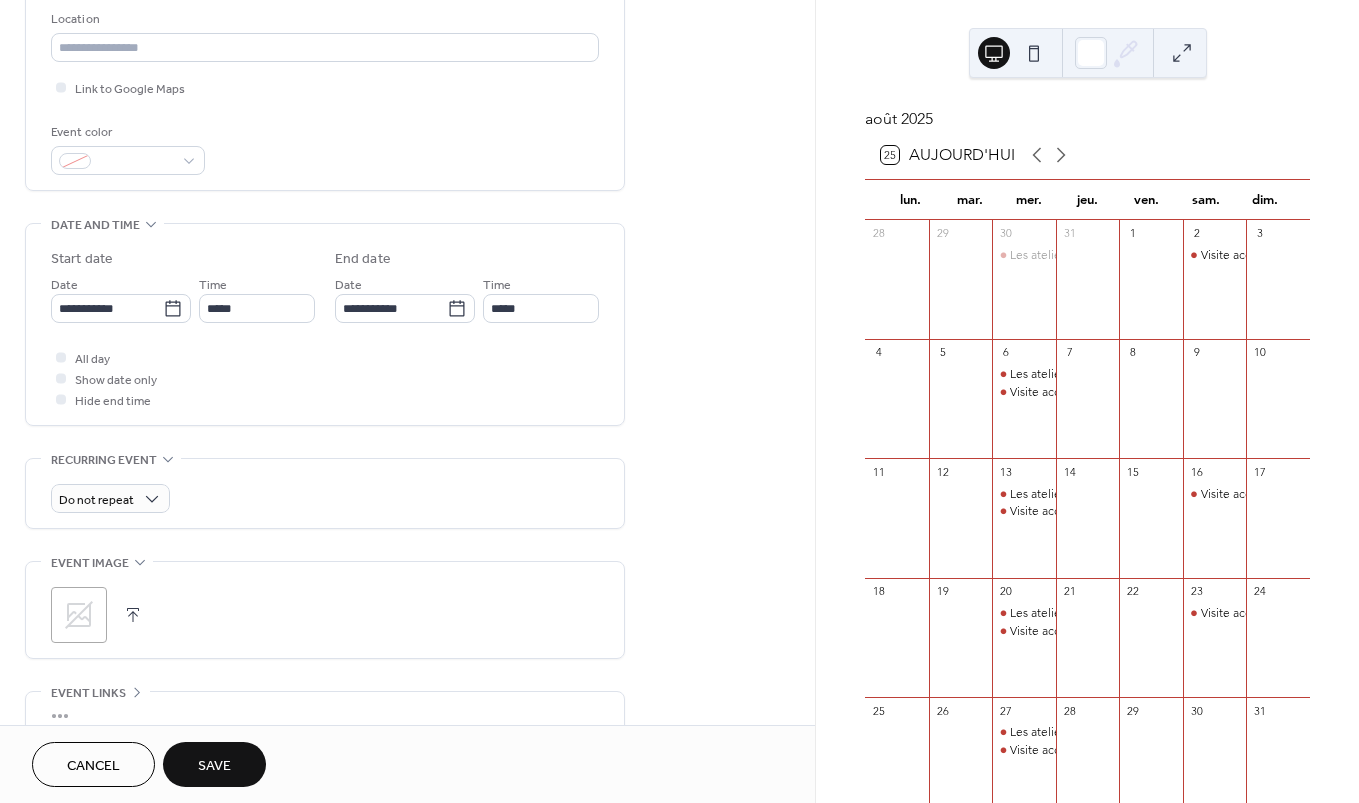 type on "*****" 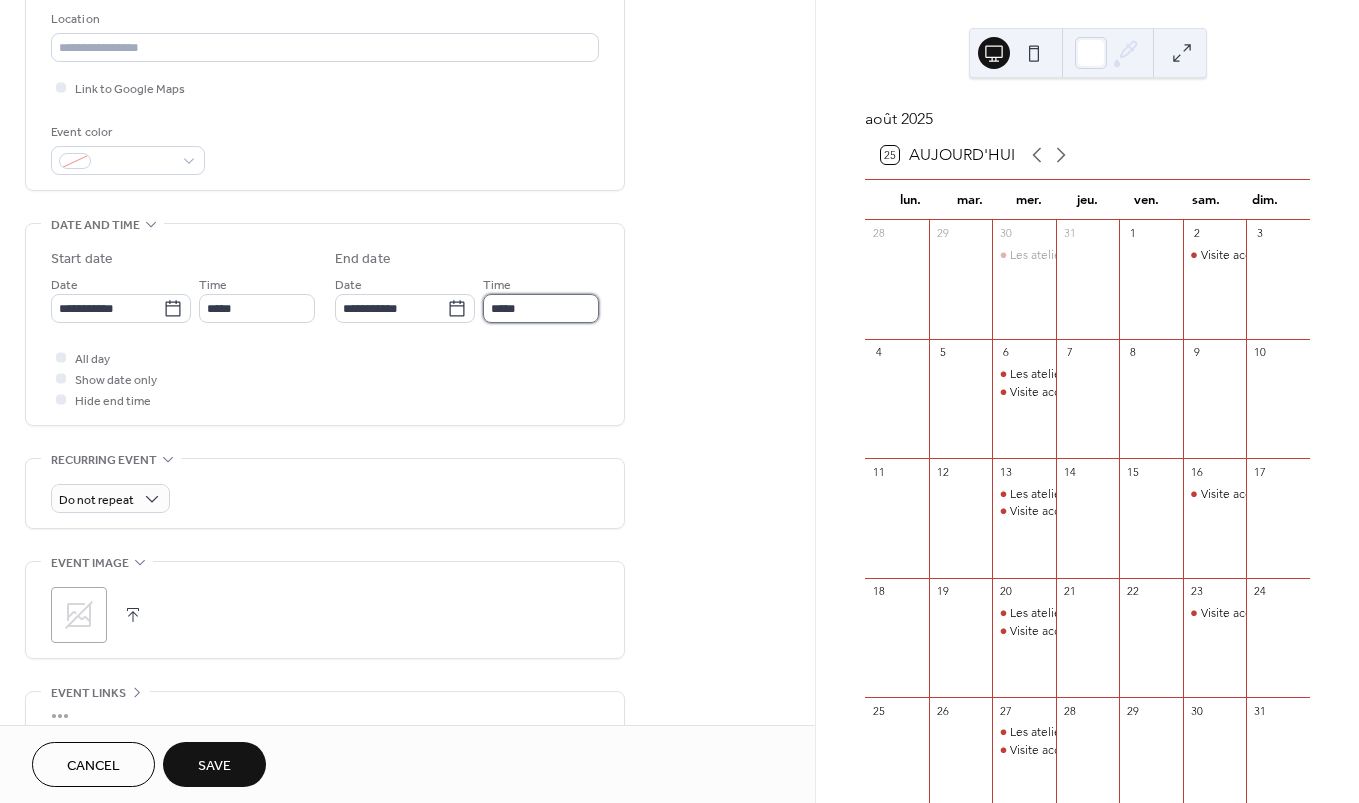 click on "*****" at bounding box center (541, 308) 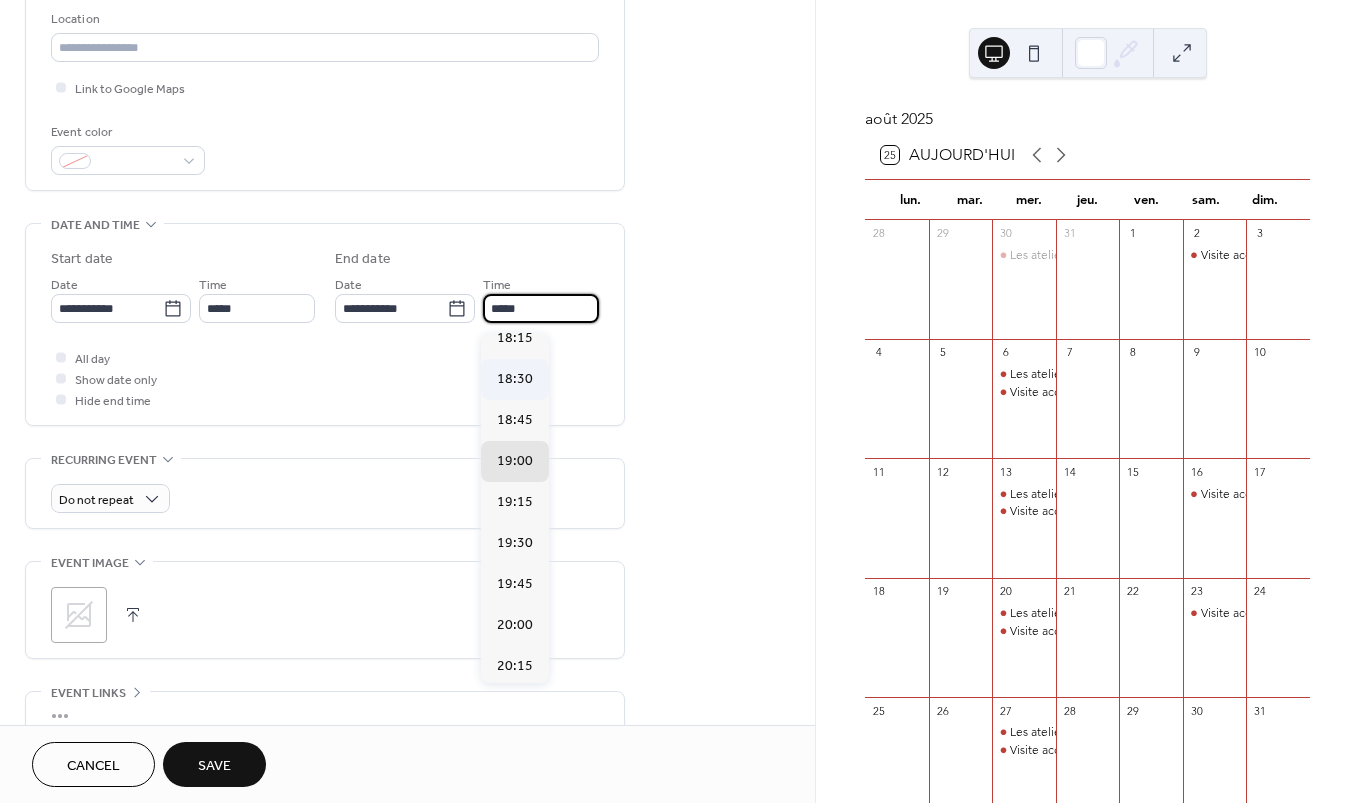 scroll, scrollTop: 2867, scrollLeft: 0, axis: vertical 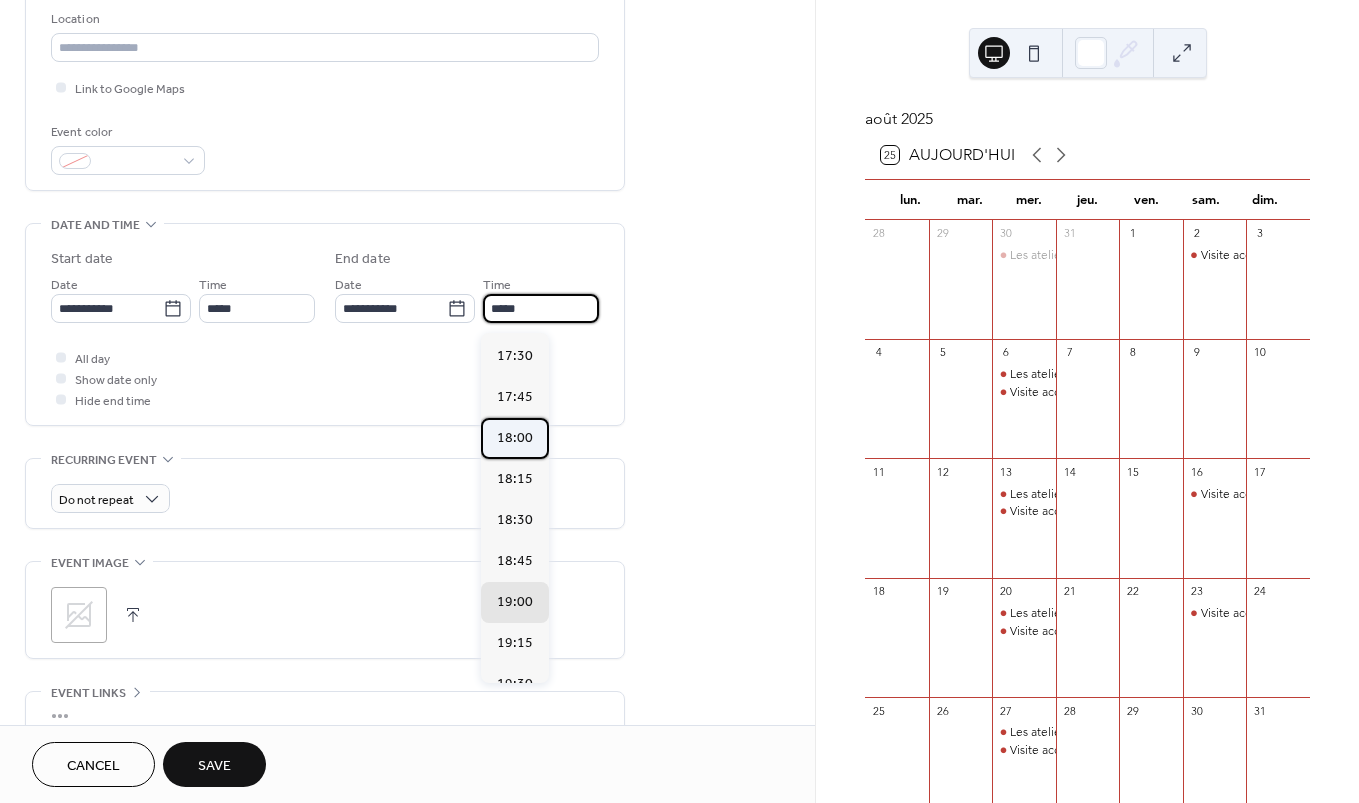 click on "18:00" at bounding box center (515, 438) 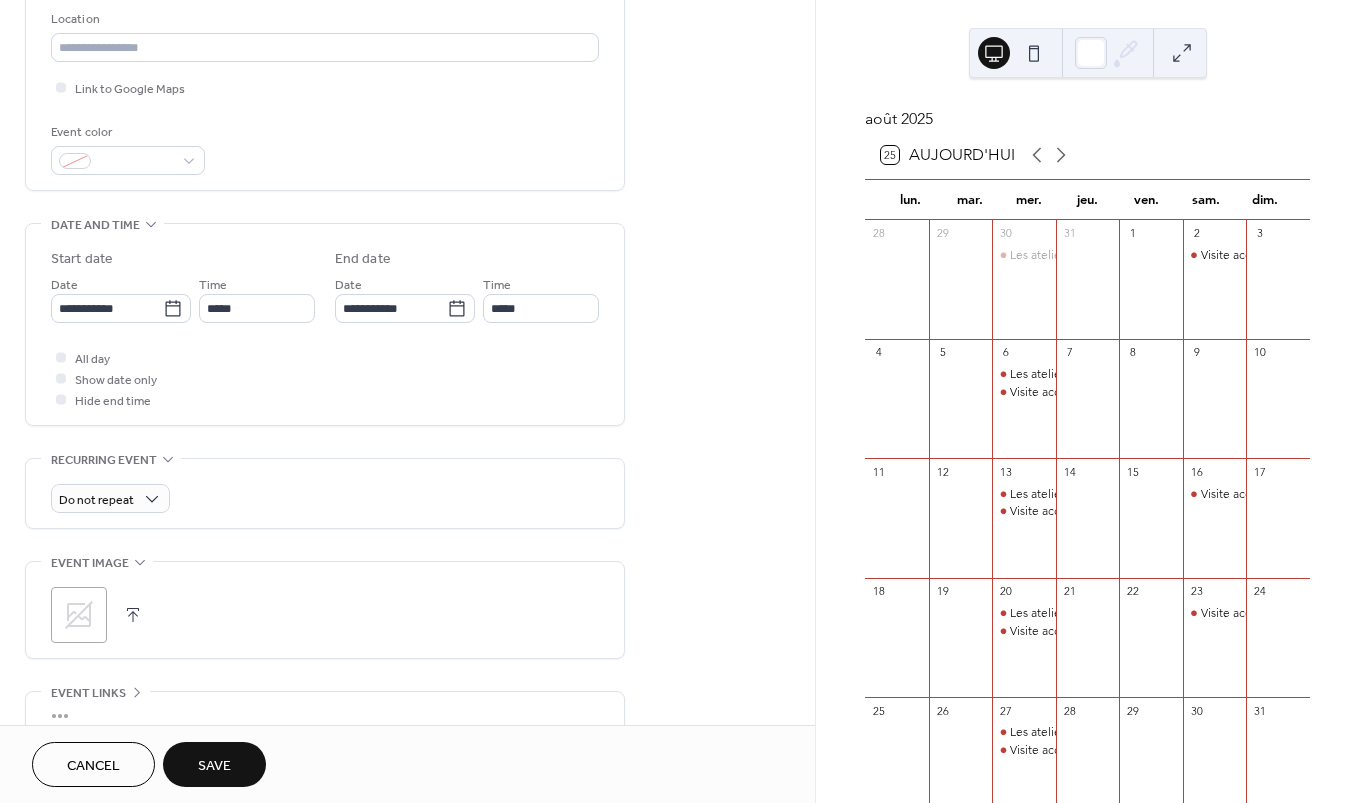 type on "*****" 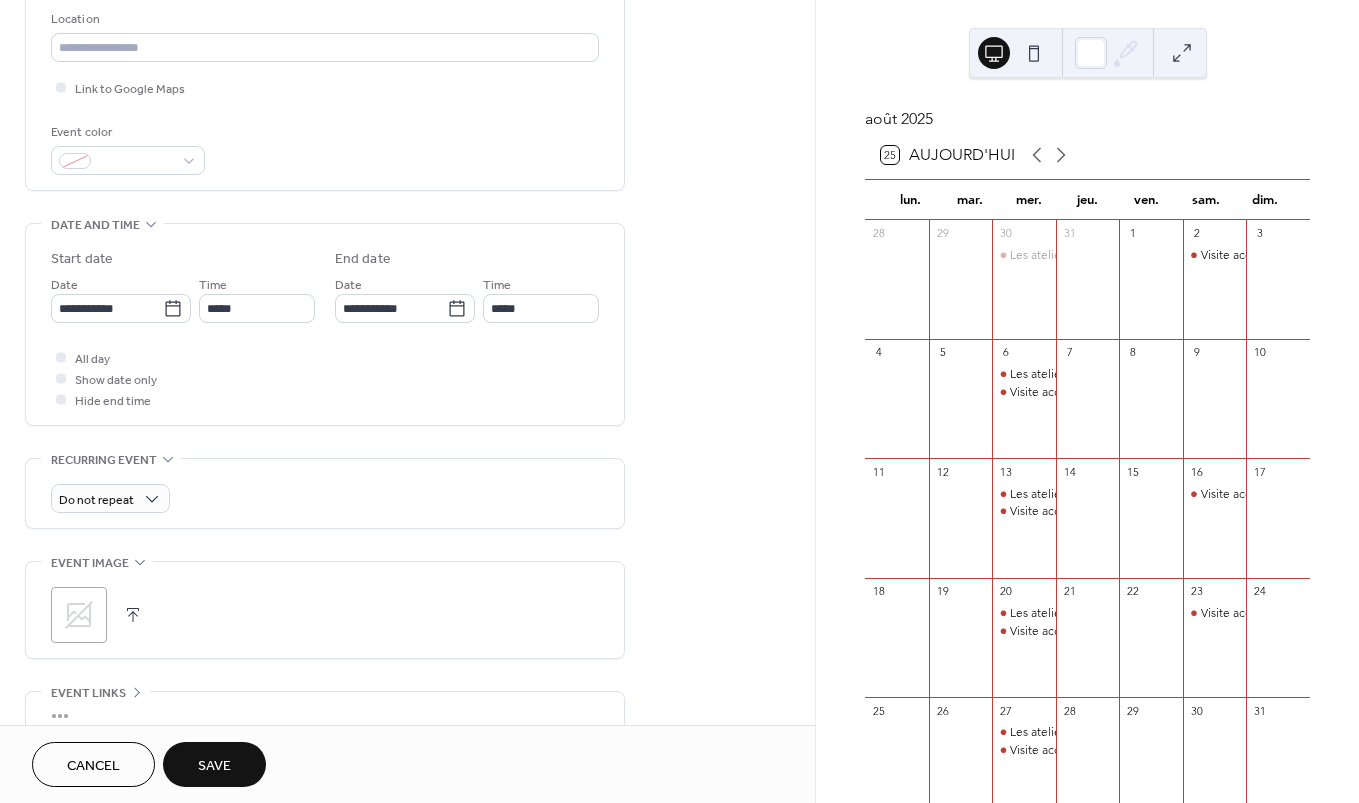 click on "Save" at bounding box center (214, 766) 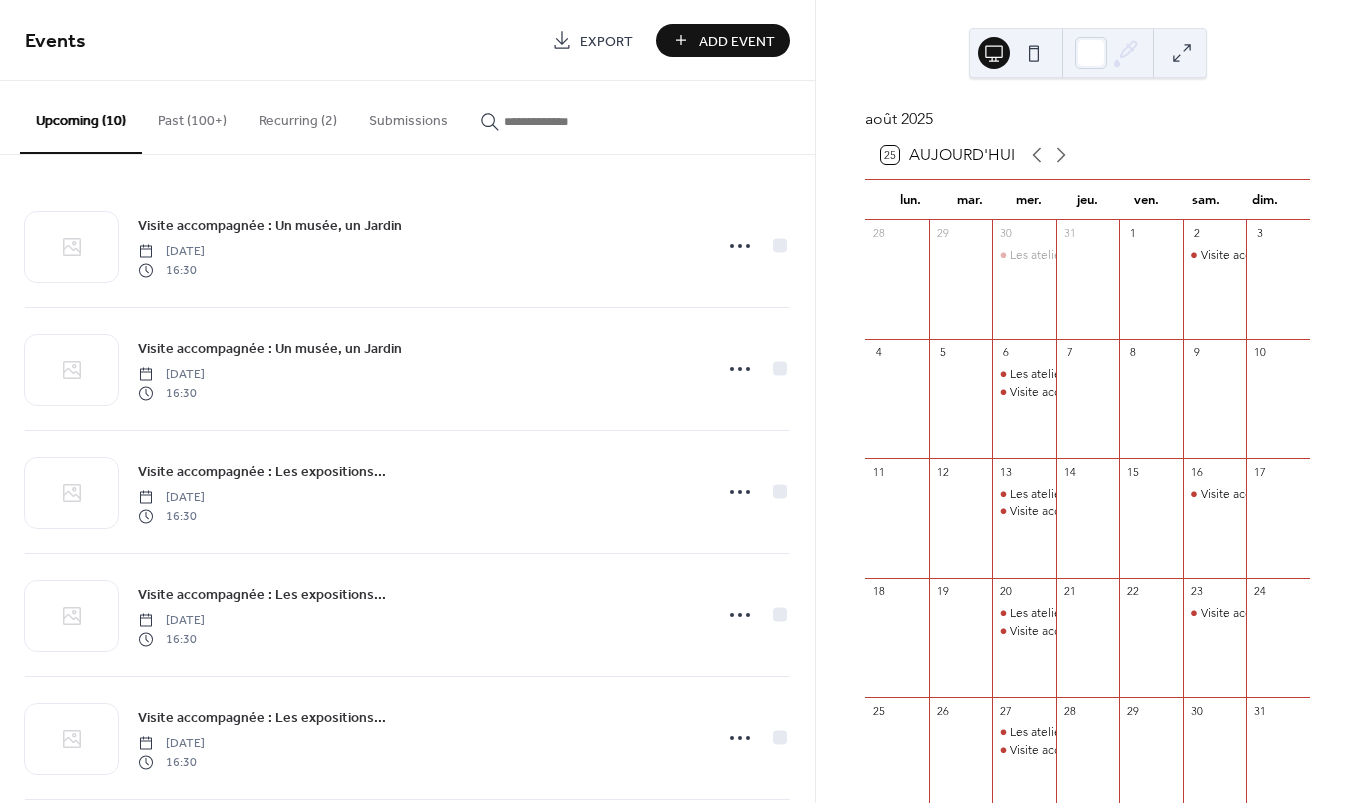 click on "Add Event" at bounding box center (737, 41) 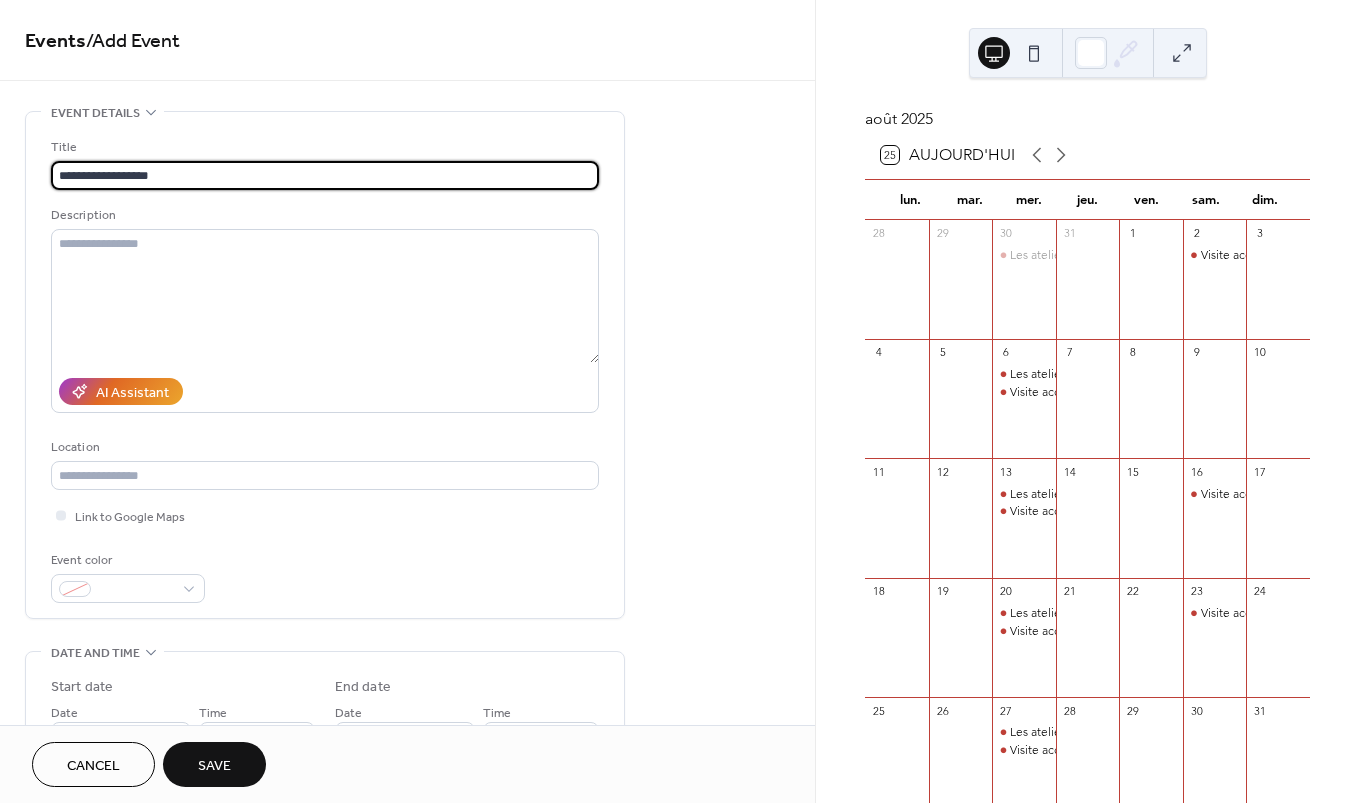 click on "**********" at bounding box center (325, 175) 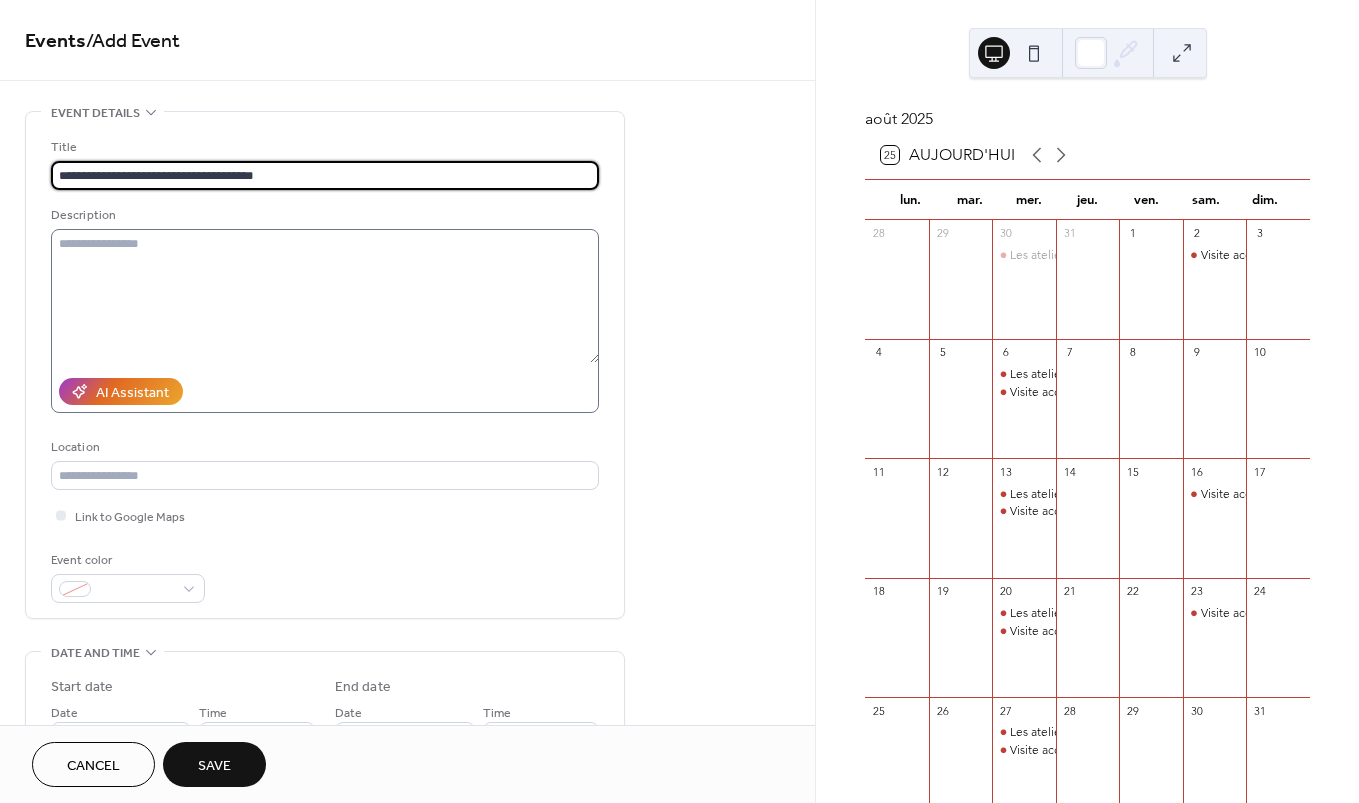 type on "**********" 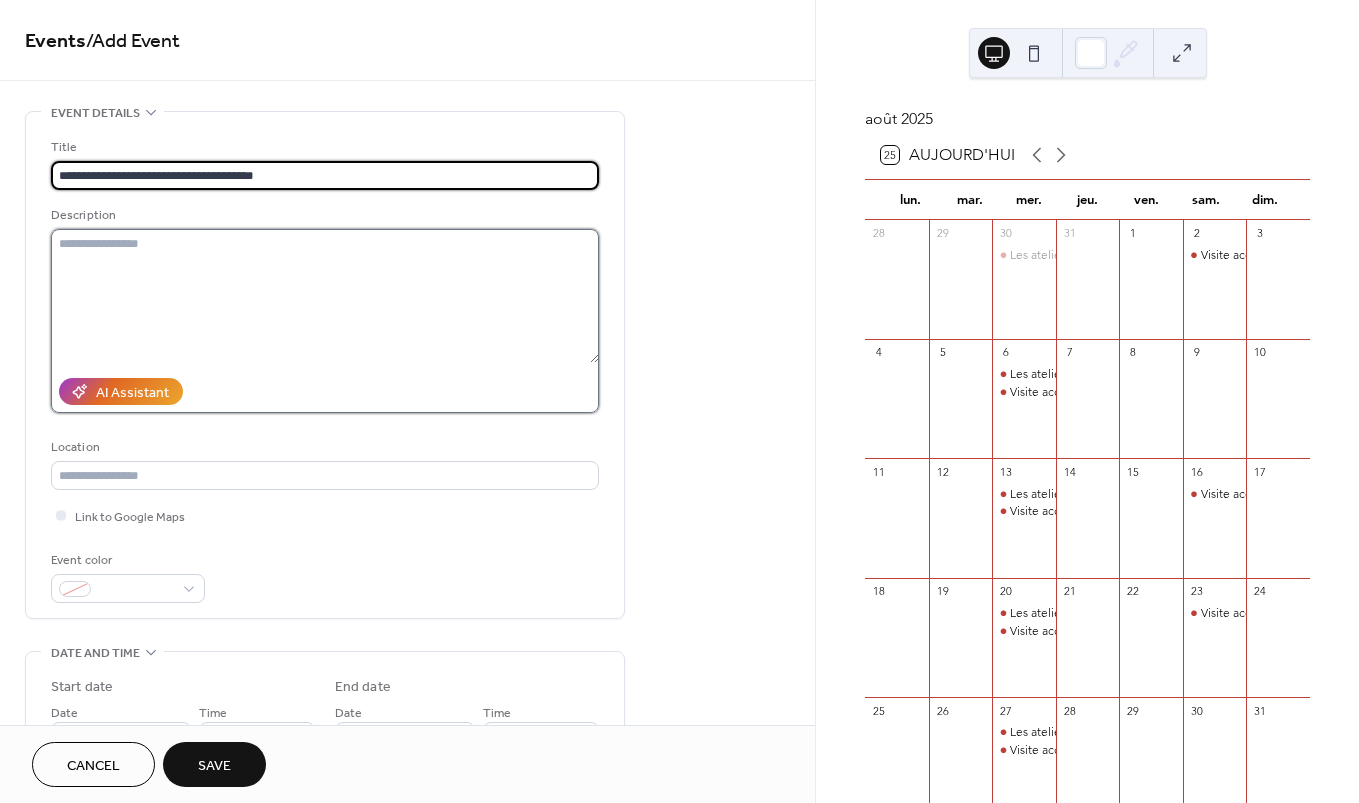 click at bounding box center [325, 296] 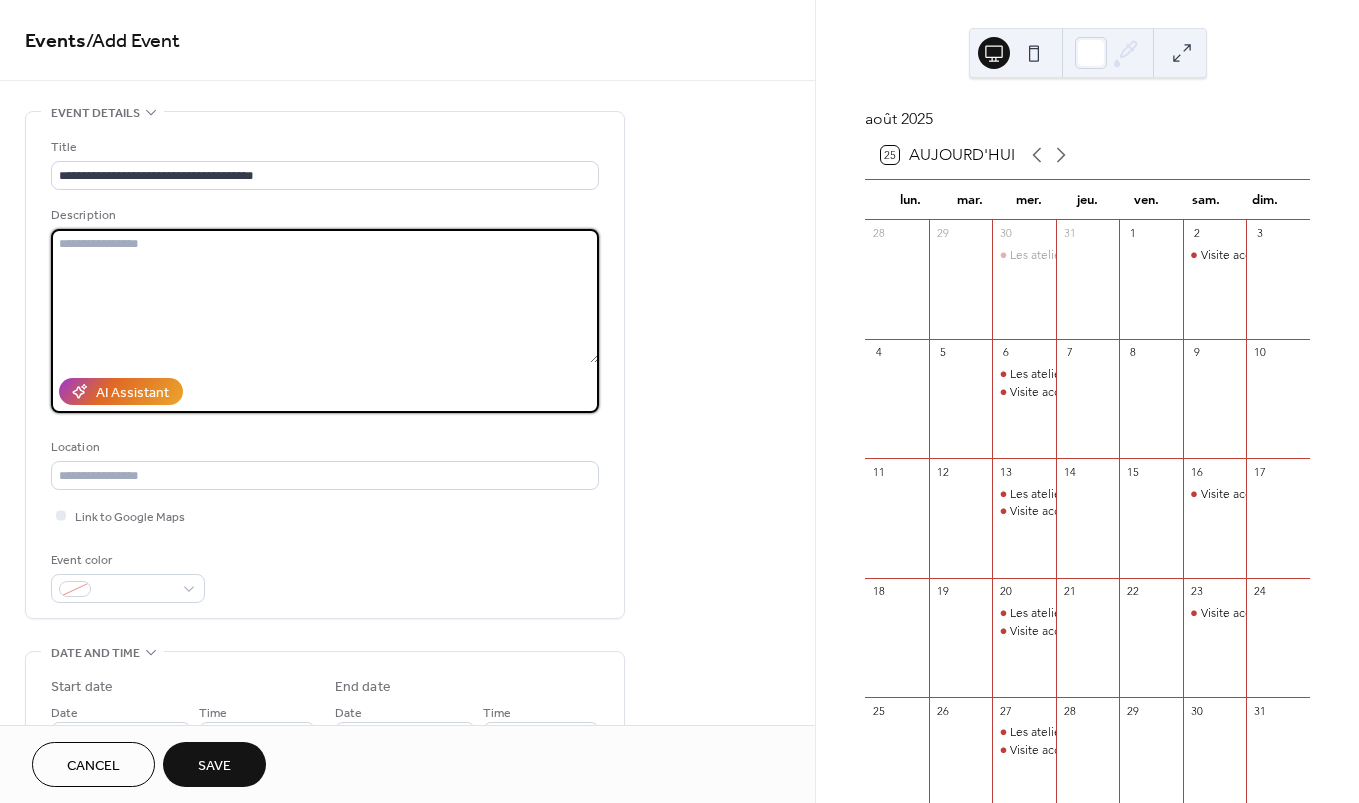 paste on "**********" 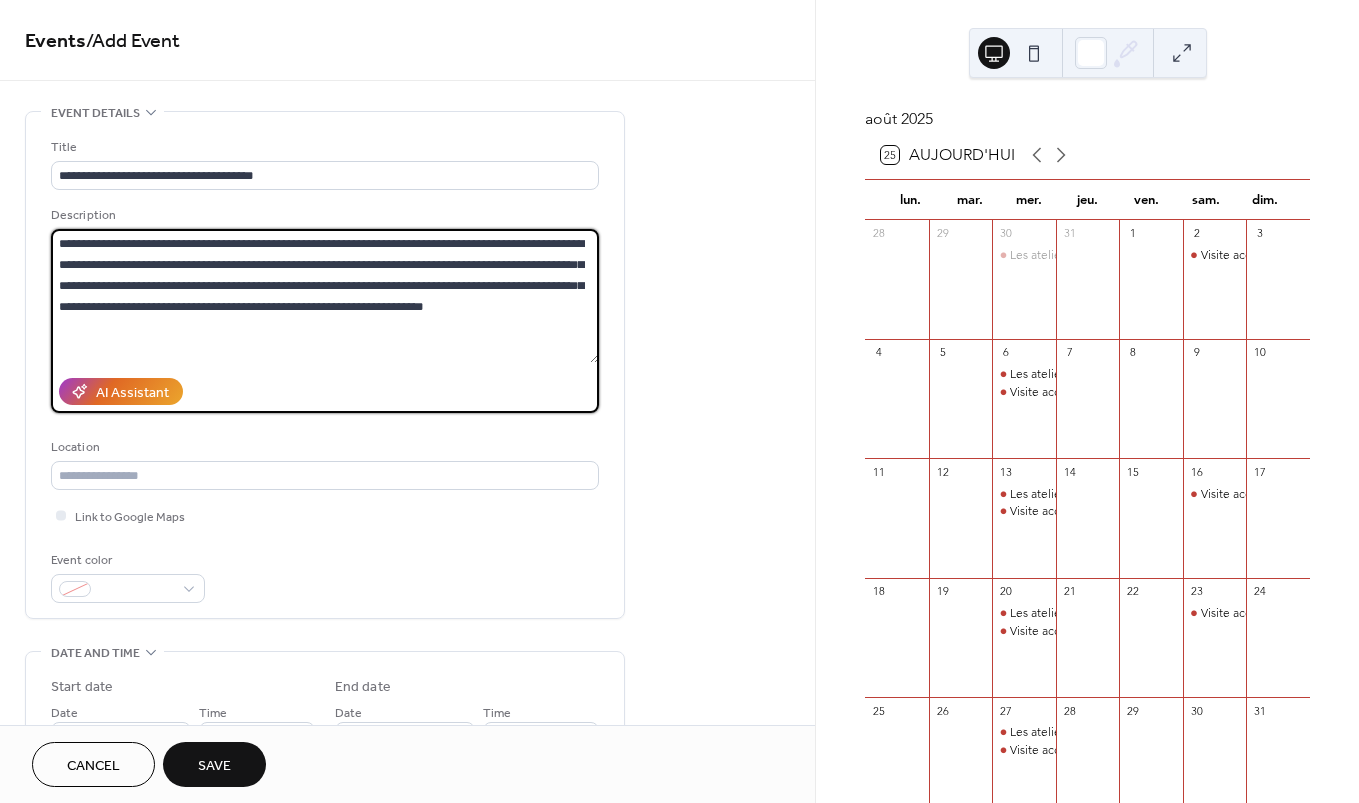 scroll, scrollTop: 176, scrollLeft: 0, axis: vertical 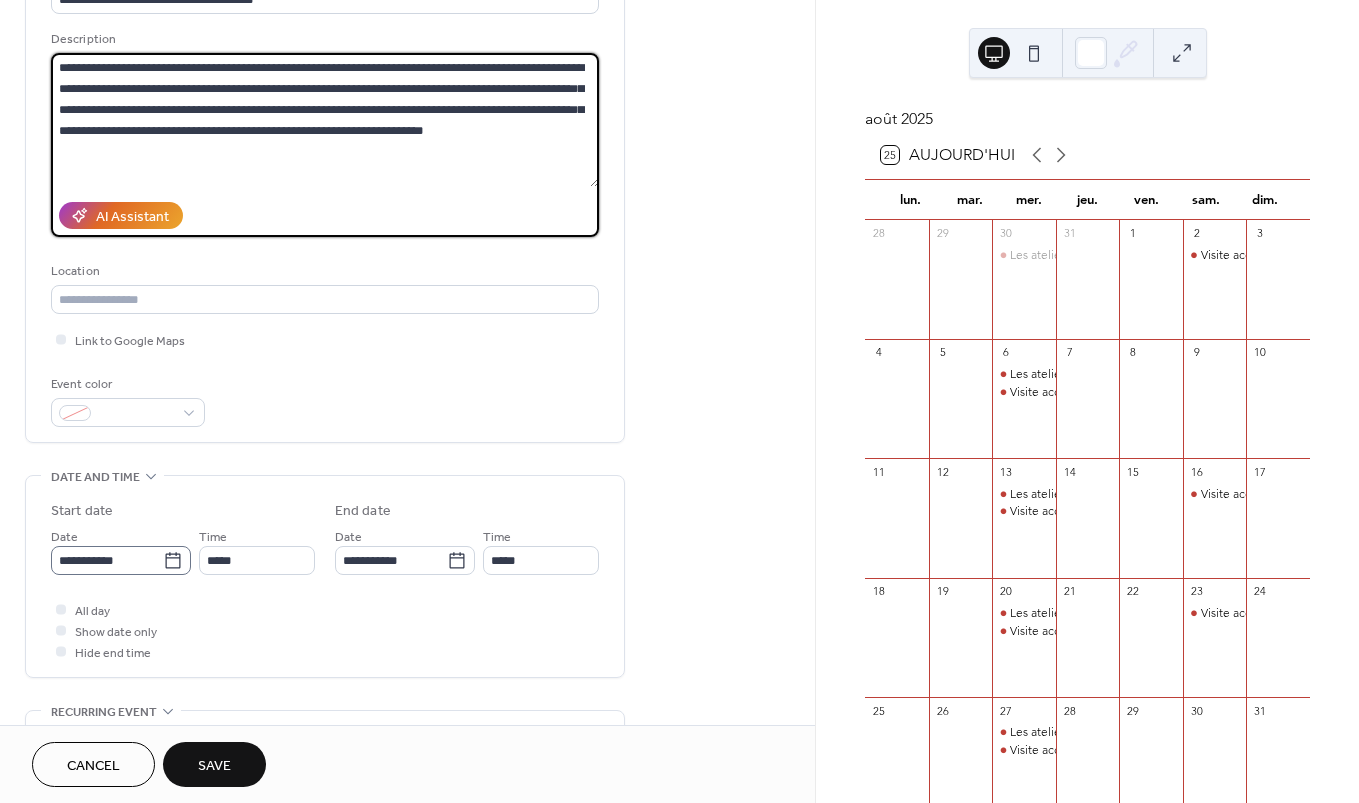 type on "**********" 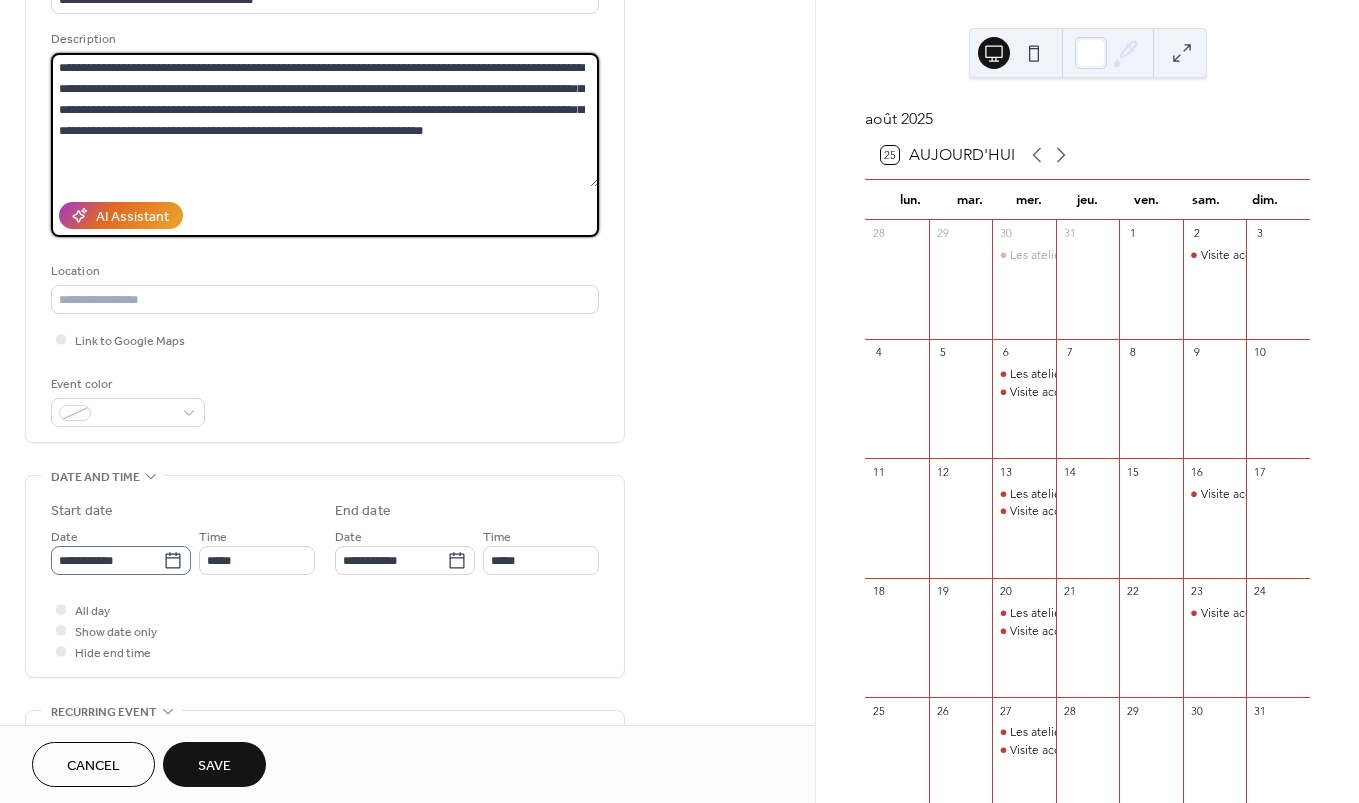 click 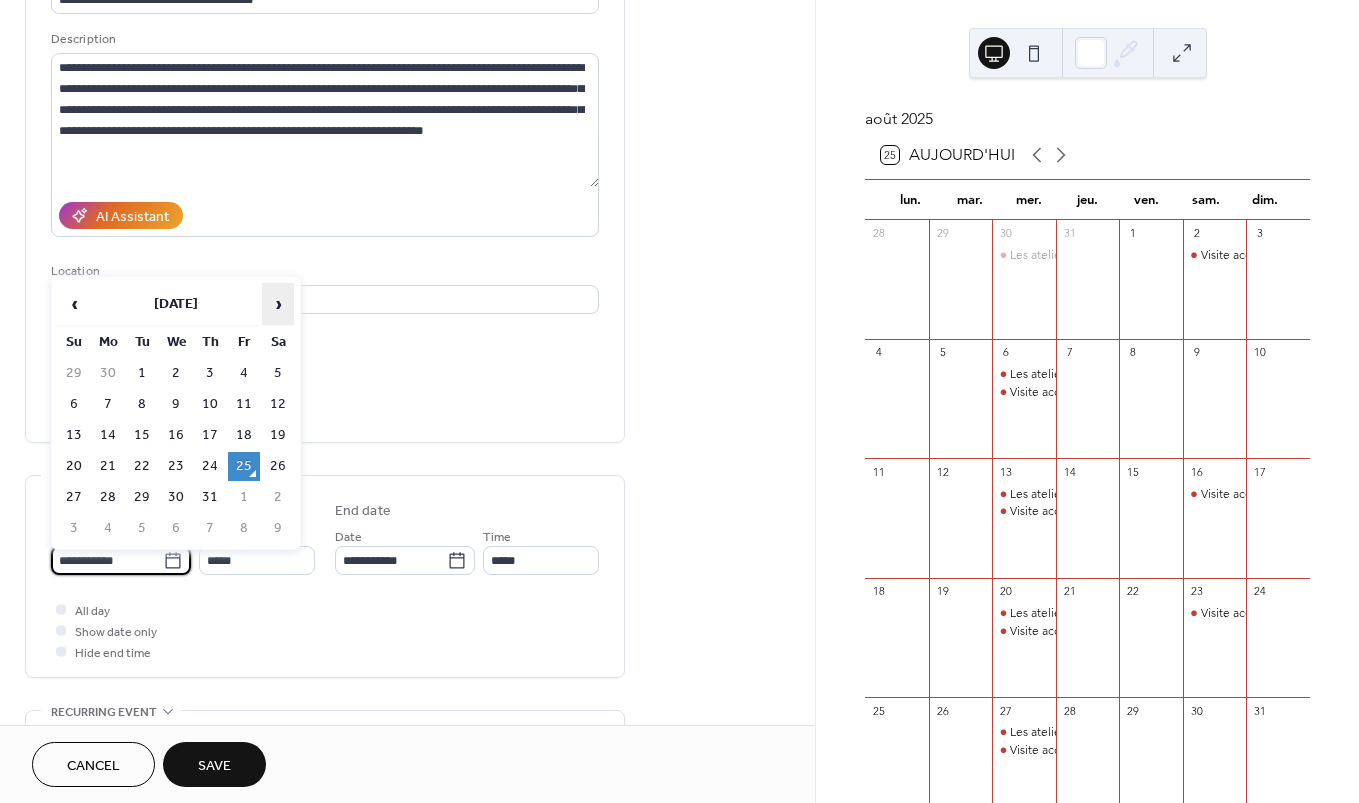 click on "›" at bounding box center [278, 304] 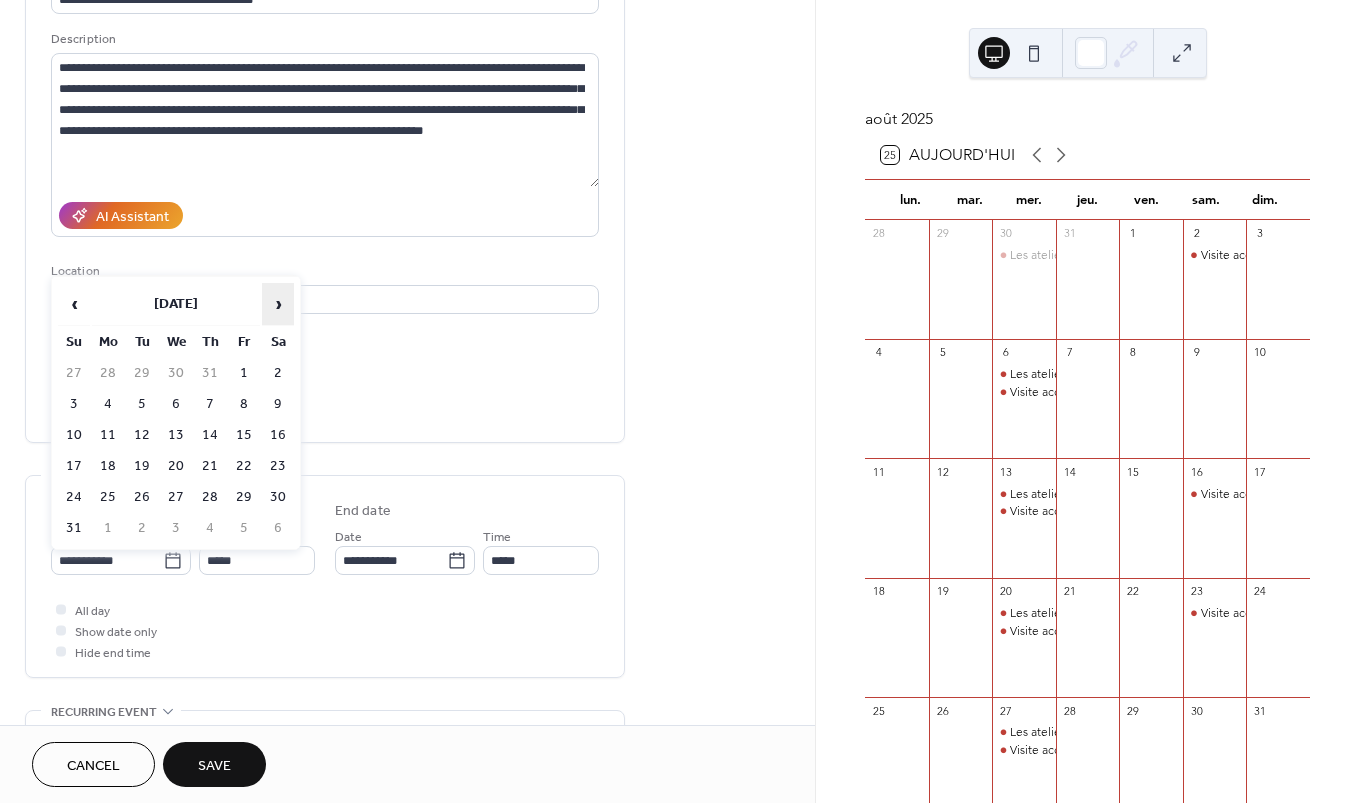 click on "›" at bounding box center [278, 304] 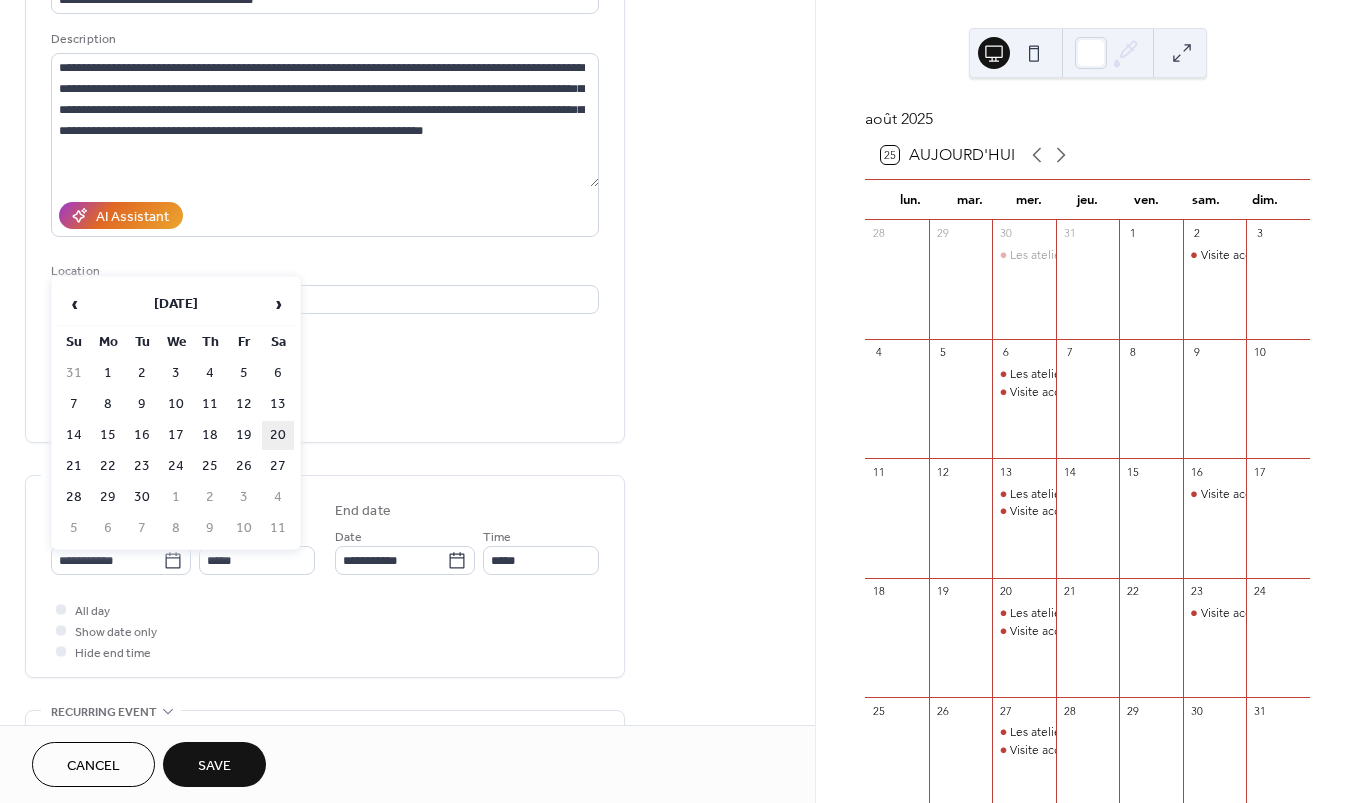 click on "20" at bounding box center (278, 435) 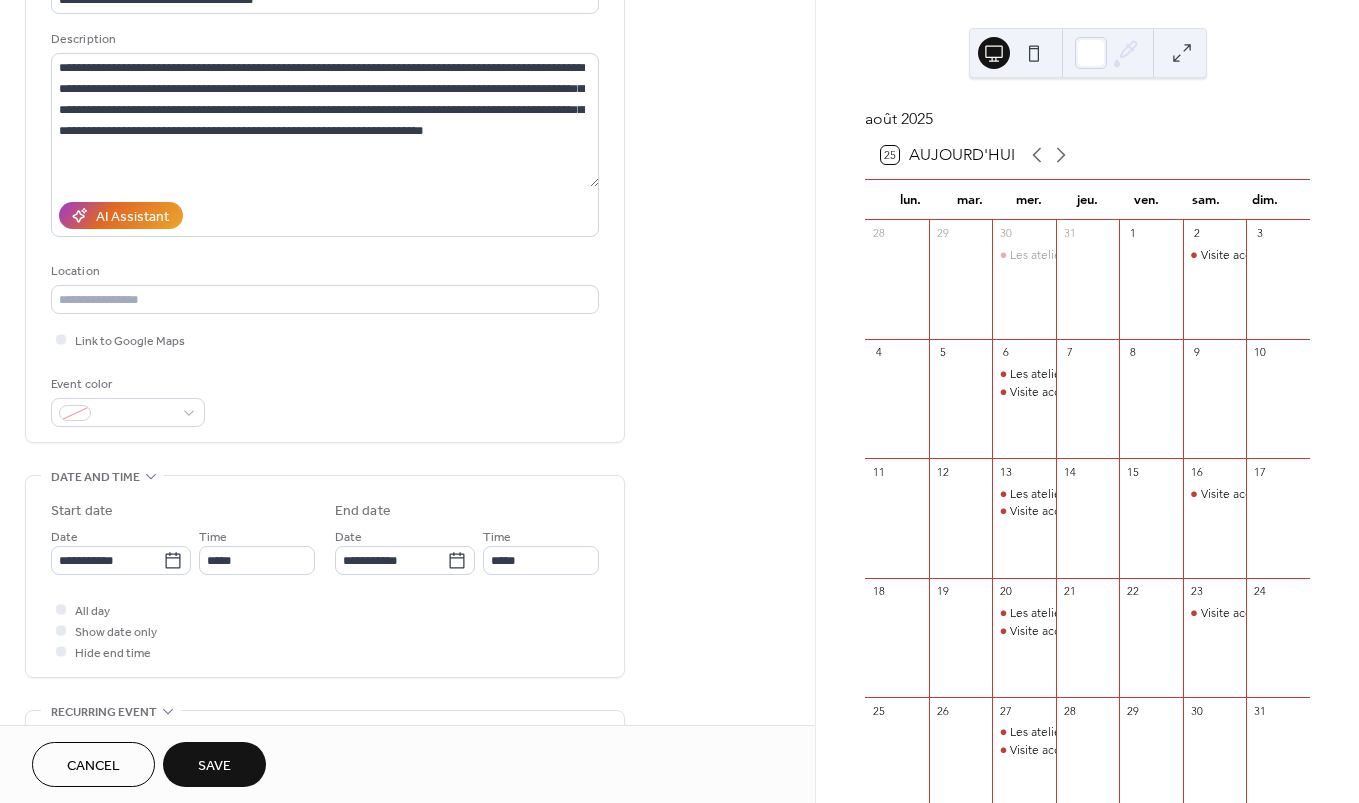 type on "**********" 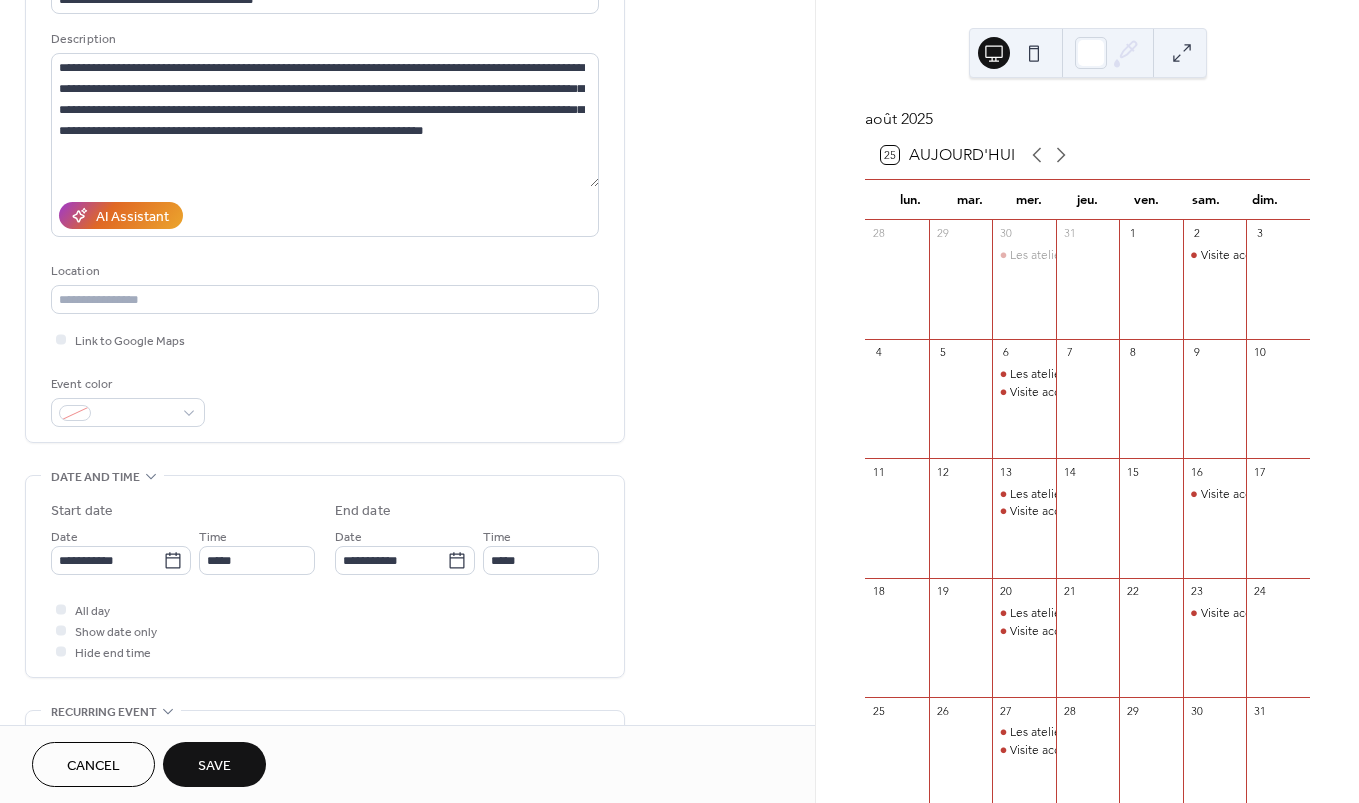type on "**********" 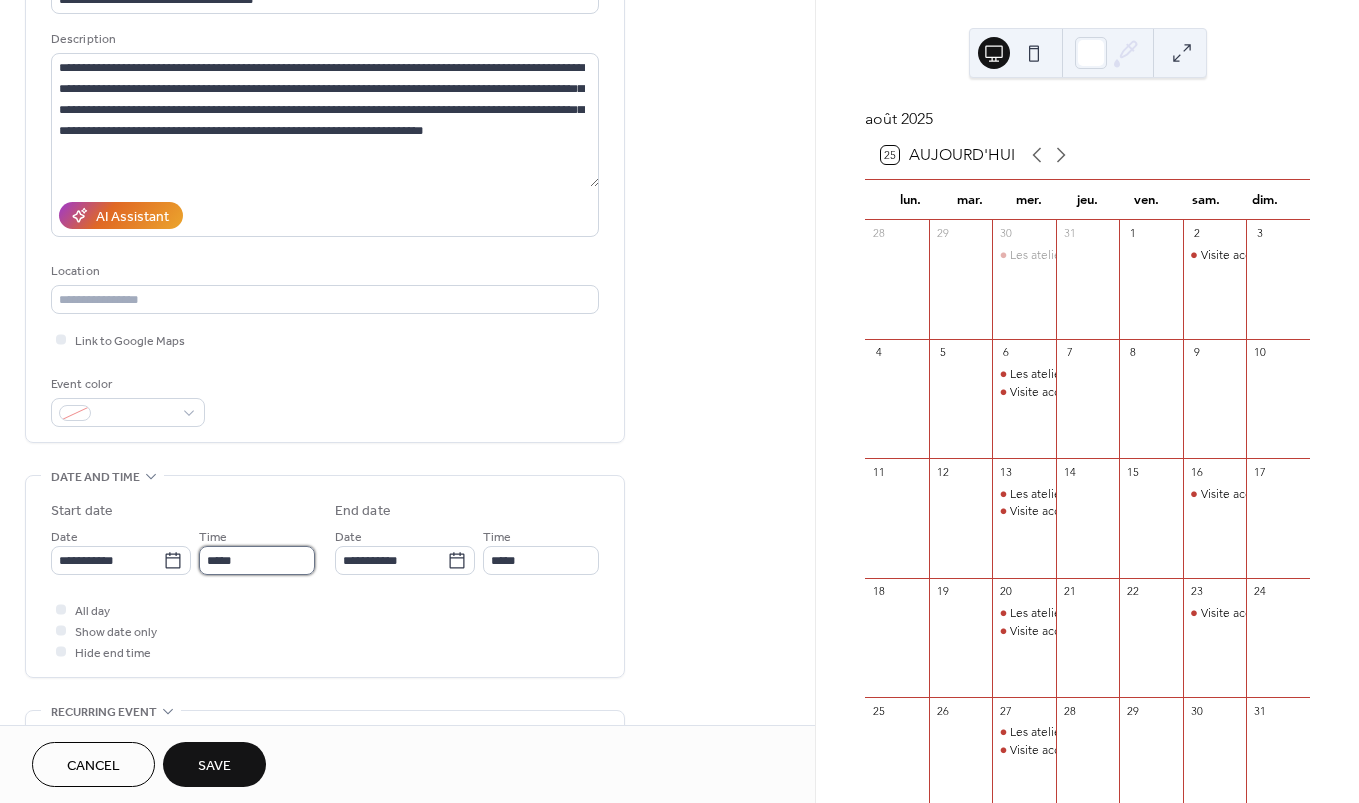 click on "*****" at bounding box center [257, 560] 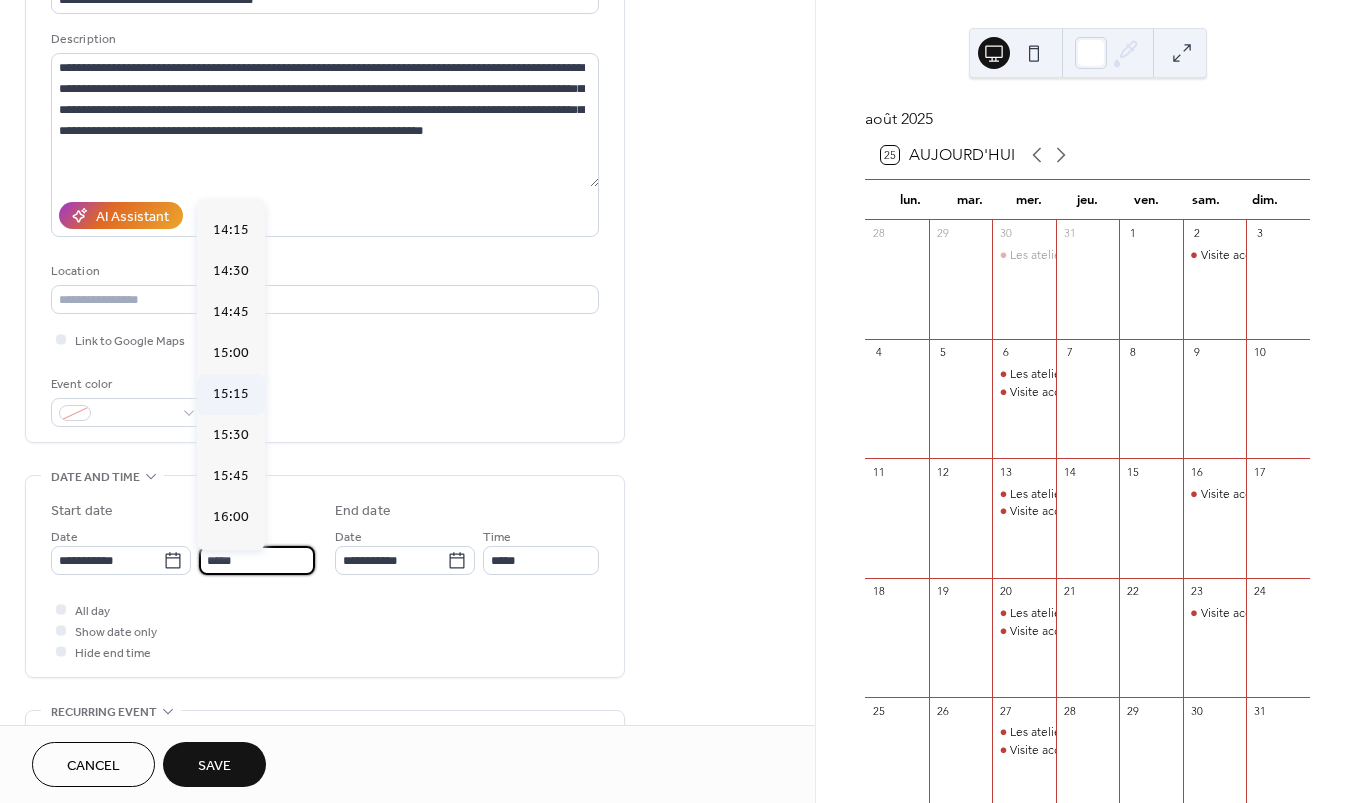 scroll, scrollTop: 2496, scrollLeft: 0, axis: vertical 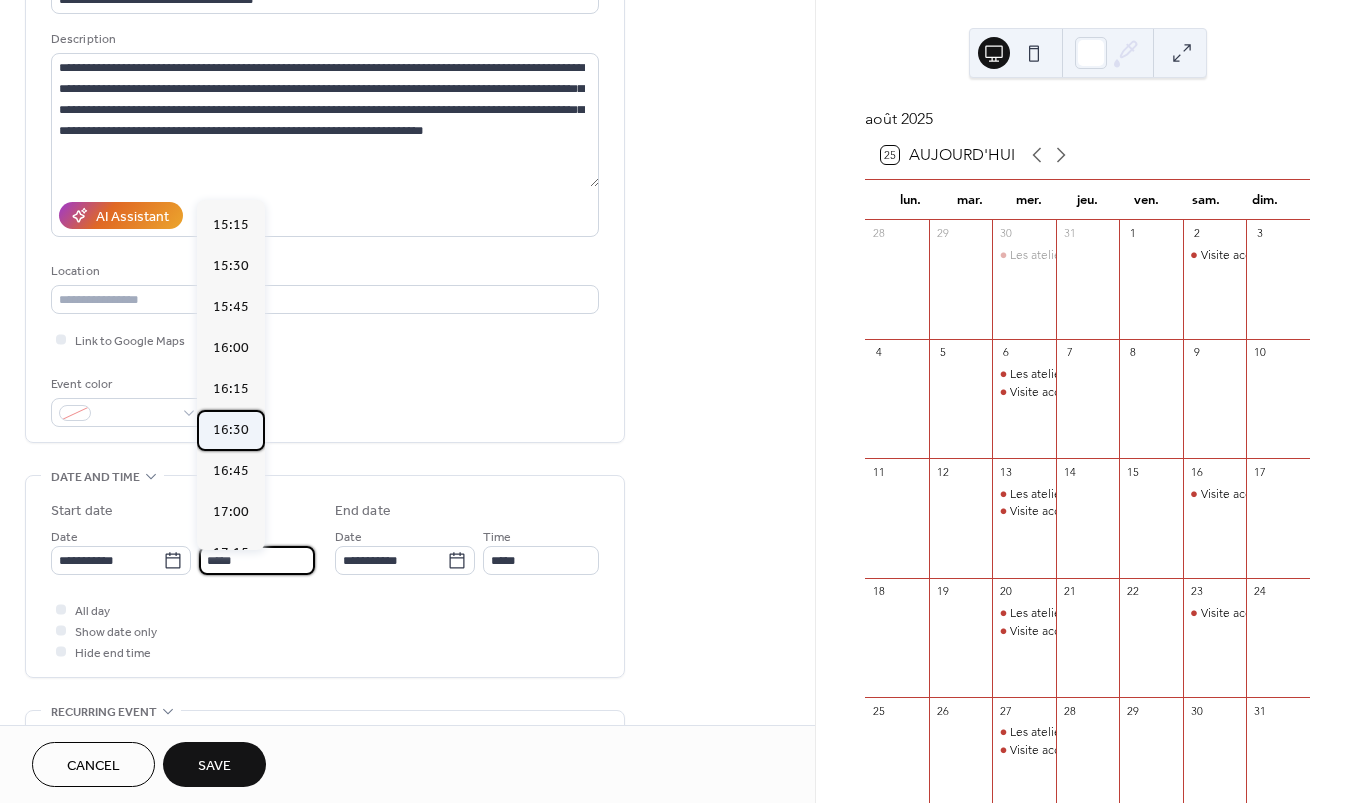 click on "16:30" at bounding box center [231, 430] 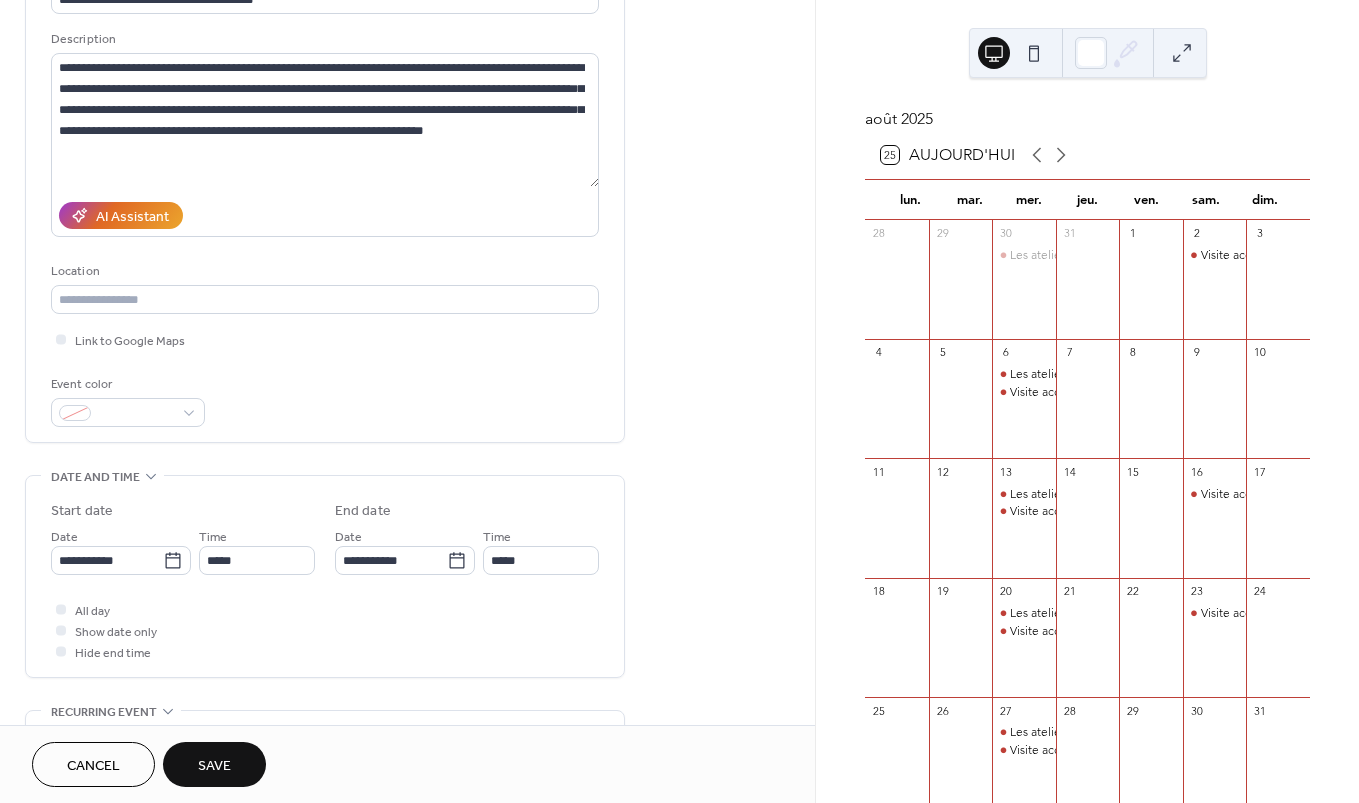 type on "*****" 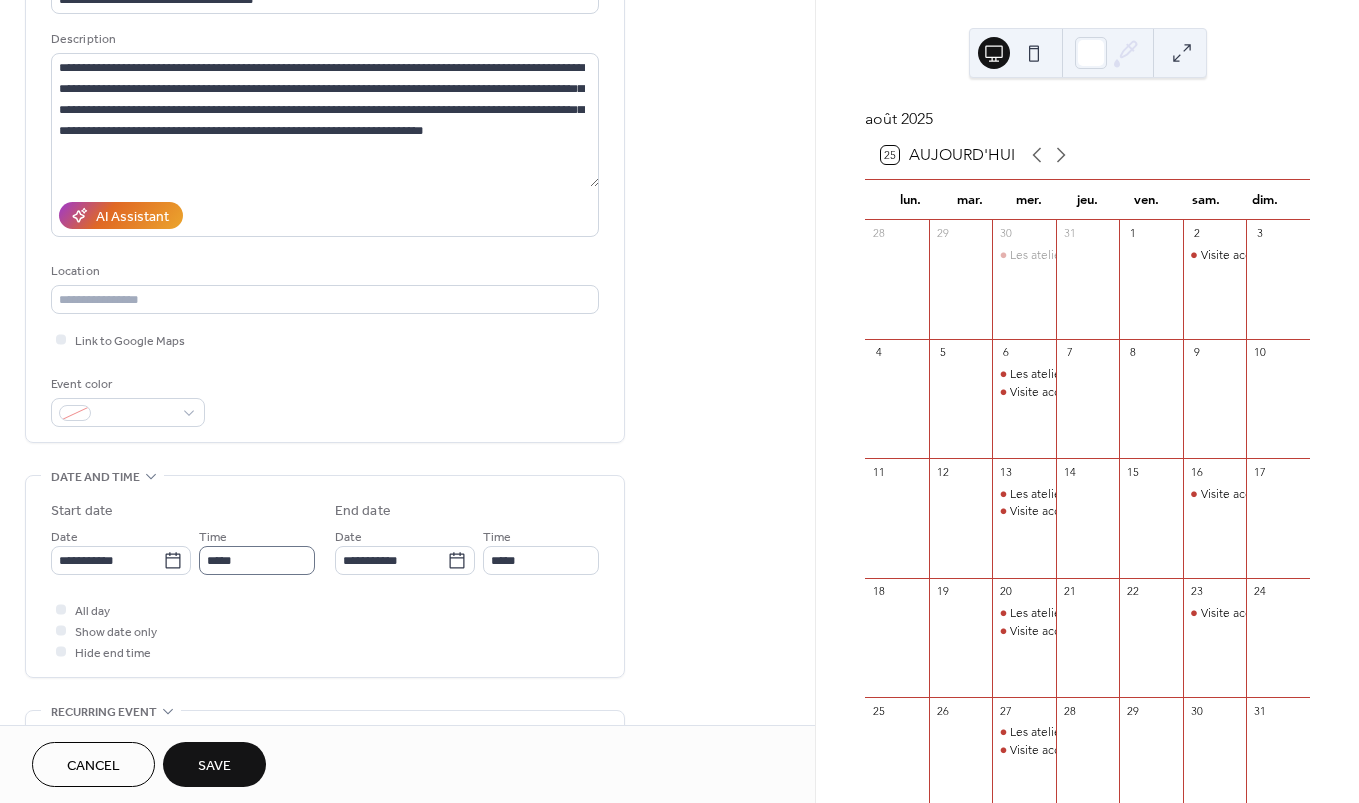 type on "*****" 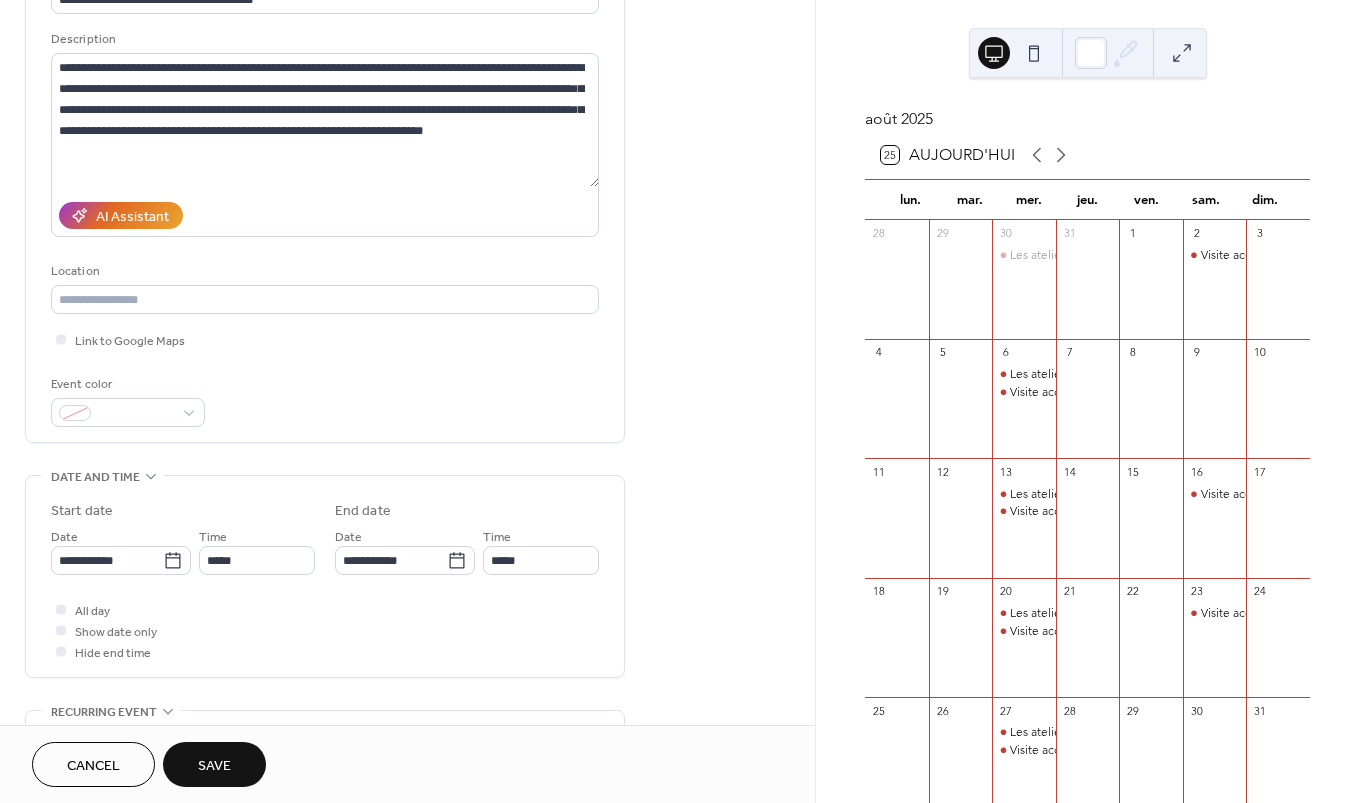 click on "Save" at bounding box center [214, 764] 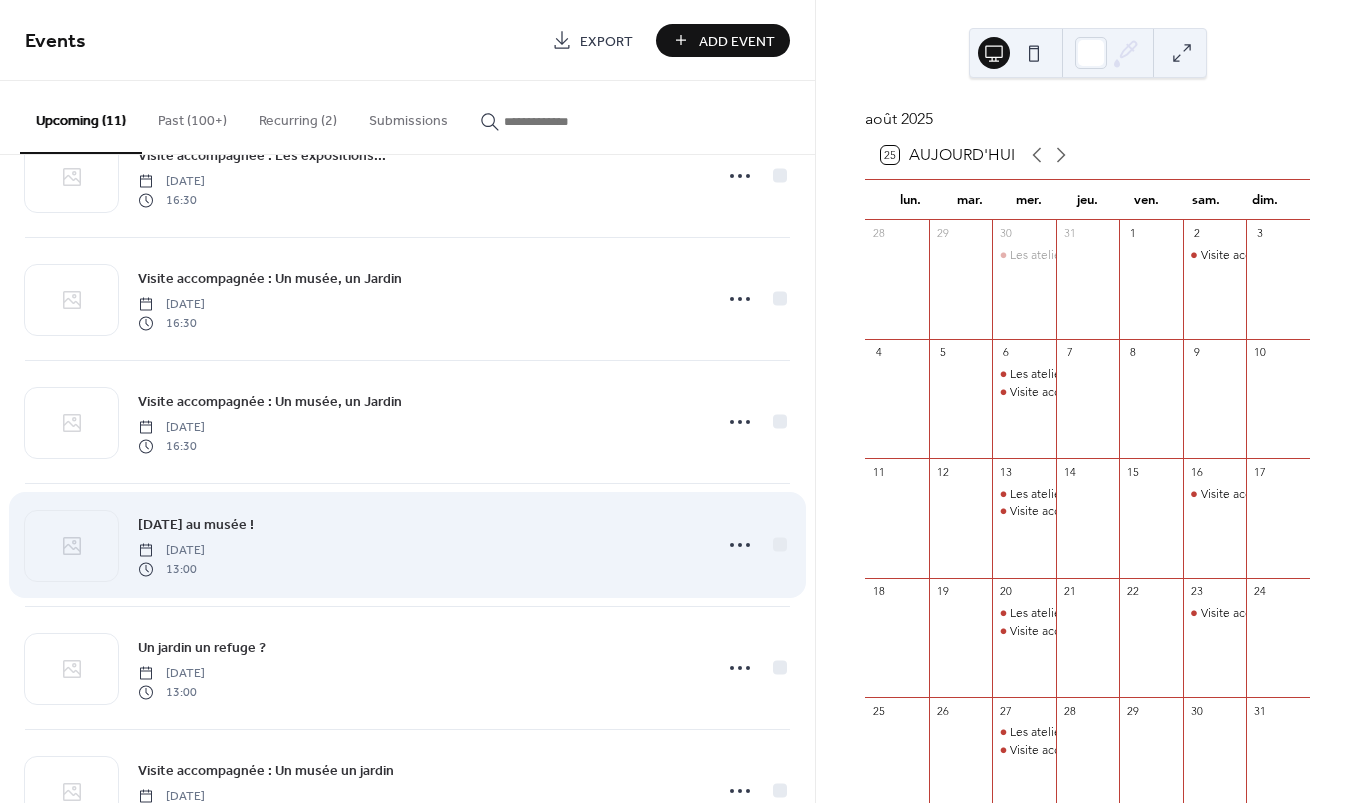 scroll, scrollTop: 764, scrollLeft: 0, axis: vertical 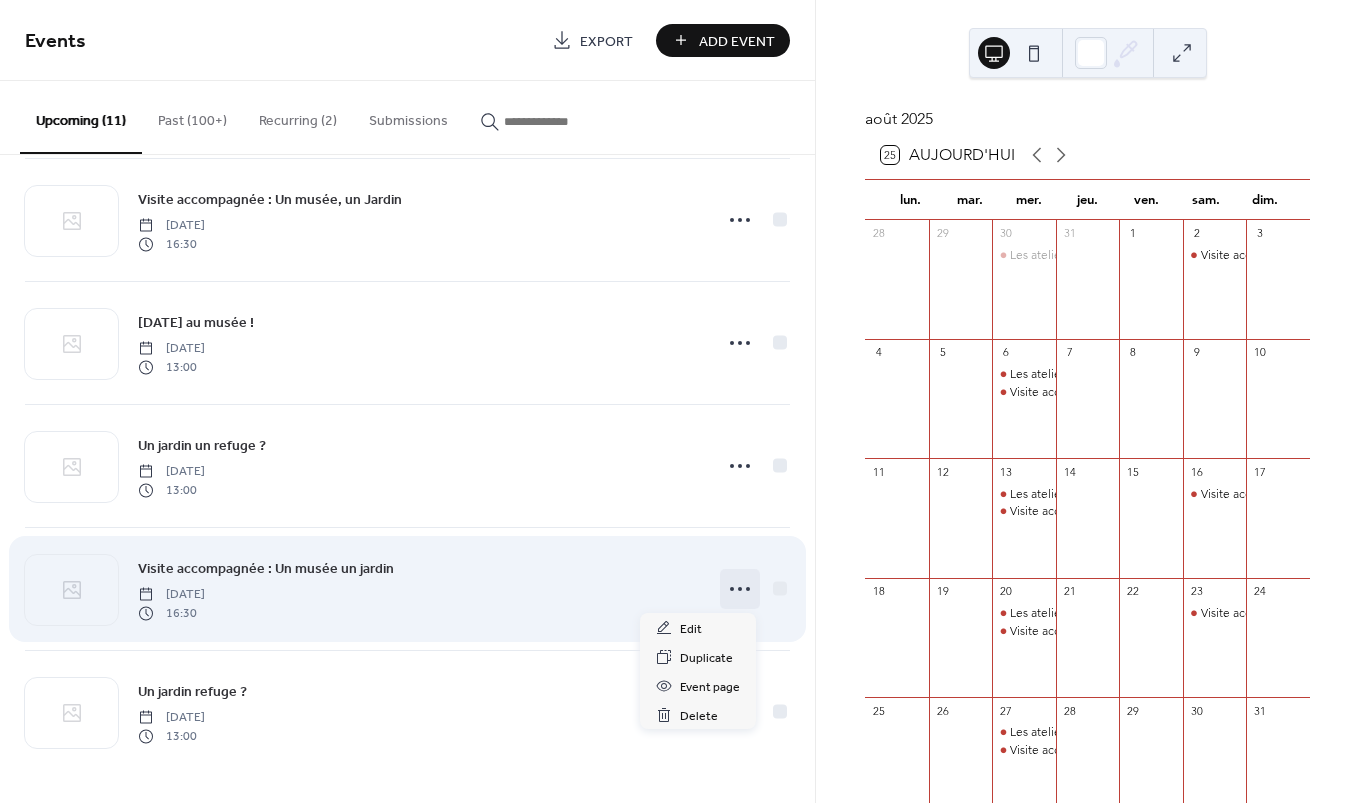 click 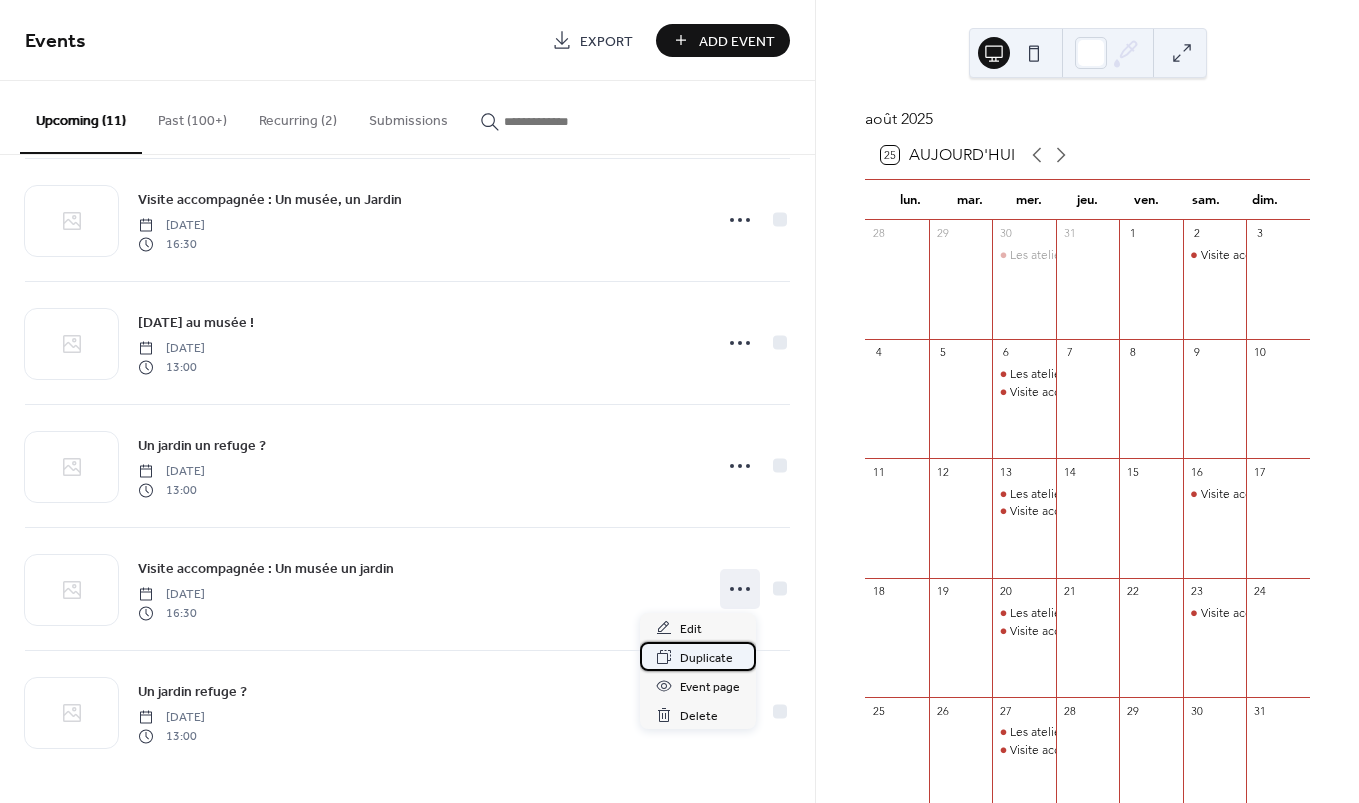 click on "Duplicate" at bounding box center (706, 658) 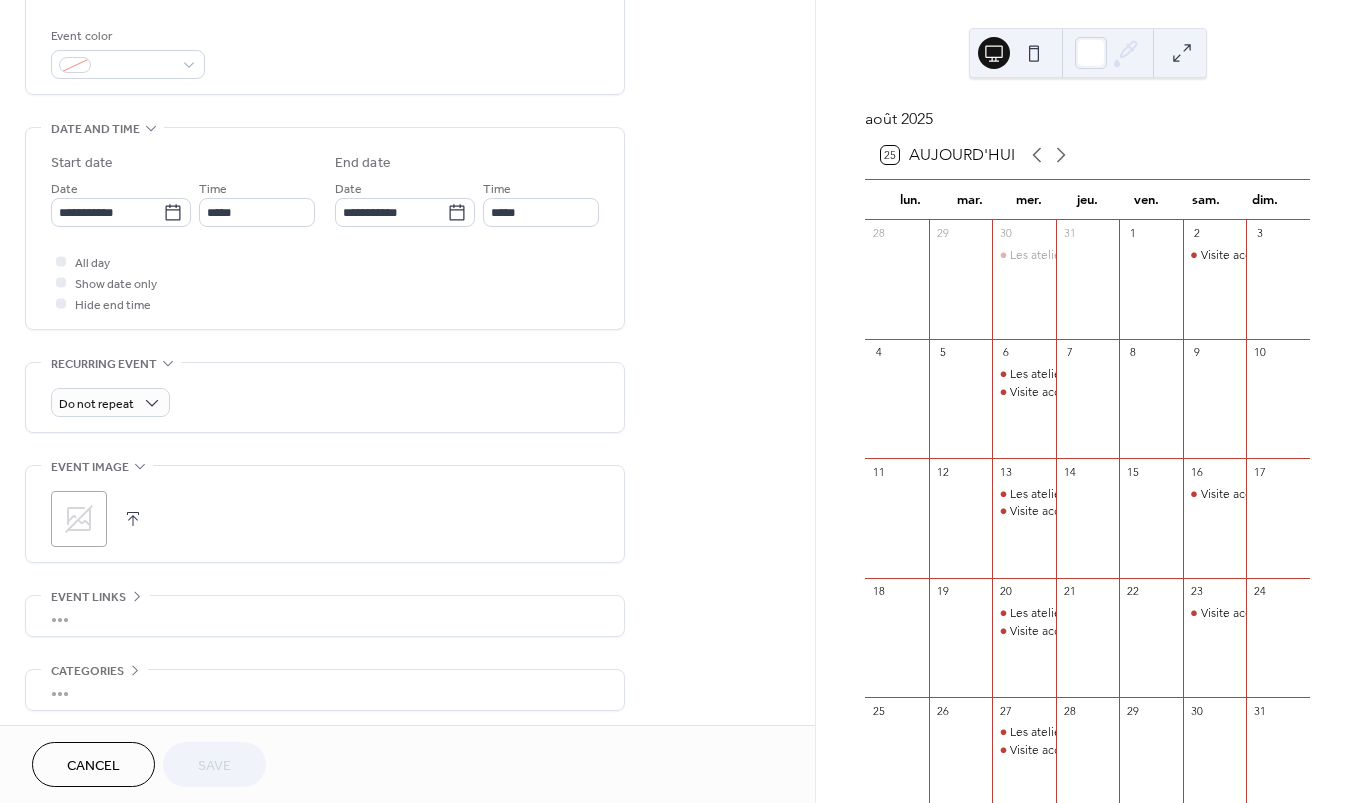 scroll, scrollTop: 559, scrollLeft: 0, axis: vertical 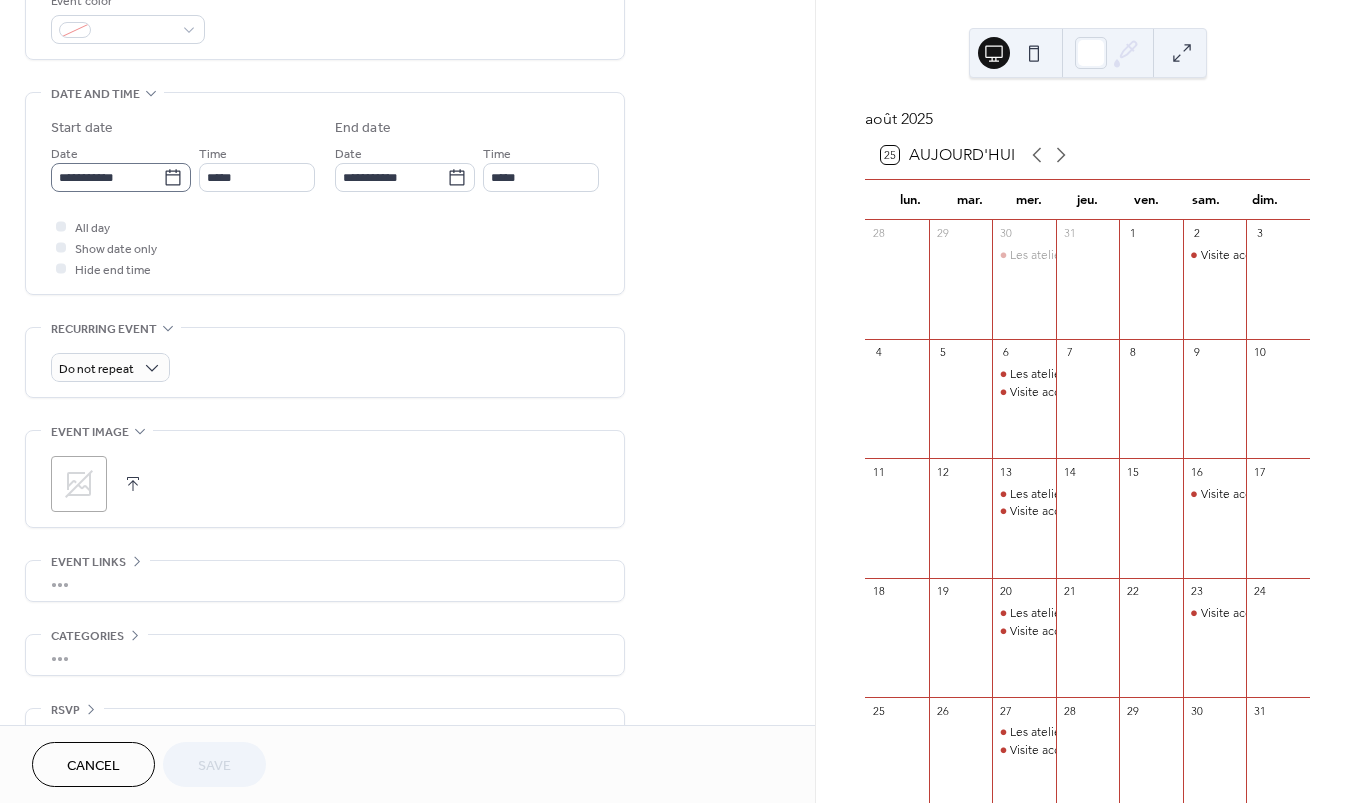 click 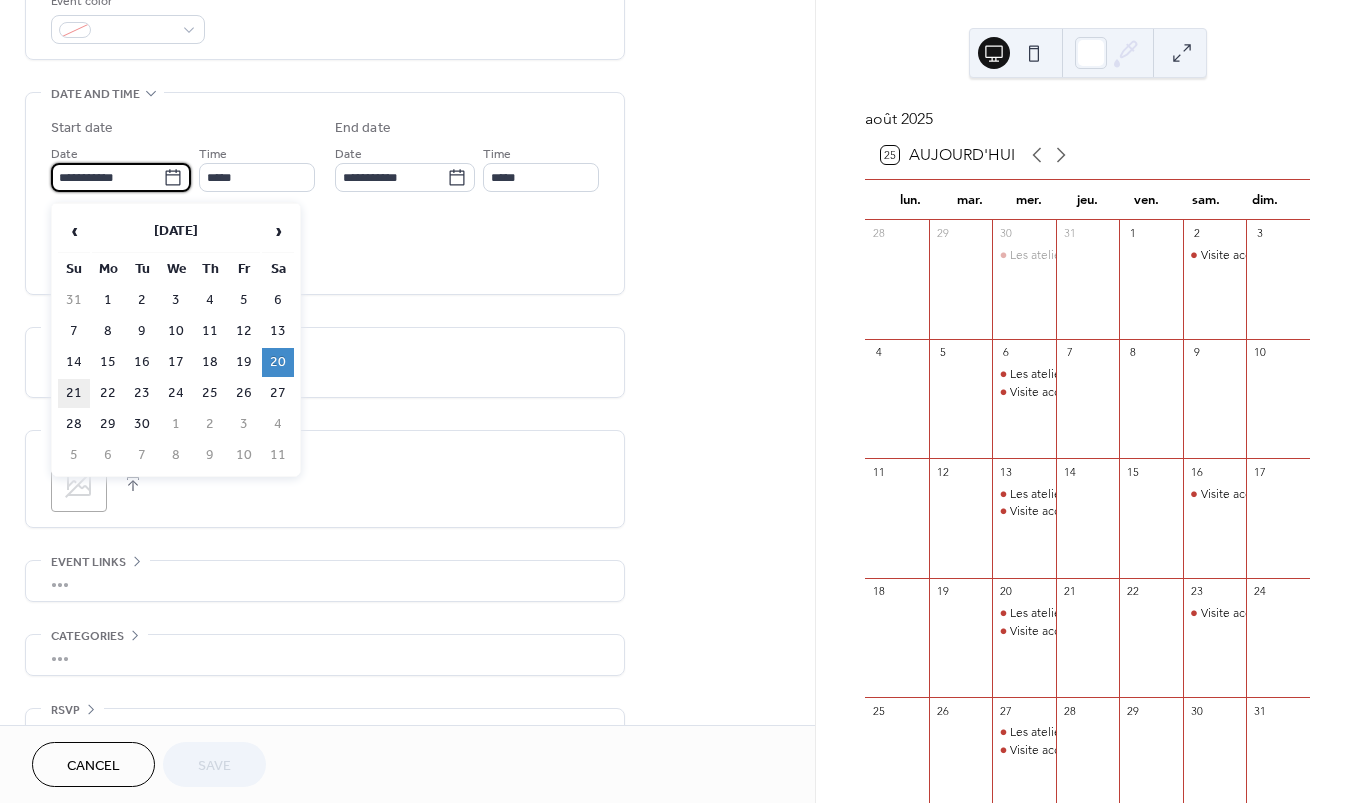 click on "21" at bounding box center (74, 393) 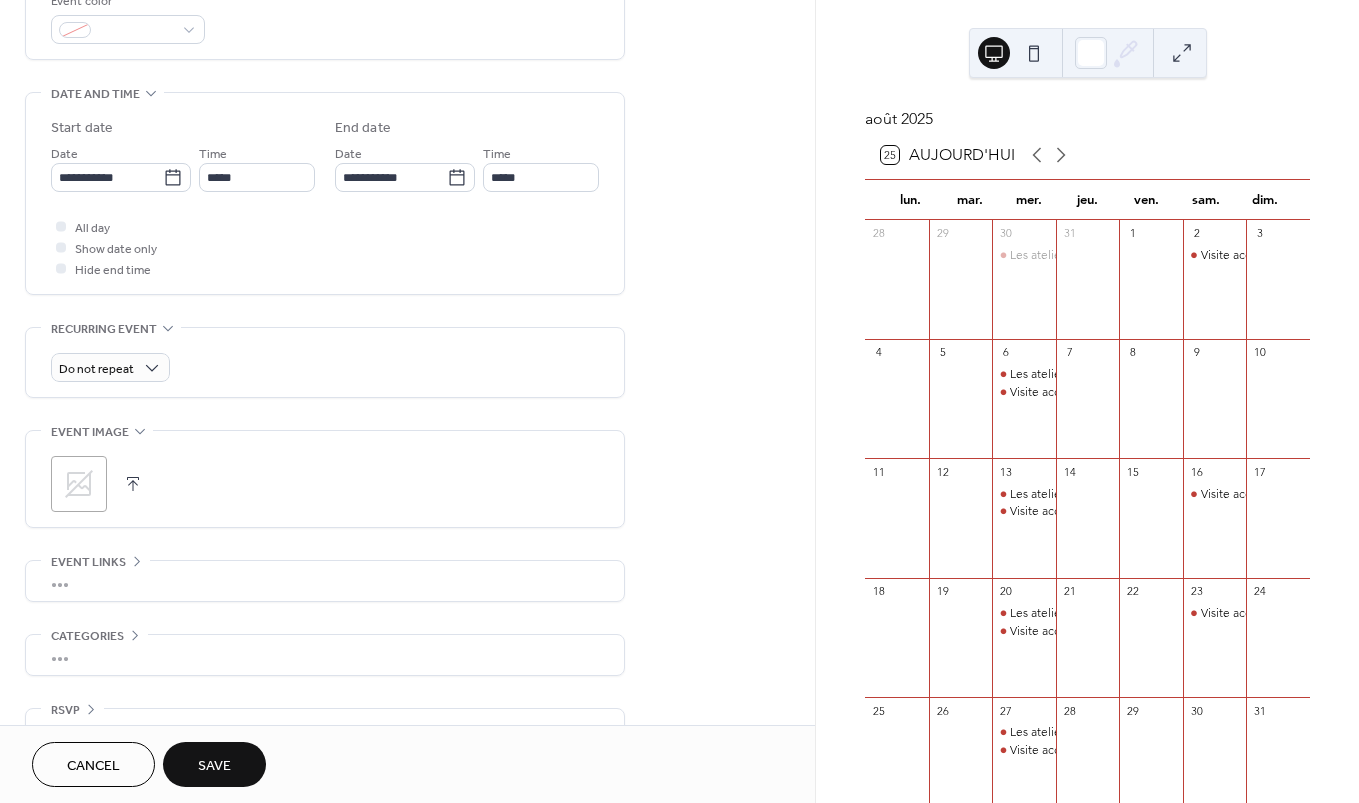 type on "**********" 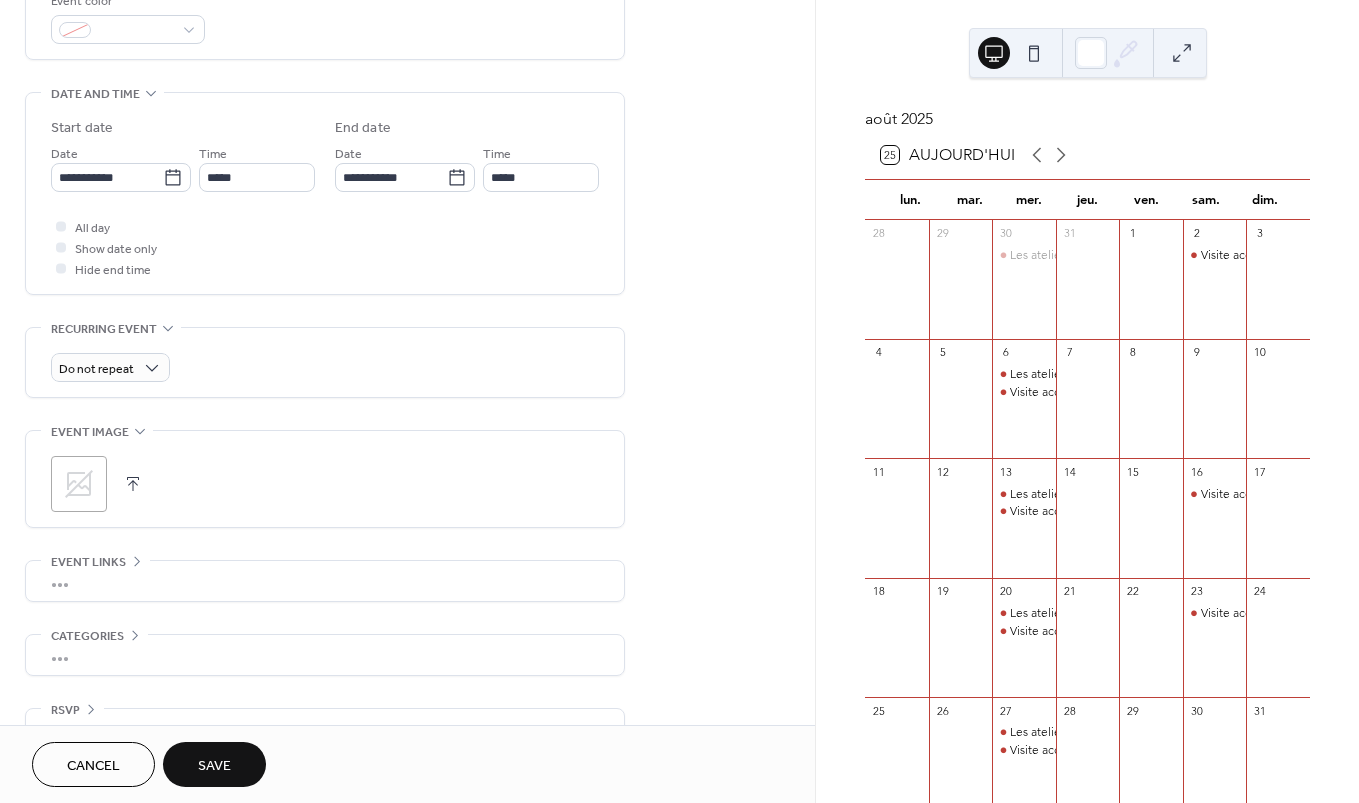 type on "**********" 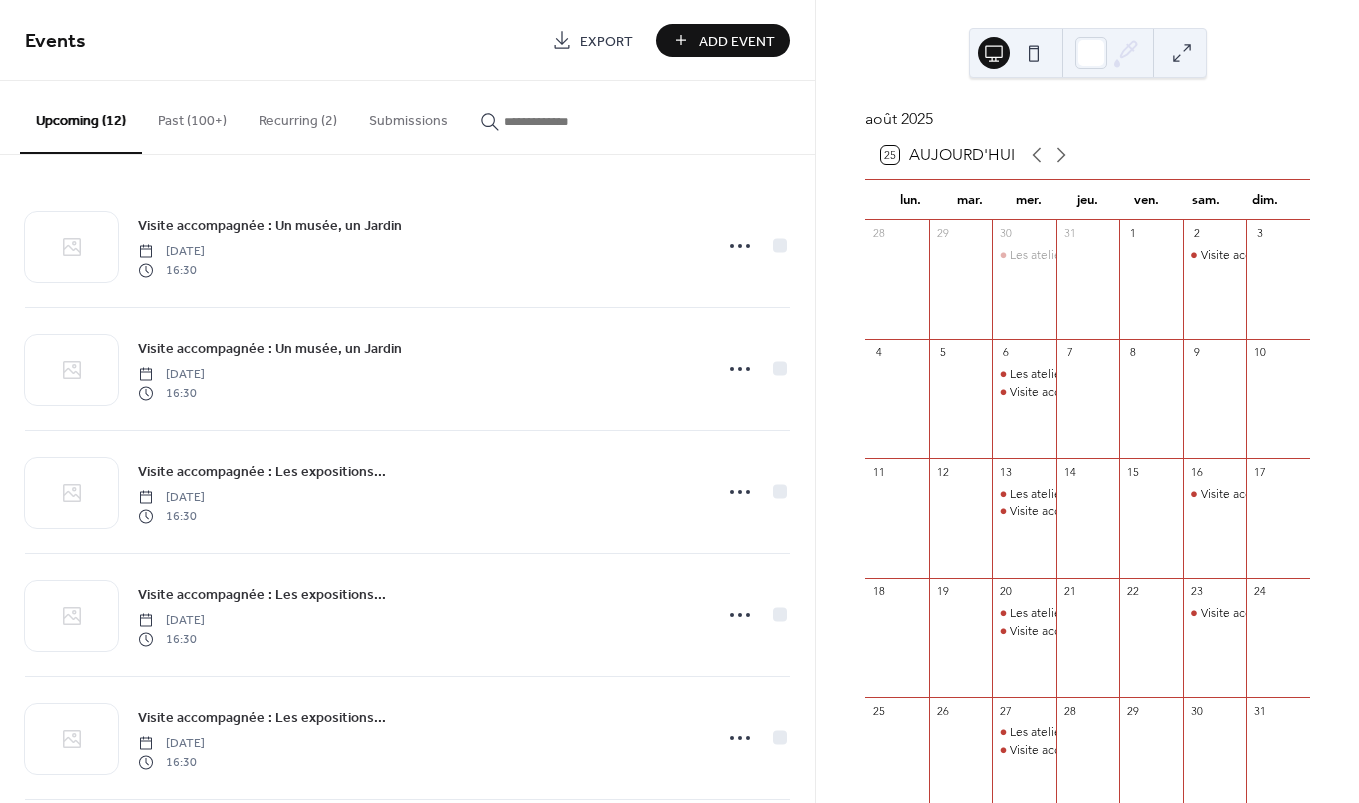click on "Add Event" at bounding box center [723, 40] 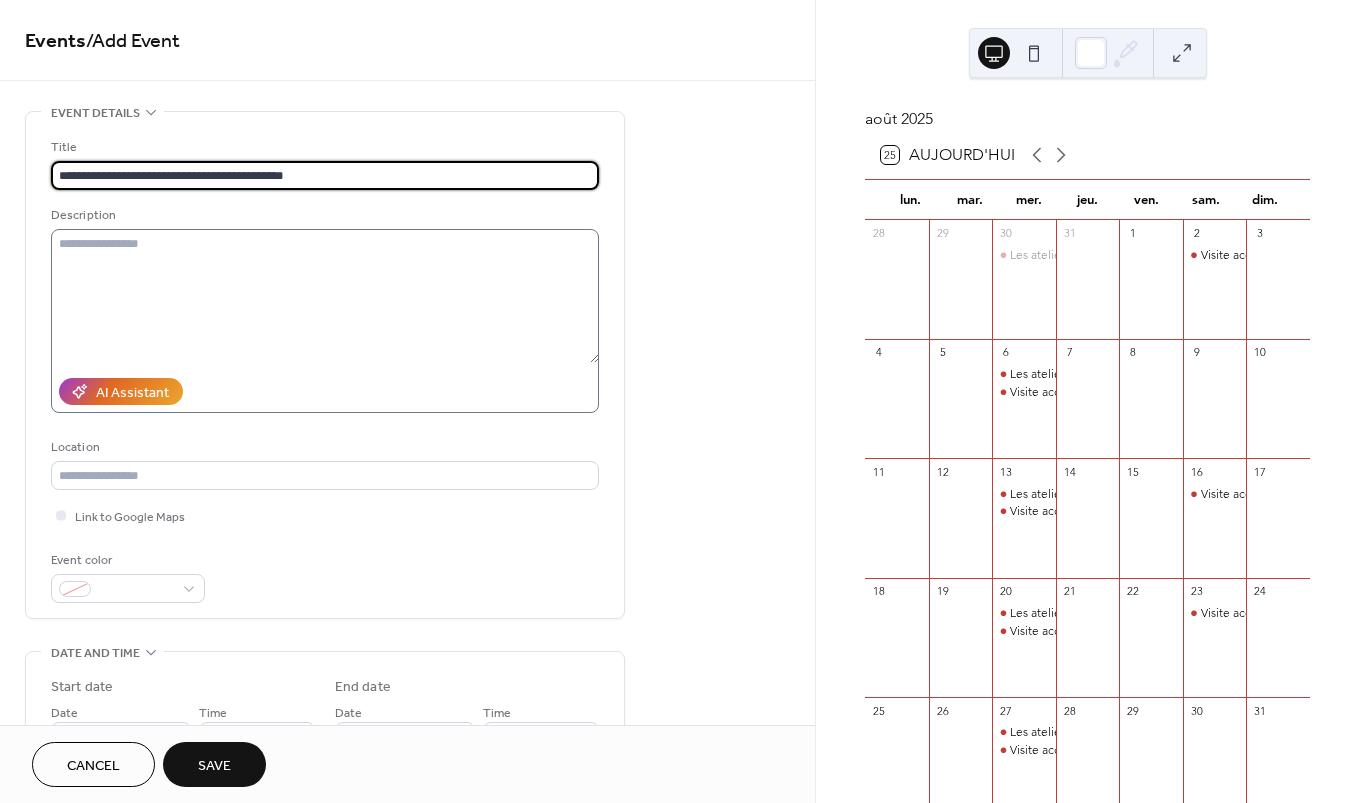 type on "**********" 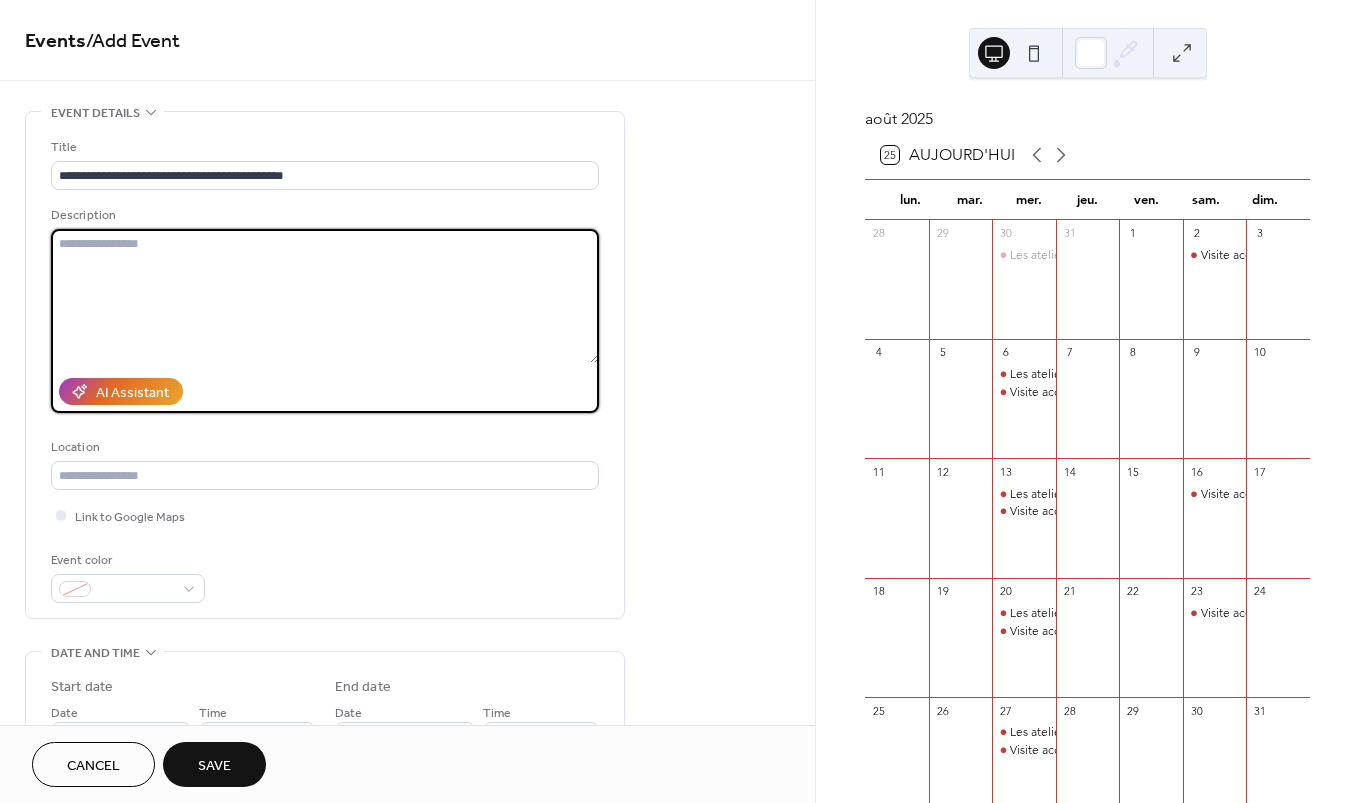 click at bounding box center (325, 296) 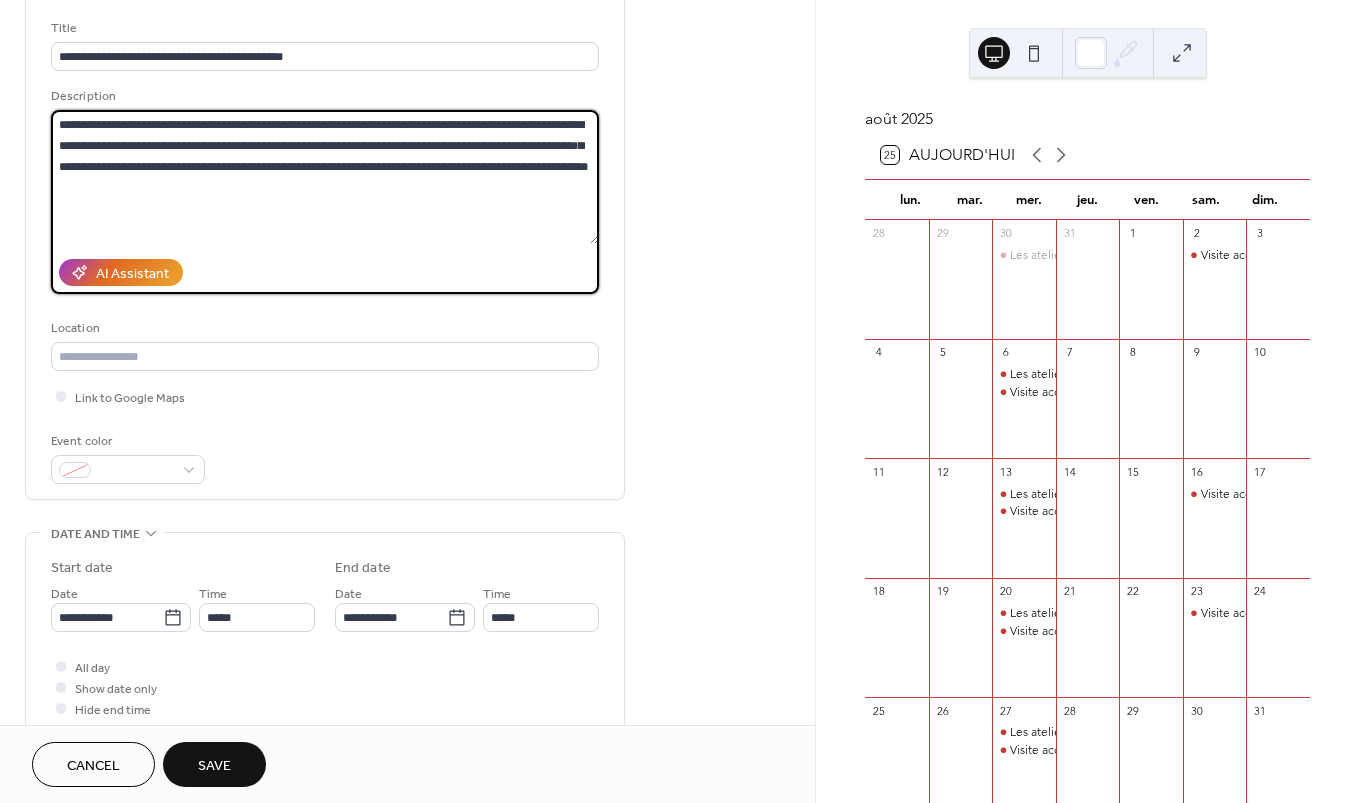 scroll, scrollTop: 269, scrollLeft: 0, axis: vertical 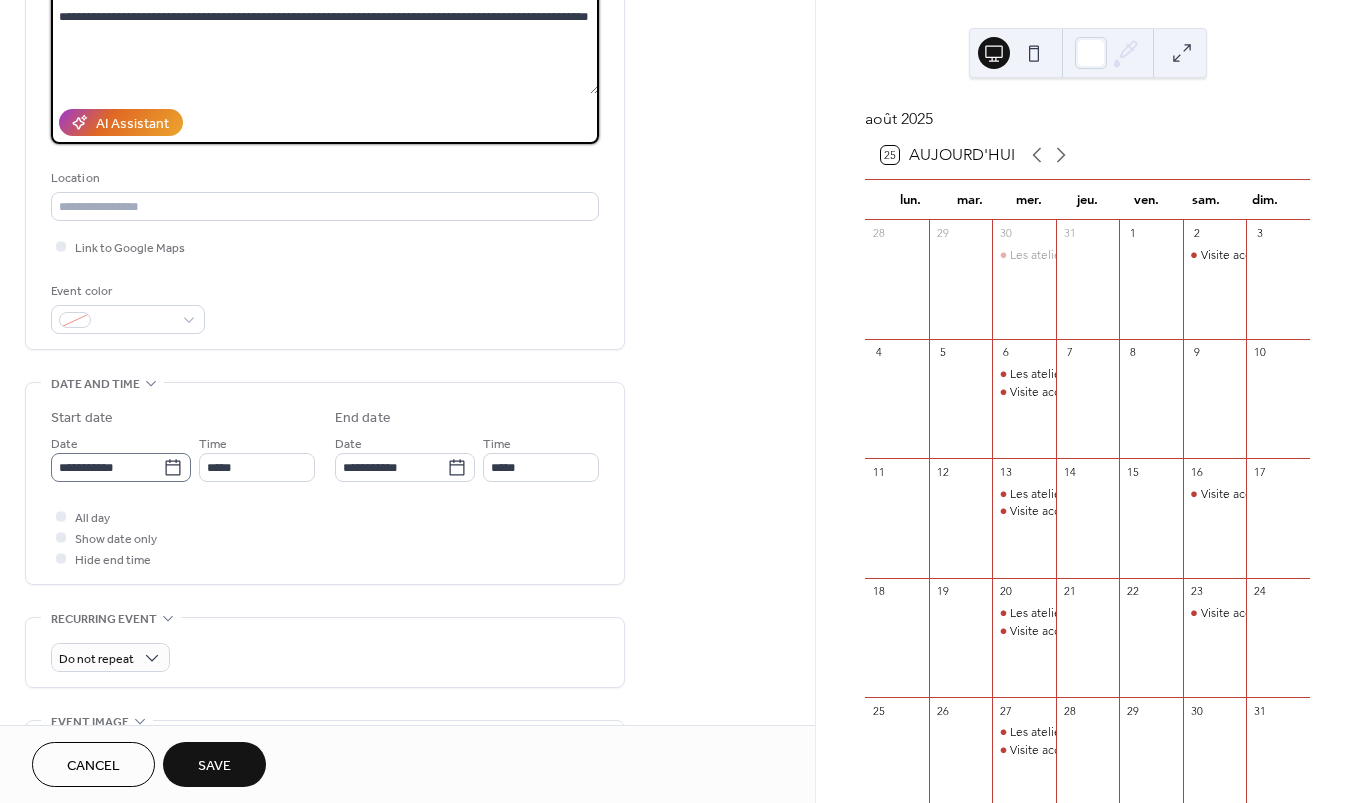 type on "**********" 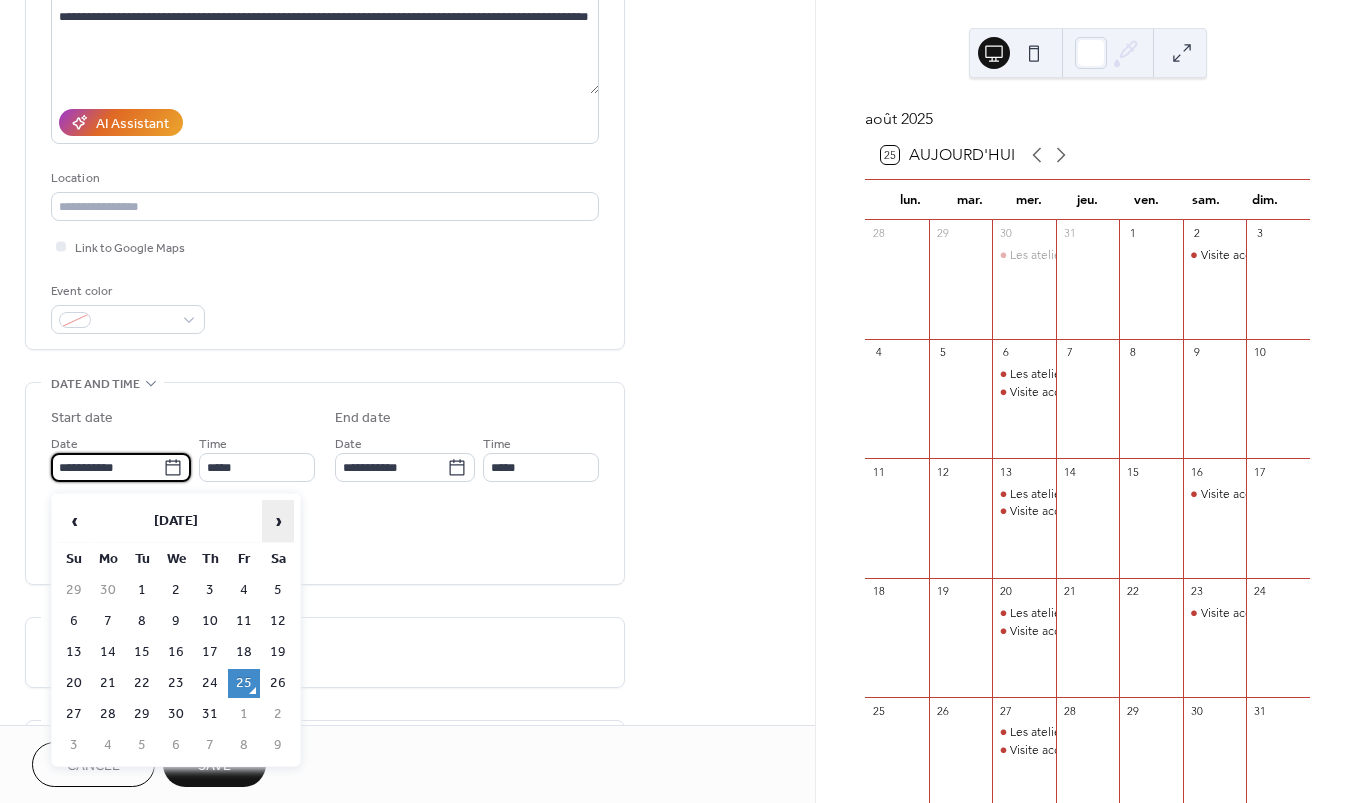 click on "›" at bounding box center (278, 521) 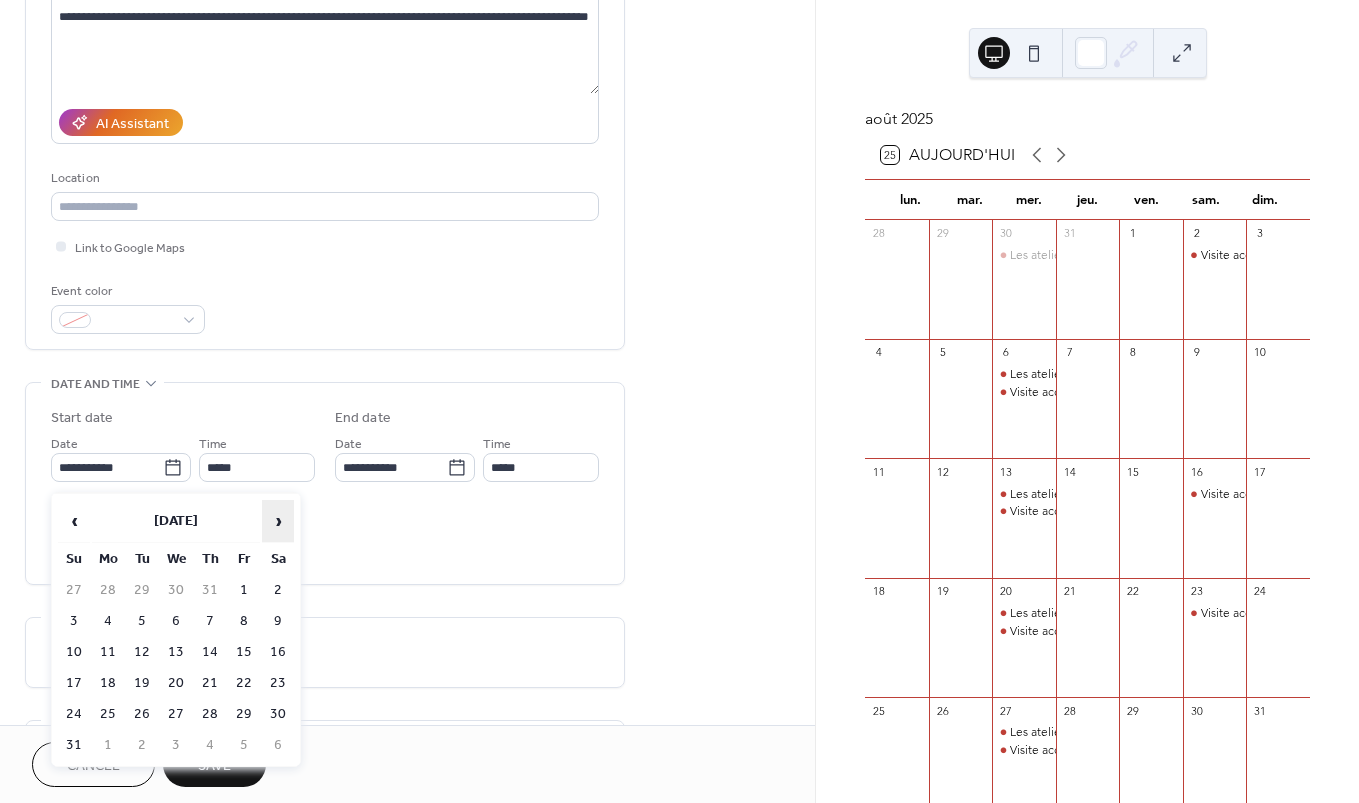 click on "›" at bounding box center (278, 521) 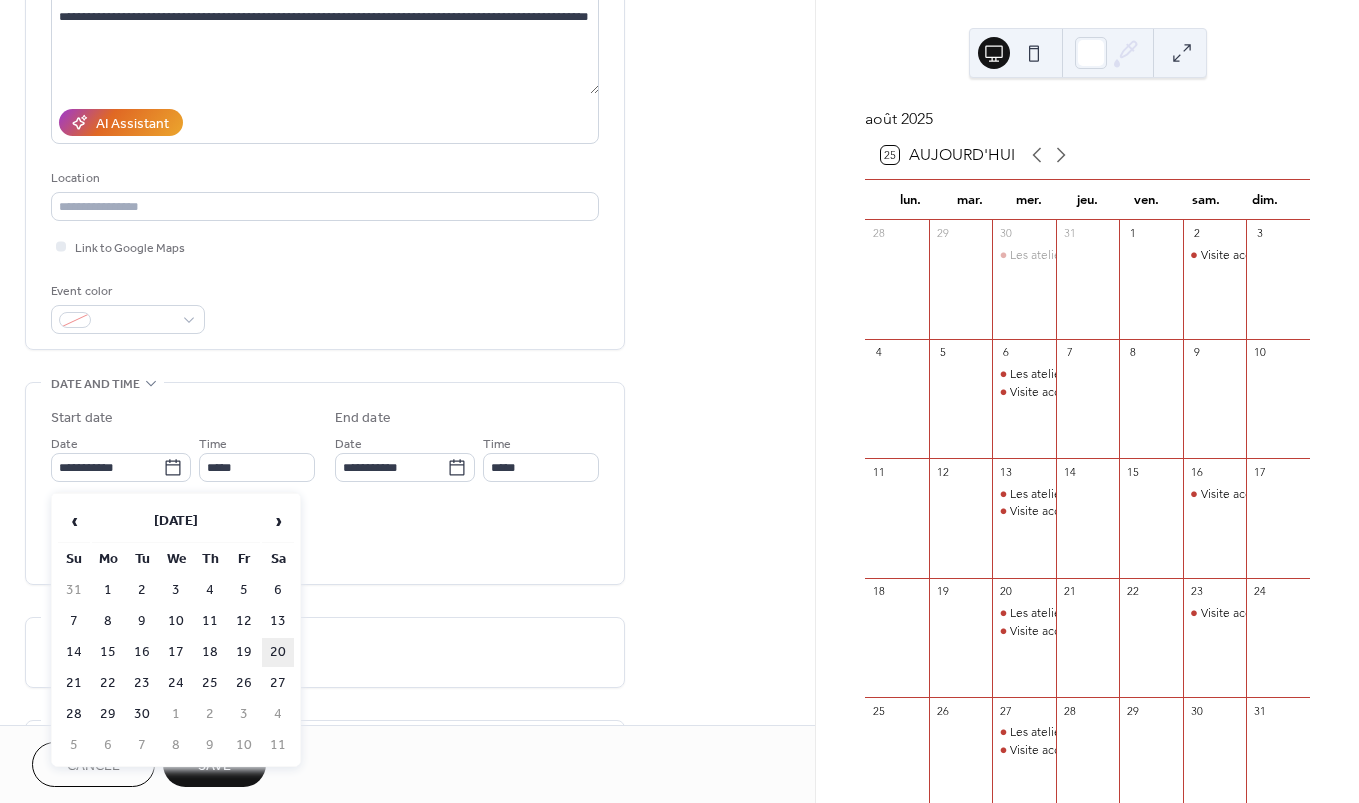 click on "20" at bounding box center [278, 652] 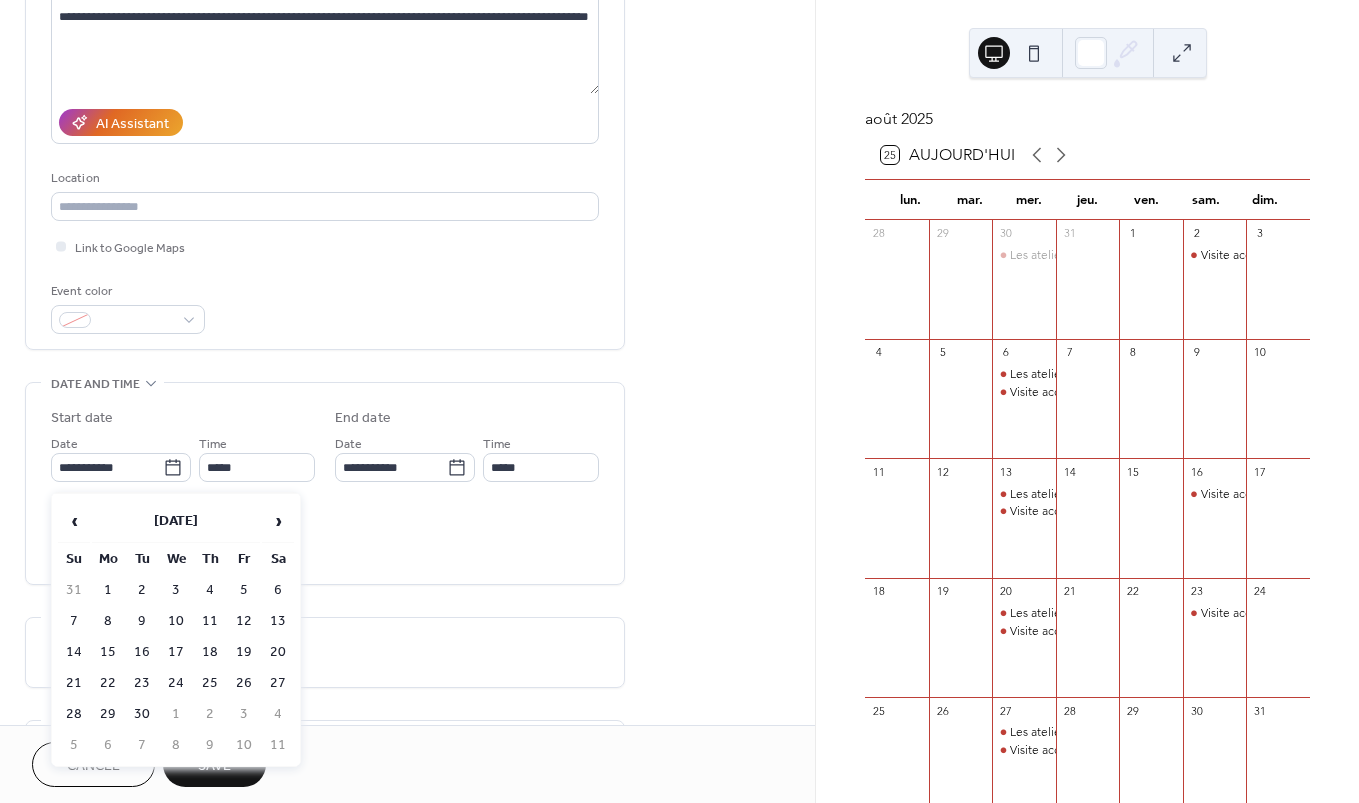 type on "**********" 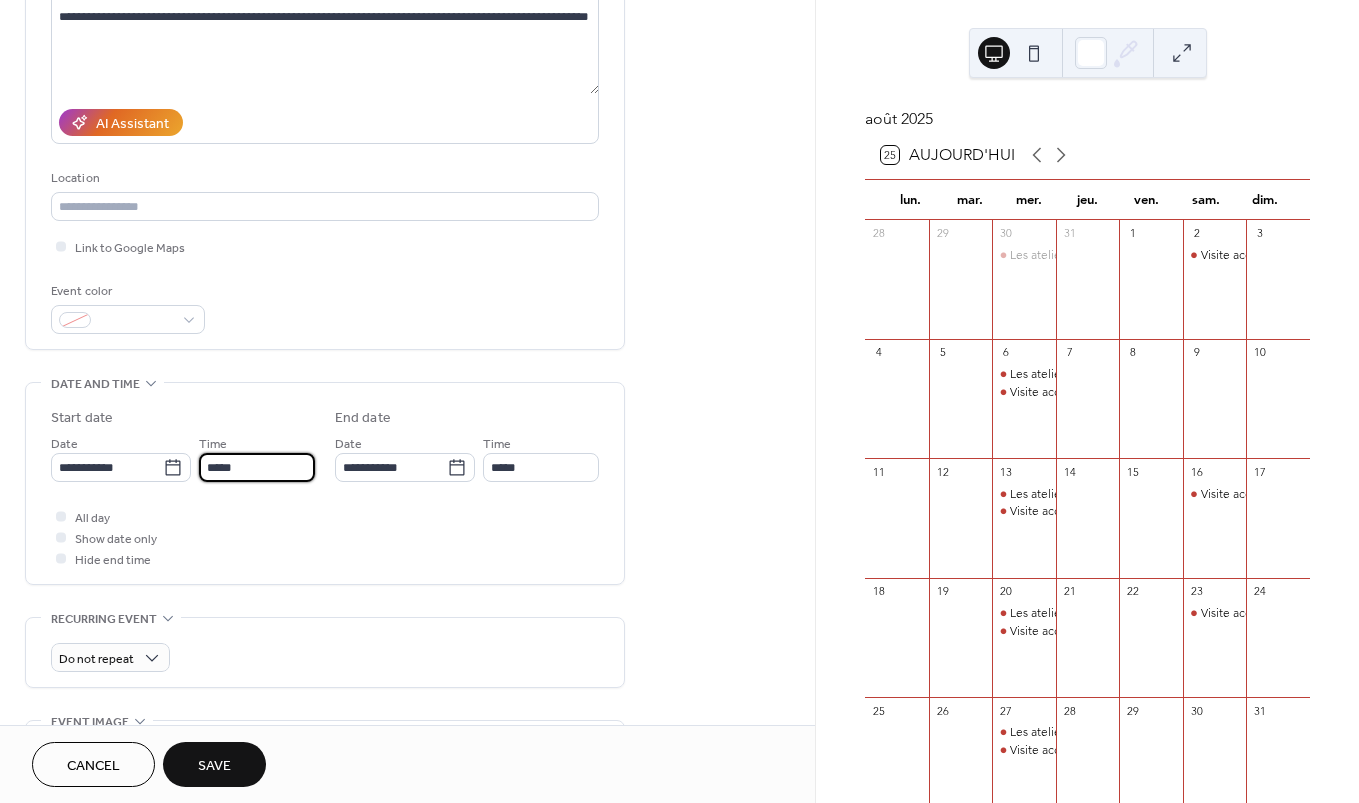 click on "*****" at bounding box center [257, 467] 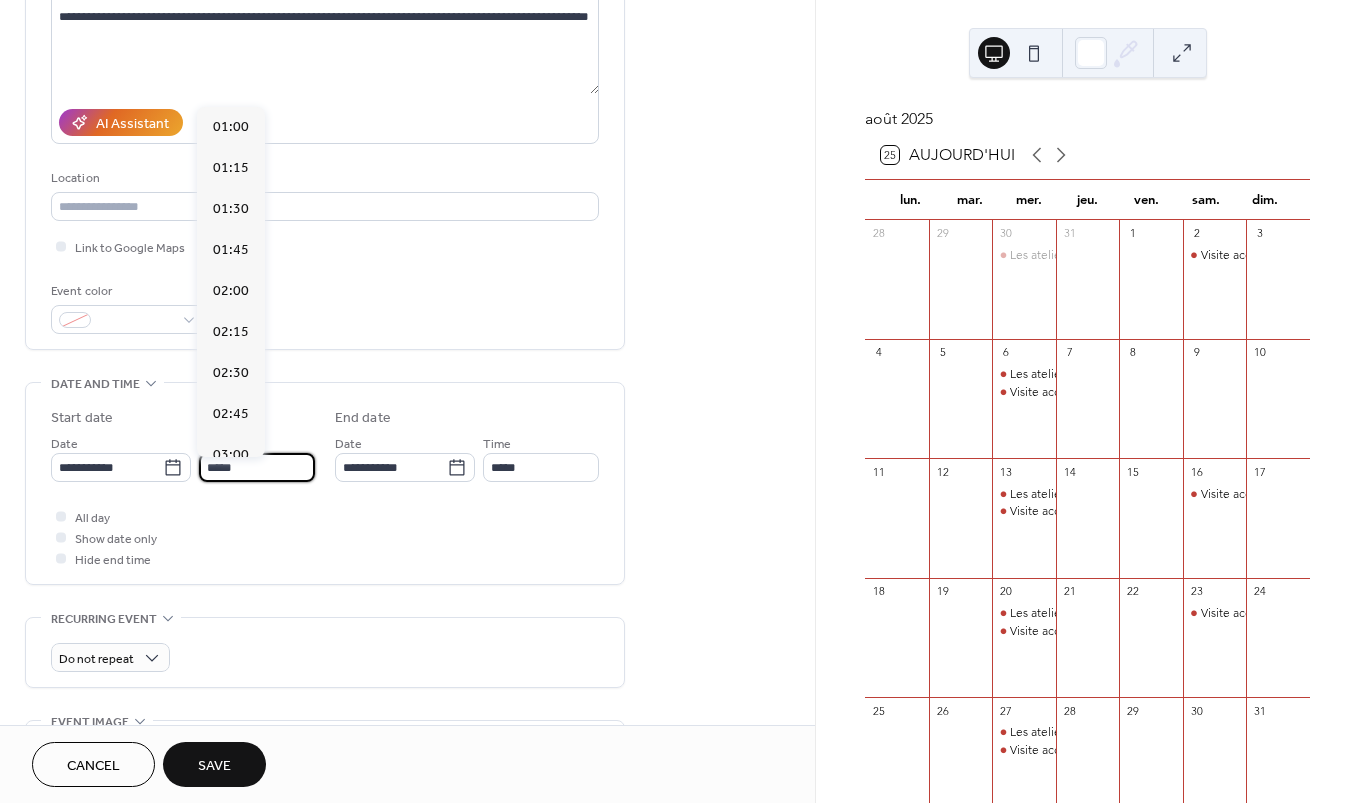 scroll, scrollTop: 2132, scrollLeft: 0, axis: vertical 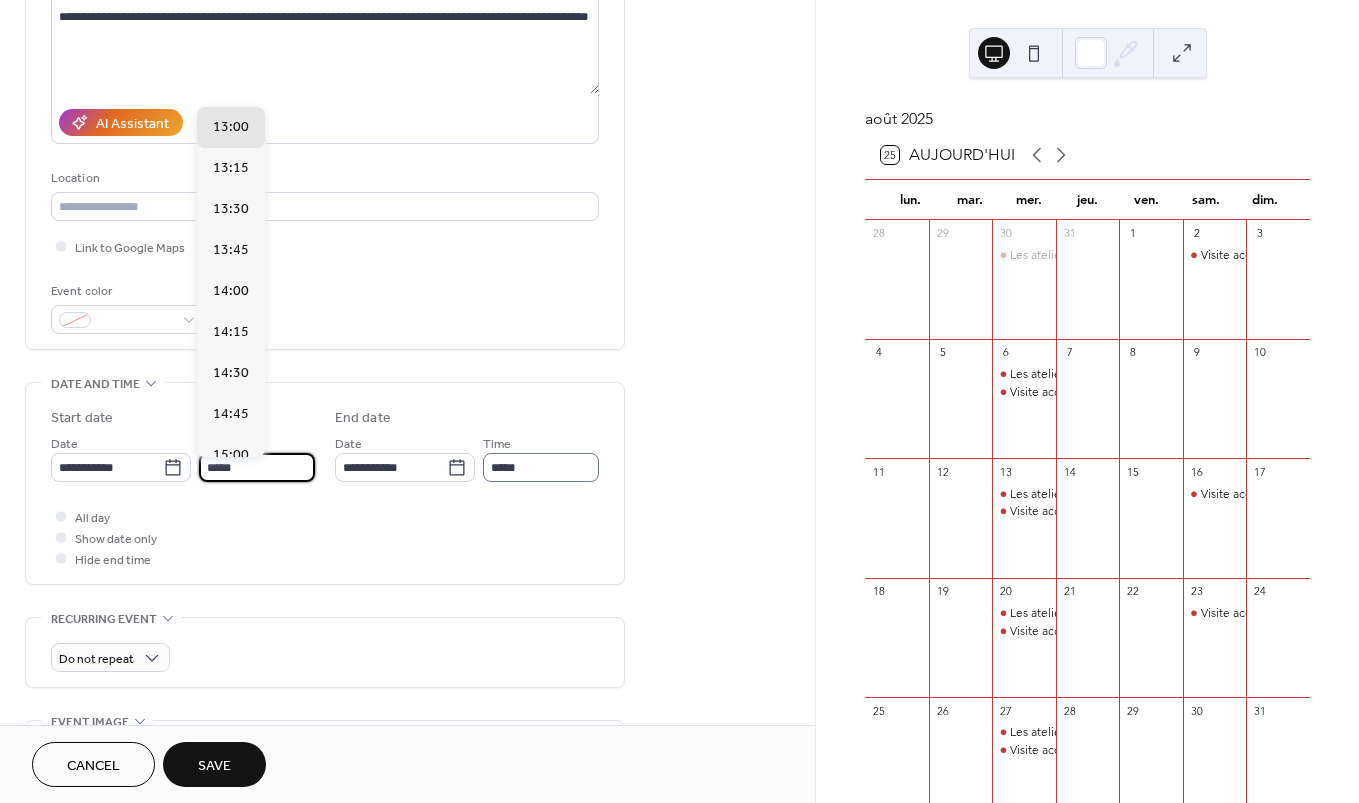 type on "*****" 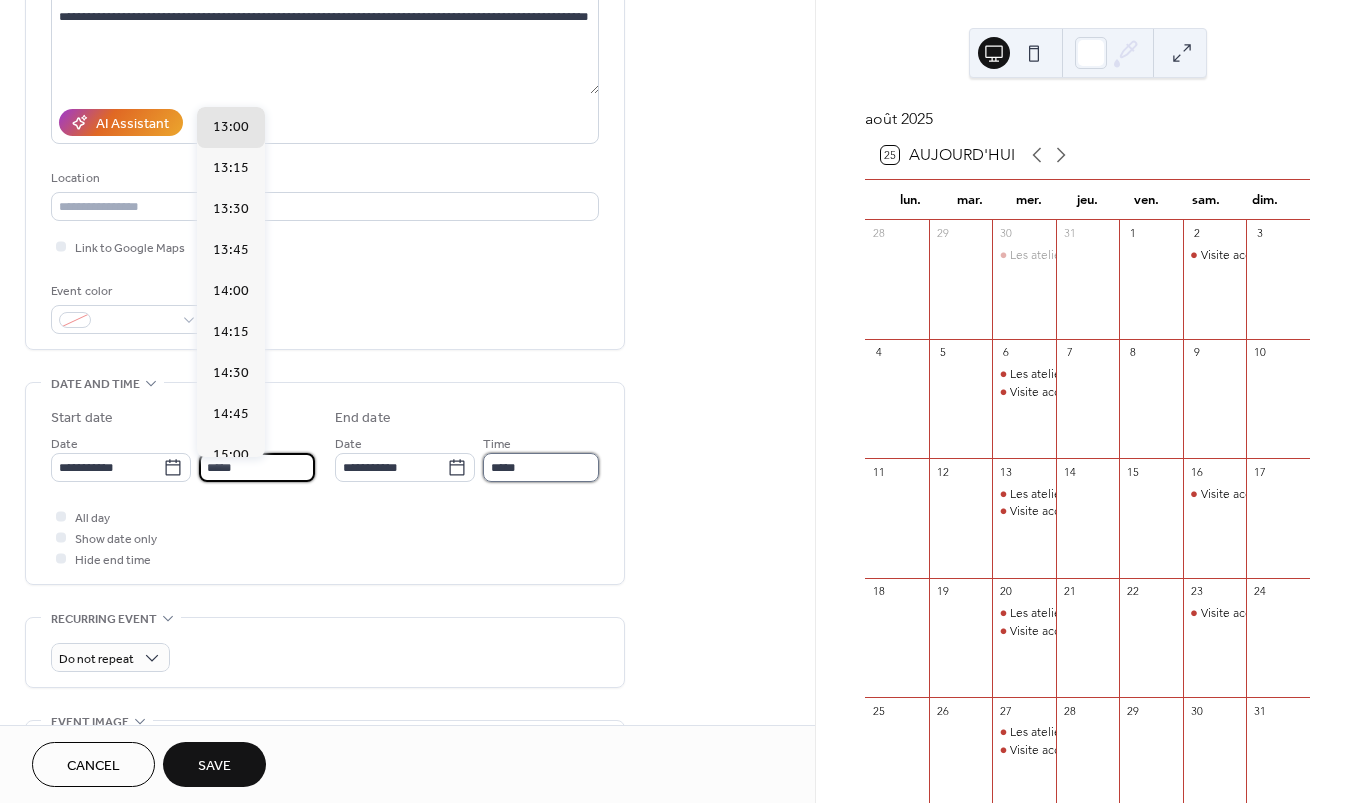 click on "*****" at bounding box center (541, 467) 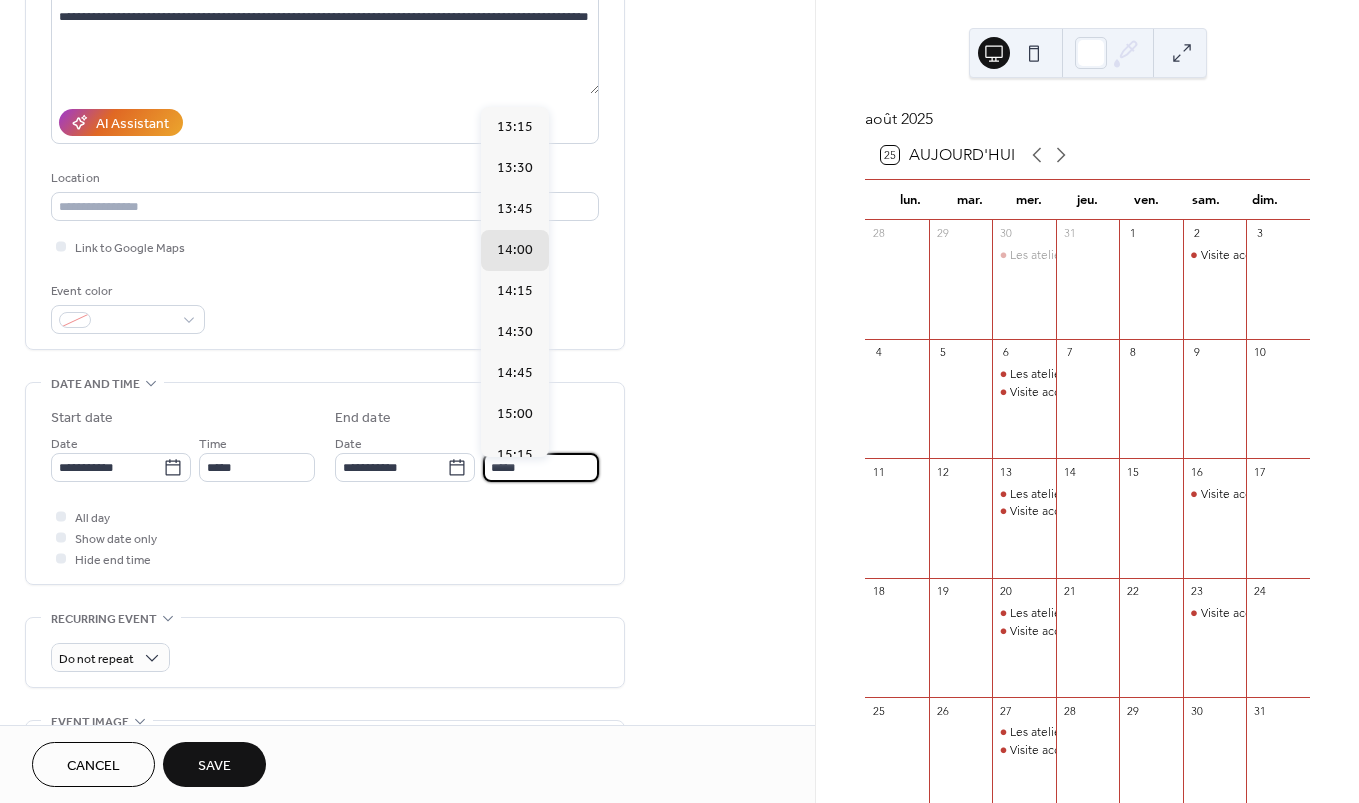 click on "*****" at bounding box center (541, 467) 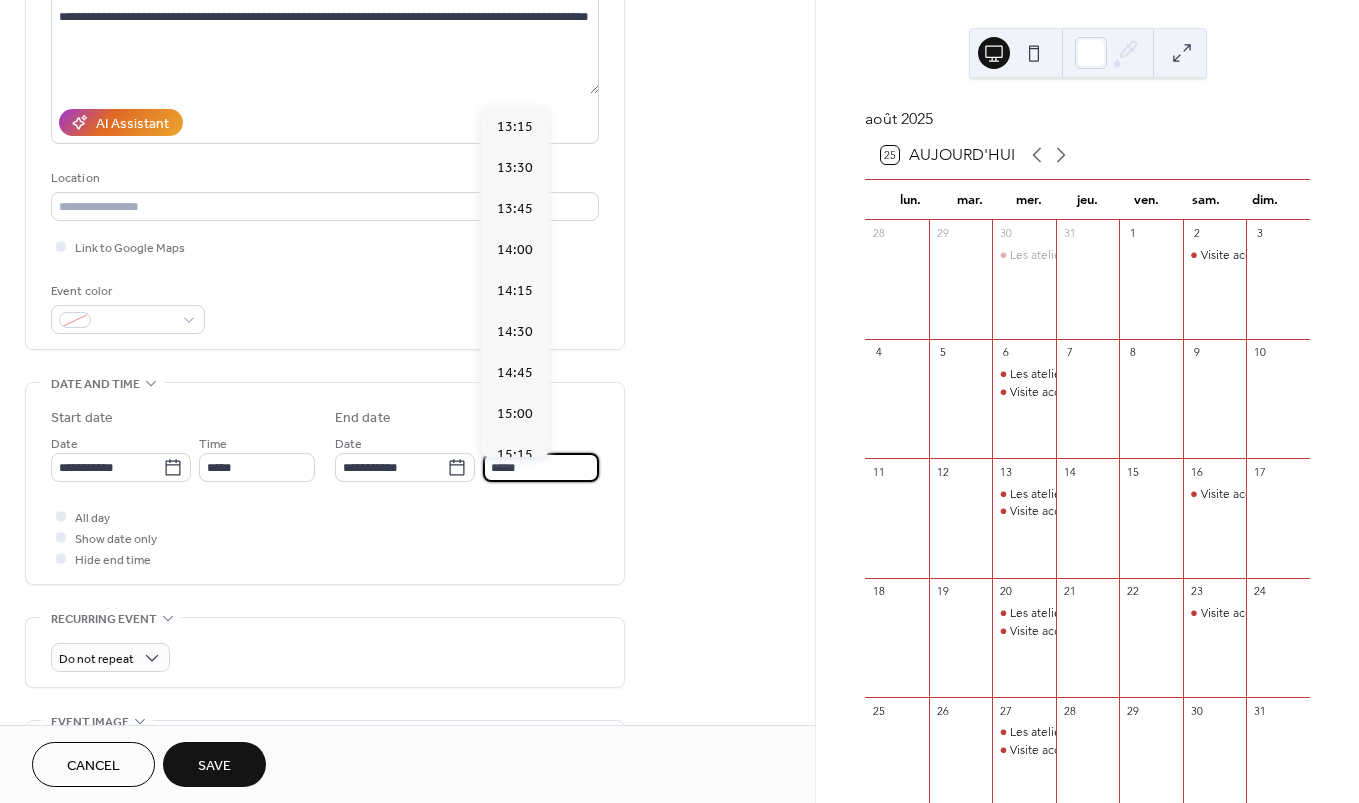 scroll, scrollTop: 779, scrollLeft: 0, axis: vertical 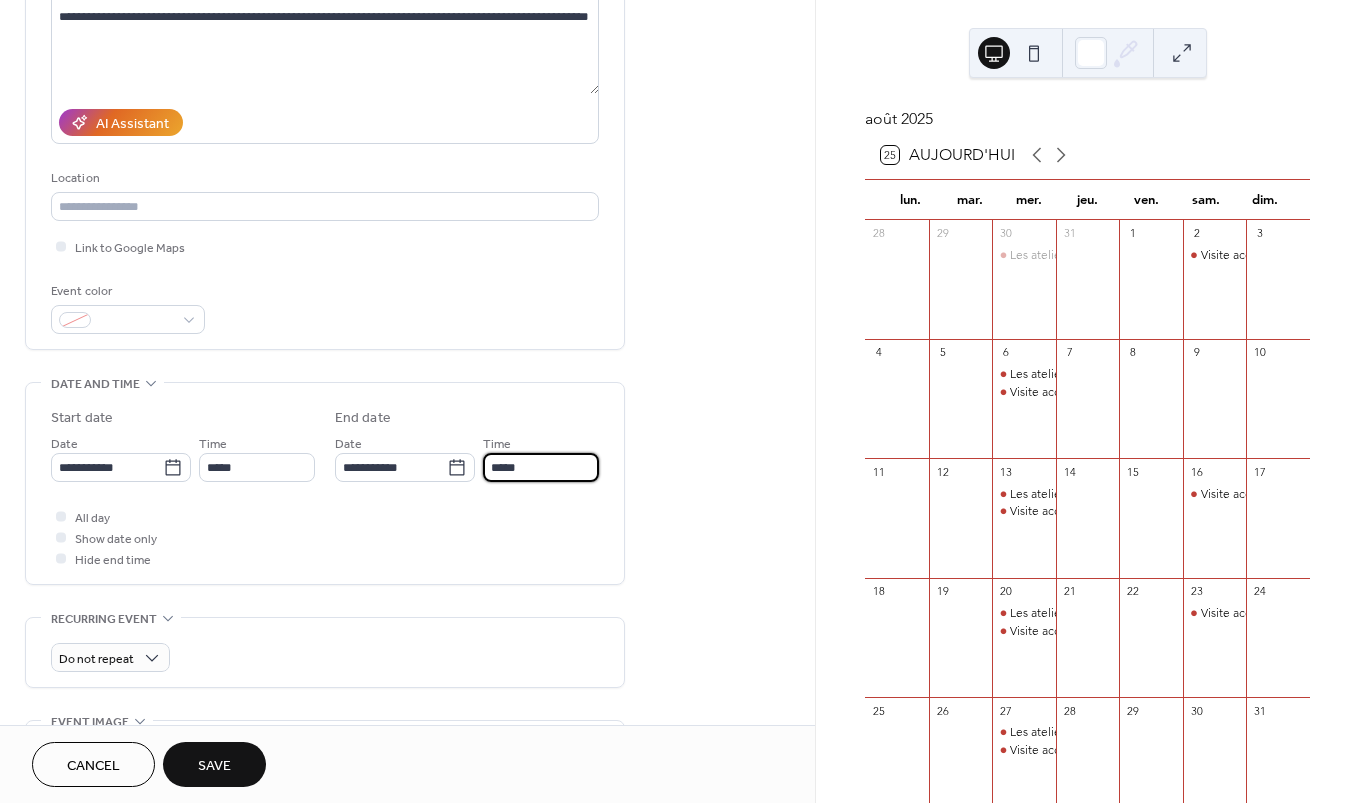 type on "*****" 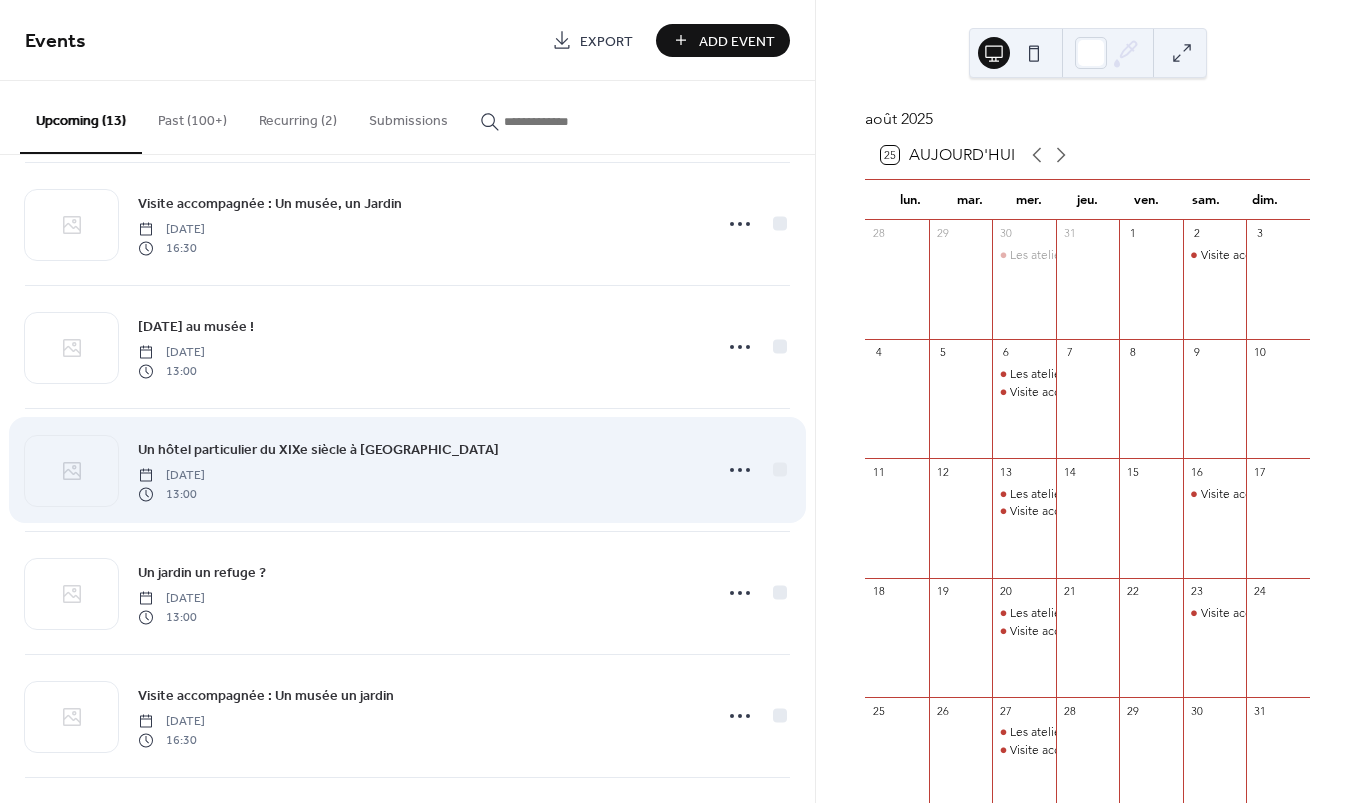 scroll, scrollTop: 764, scrollLeft: 0, axis: vertical 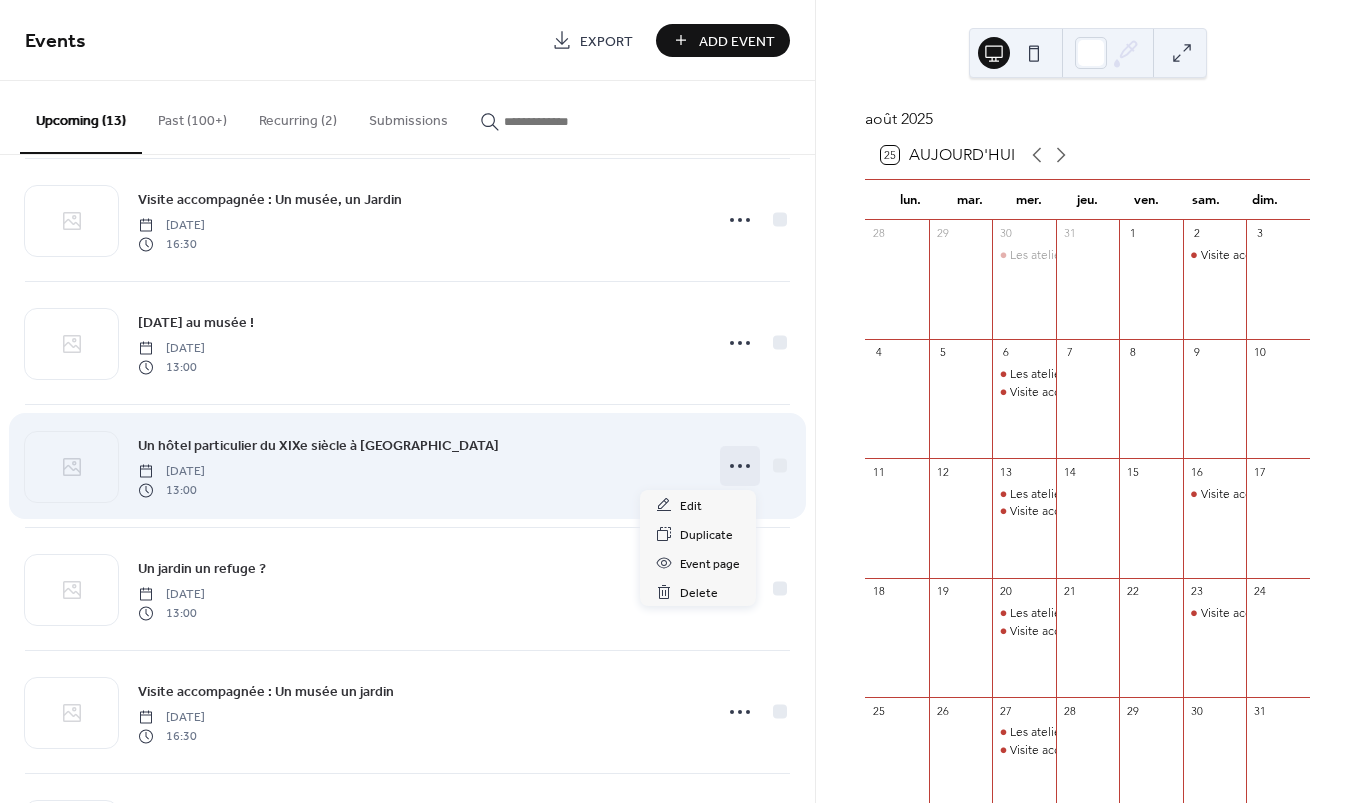 click 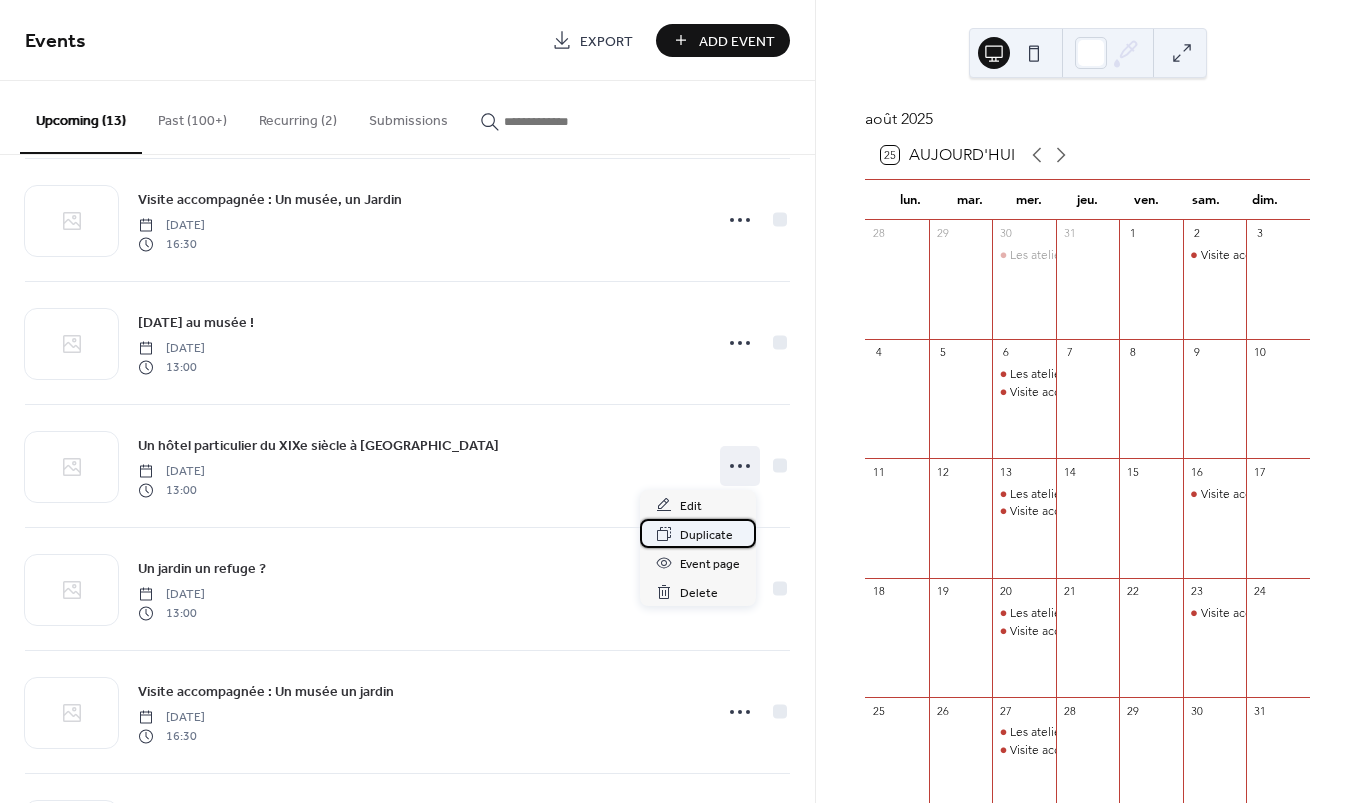 click on "Duplicate" at bounding box center [706, 535] 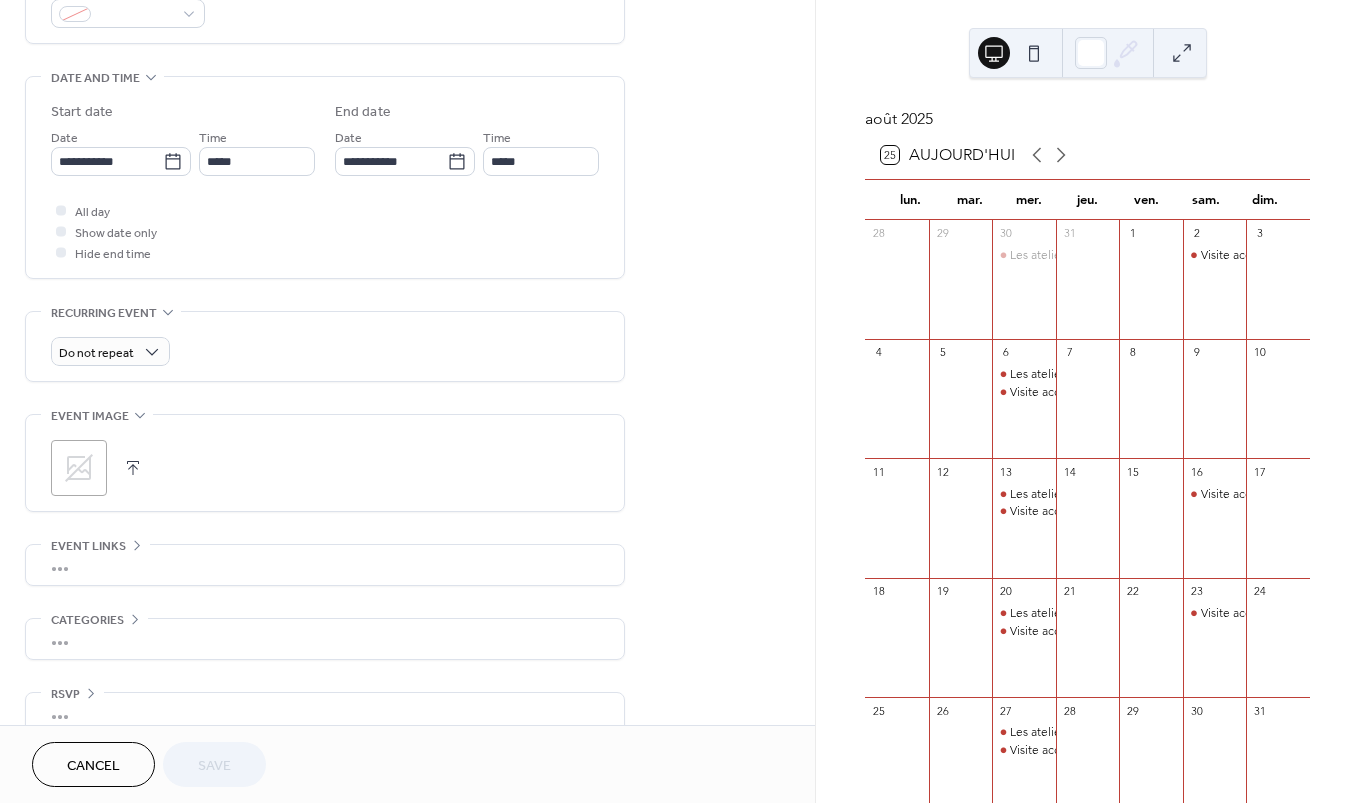 scroll, scrollTop: 610, scrollLeft: 0, axis: vertical 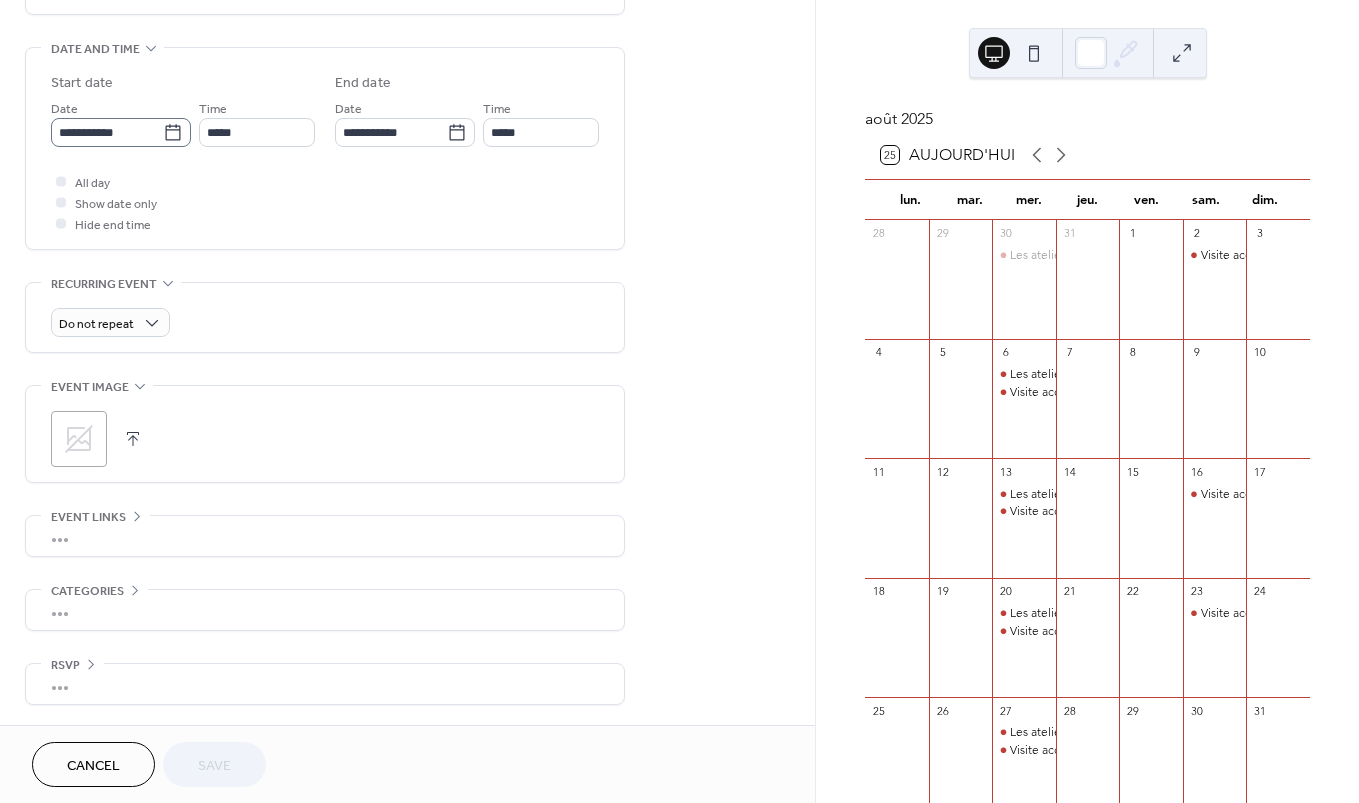 click 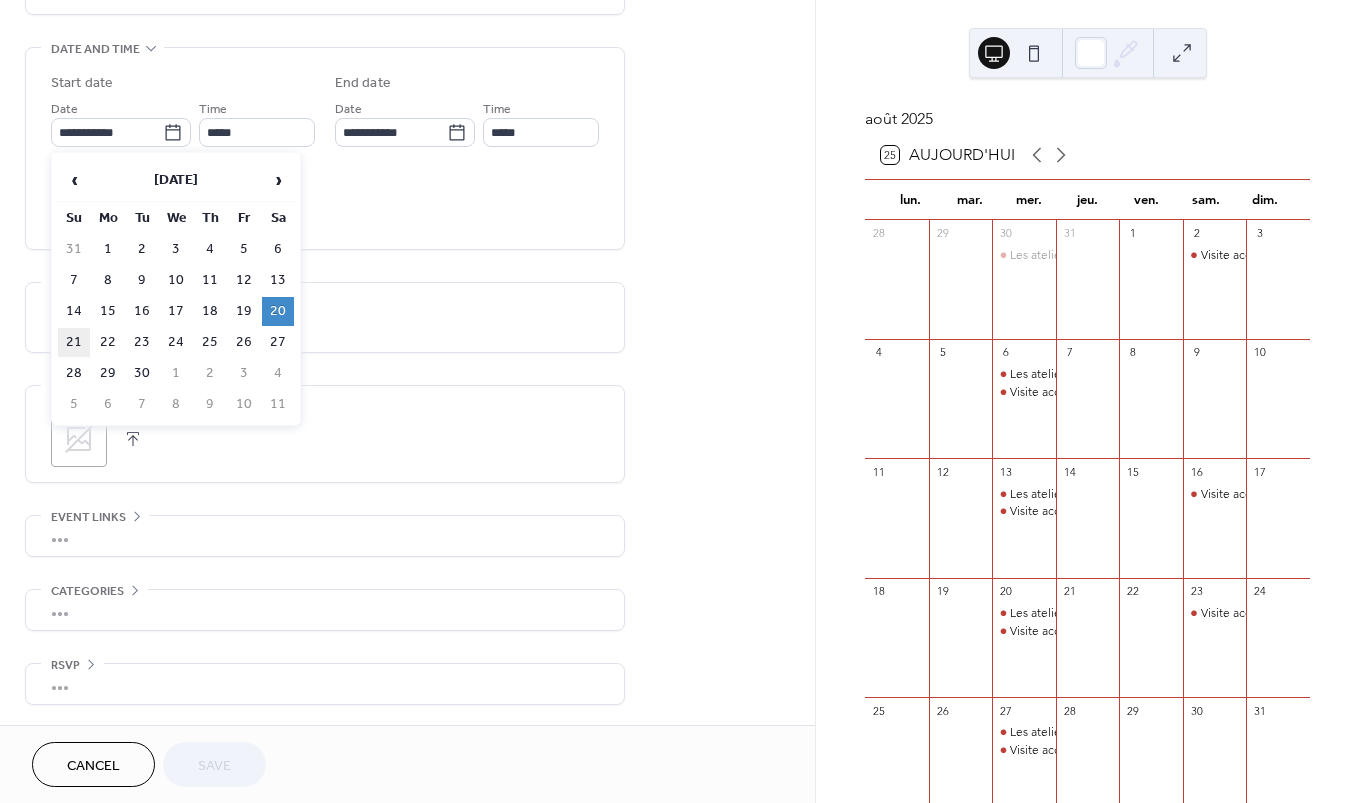 click on "21" at bounding box center [74, 342] 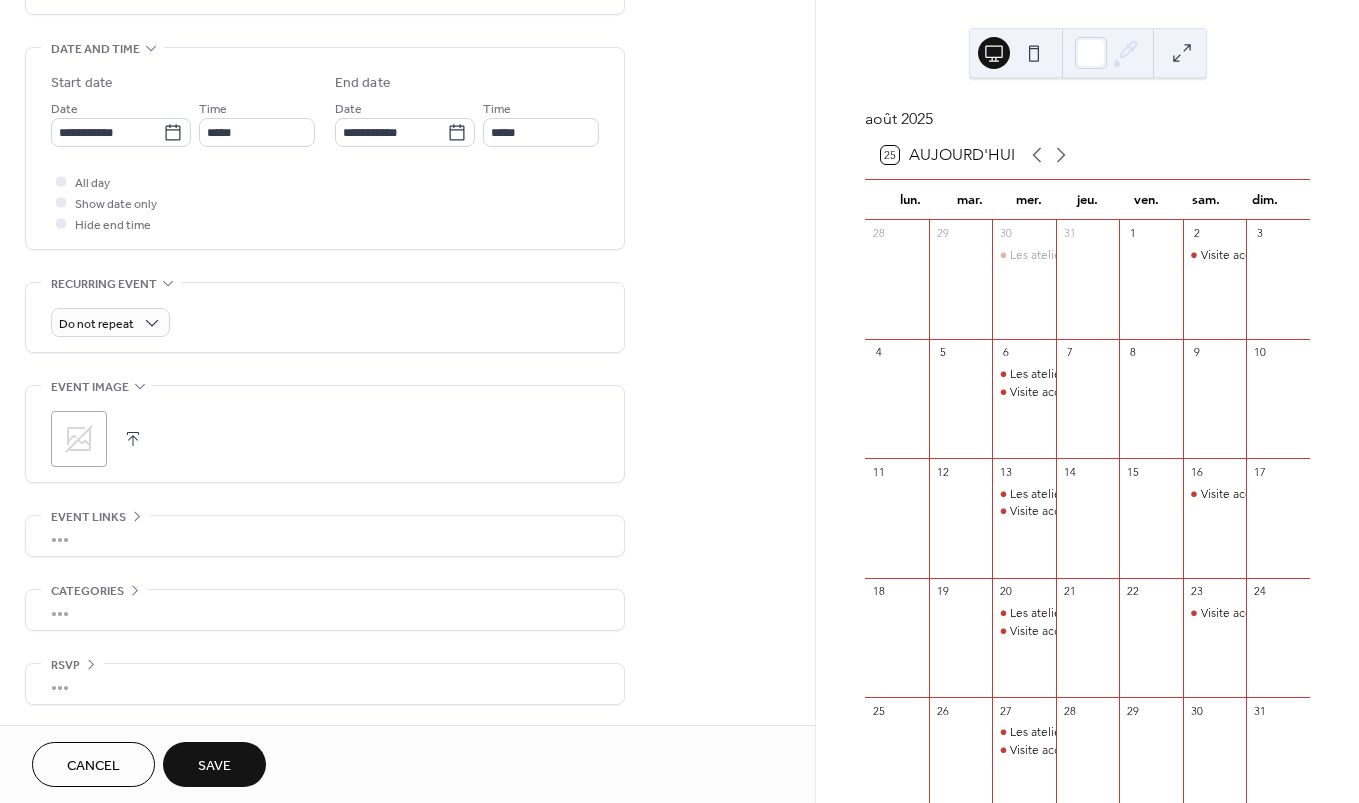 click on "Save" at bounding box center [214, 766] 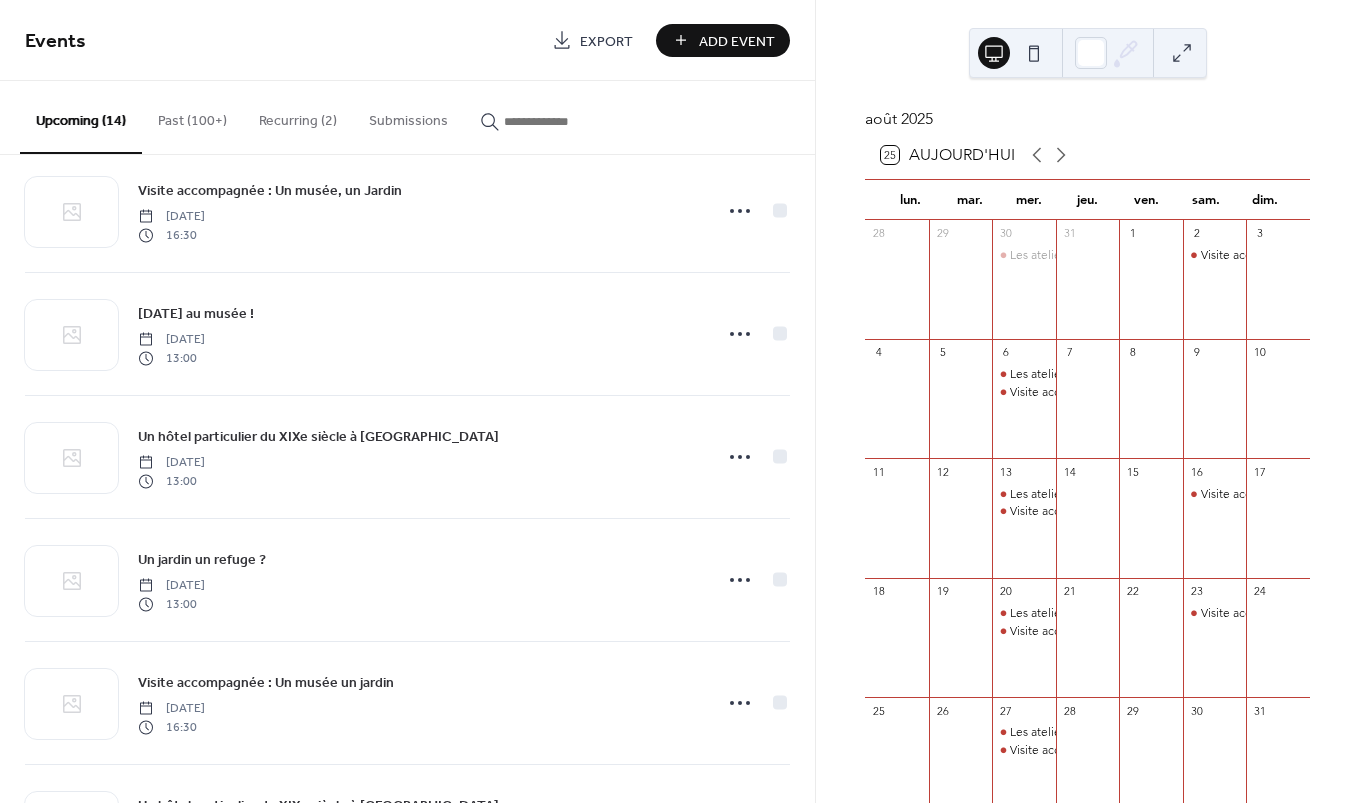 scroll, scrollTop: 941, scrollLeft: 0, axis: vertical 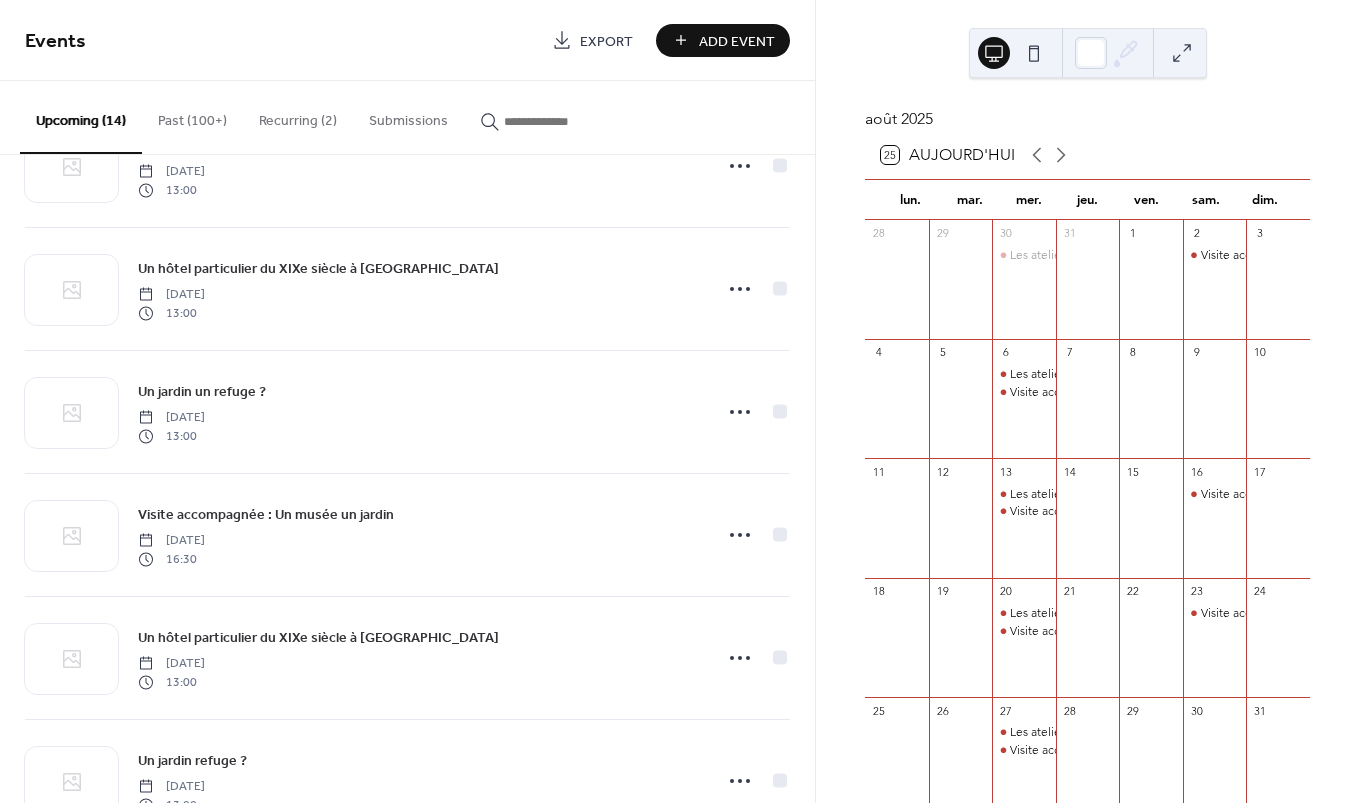 click on "Add Event" at bounding box center [737, 41] 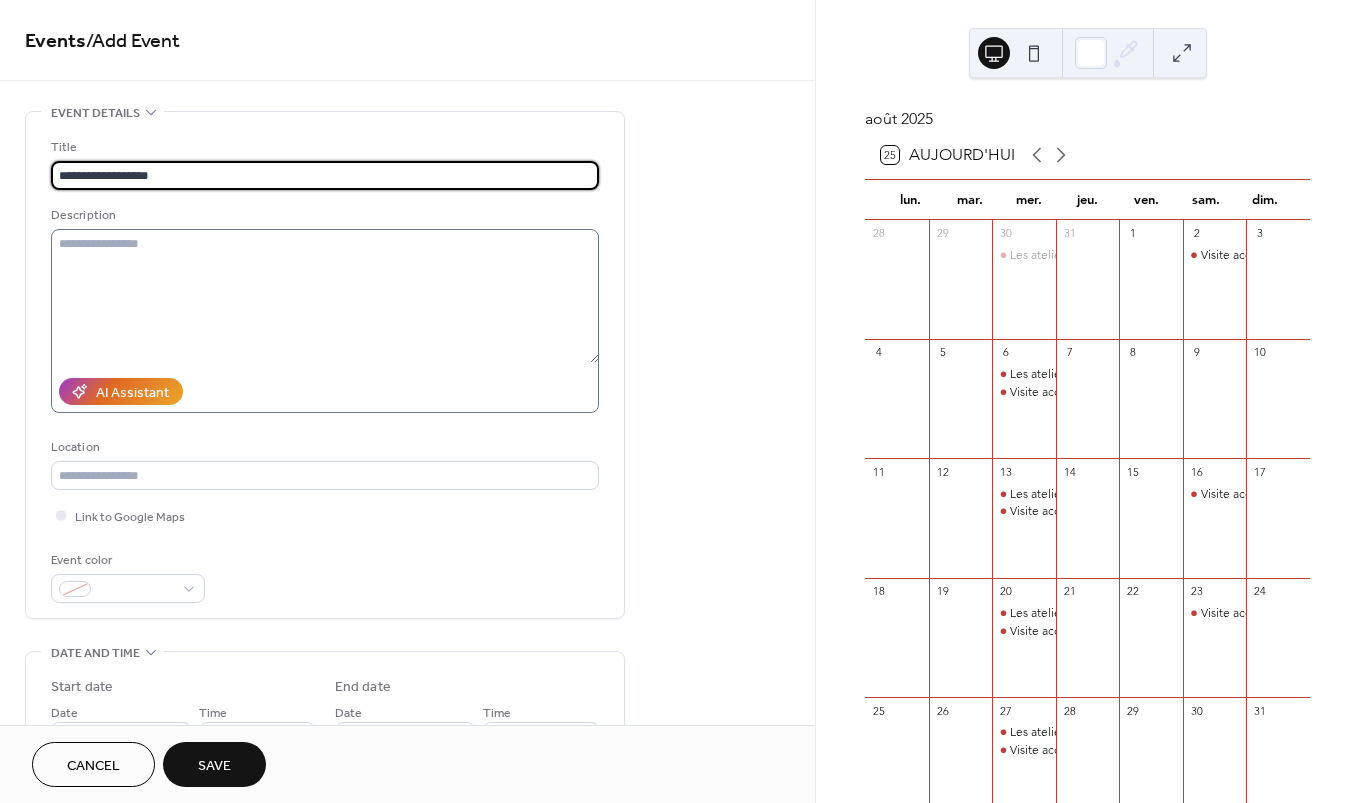 type on "**********" 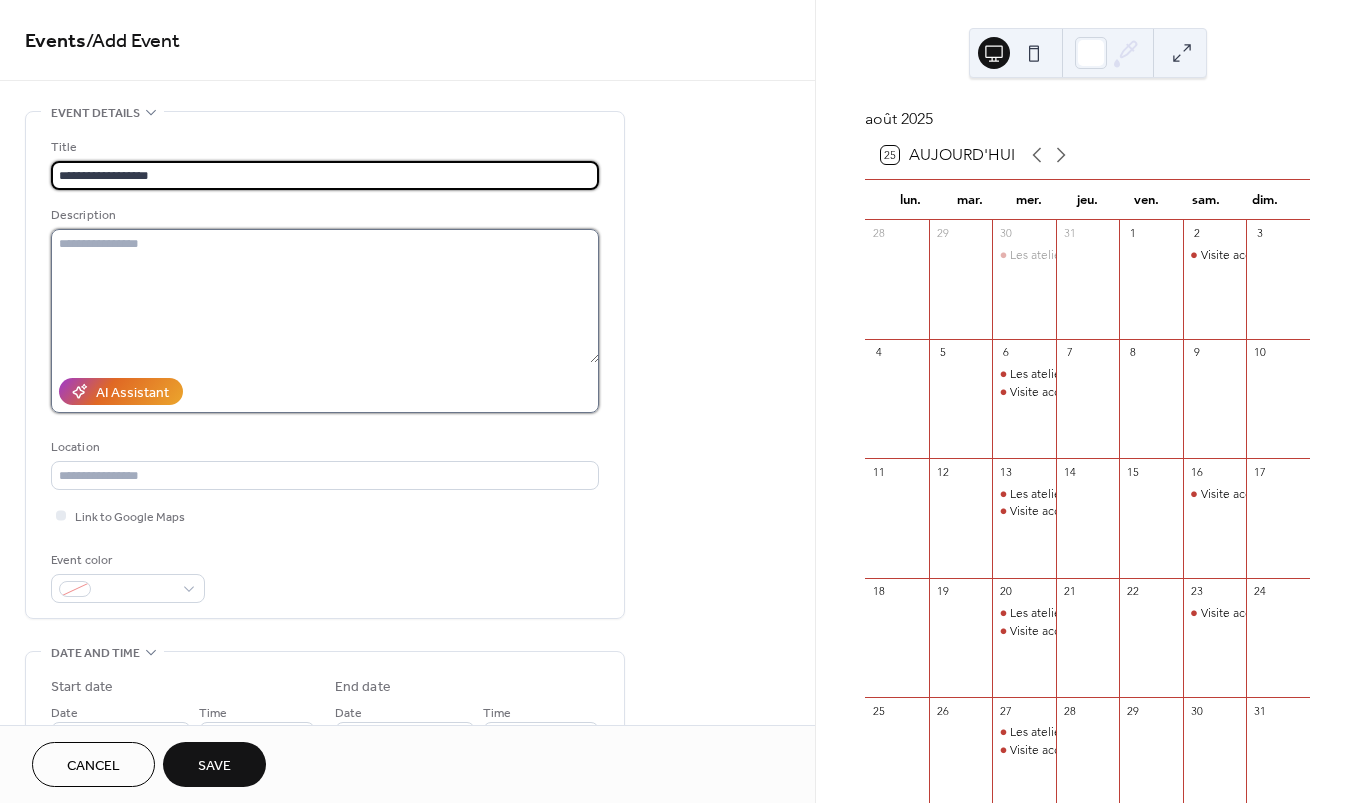 click at bounding box center (325, 296) 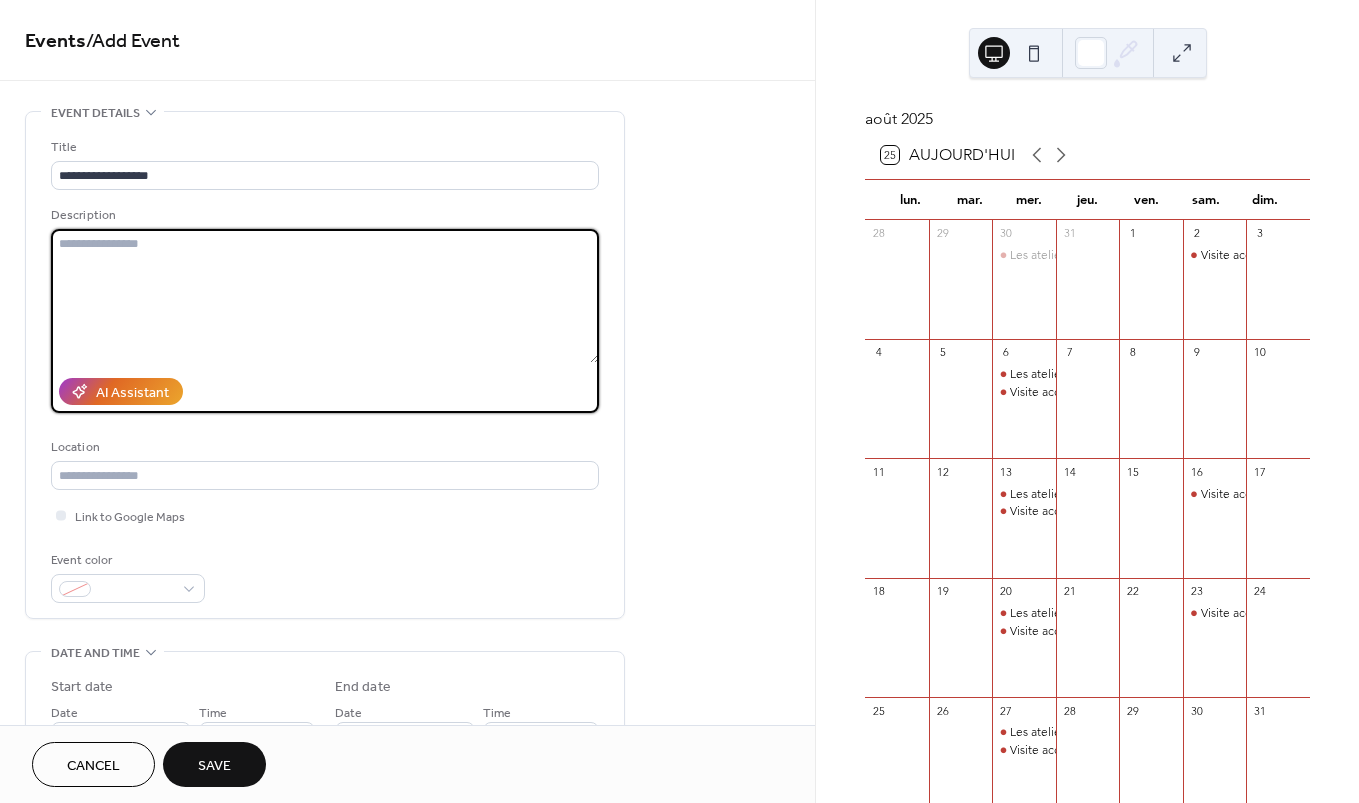 paste on "**********" 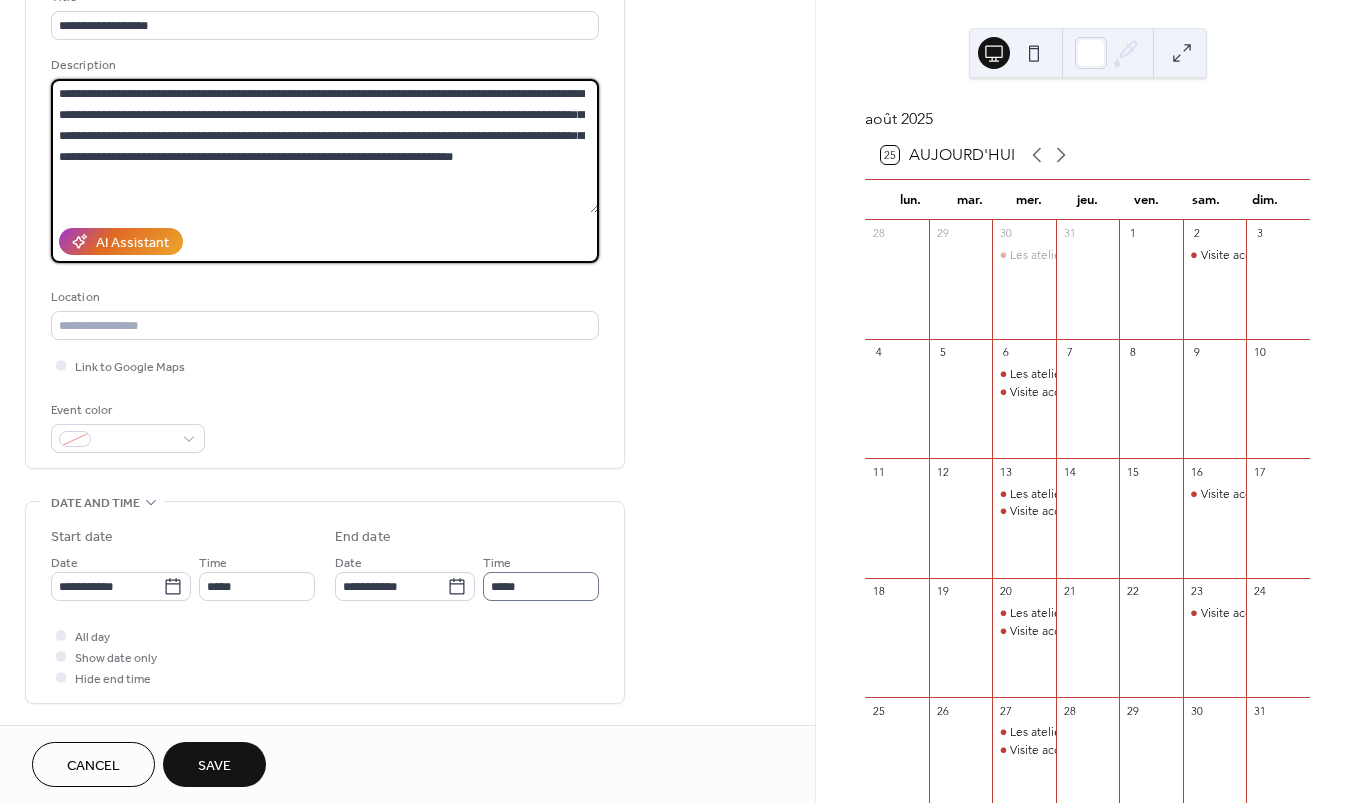 scroll, scrollTop: 308, scrollLeft: 0, axis: vertical 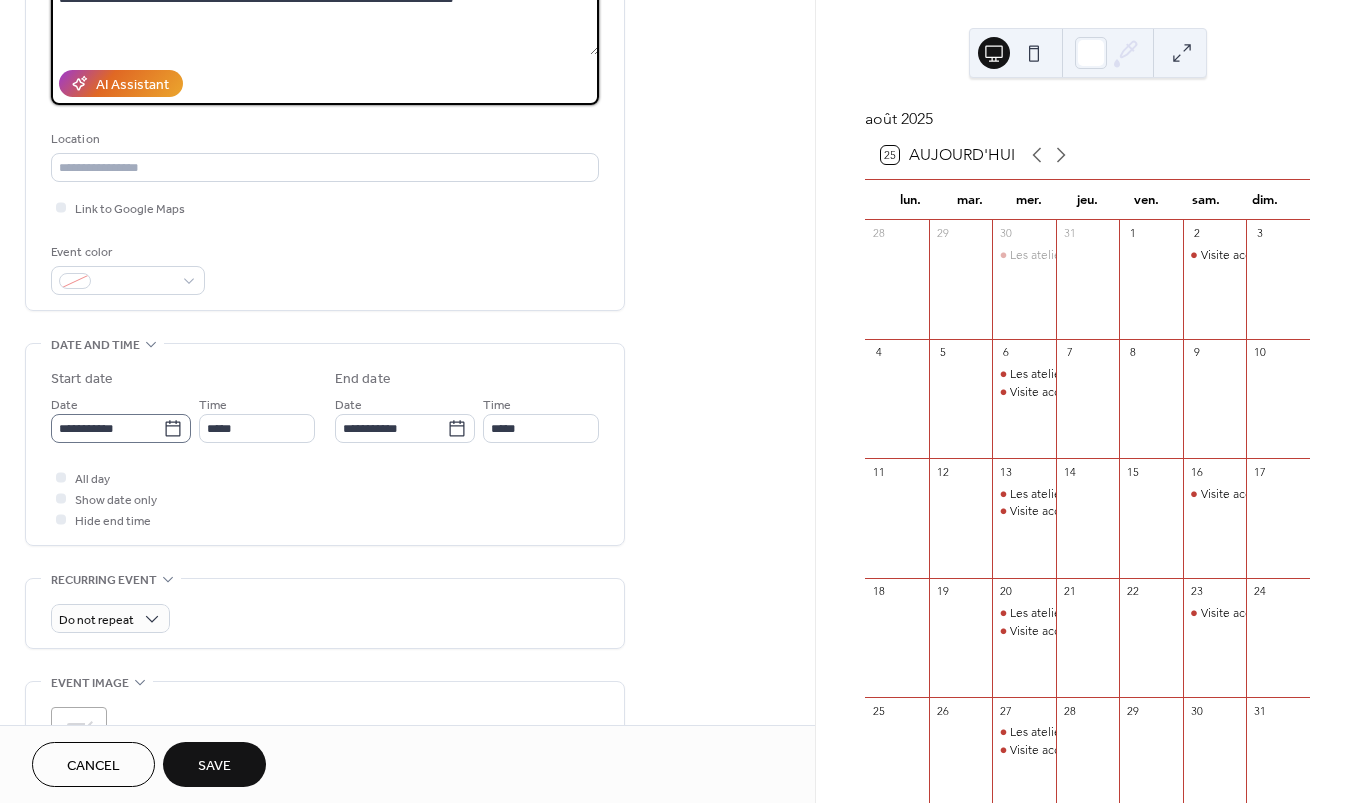 type on "**********" 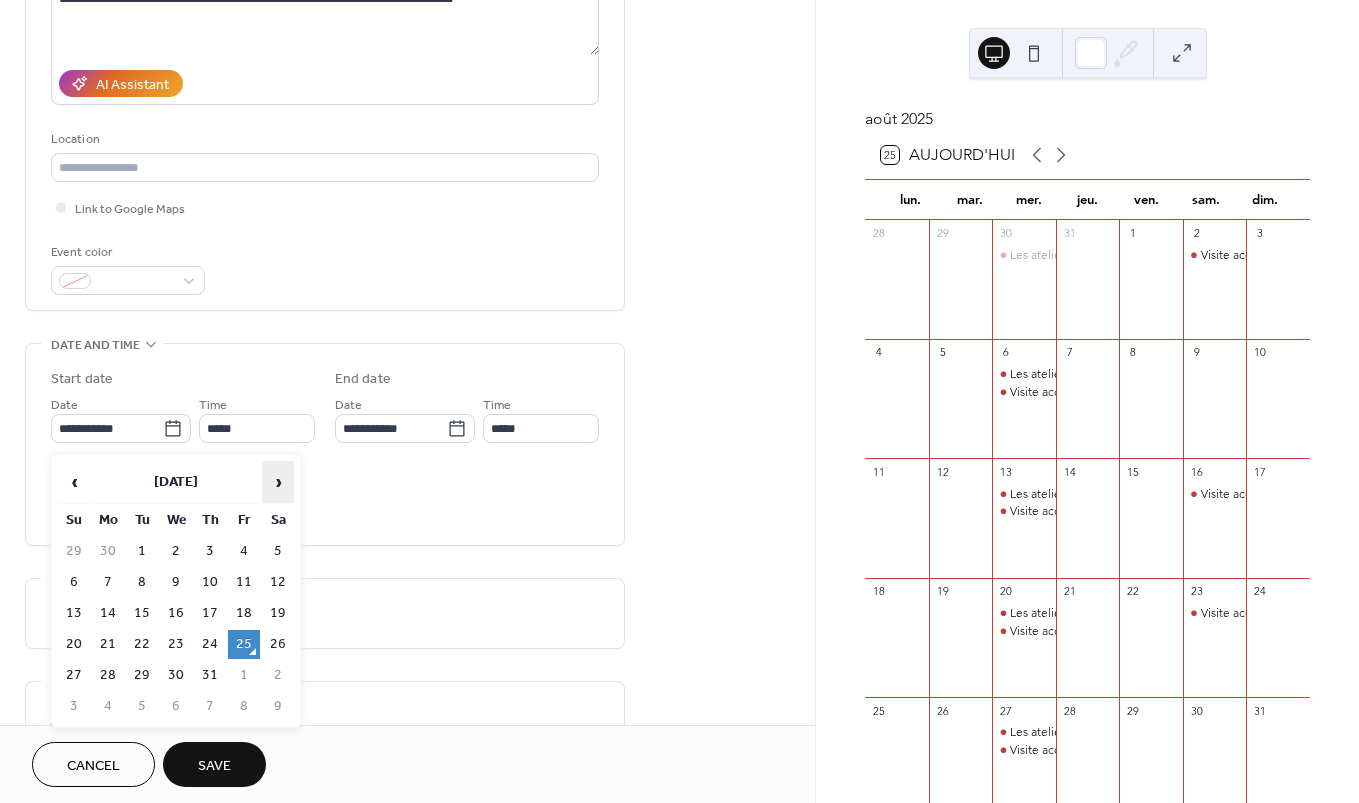 click on "›" at bounding box center [278, 482] 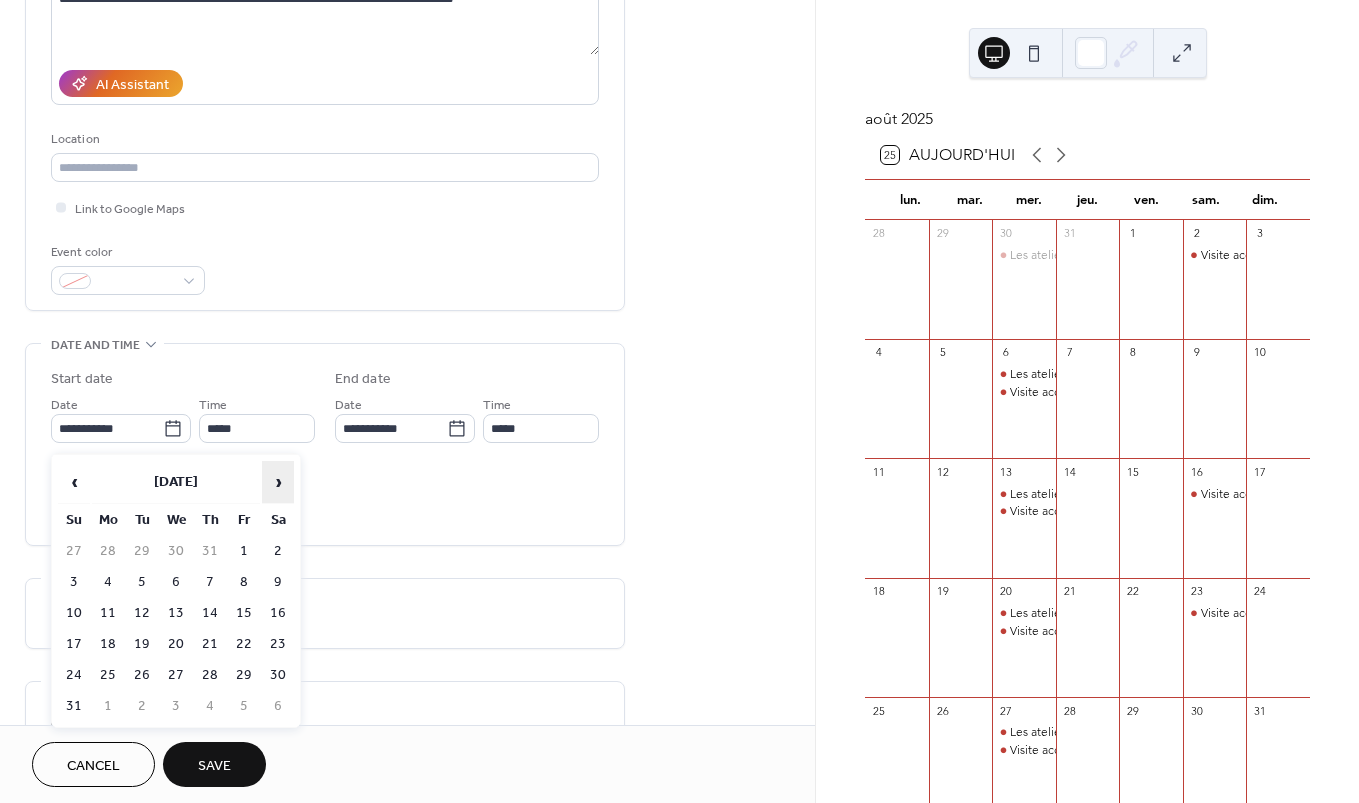 click on "›" at bounding box center [278, 482] 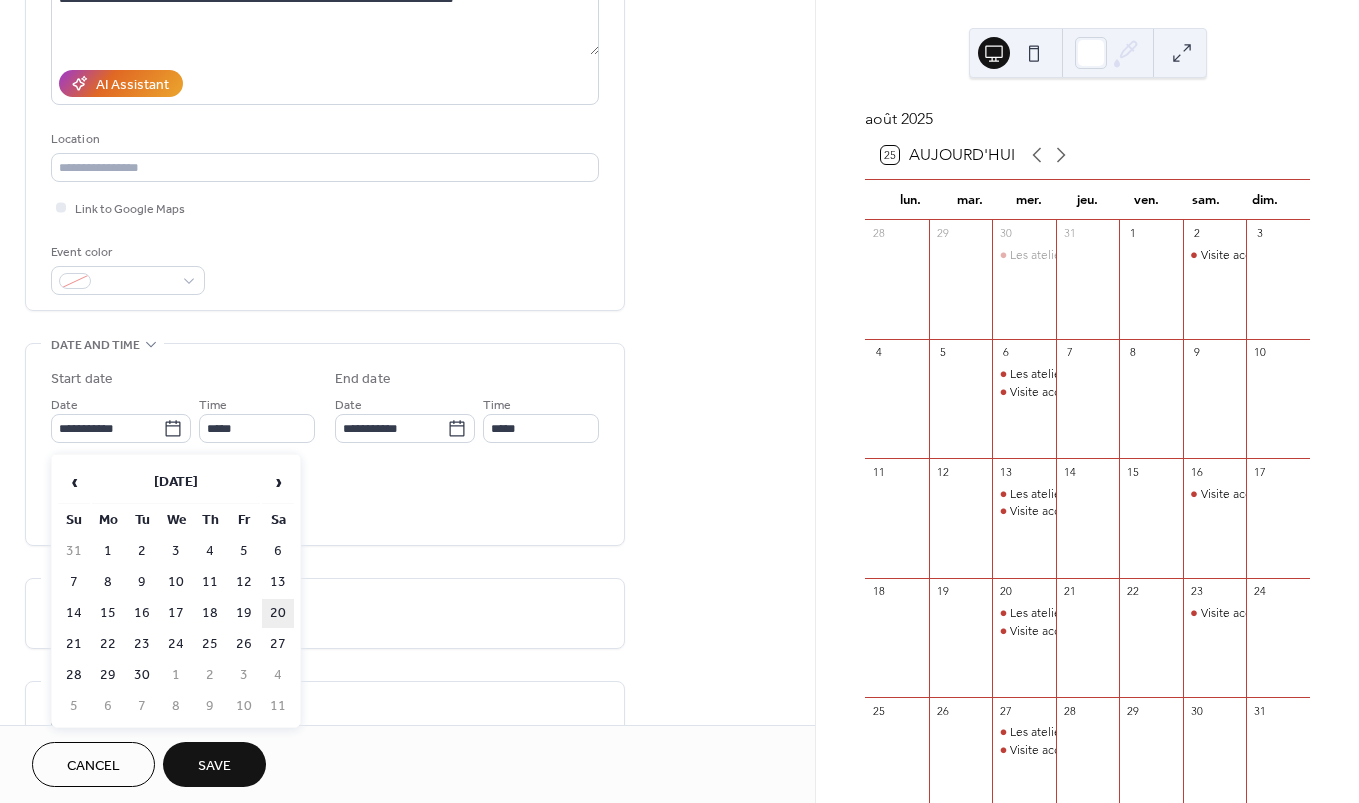 click on "20" at bounding box center (278, 613) 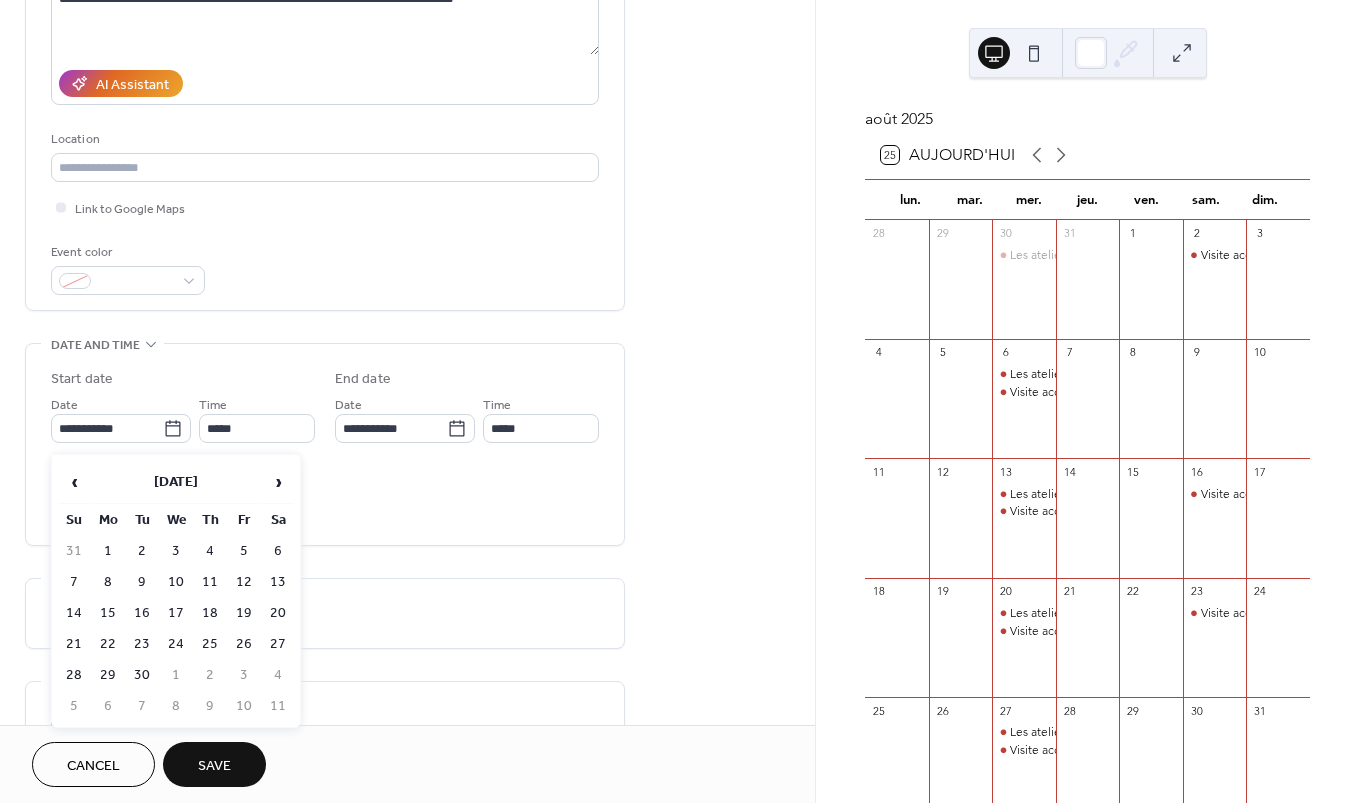 type on "**********" 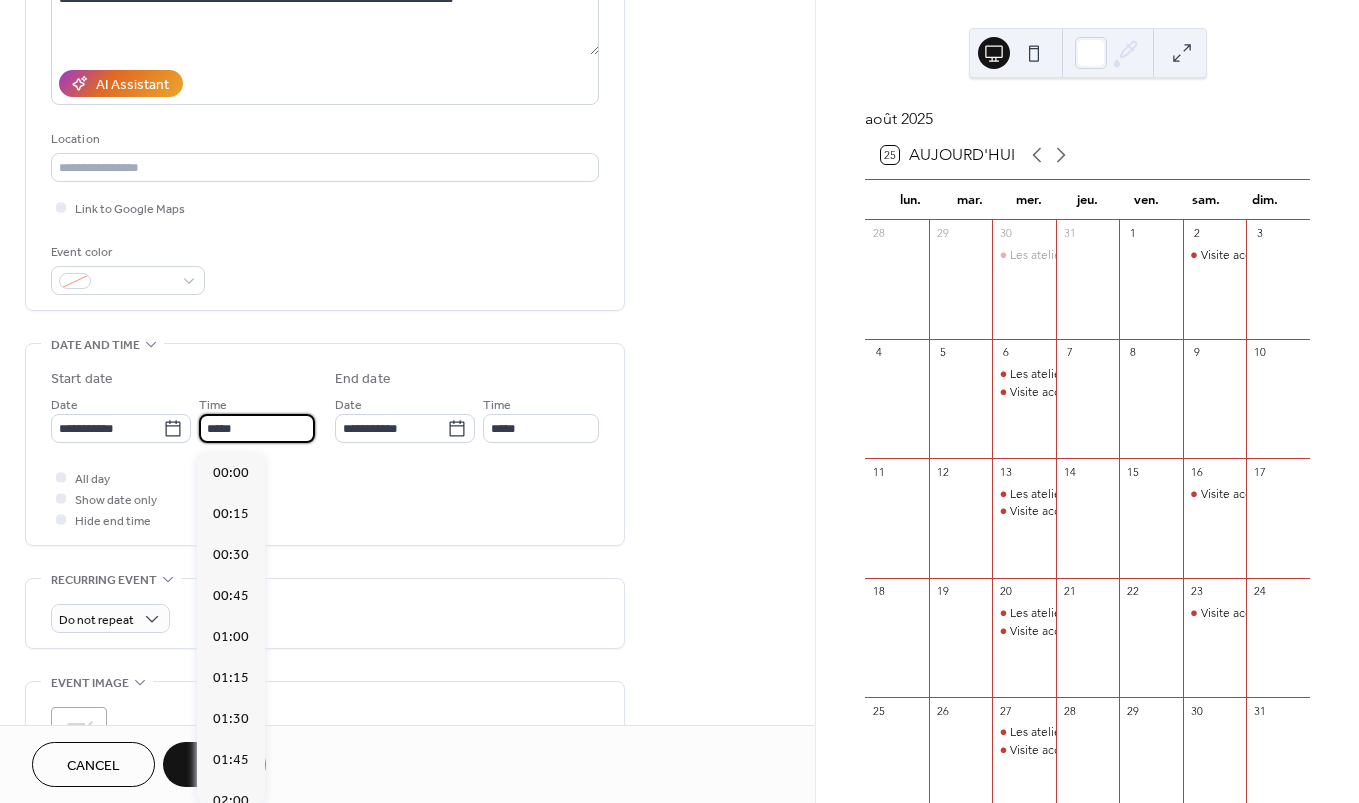 click on "*****" at bounding box center [257, 428] 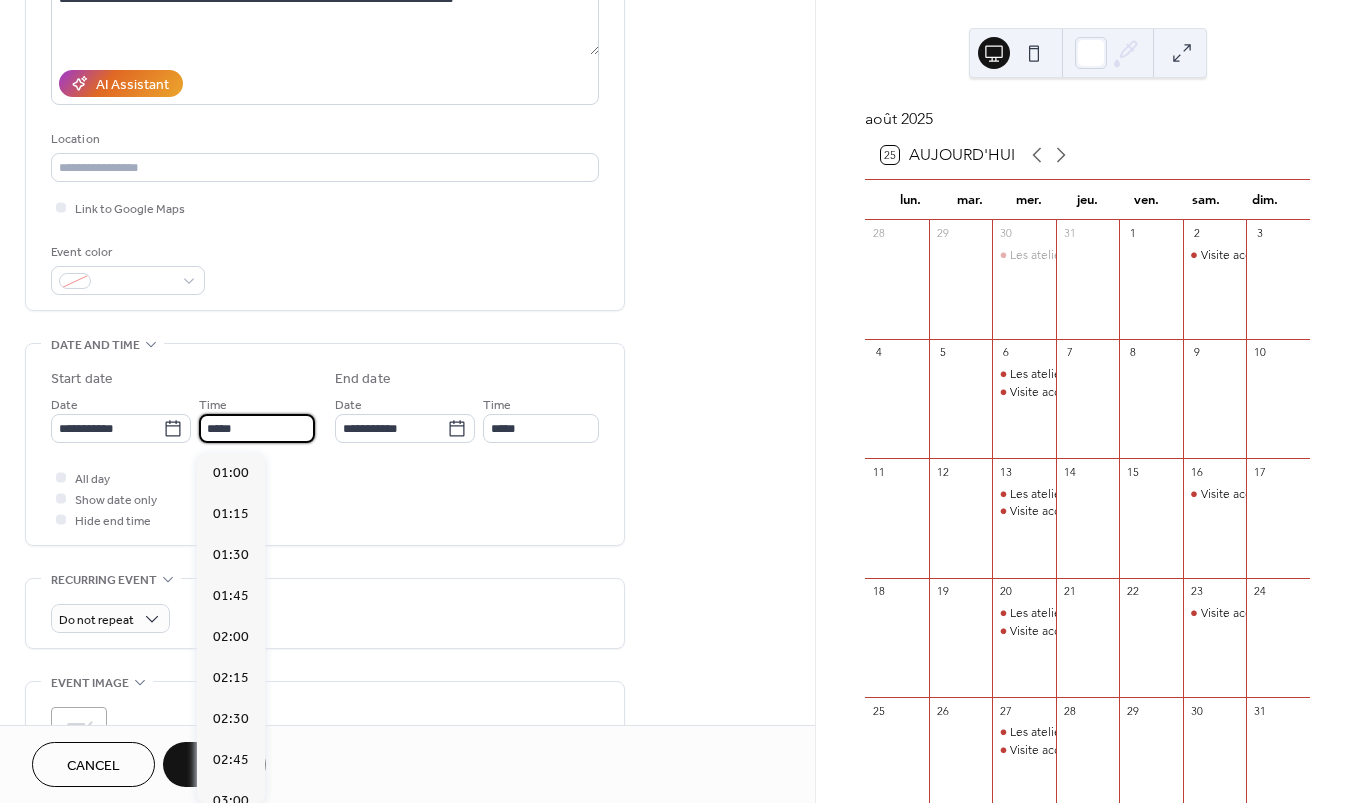 scroll, scrollTop: 2460, scrollLeft: 0, axis: vertical 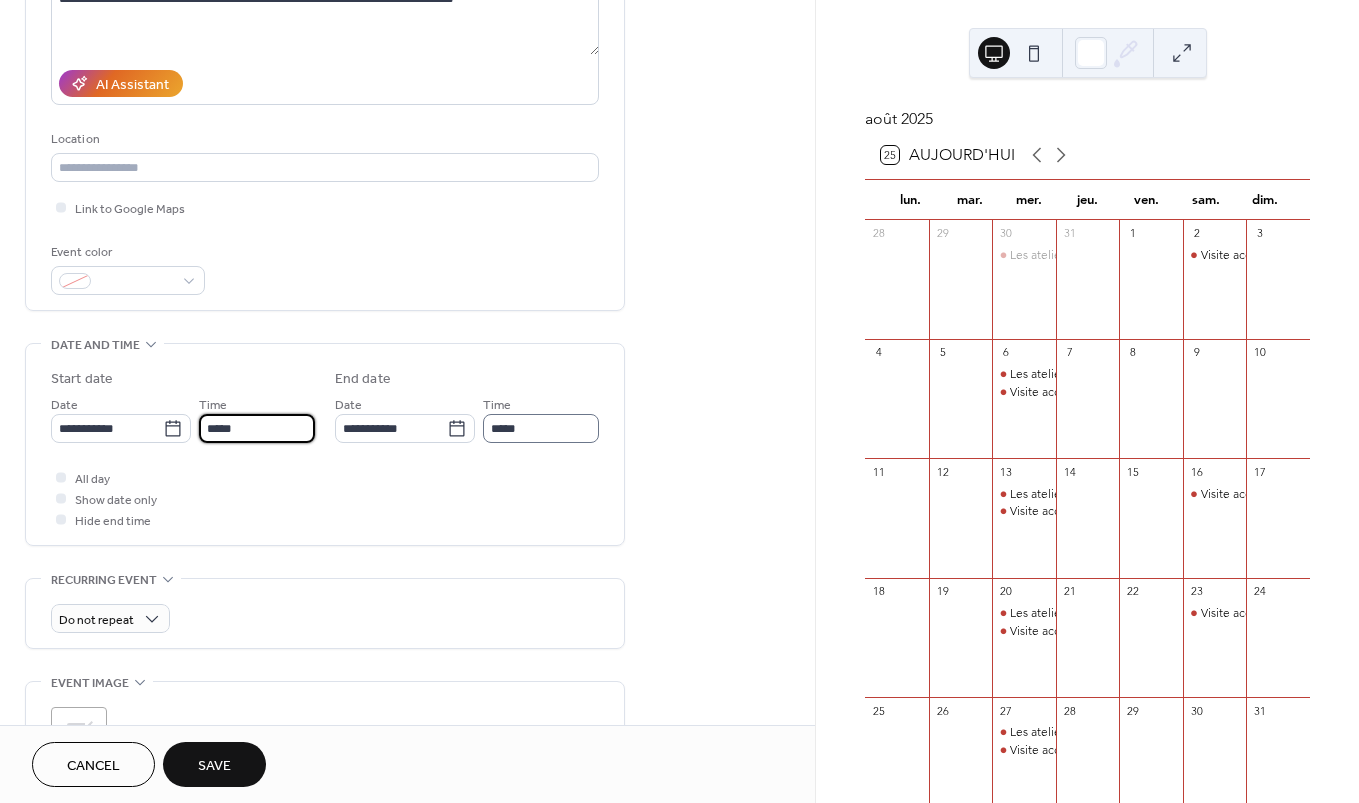 type on "*****" 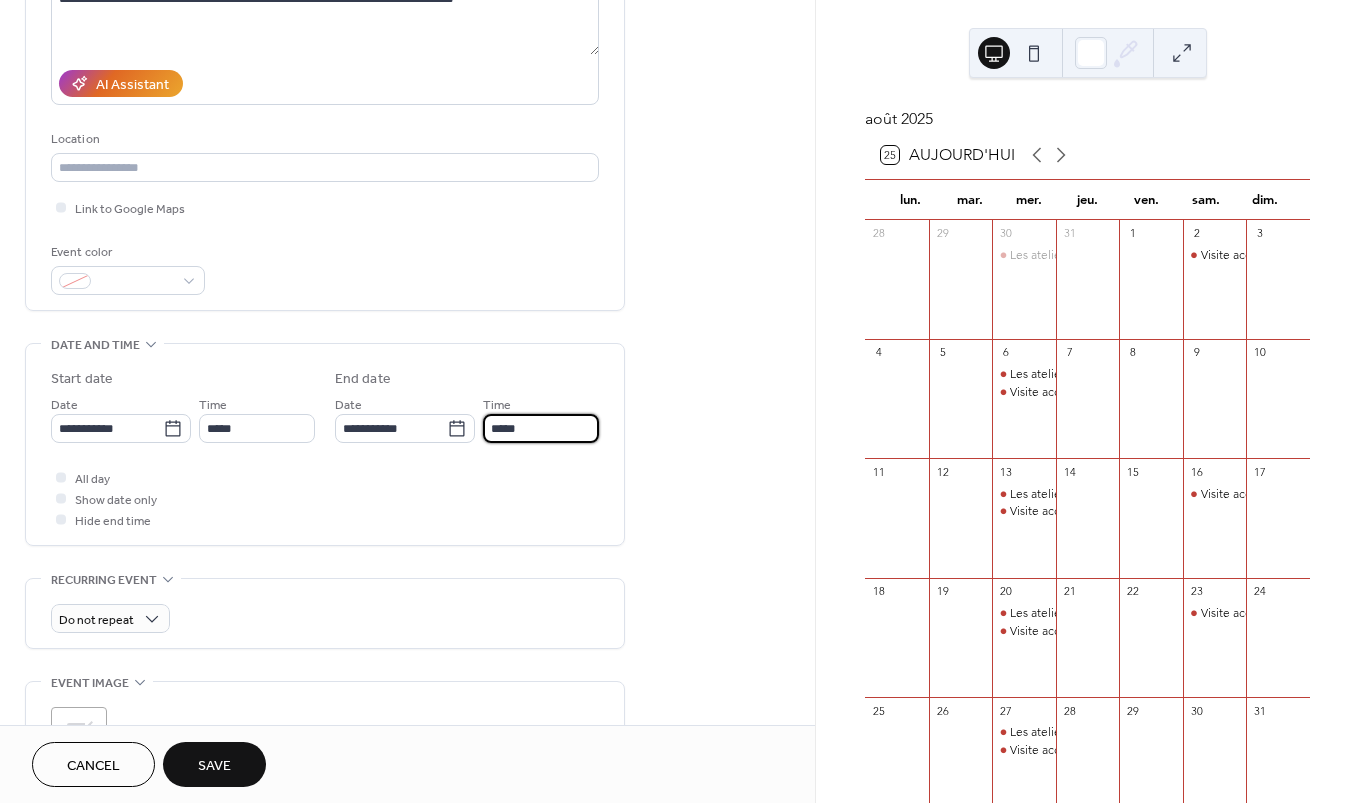 click on "*****" at bounding box center (541, 428) 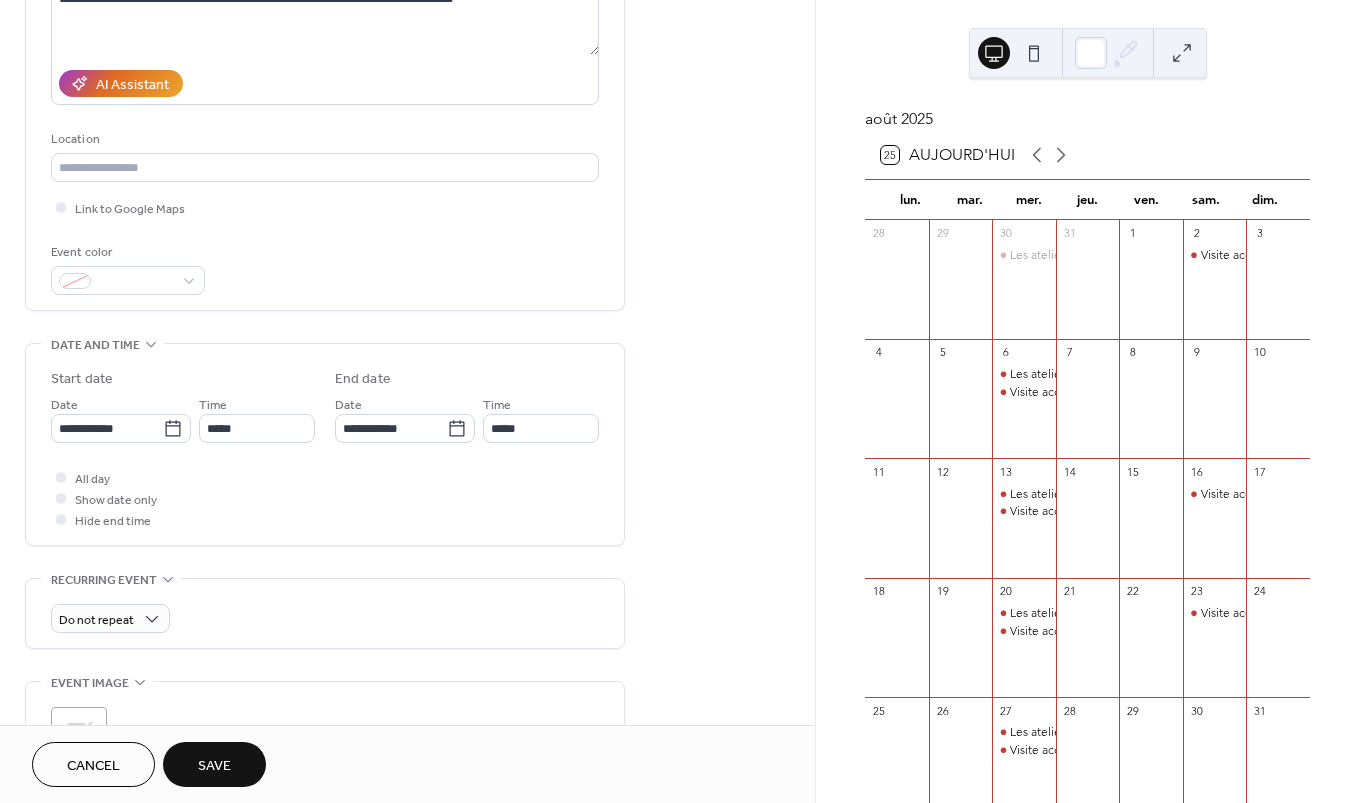 click on "All day Show date only Hide end time" at bounding box center (325, 498) 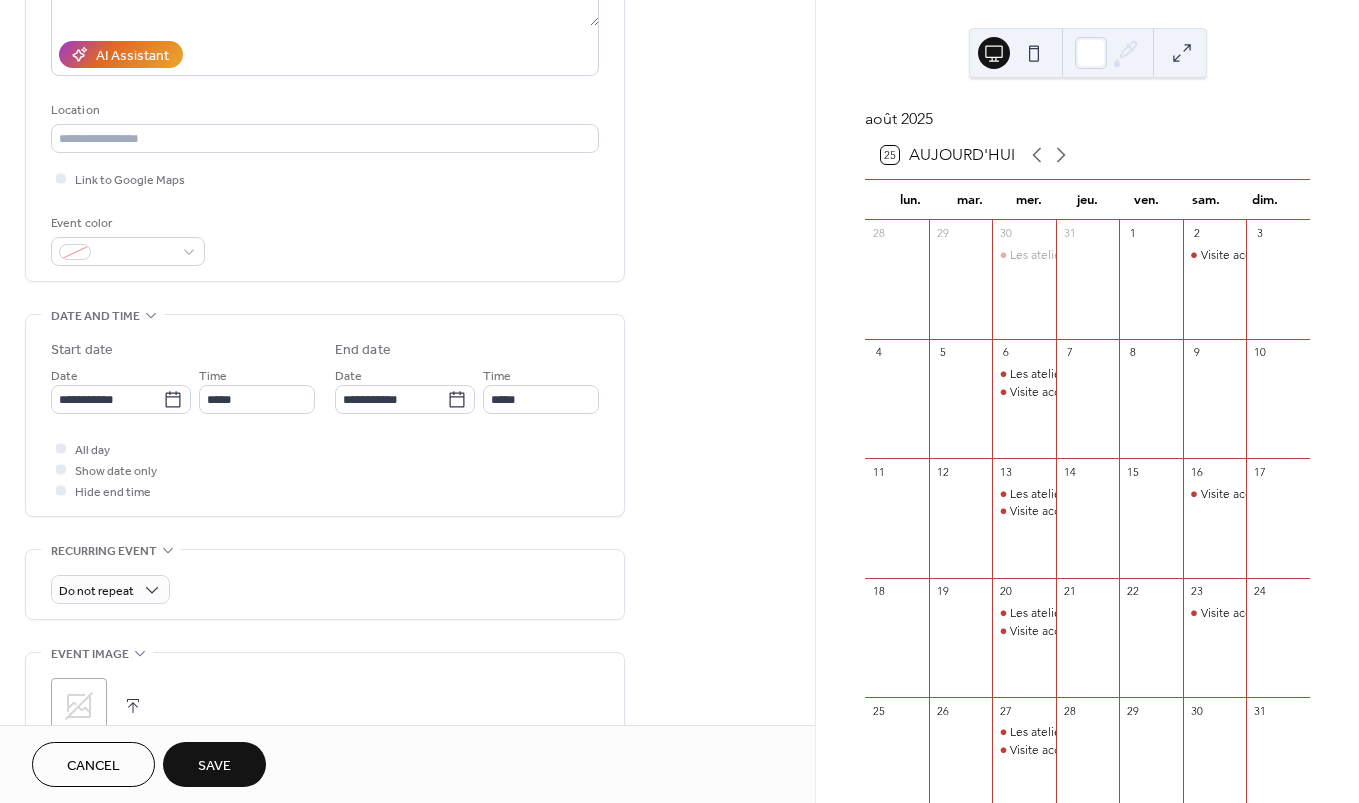 click on "Save" at bounding box center [214, 764] 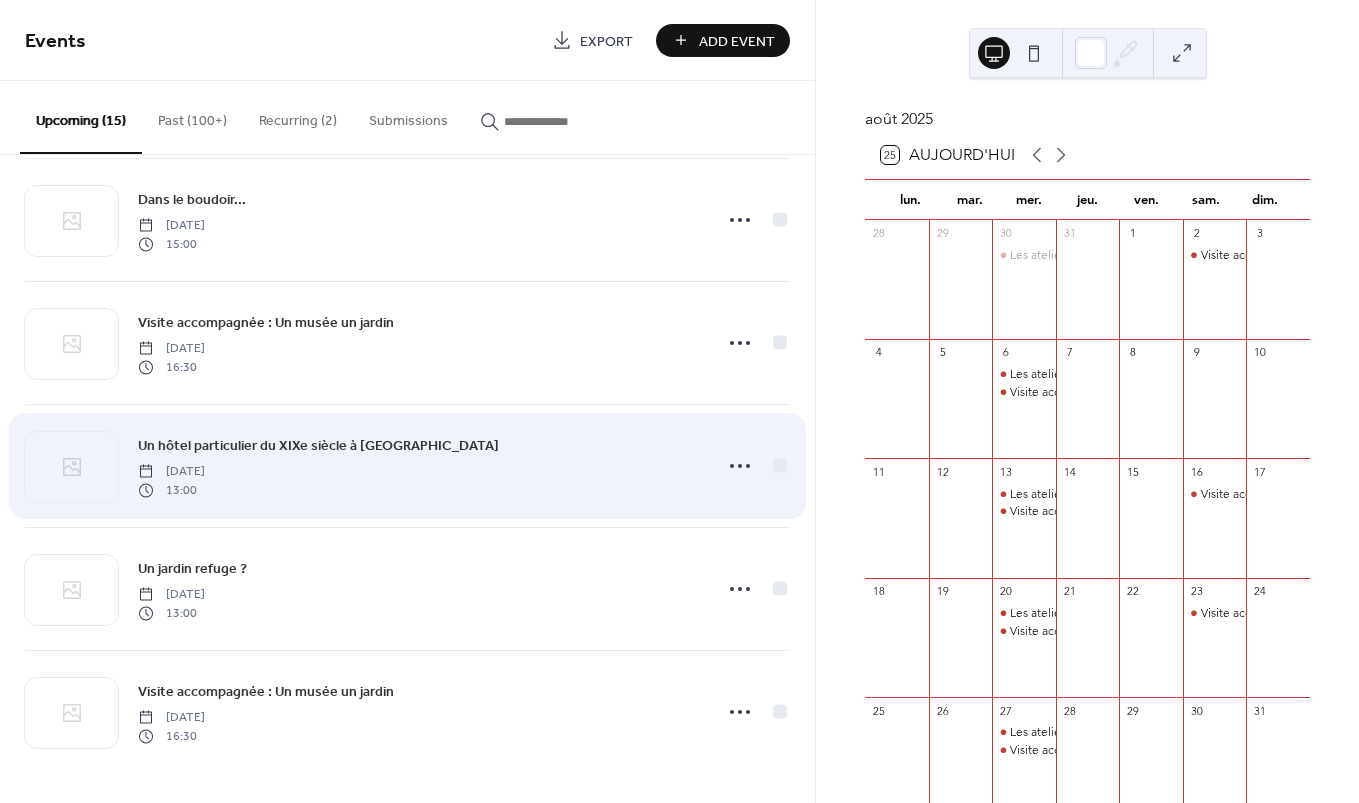scroll, scrollTop: 1224, scrollLeft: 0, axis: vertical 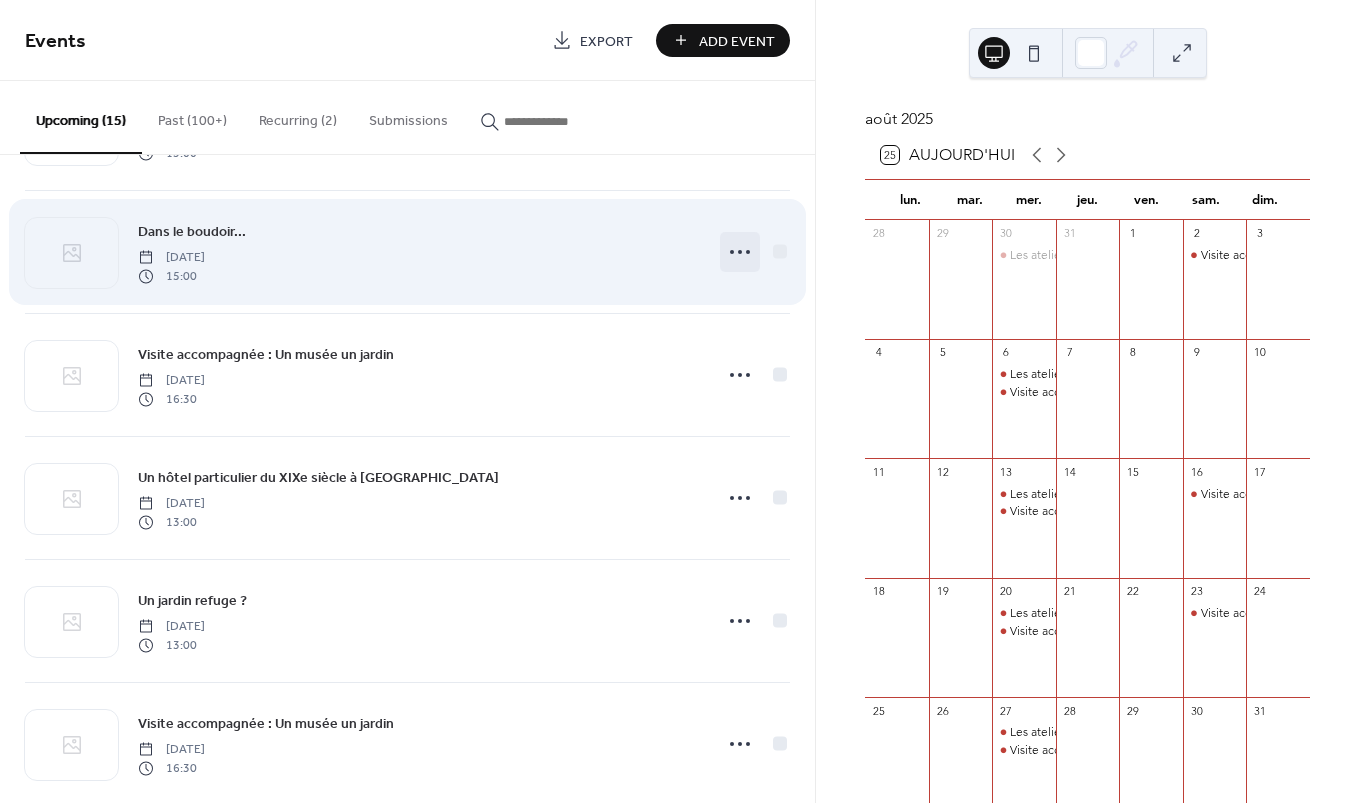 click 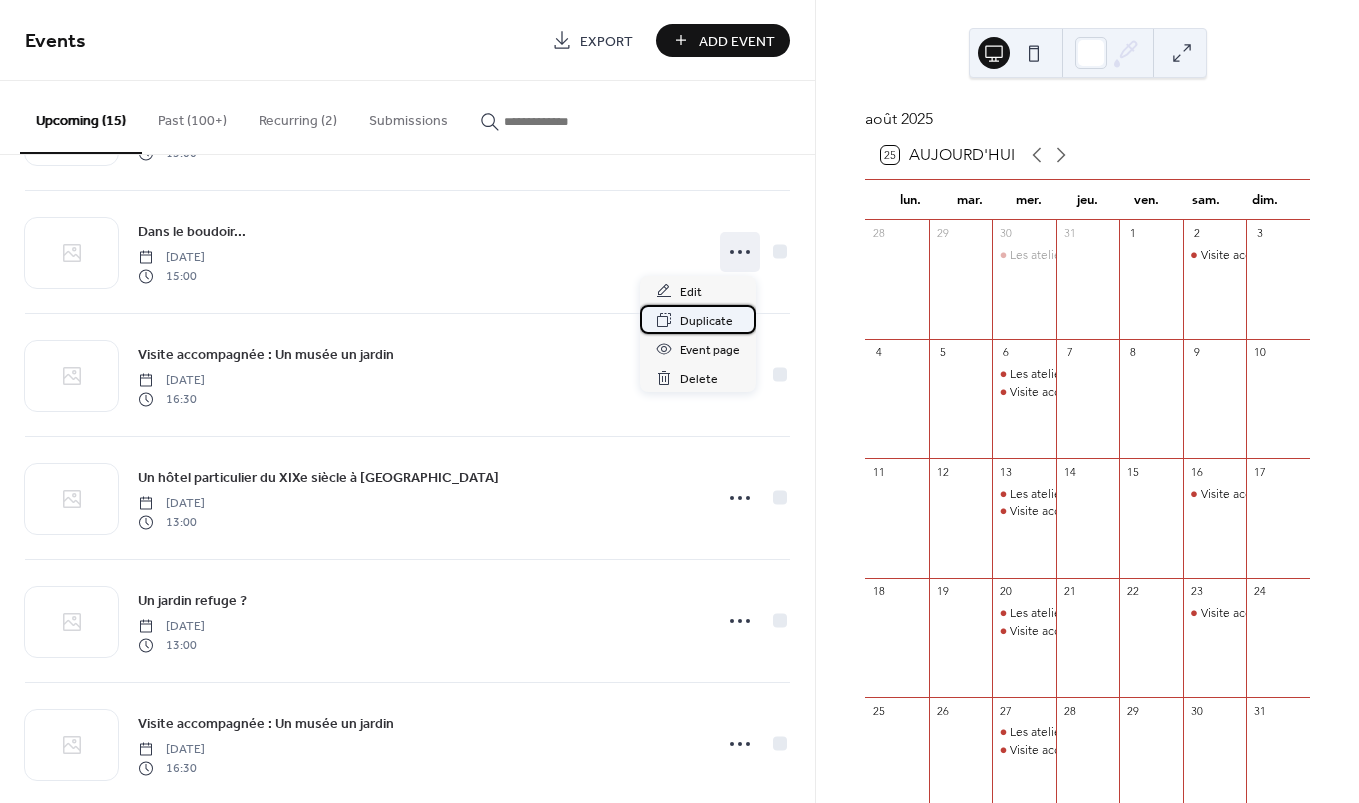 click on "Duplicate" at bounding box center (698, 319) 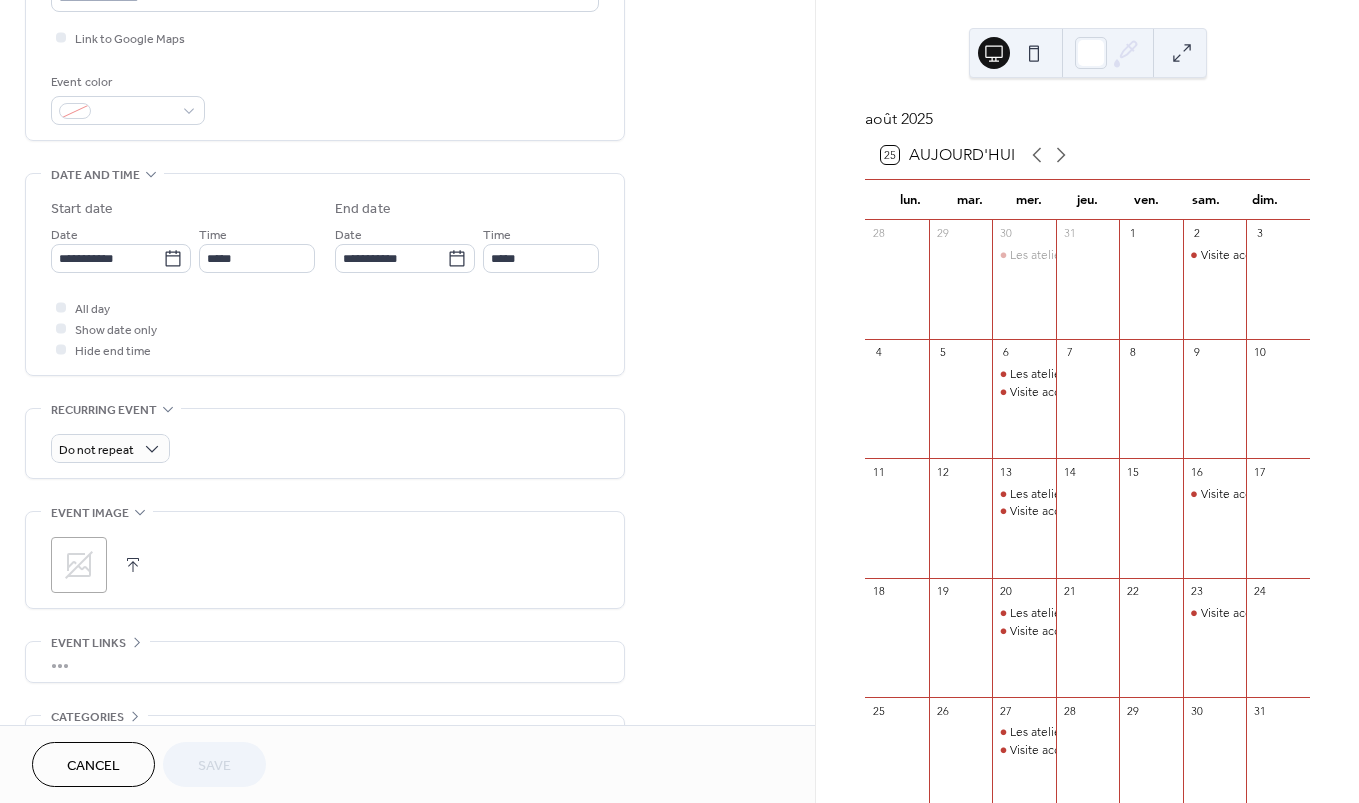 scroll, scrollTop: 610, scrollLeft: 0, axis: vertical 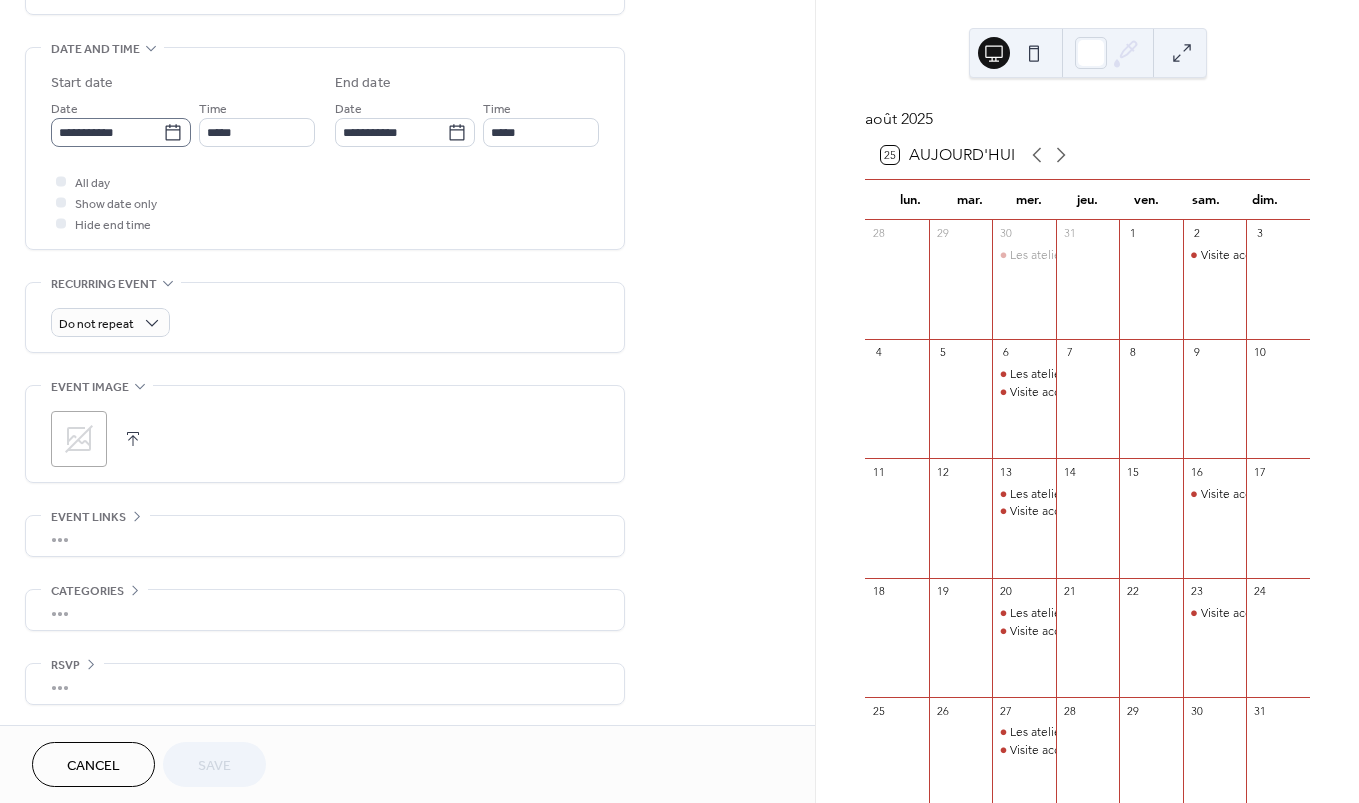 click 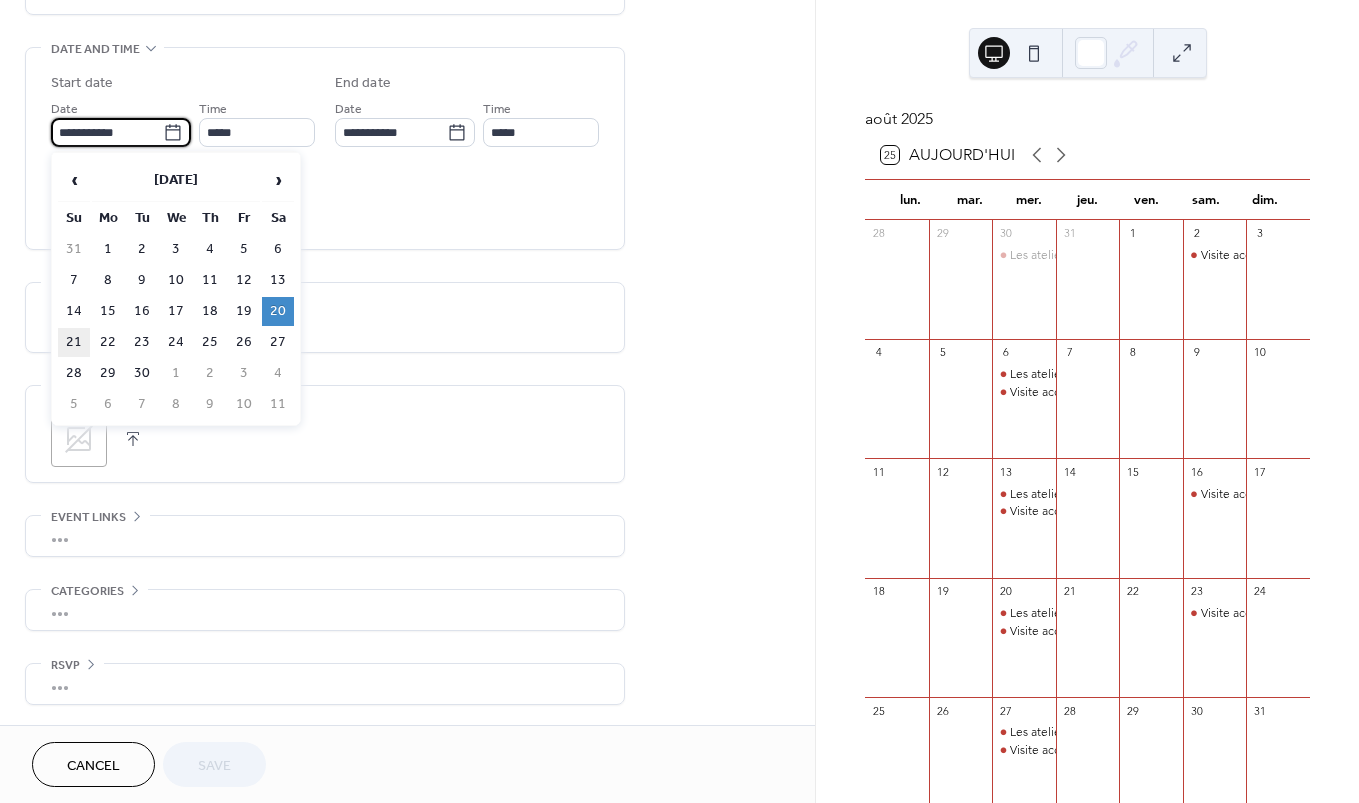 click on "21" at bounding box center [74, 342] 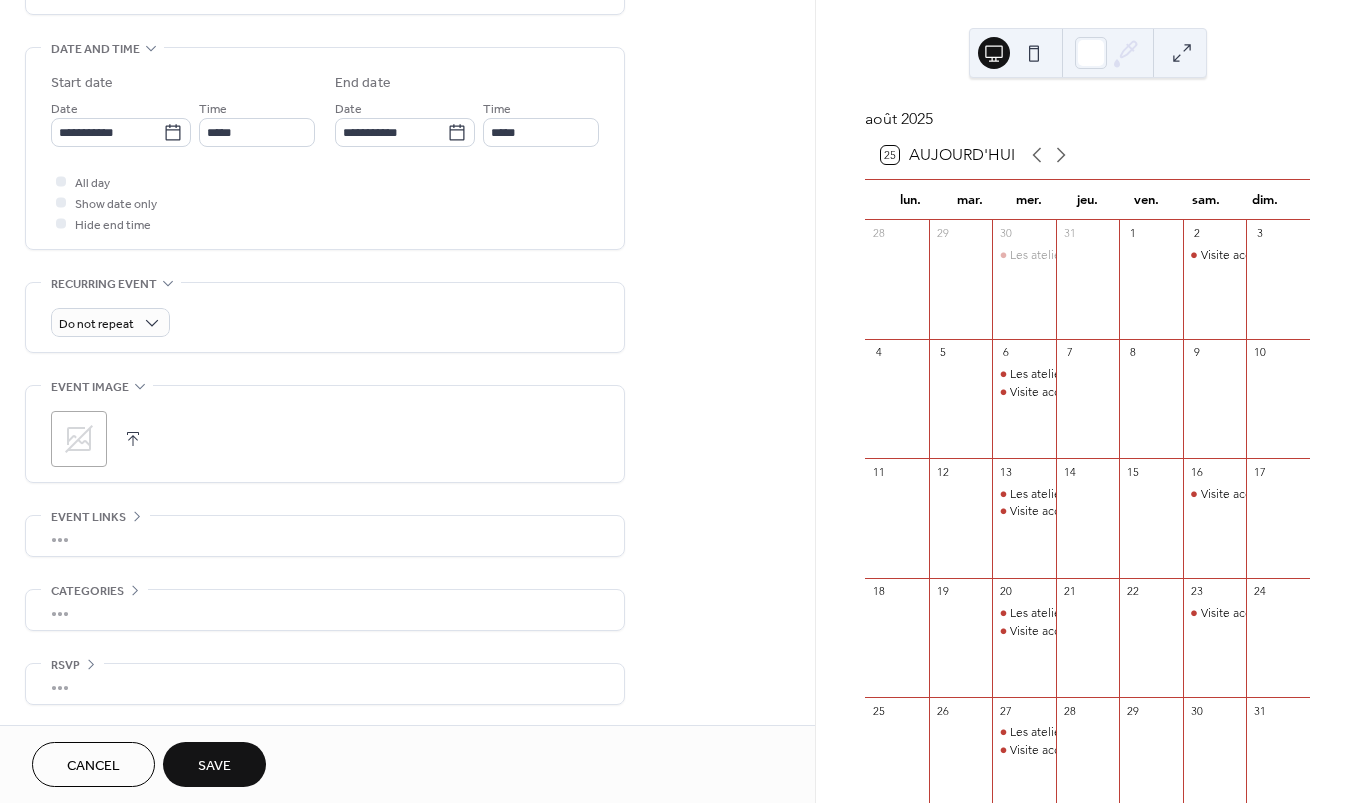 type on "**********" 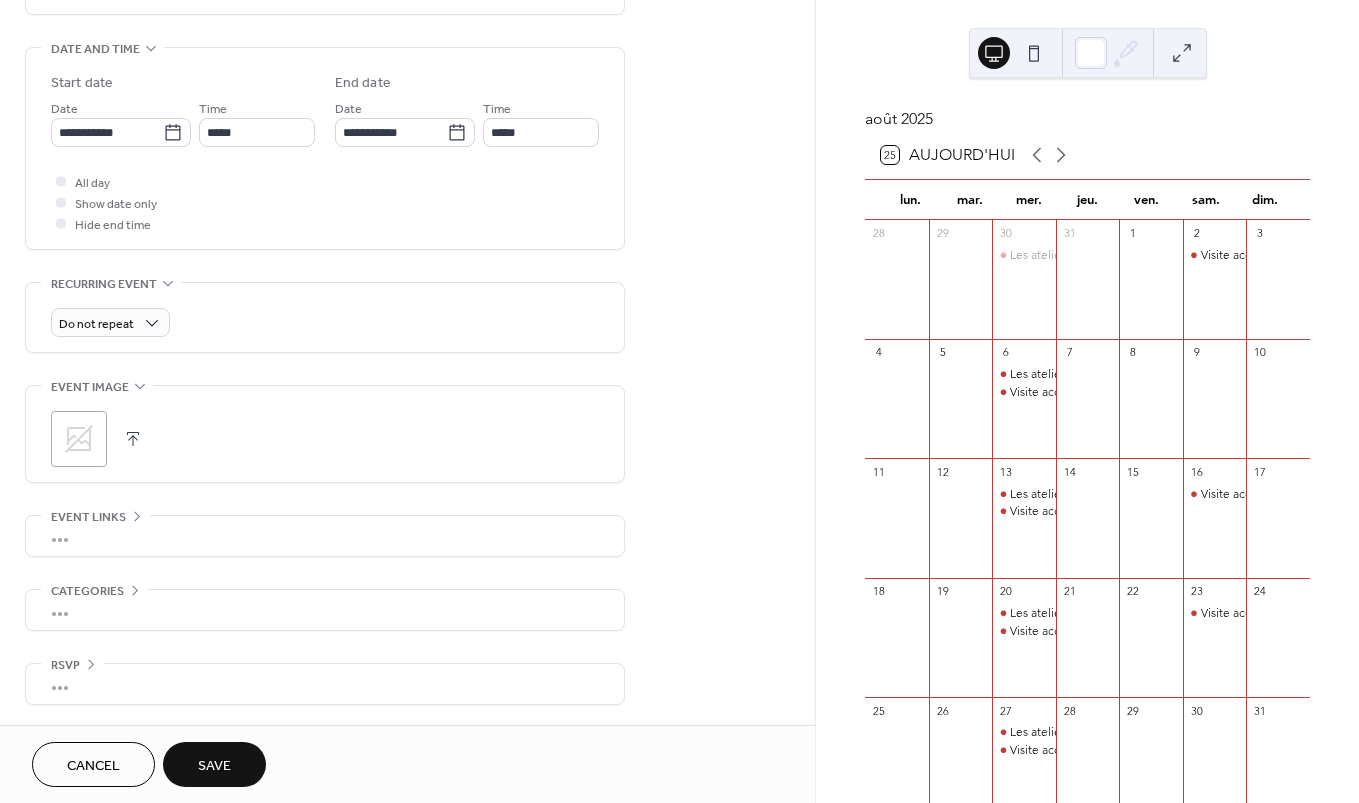 type on "**********" 